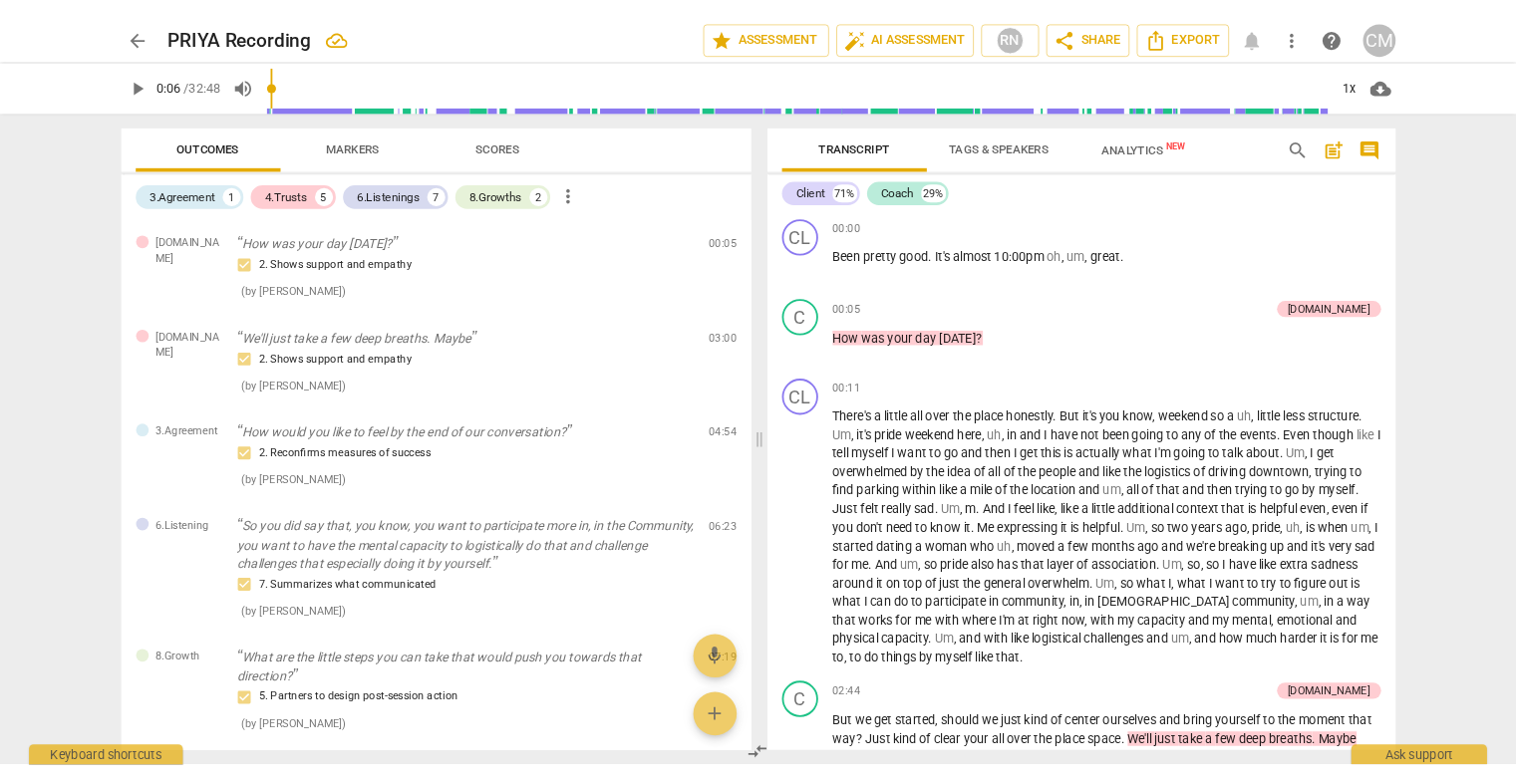 scroll, scrollTop: 0, scrollLeft: 0, axis: both 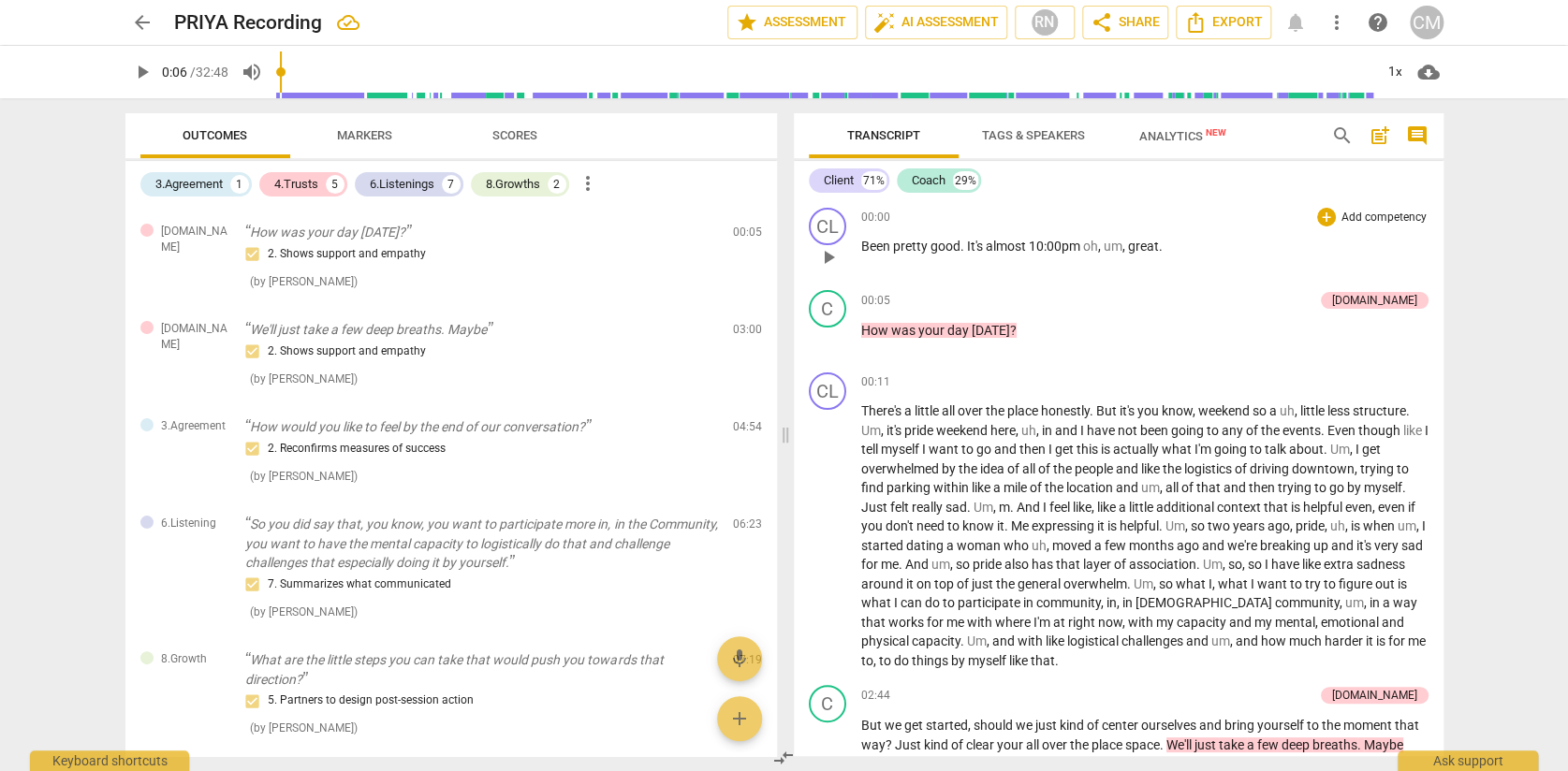 click on "Transcript Tags & Speakers Analytics   New search post_add comment Client 71% Coach  29% CL play_arrow pause 00:00 + Add competency keyboard_arrow_right Been   pretty   good .   It's   almost   10:00pm   oh ,   um ,   great . C play_arrow pause 00:05 + Add competency [DOMAIN_NAME] keyboard_arrow_right How   was   your   day   [DATE] ? [DOMAIN_NAME] auto_awesome AI check delete 17:06 [DATE] 2. Shows support and empathy CL play_arrow pause 00:11 + Add competency keyboard_arrow_right There's   a   little   all   over   the   place   honestly .   But   it's   you   know ,   weekend   so   a   uh ,   little   less   structure .   Um ,   it's   pride   weekend   here ,   uh ,   in   and   I   have   not   been   going   to   any   of   the   events .   Even   though   like   I   tell   myself   I   want   to   go   and   then   I   get   this   is   actually   what   I'm   going   to   talk   about .   Um ,   I   get   overwhelmed   by   the   idea   of   all   of   the   people   and   like   the   logistics   of   driving" at bounding box center [1119, 434] 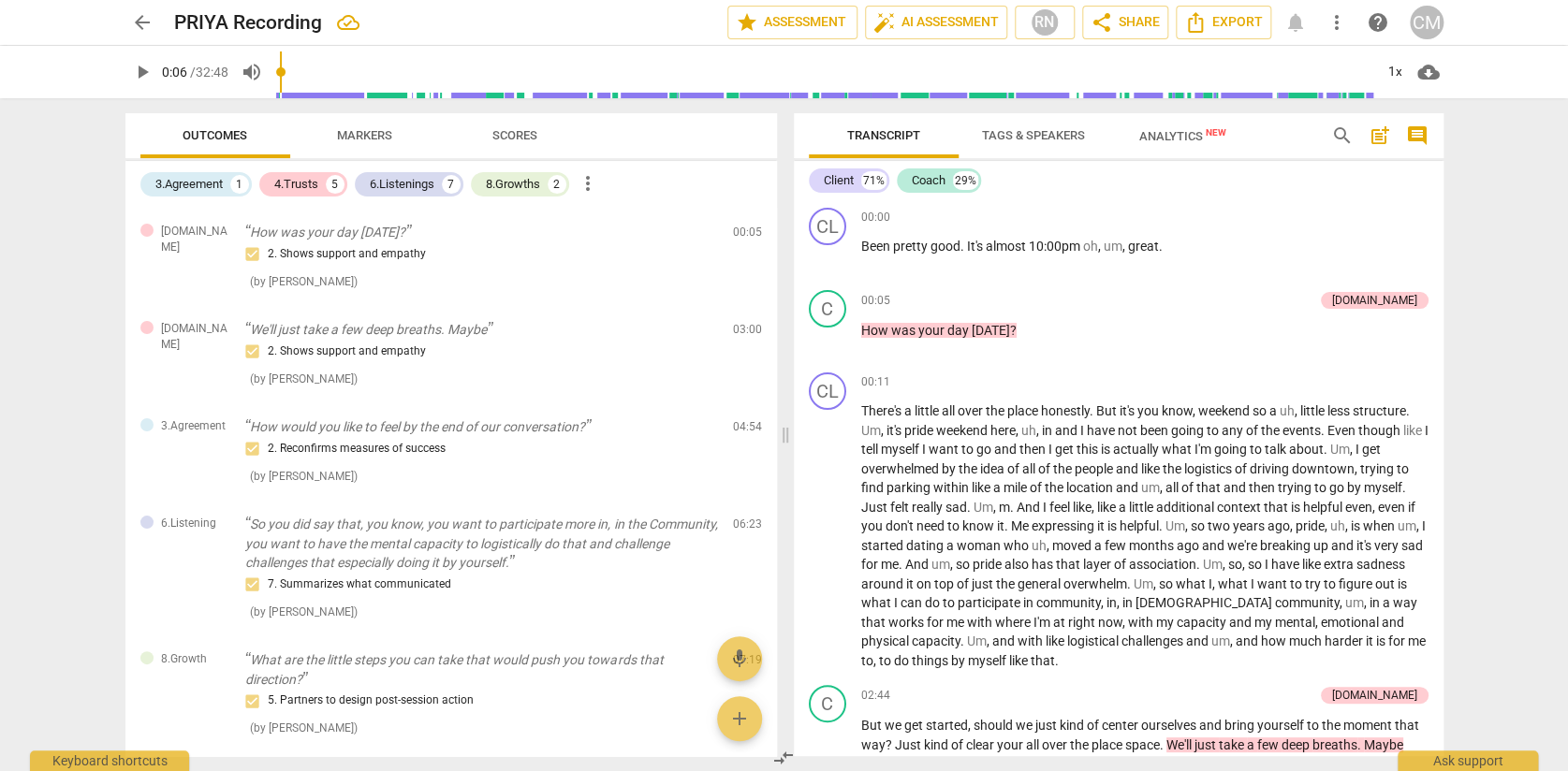 click on "arrow_back PRIYA Recording edit star    Assessment   auto_fix_high    AI Assessment RN share    Share    Export notifications more_vert help CM play_arrow 0:06   /  32:48 volume_up 1x cloud_download Outcomes Markers Scores 3.Agreement 1 4.Trusts 5 6.Listenings 7 8.Growths 2 more_vert [DOMAIN_NAME] How was your day [DATE]? 2. Shows support and empathy ( by [PERSON_NAME] ) 00:05 edit delete [DOMAIN_NAME] We'll just take a few deep breaths. Maybe 2. Shows support and empathy ( by [PERSON_NAME] ) 03:00 edit delete 3.Agreement How would you like to feel by the end of our conversation? 2. Reconfirms measures of success ( by [PERSON_NAME] ) 04:54 edit delete 6.Listening So you did say that, you know, you want to participate more in, in the Community, you want to have the mental capacity to logistically do that and challenge challenges that especially doing it by yourself. 7. Summarizes what communicated ( by [PERSON_NAME] ) 06:23 edit delete 8.Growth 5. Partners to design post-session action ( by [PERSON_NAME] ) 07:19 edit delete ( ) (" at bounding box center (784, 0) 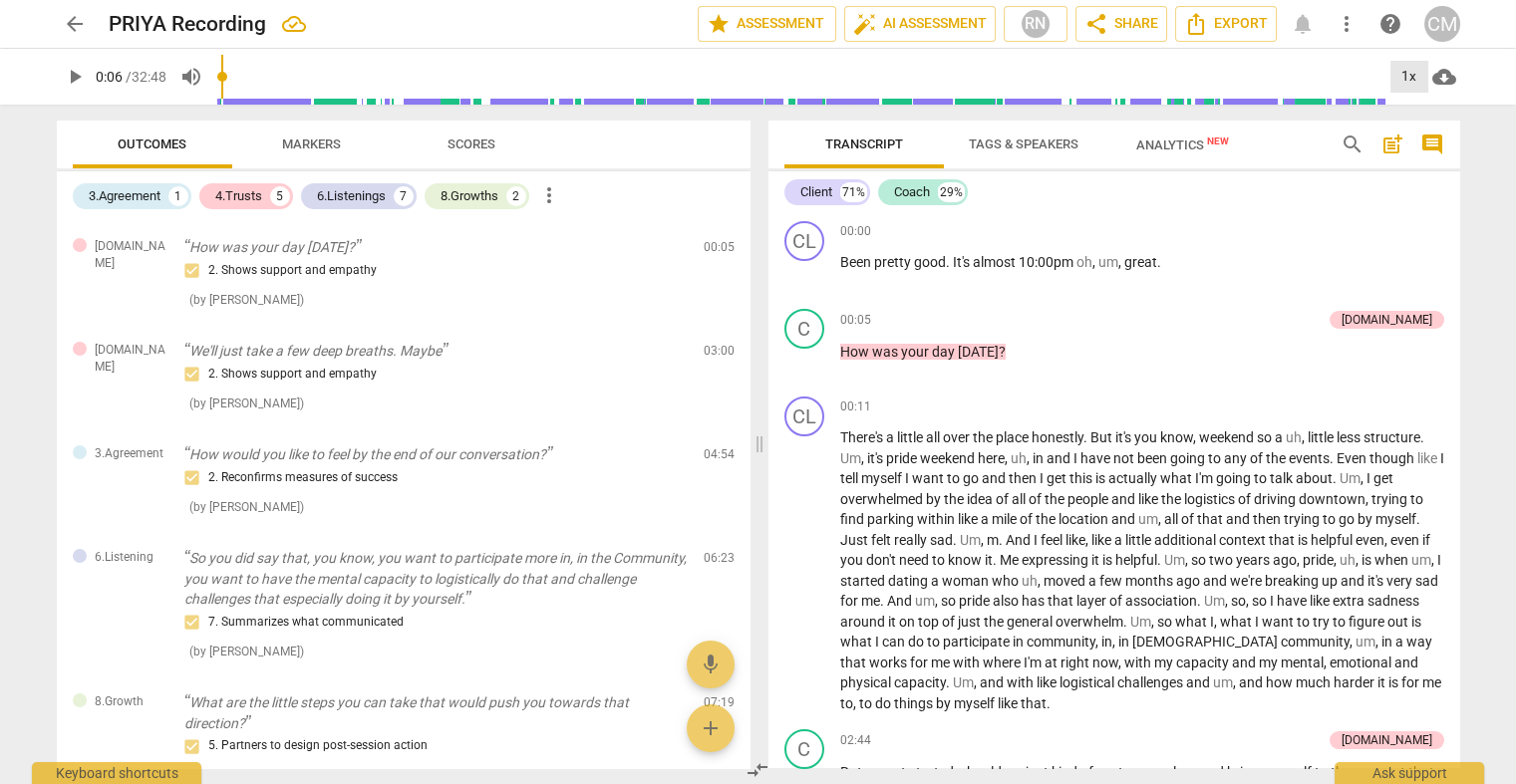 click on "1x" at bounding box center (1409, 77) 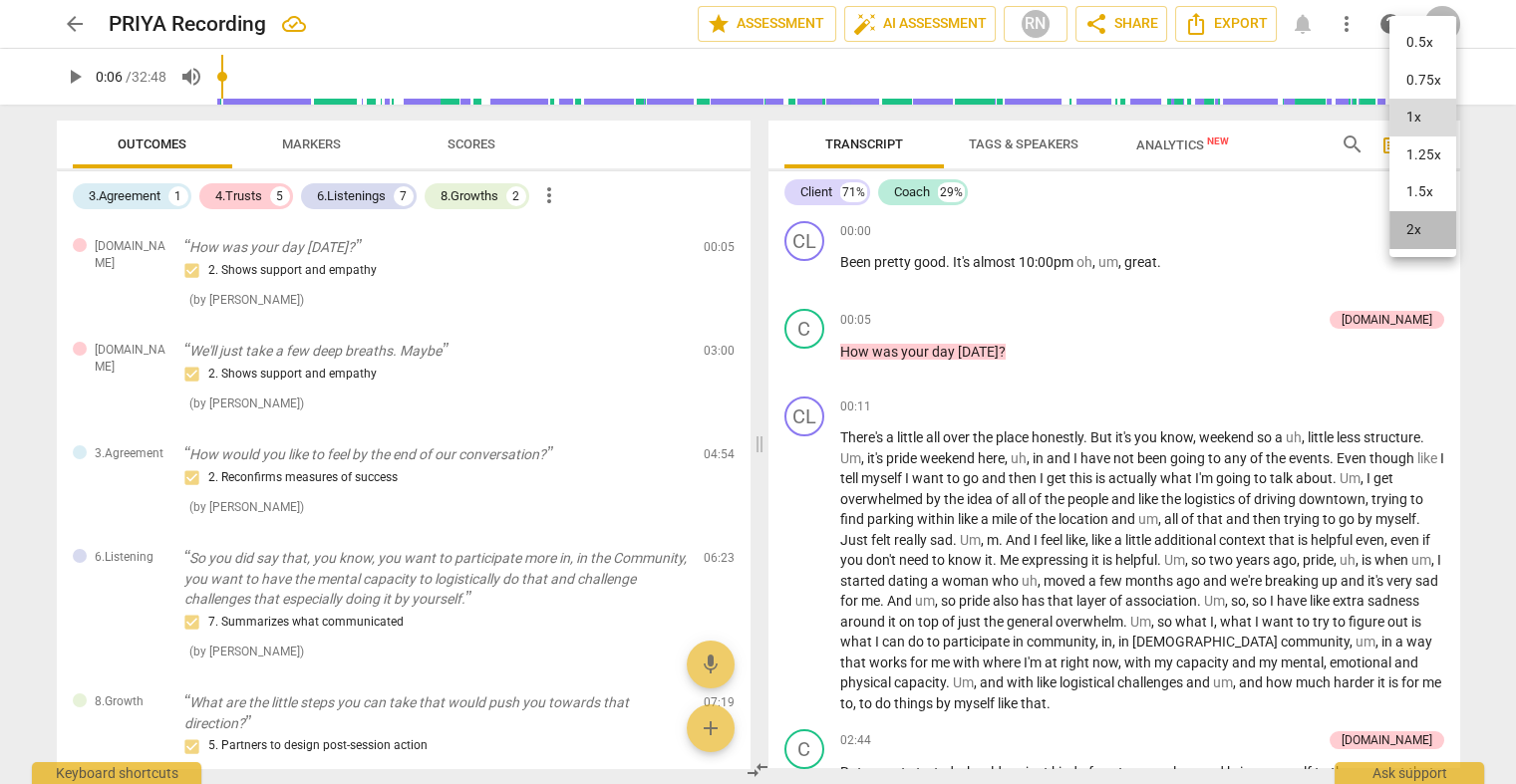 click on "2x" at bounding box center [1422, 230] 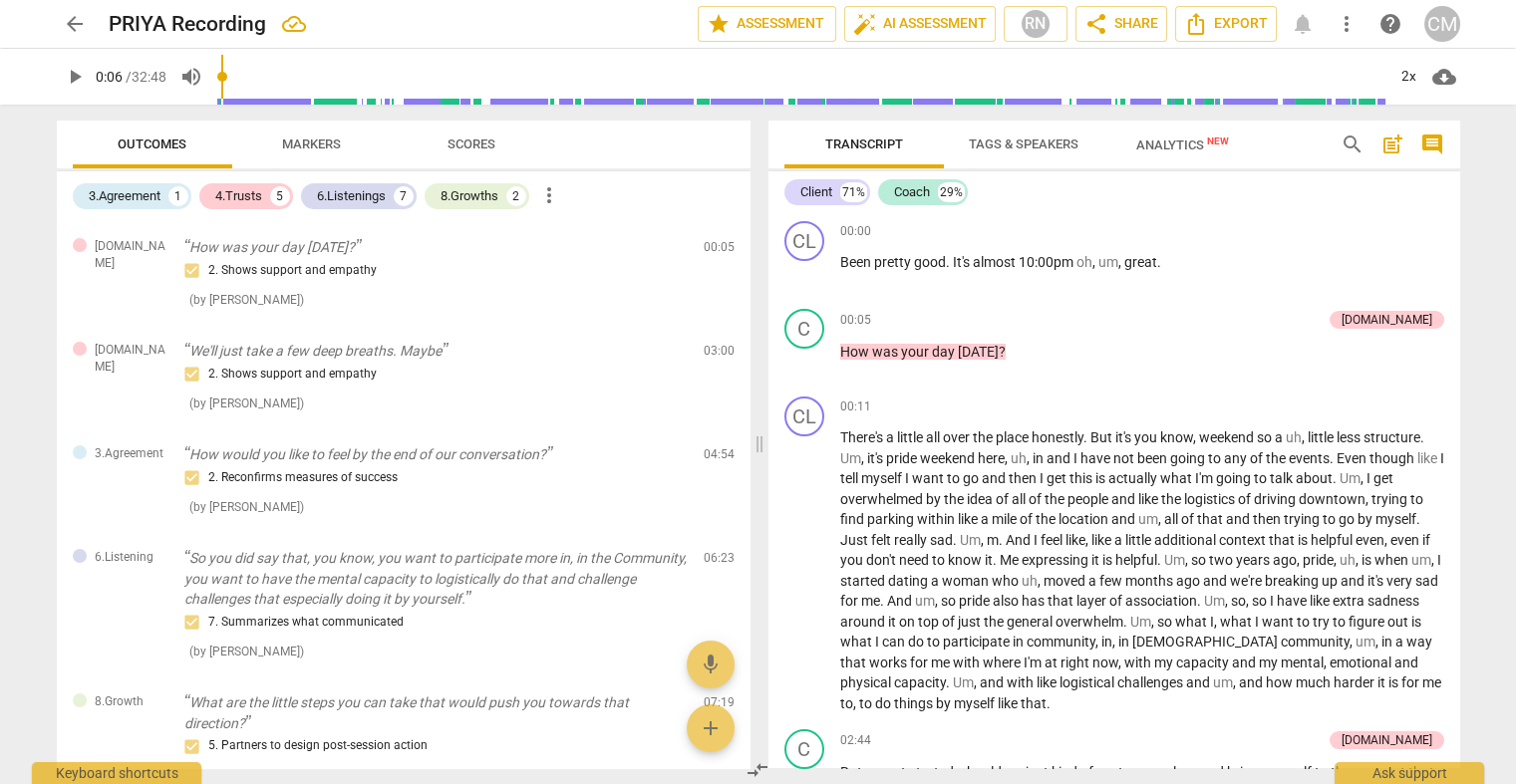 click on "play_arrow" at bounding box center [75, 77] 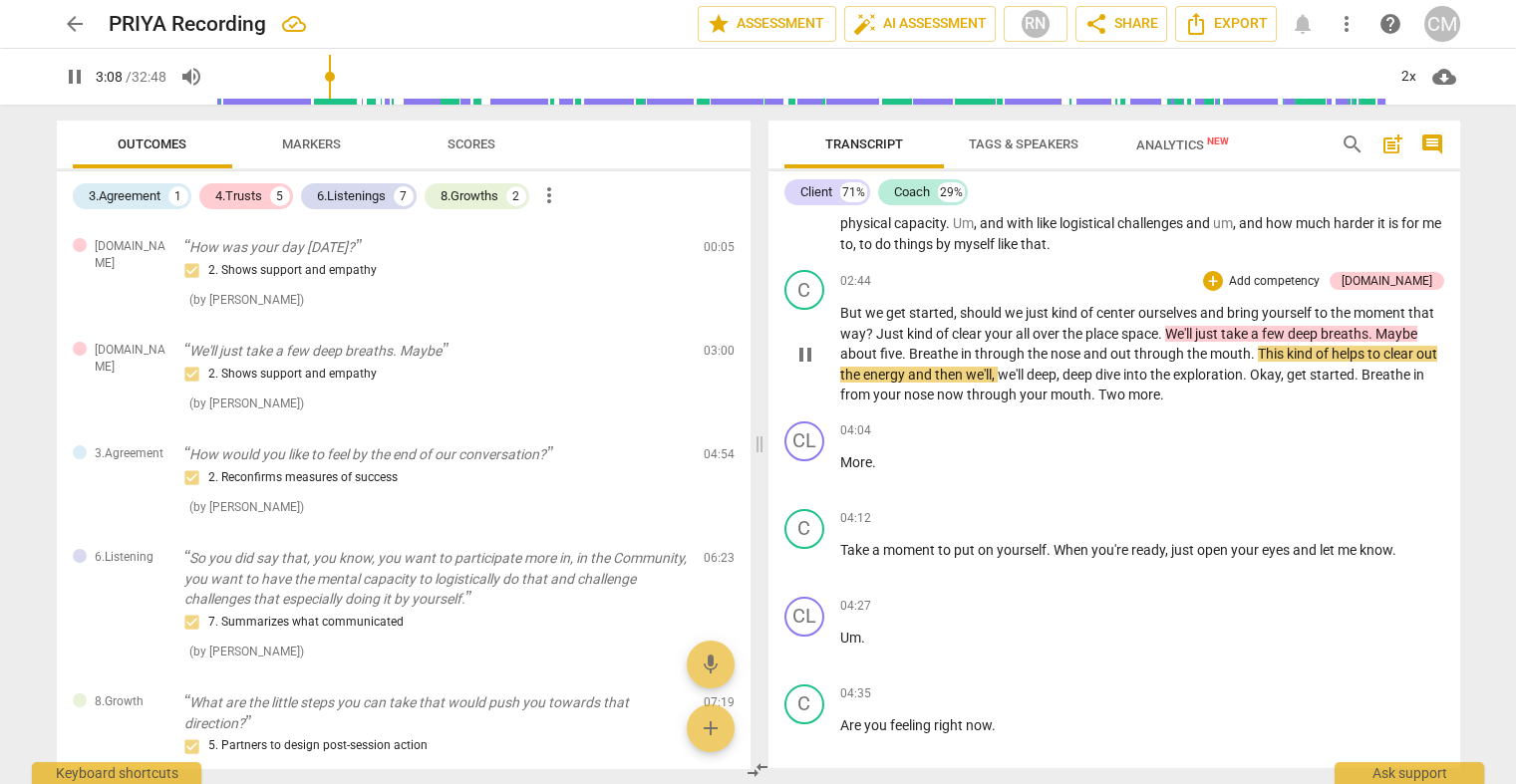 scroll, scrollTop: 466, scrollLeft: 0, axis: vertical 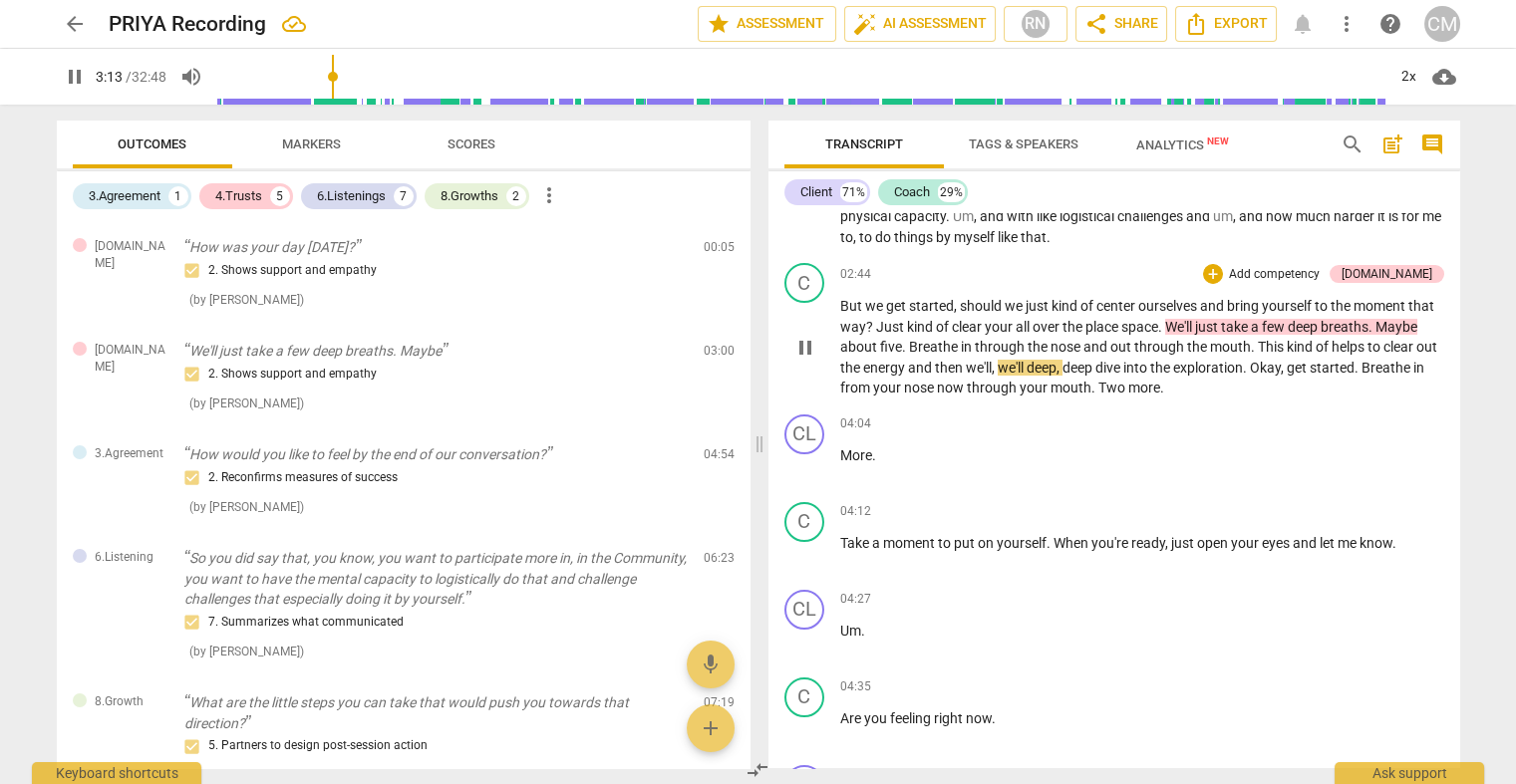 click on "pause" at bounding box center (805, 348) 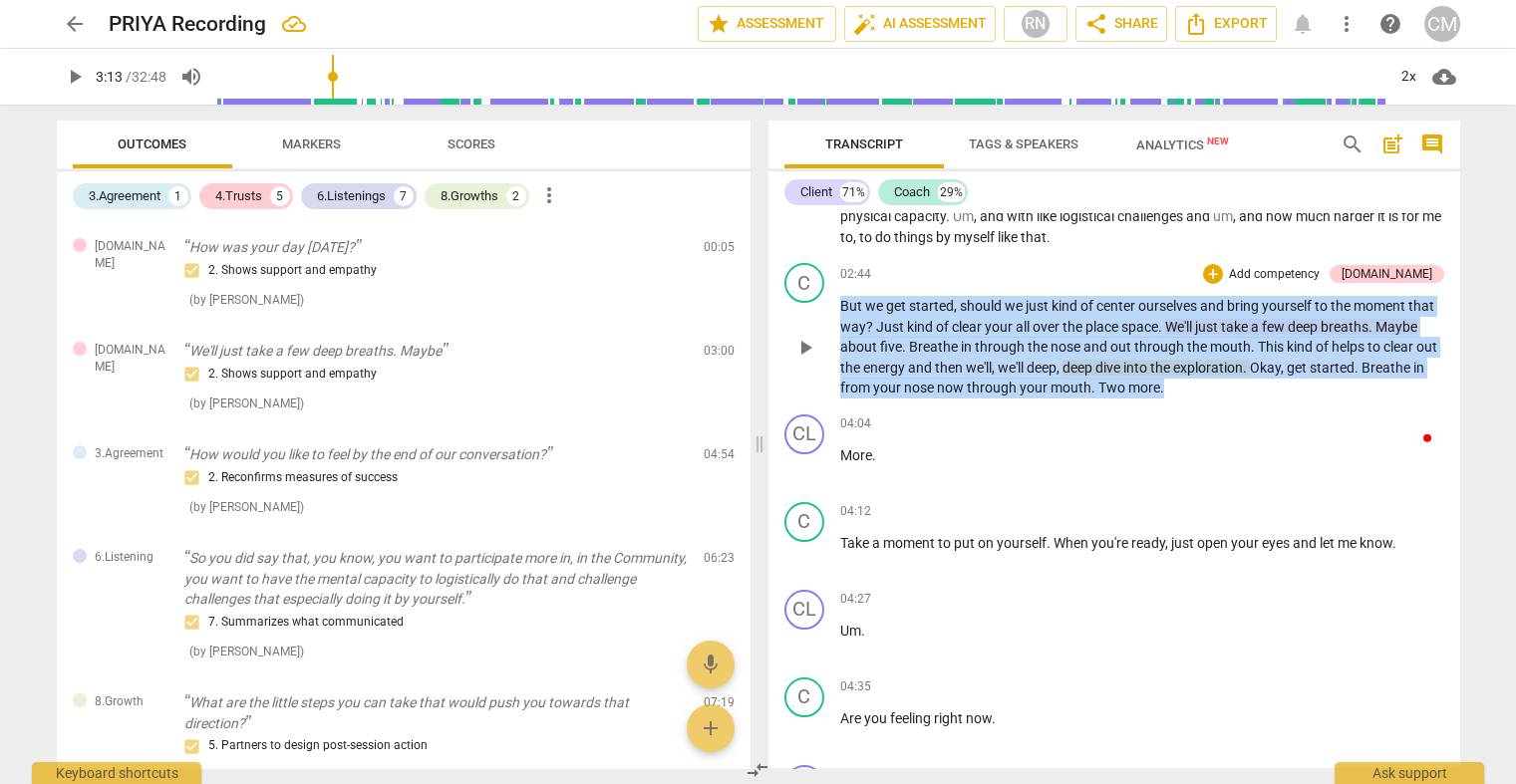 drag, startPoint x: 1342, startPoint y: 585, endPoint x: 816, endPoint y: 456, distance: 541.5875 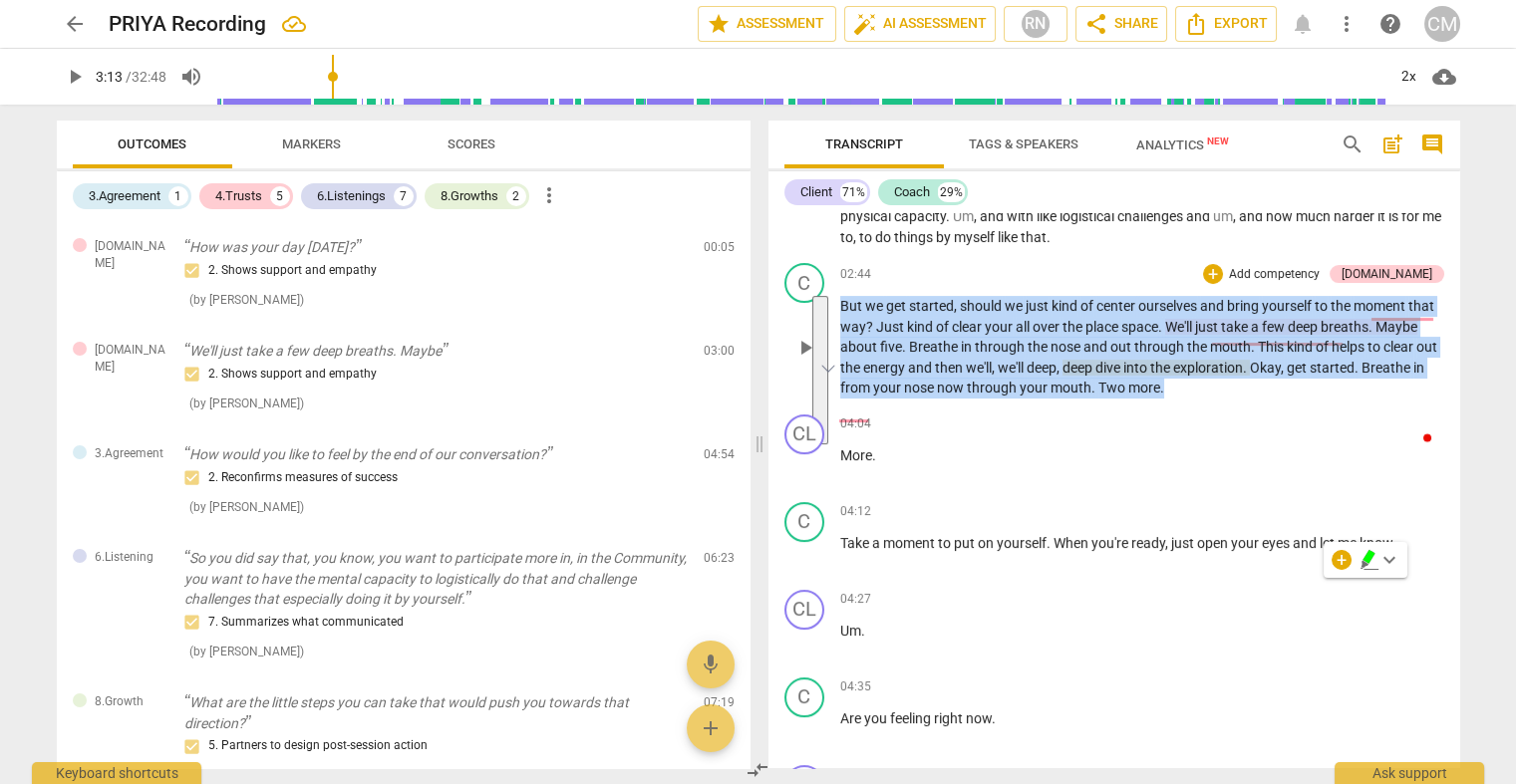 click on "Add competency" at bounding box center [1274, 275] 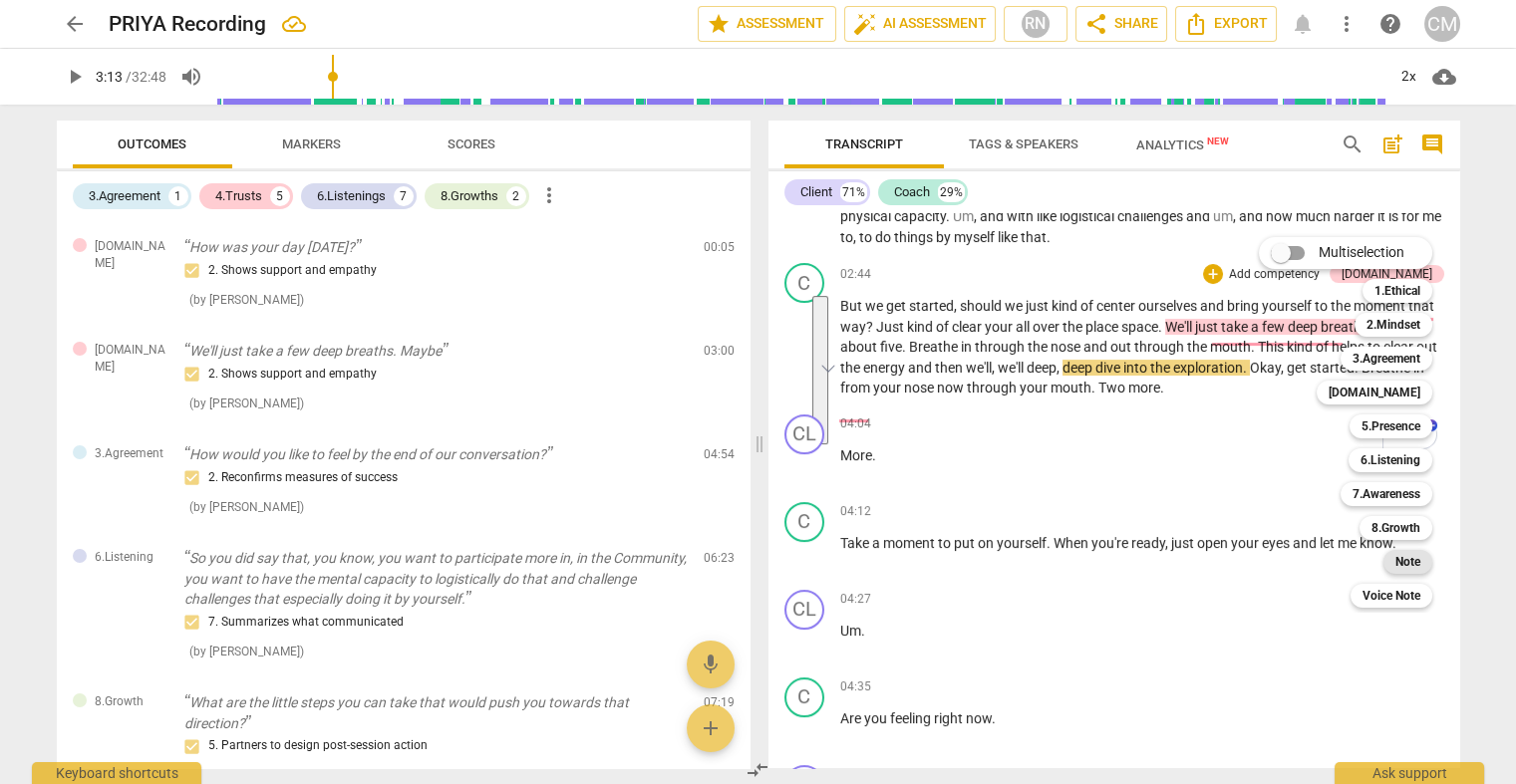click on "Note" at bounding box center [1407, 562] 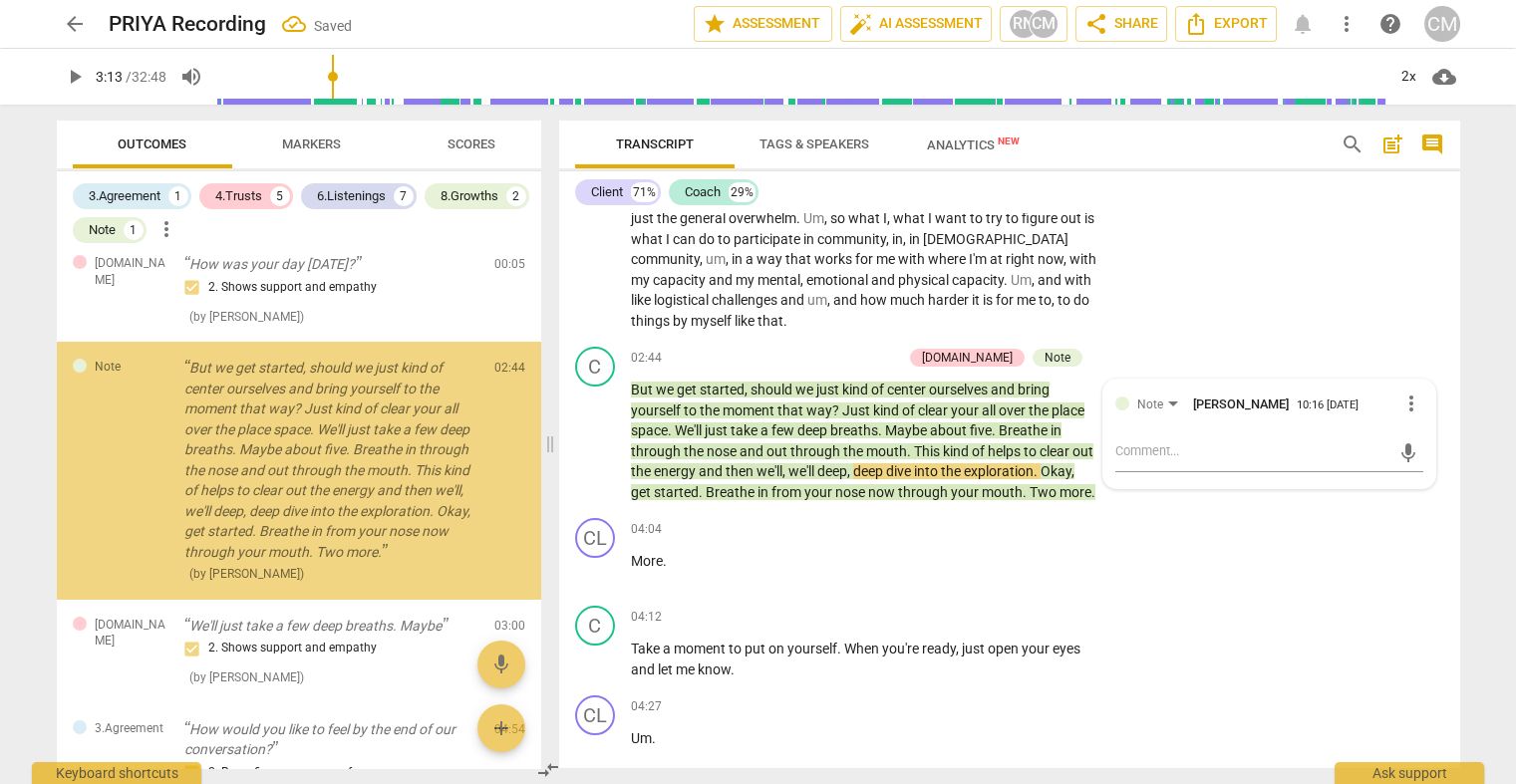 scroll, scrollTop: 52, scrollLeft: 0, axis: vertical 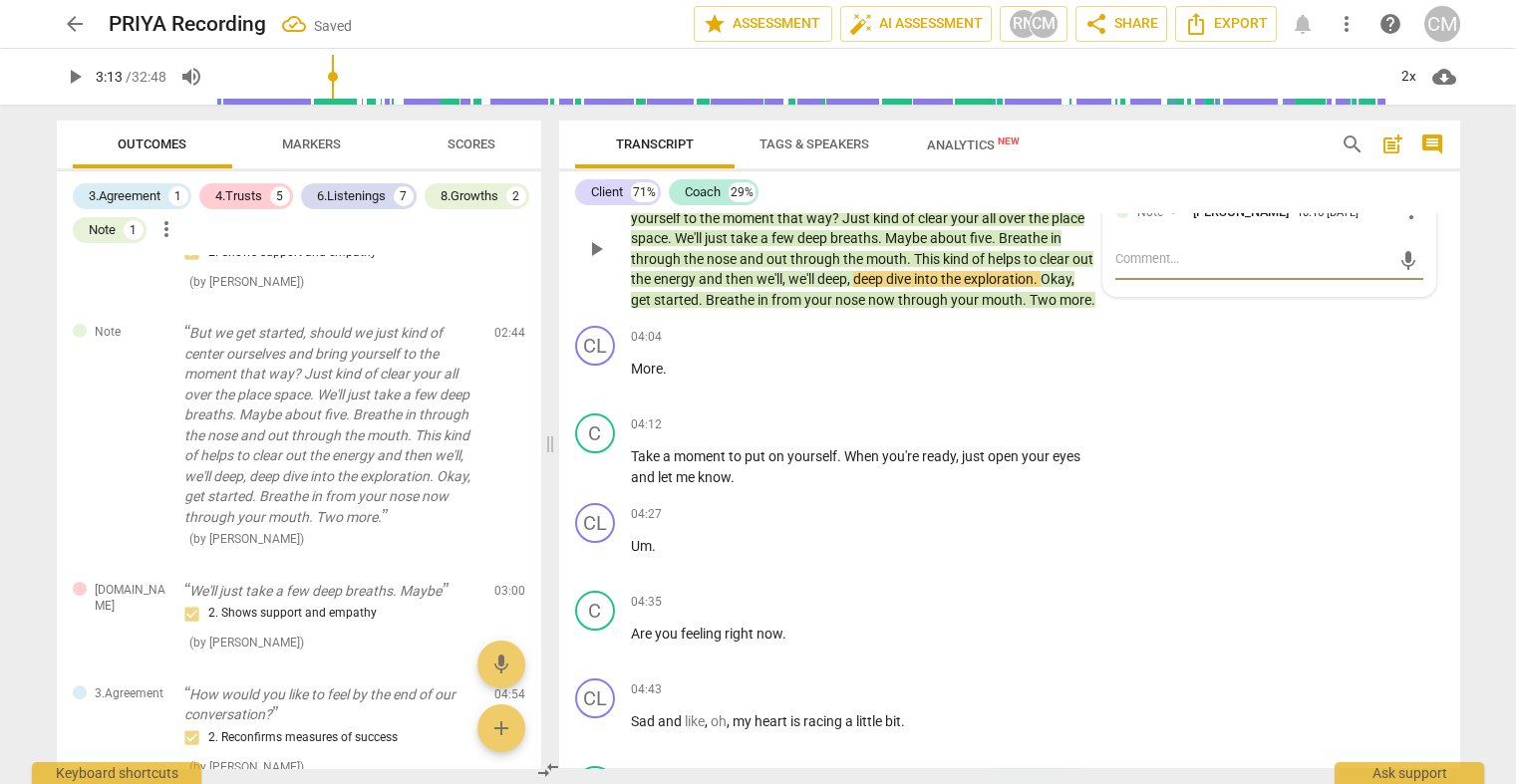 type on "m" 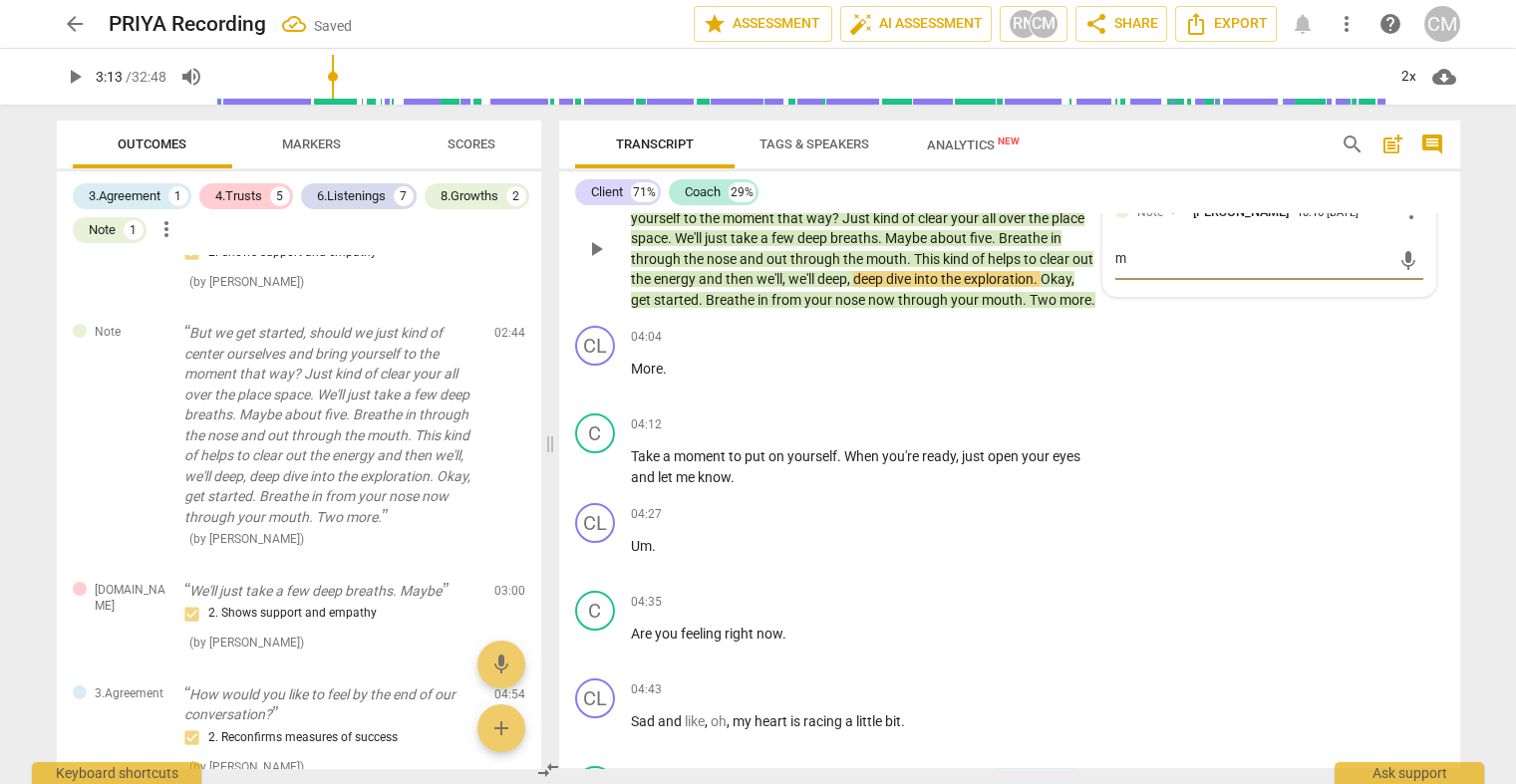 type on "ma" 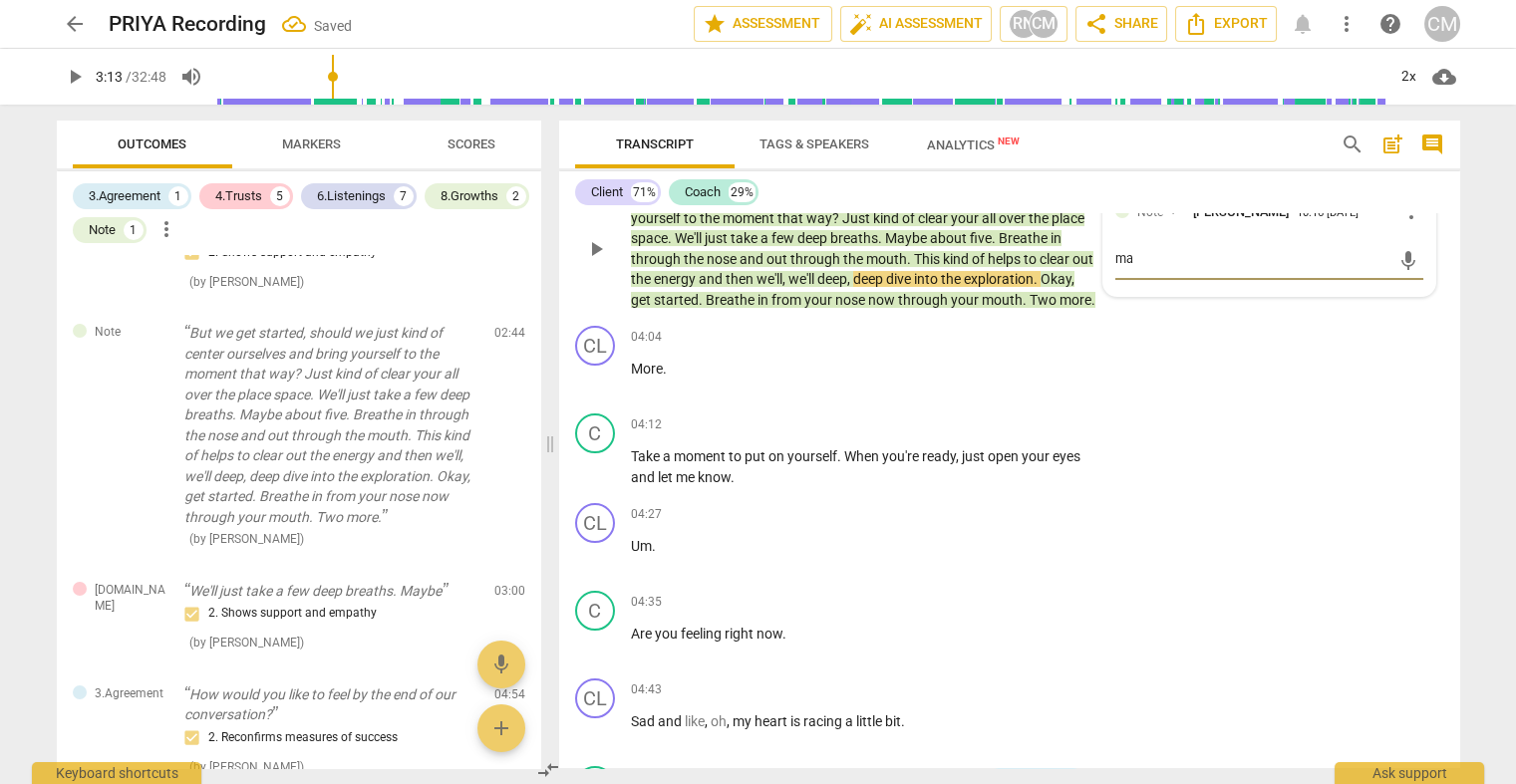 type on "mak" 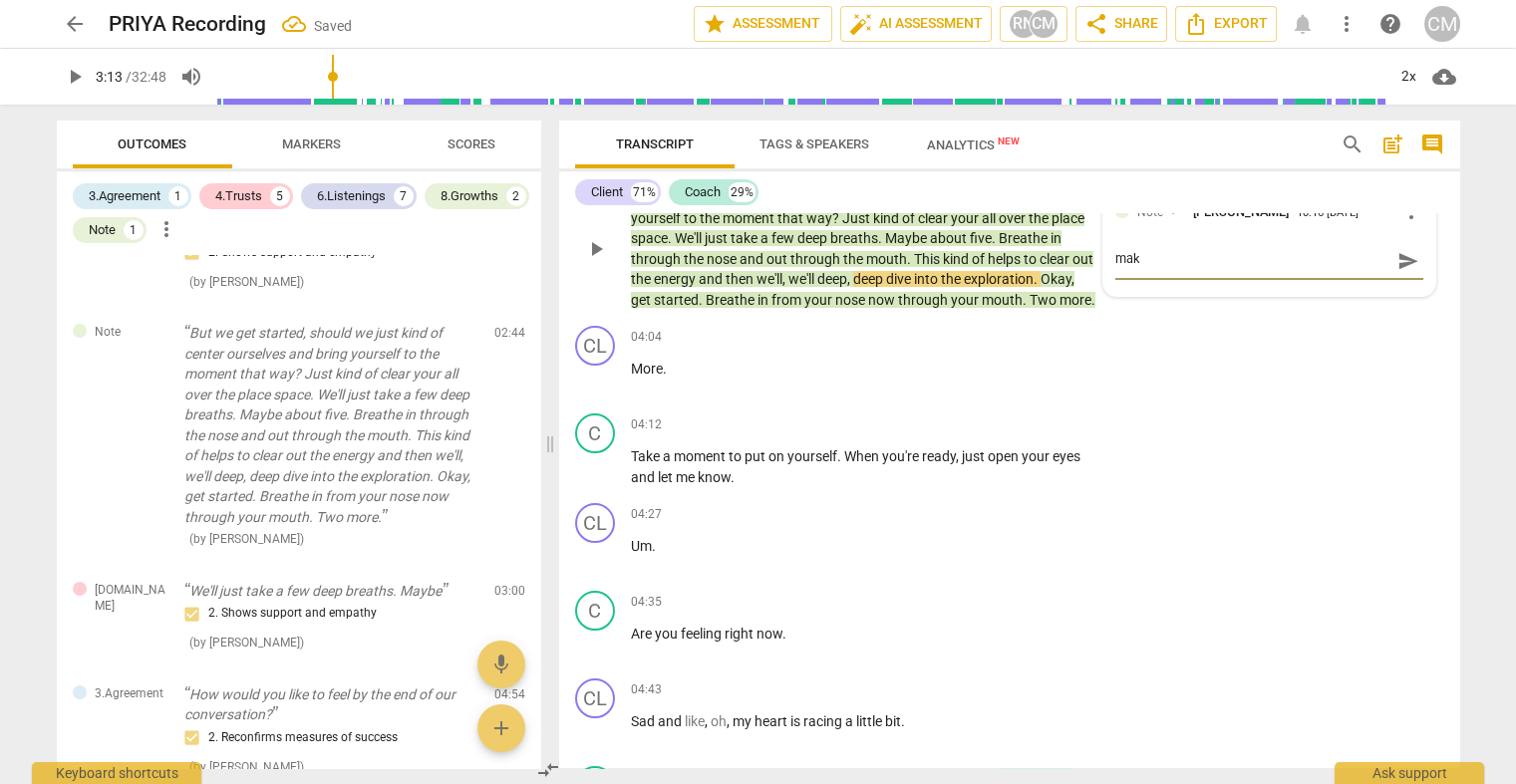 type on "make" 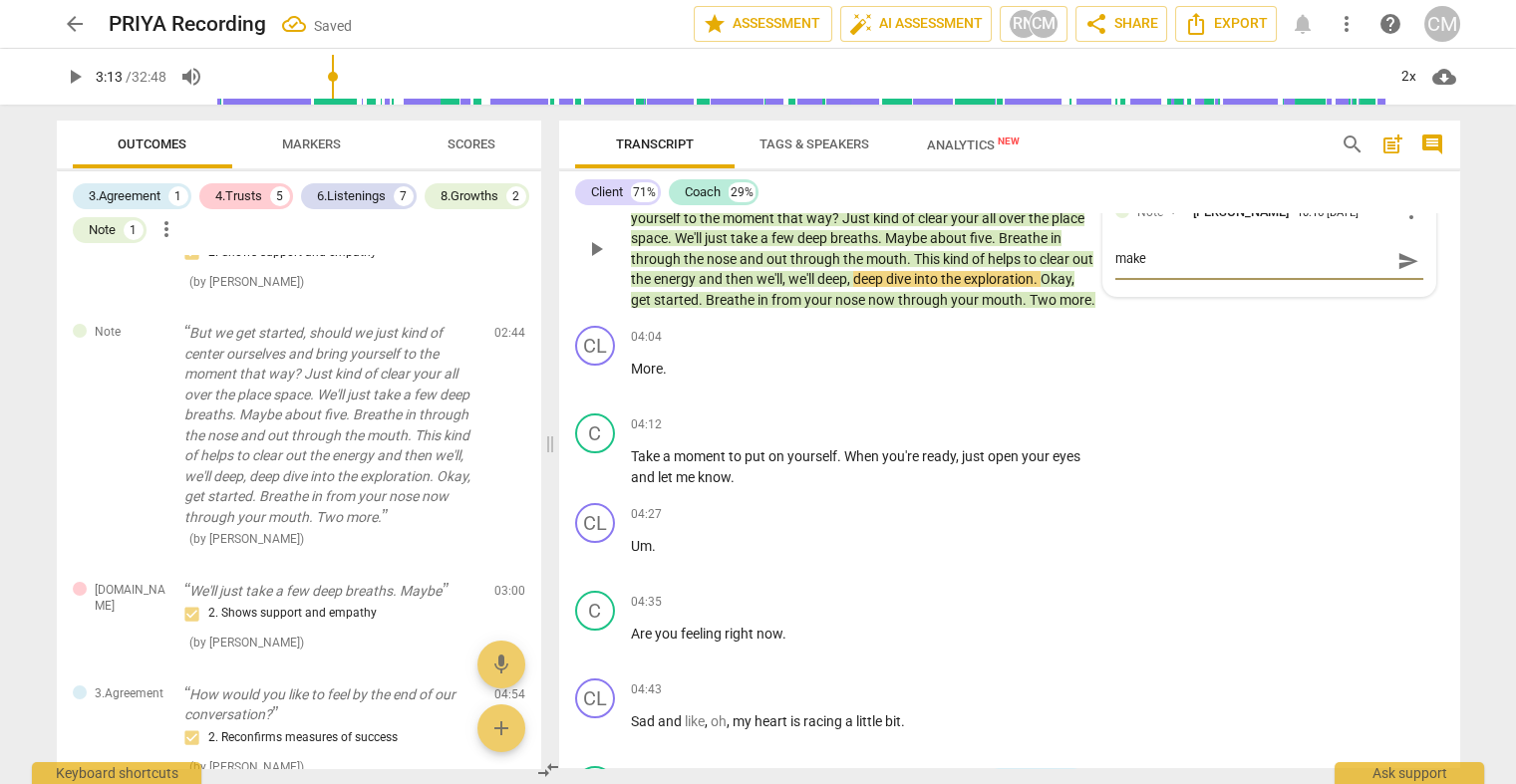 type on "makeh" 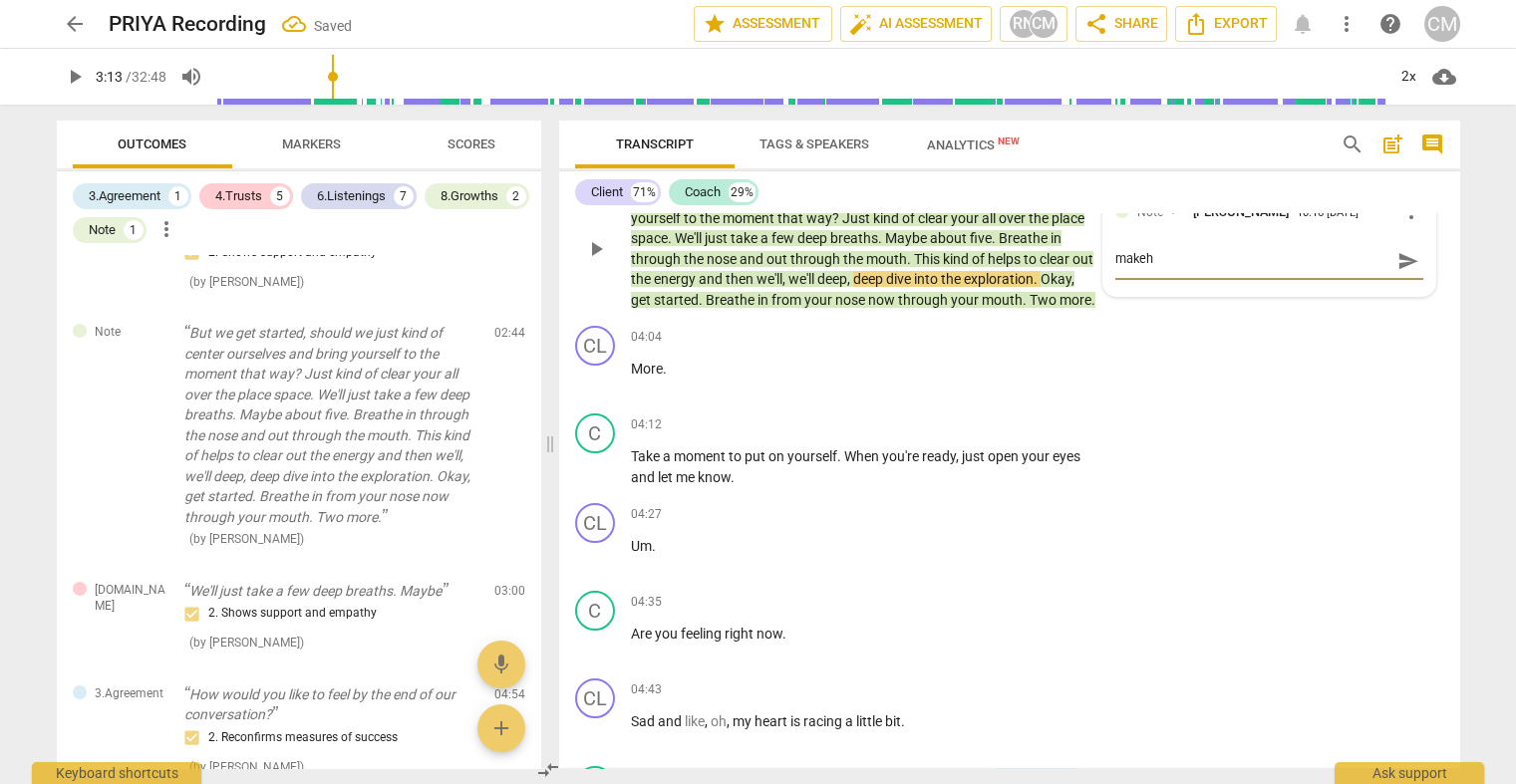 type on "makehg" 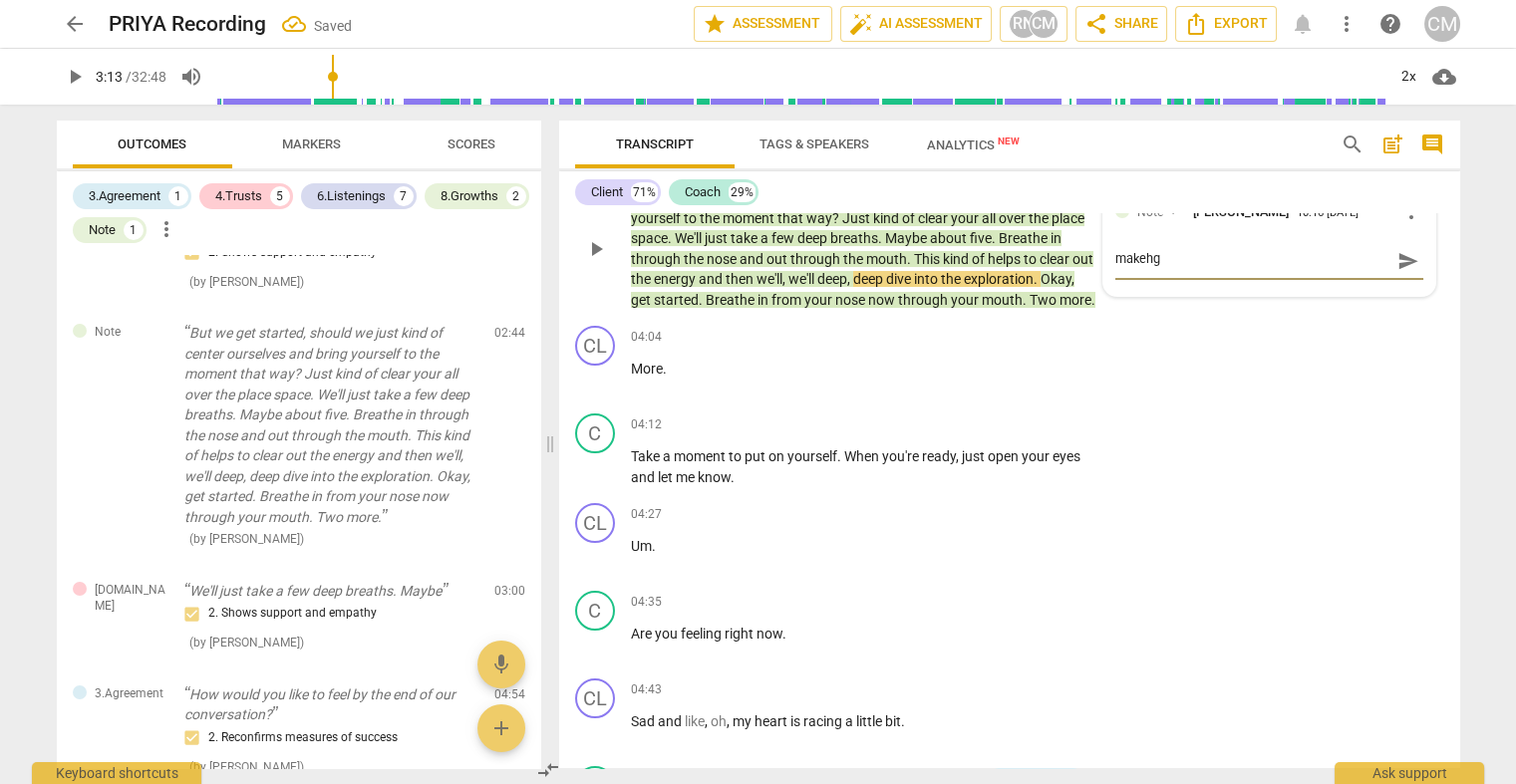 type on "makehgi" 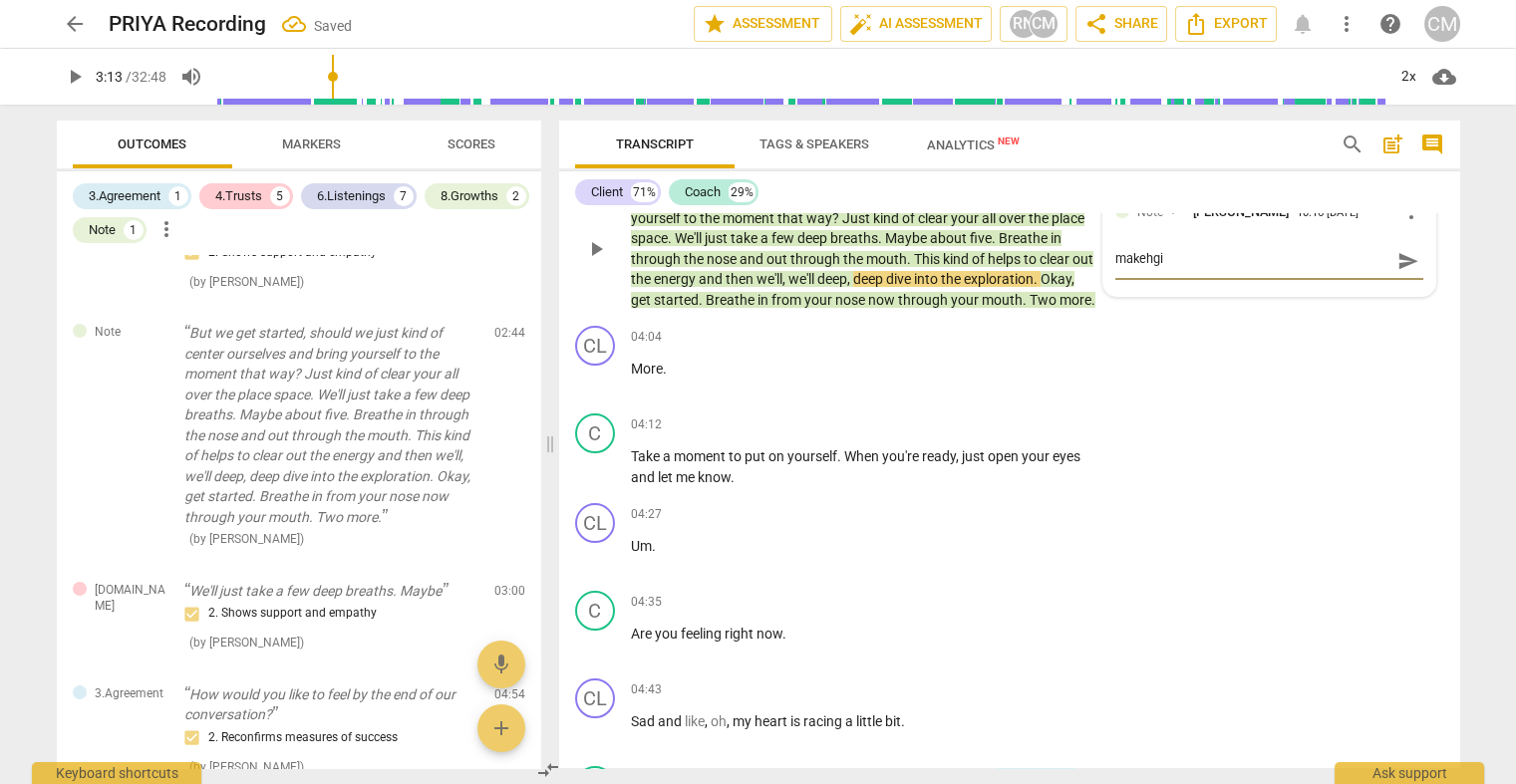 type on "makehgis" 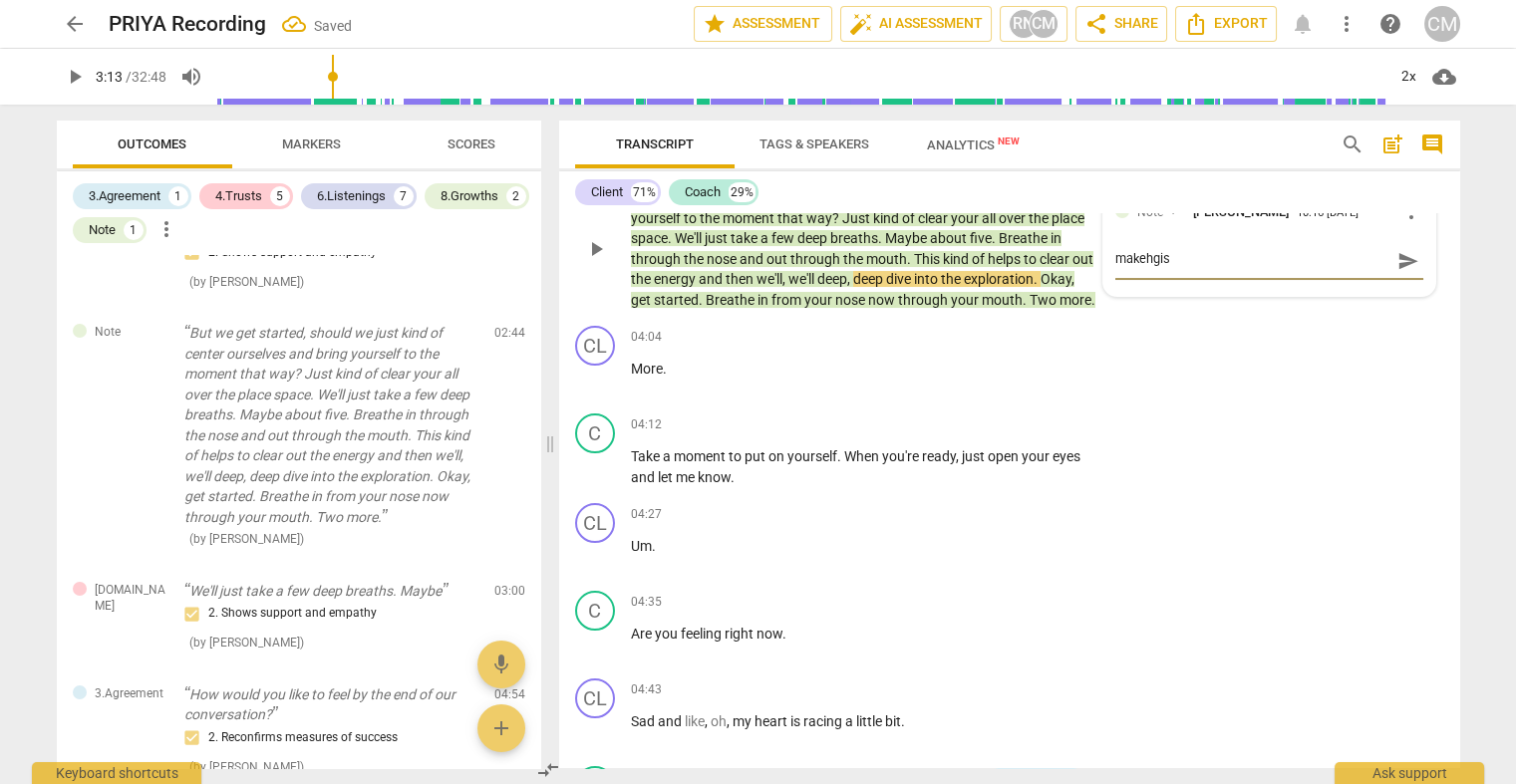 type on "makehgis" 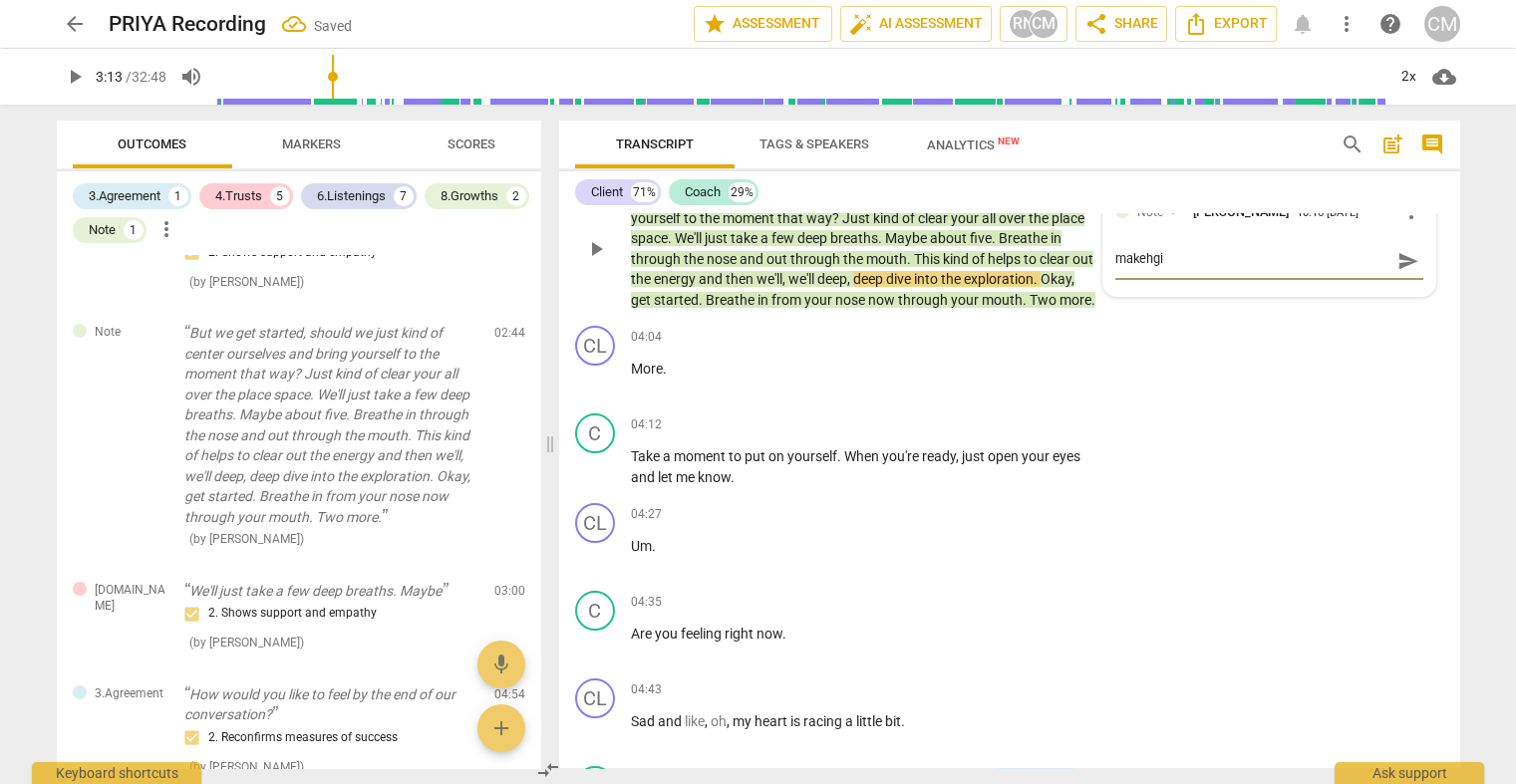 type on "makehg" 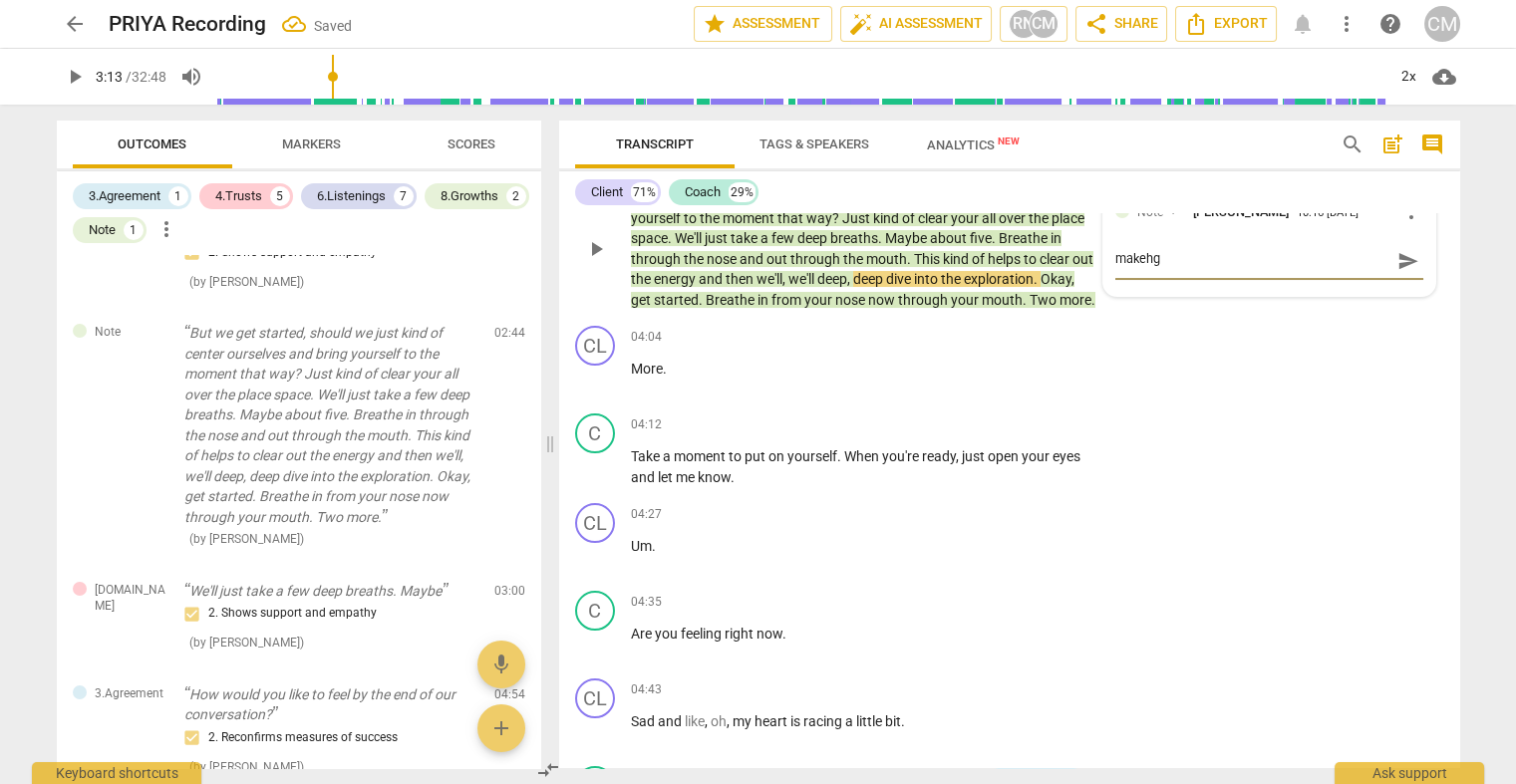 type on "makeh" 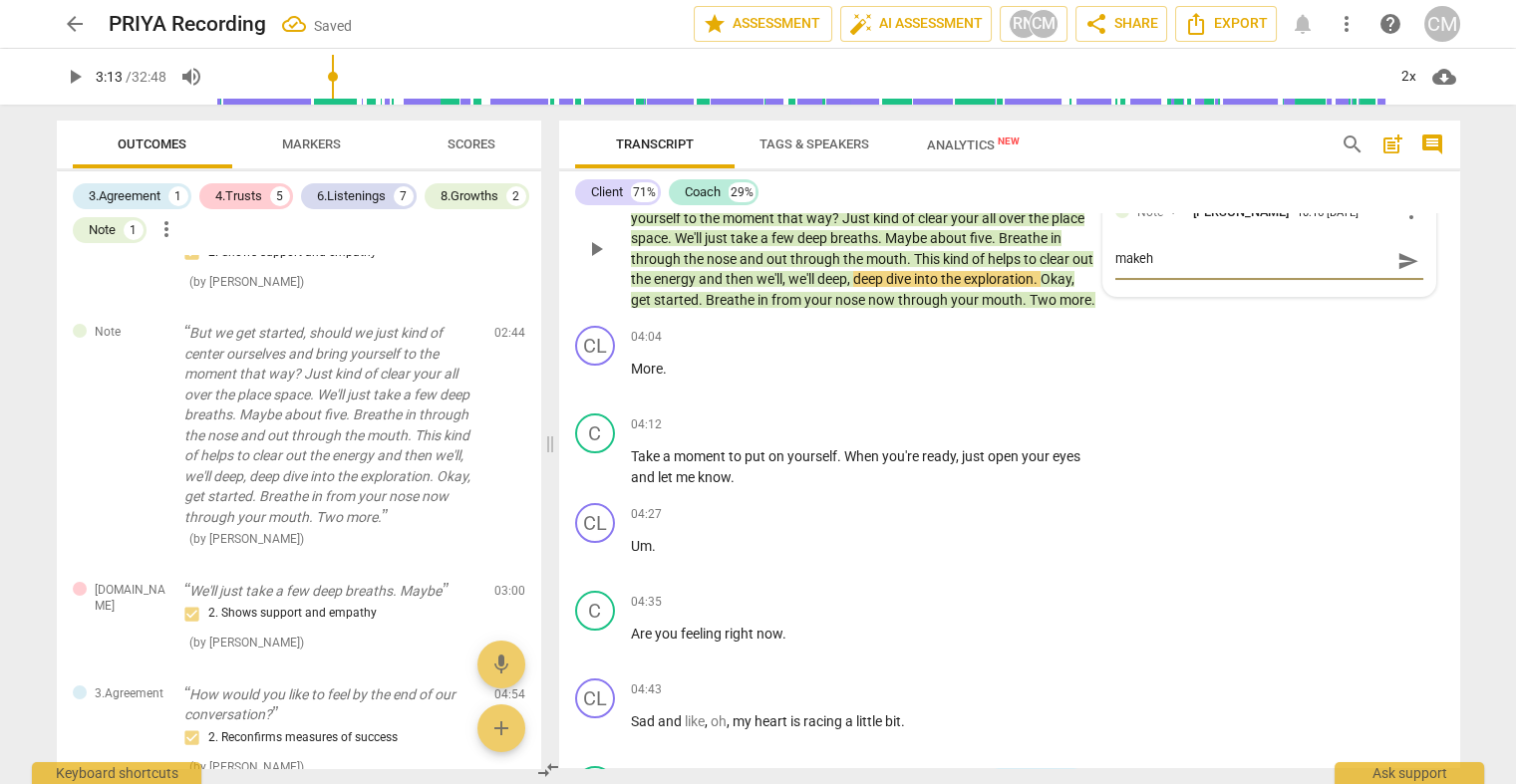 type on "make" 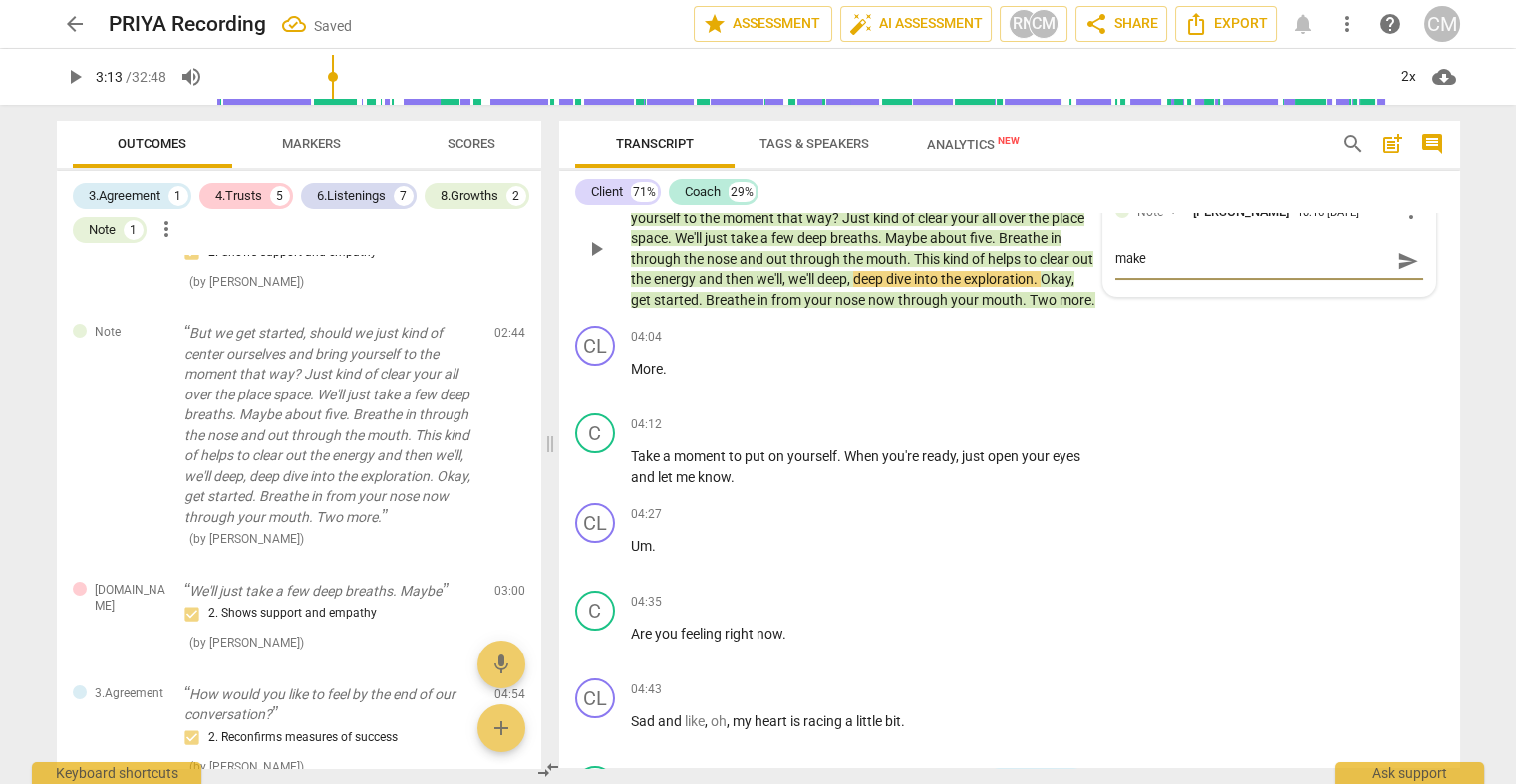 type on "mak" 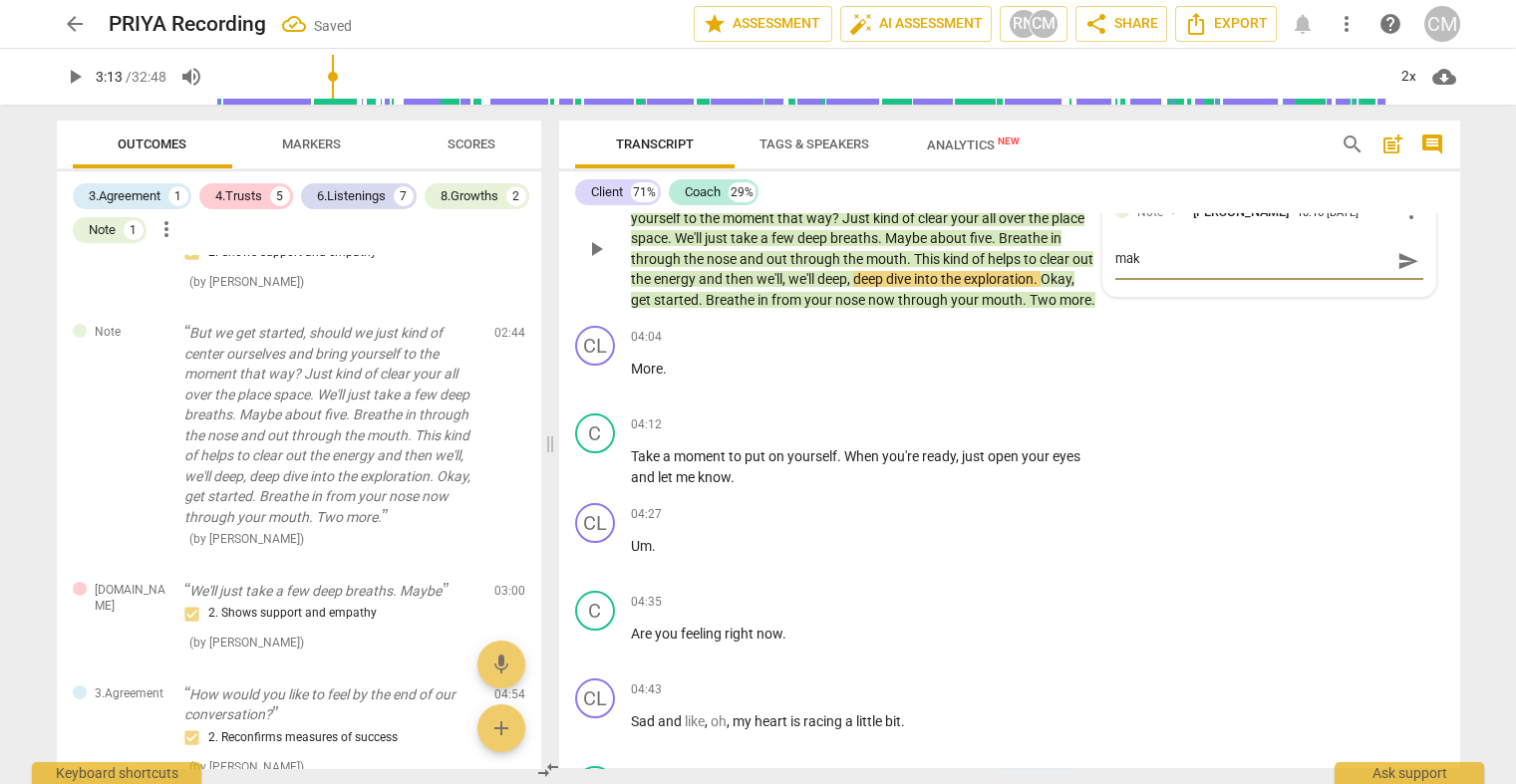 type on "make" 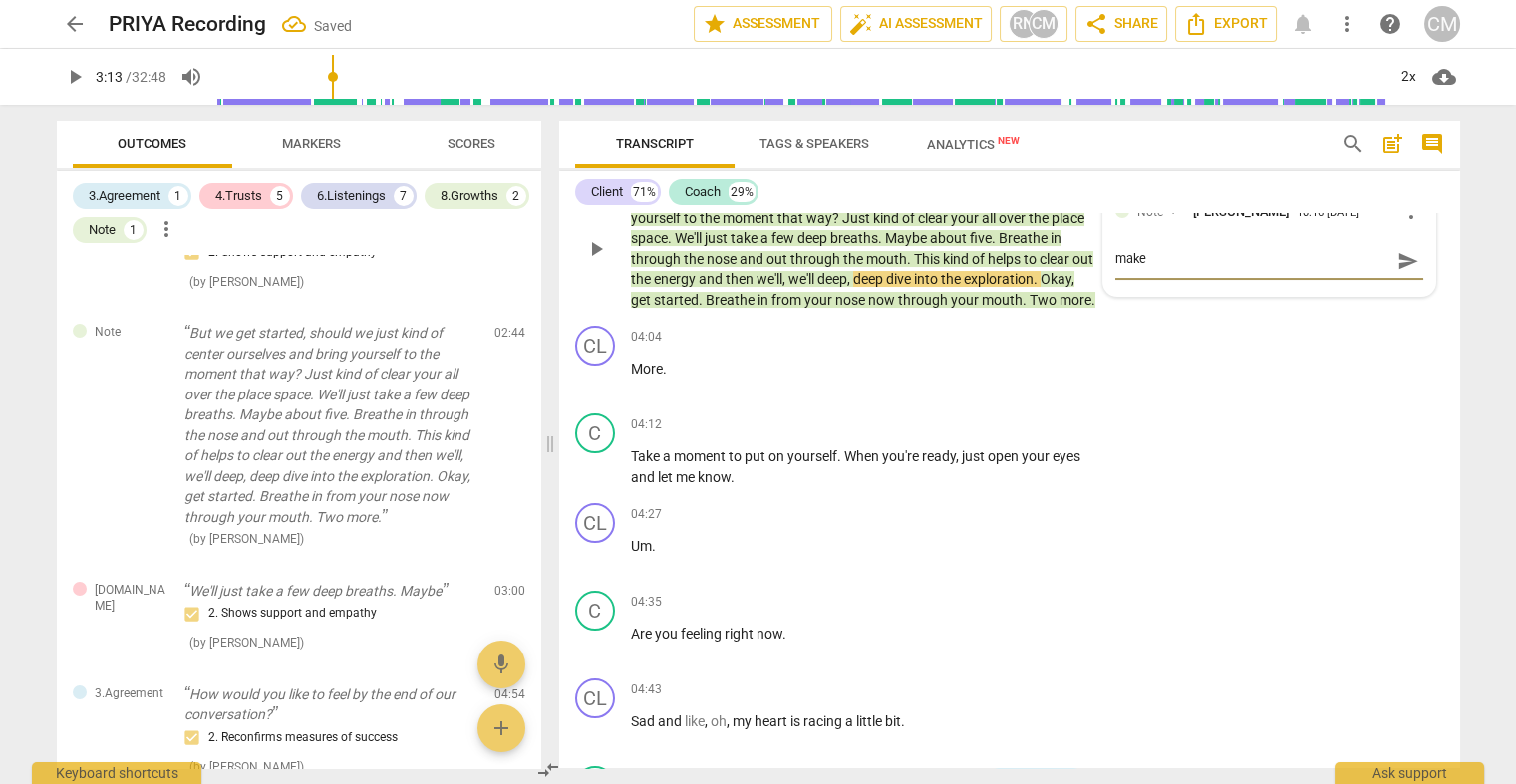 type on "make" 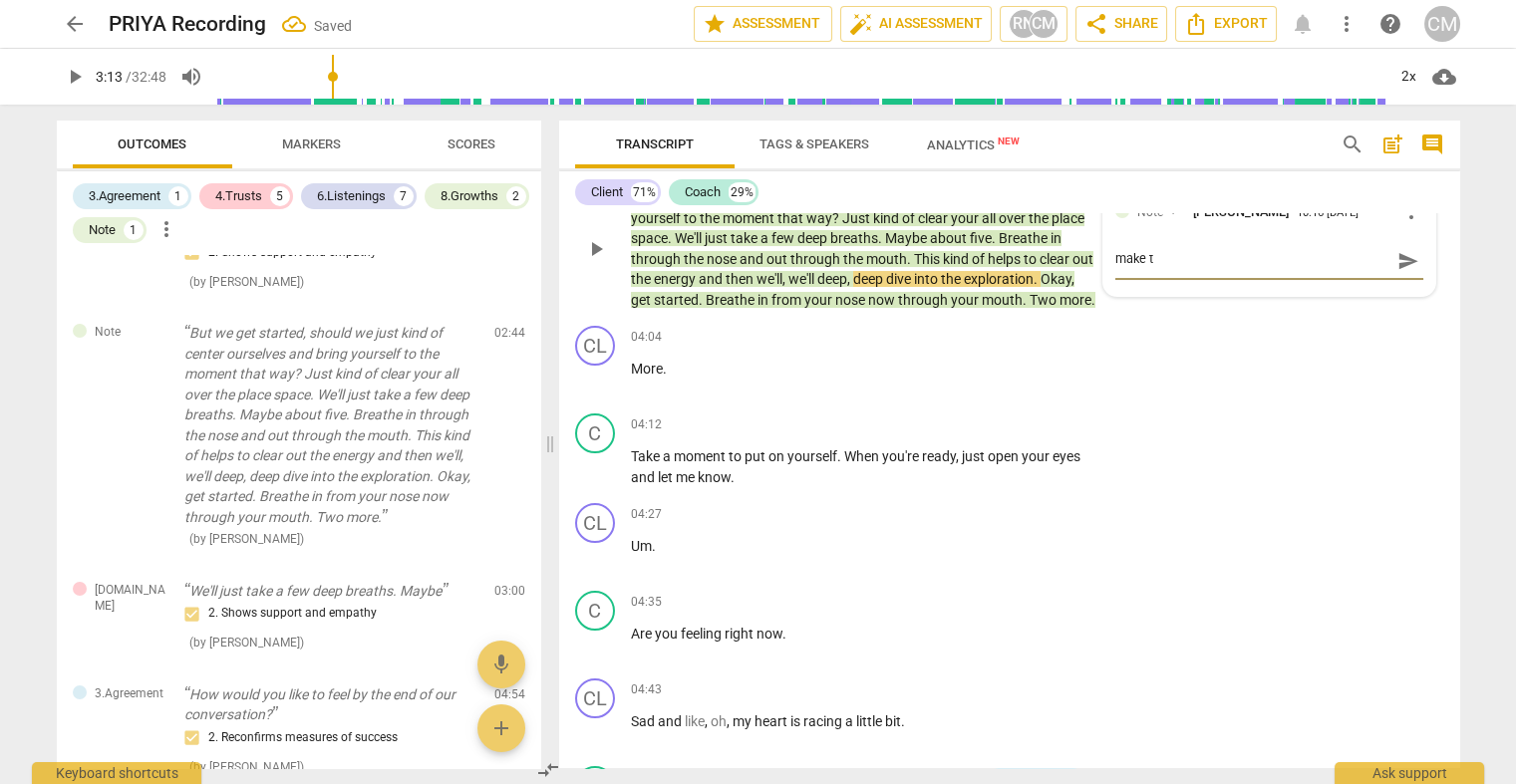 type on "make th" 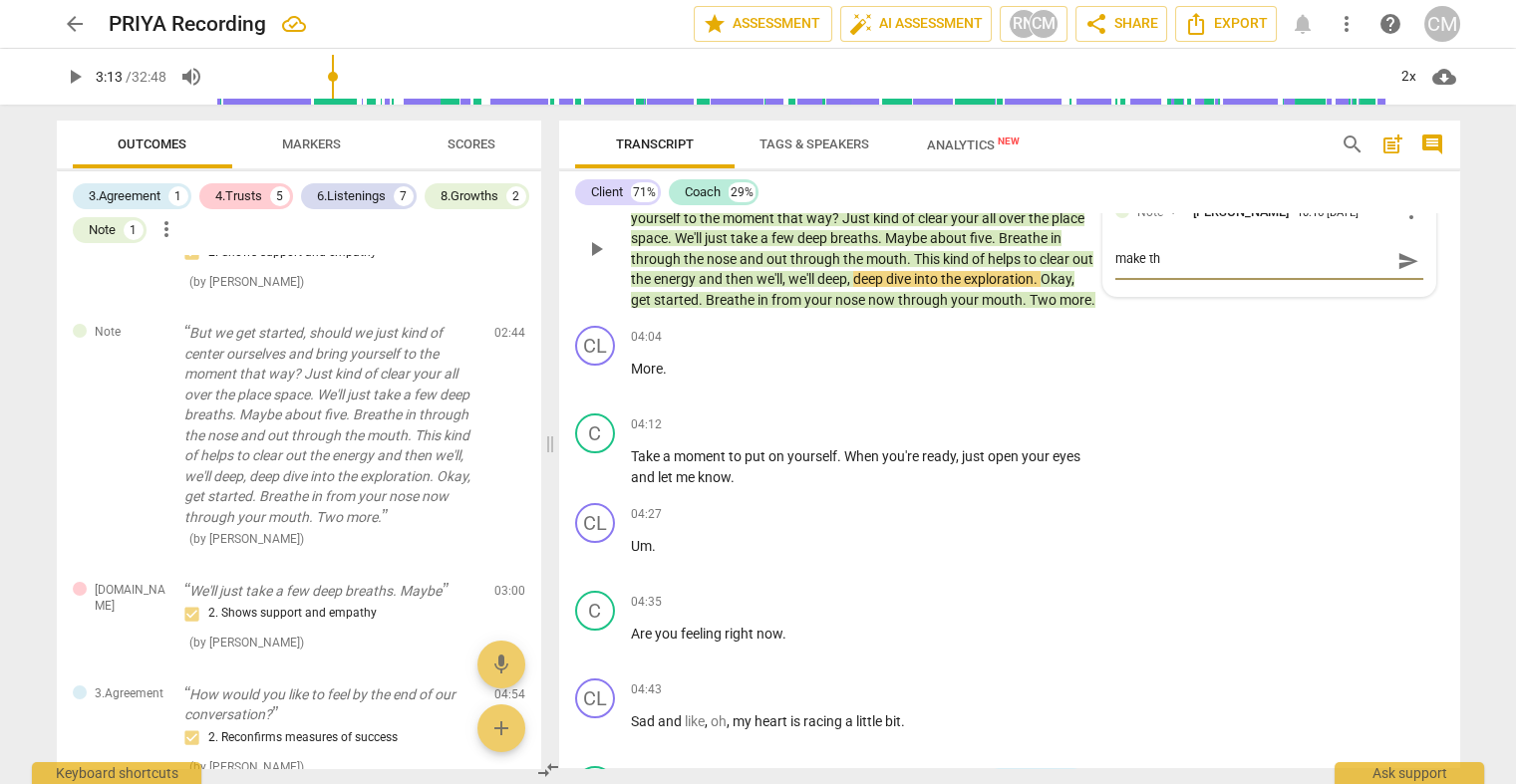 type on "make thi" 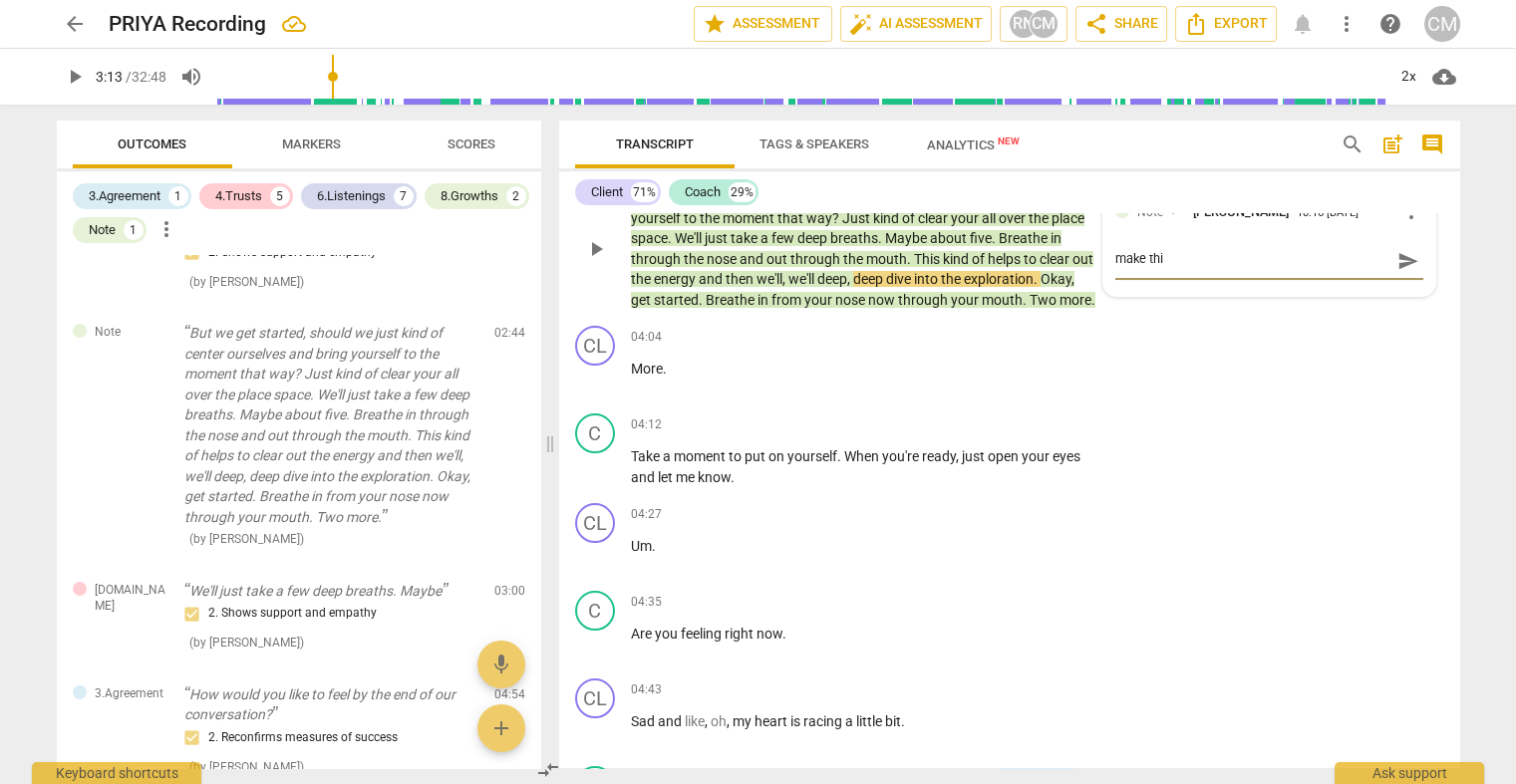 type on "make this" 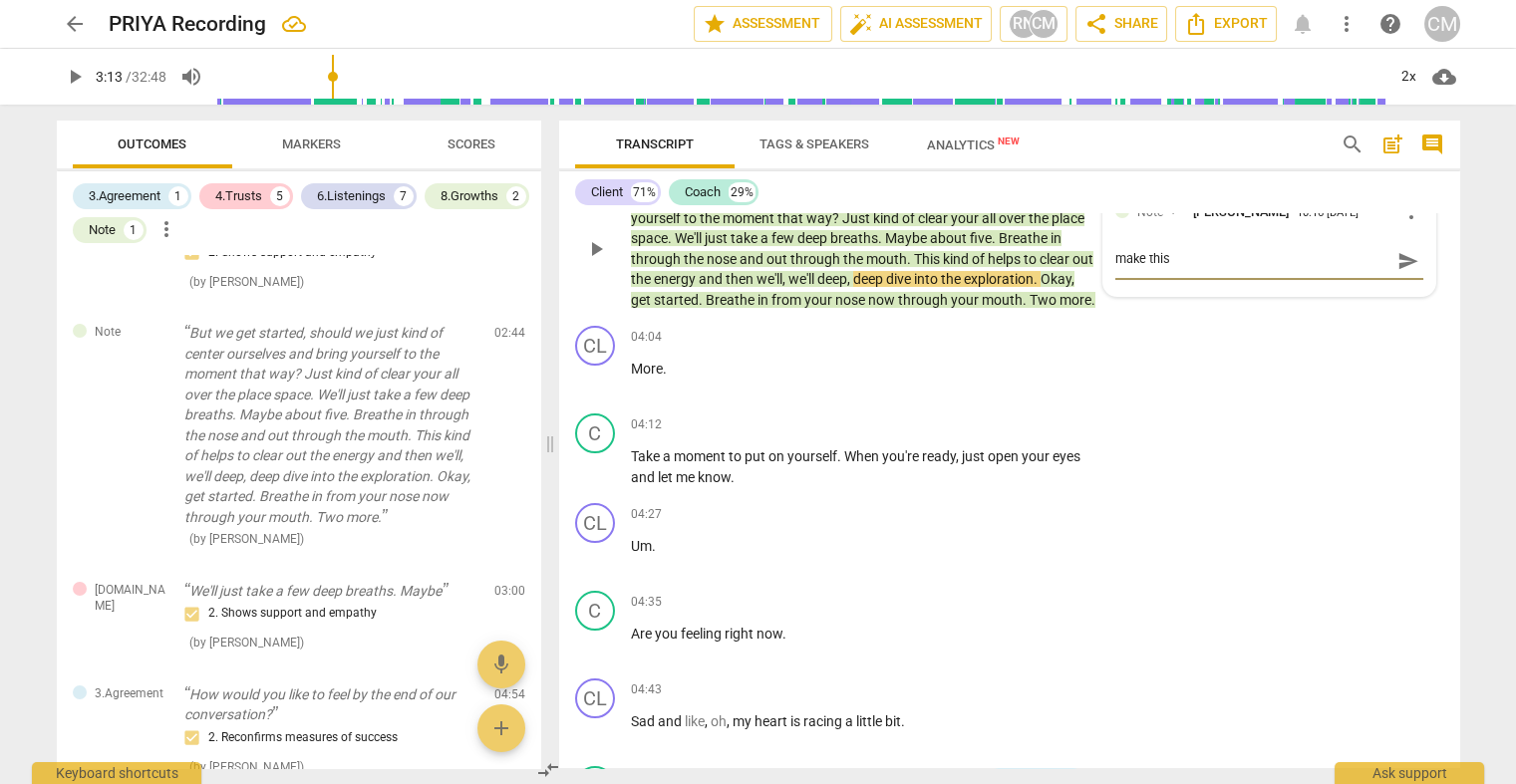 type on "make this" 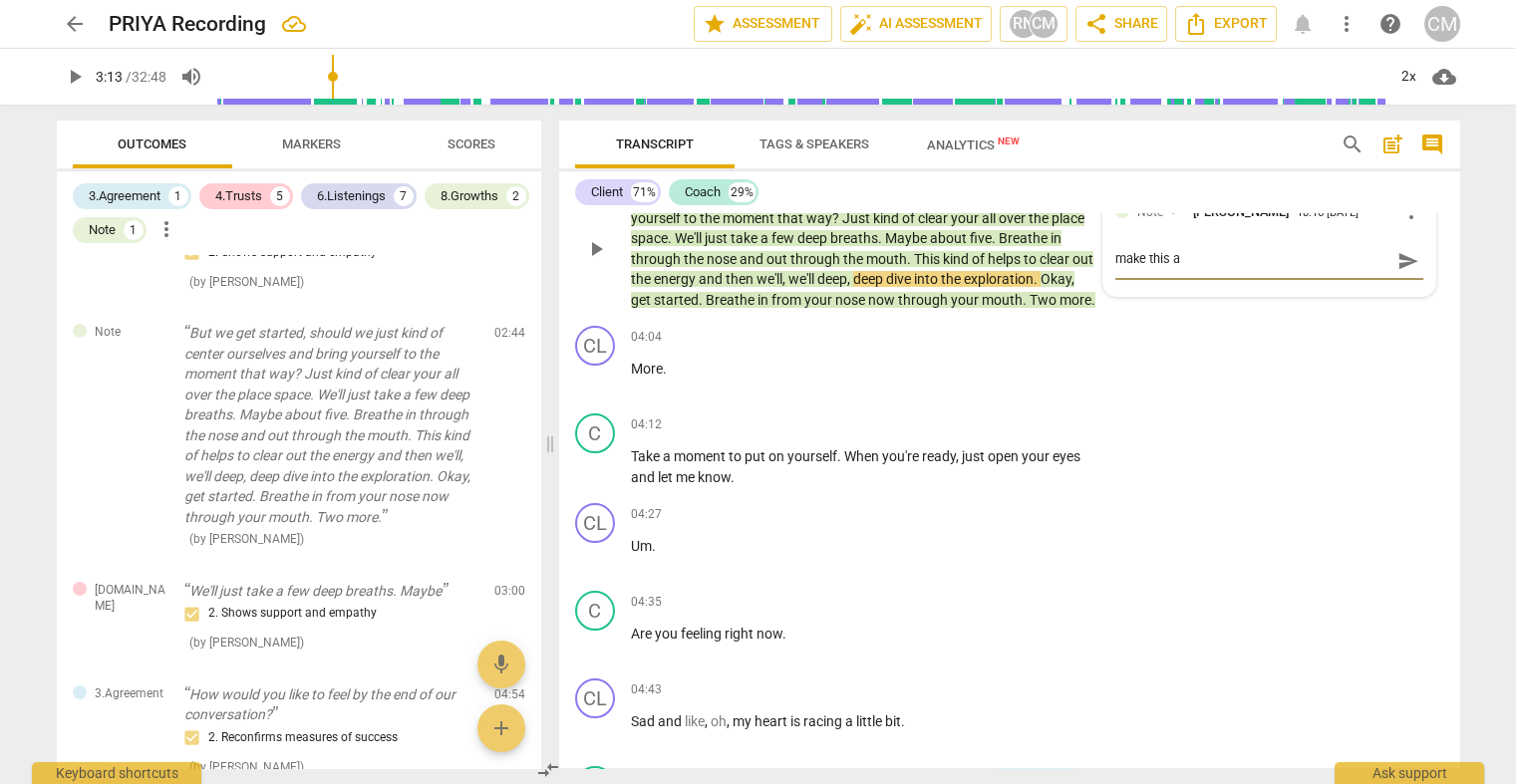 type on "make this an" 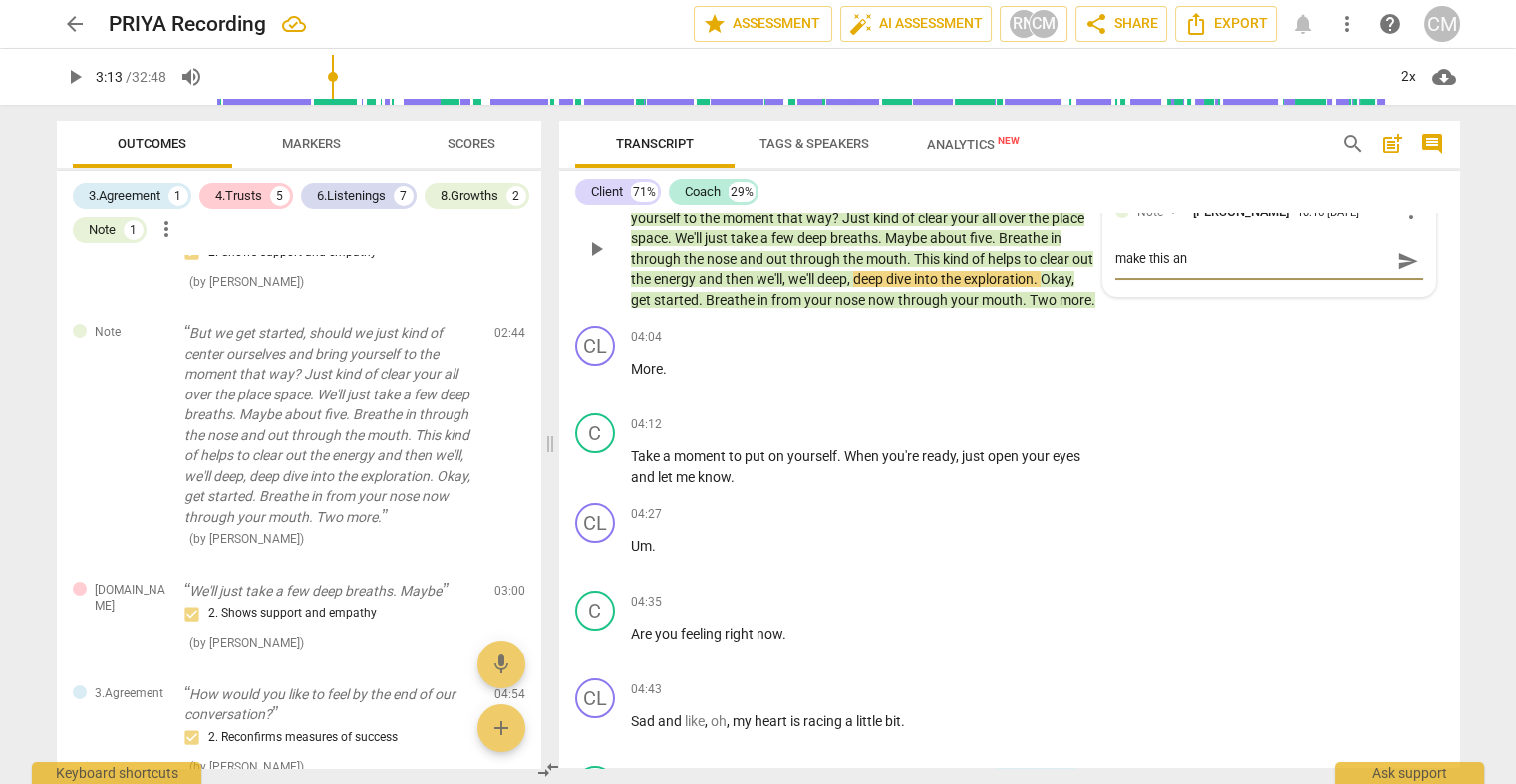 type on "make this an" 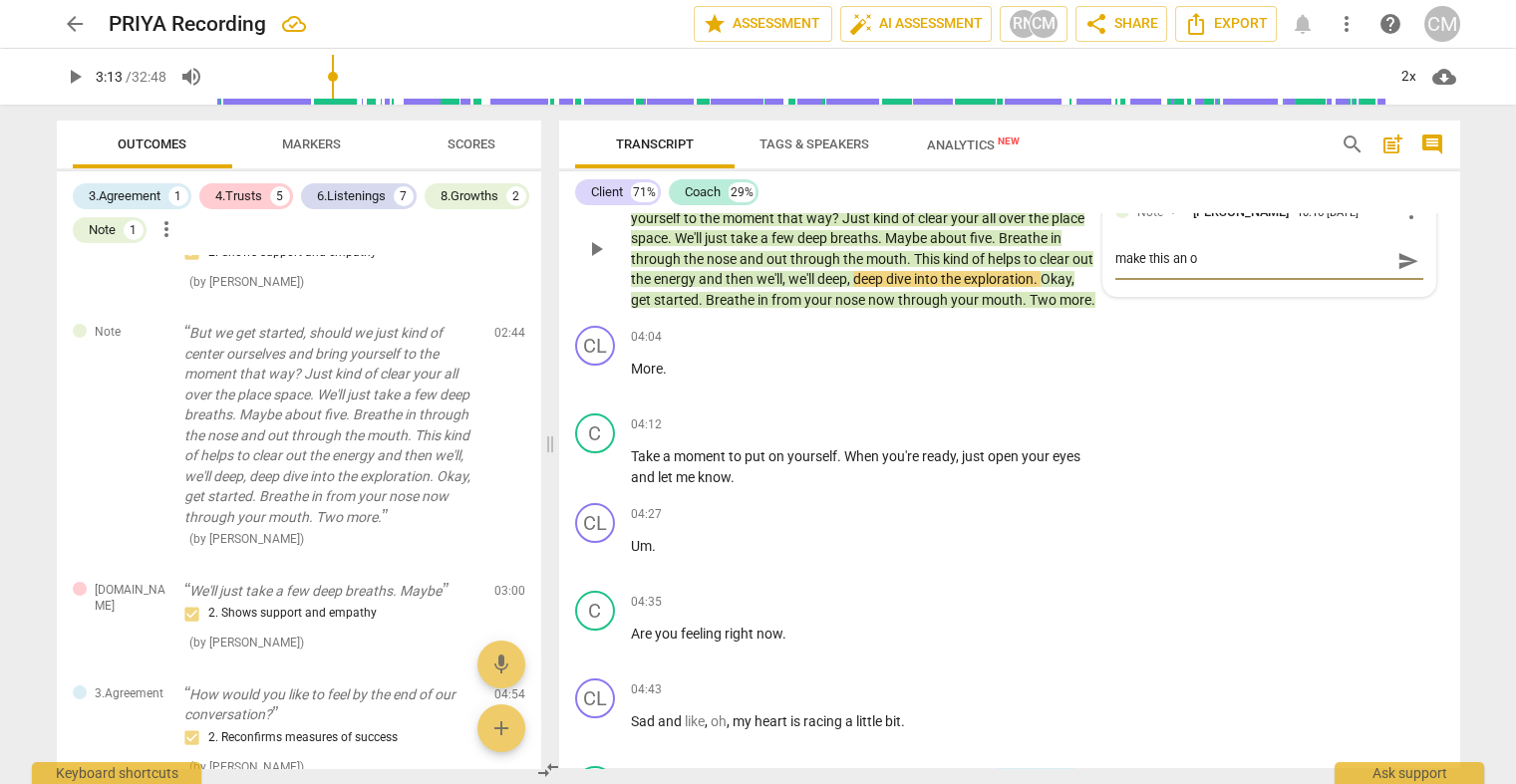 type on "make this an of" 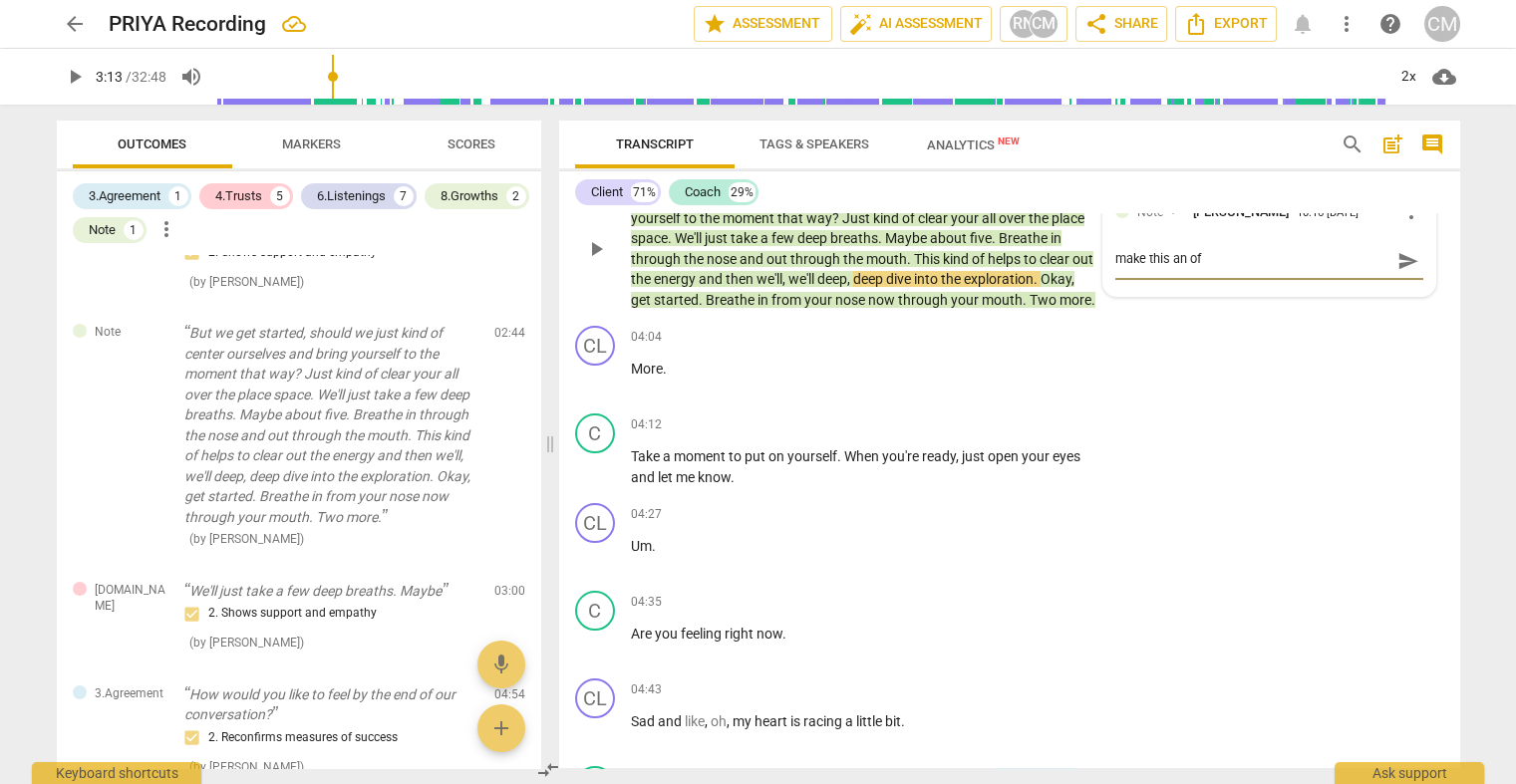type on "make this an off" 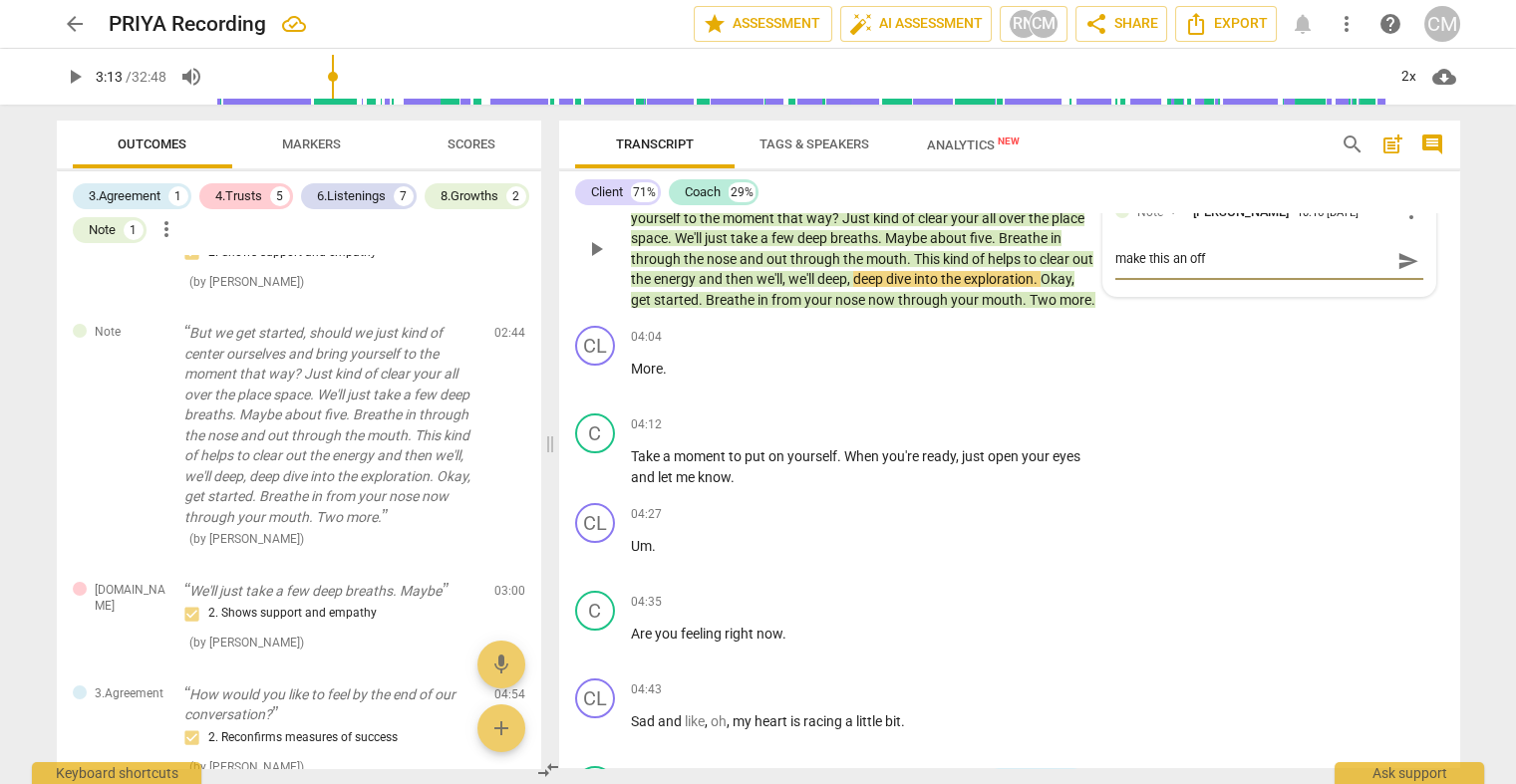 type on "make this an offe" 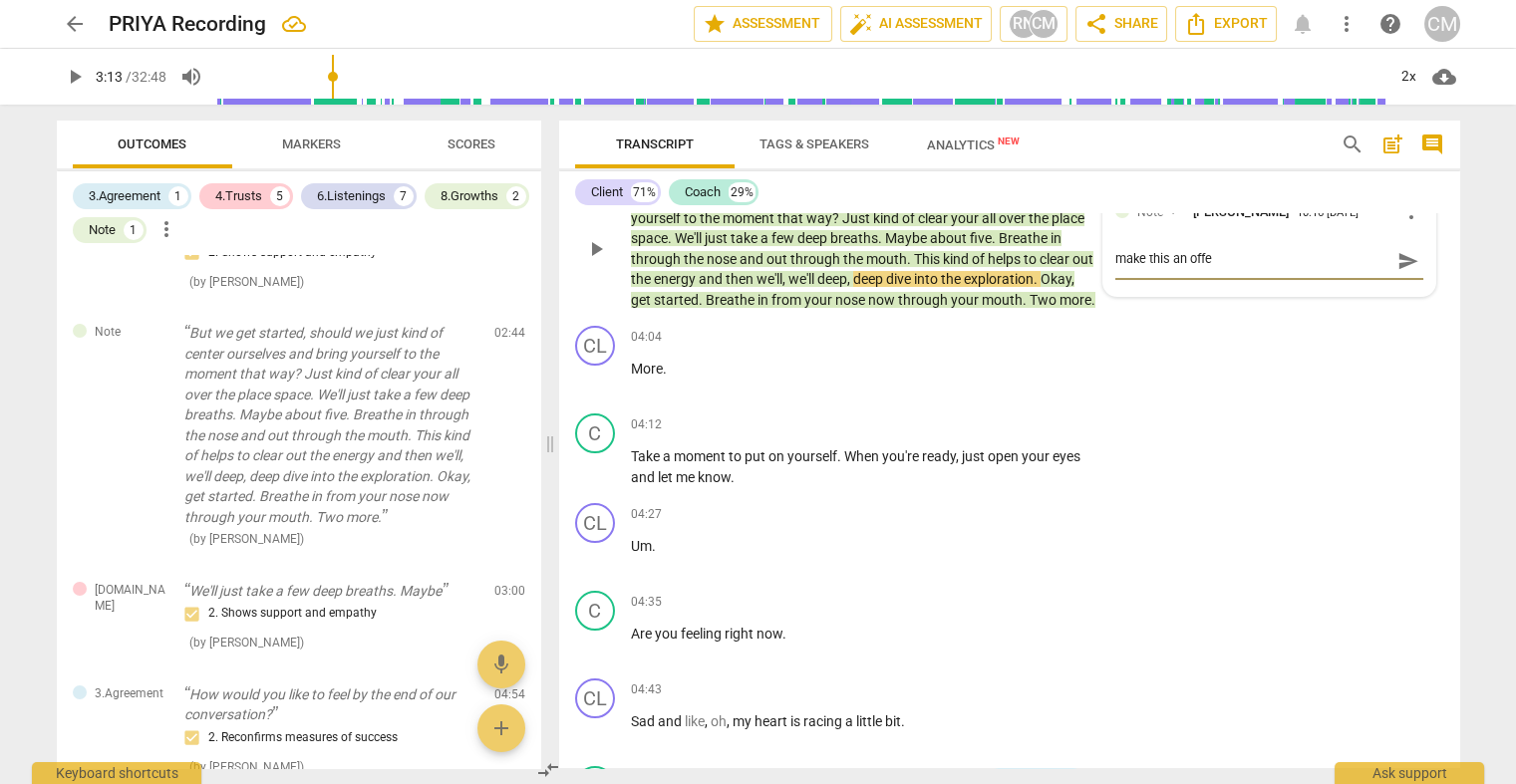 type on "make this an offer" 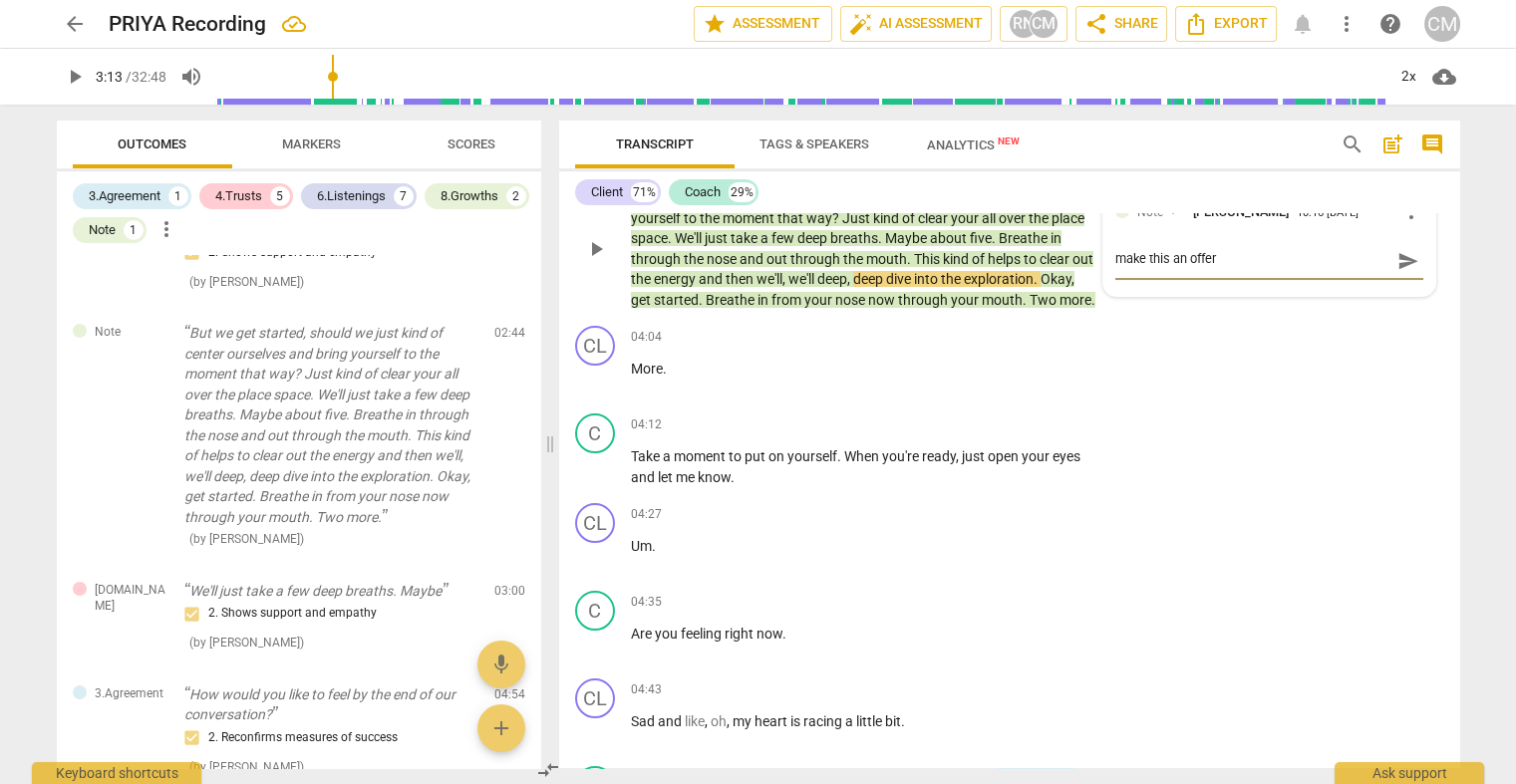 type on "make this an offeri" 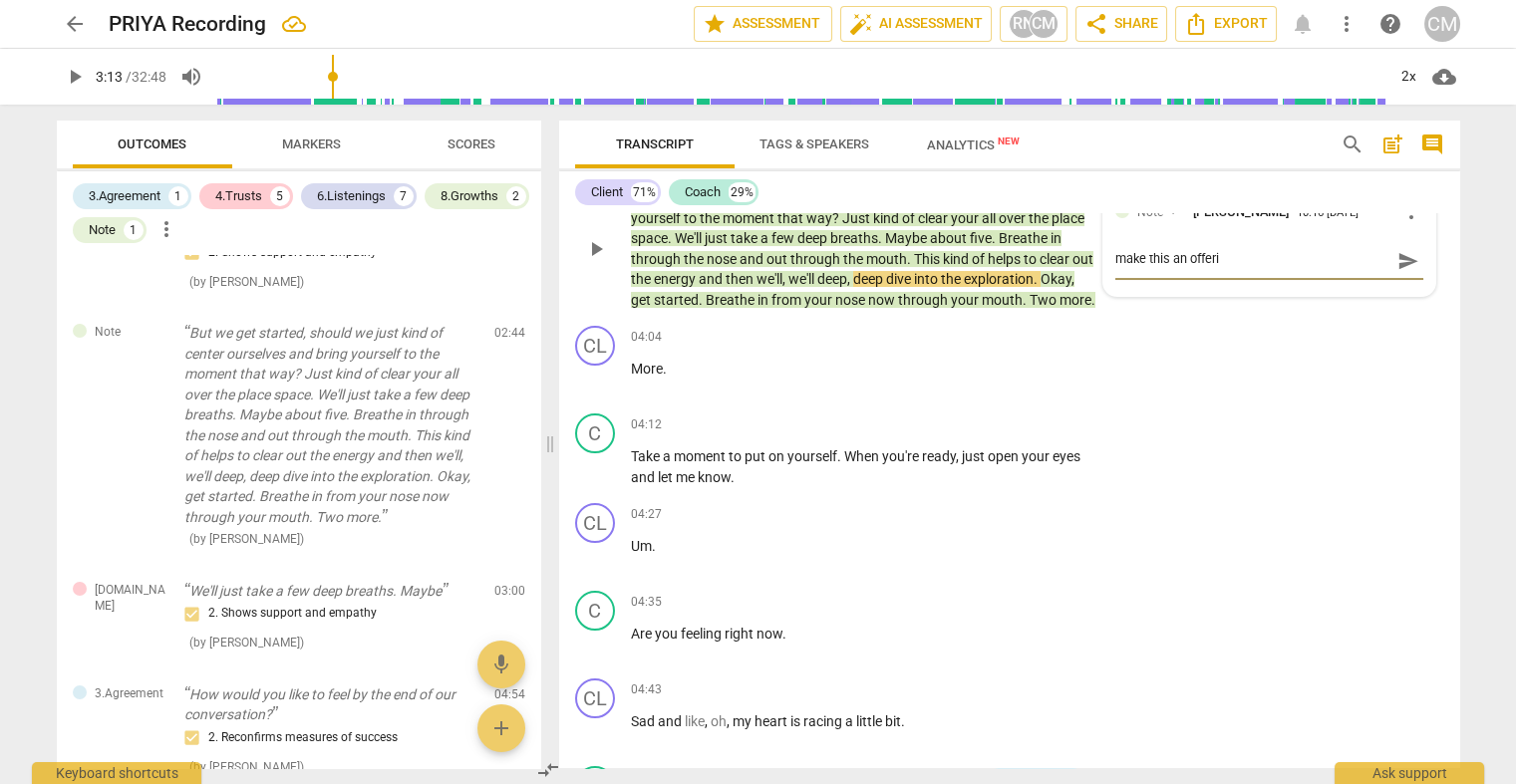 type on "make this an offerin" 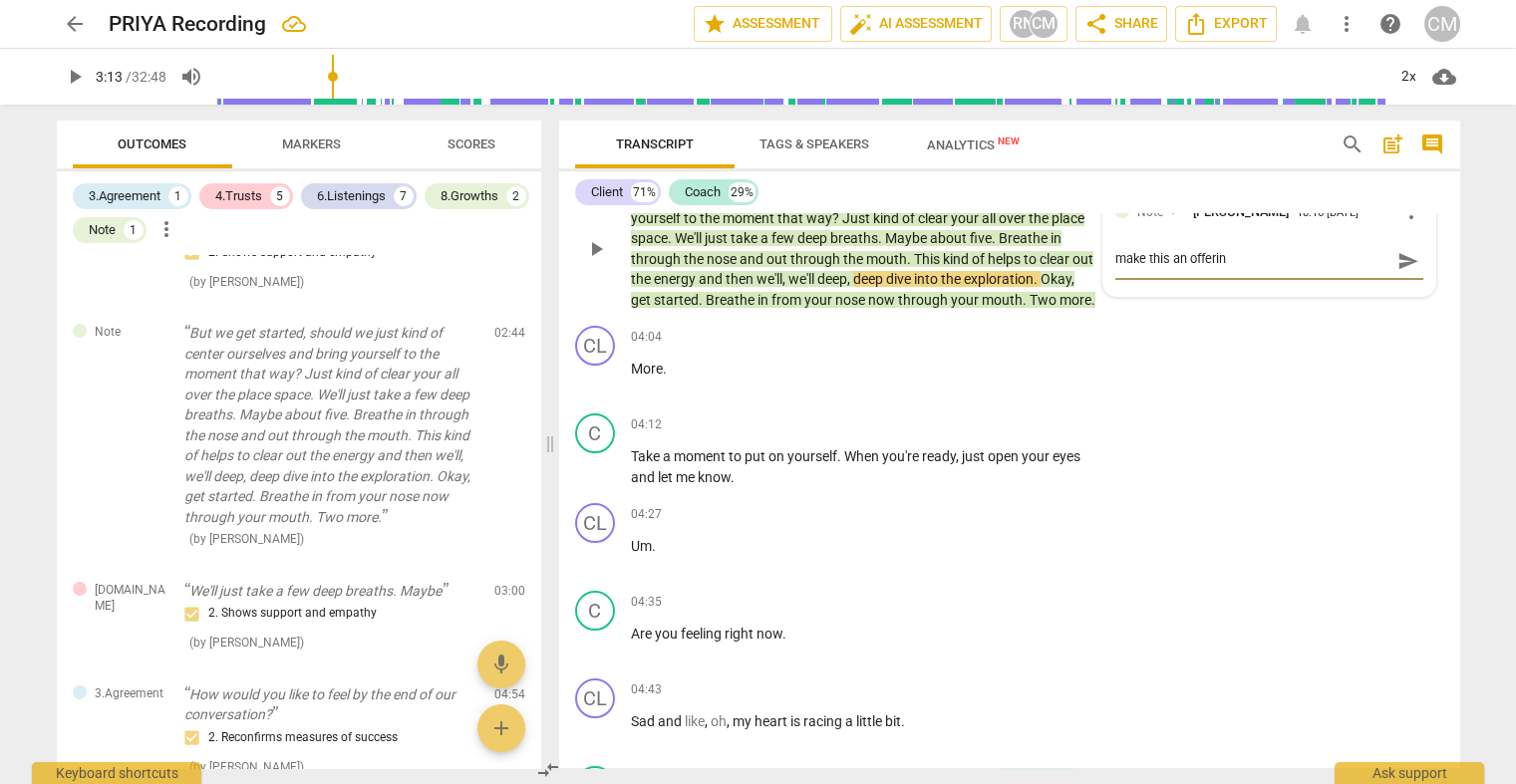 type on "make this an offering" 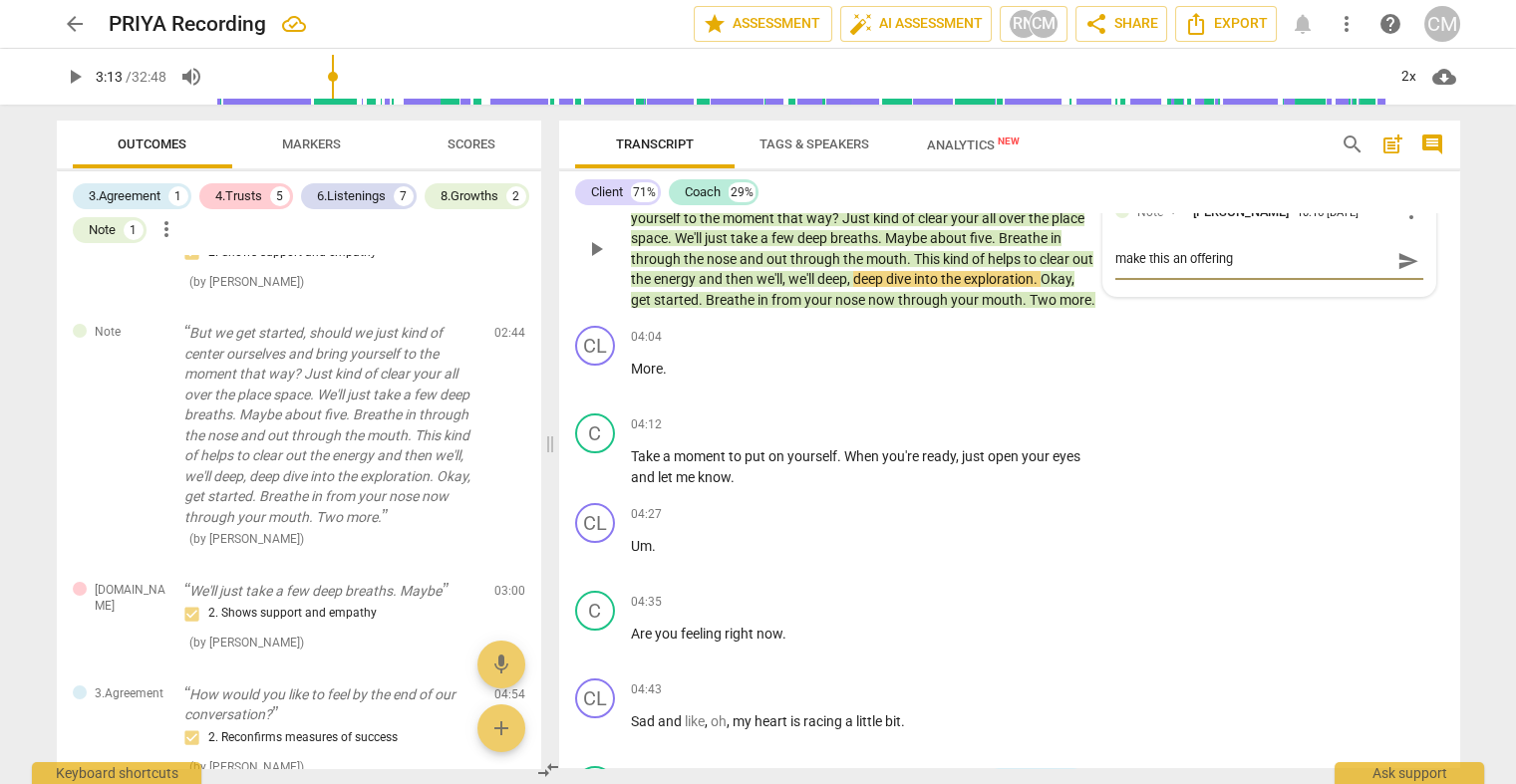 type on "make this an offering" 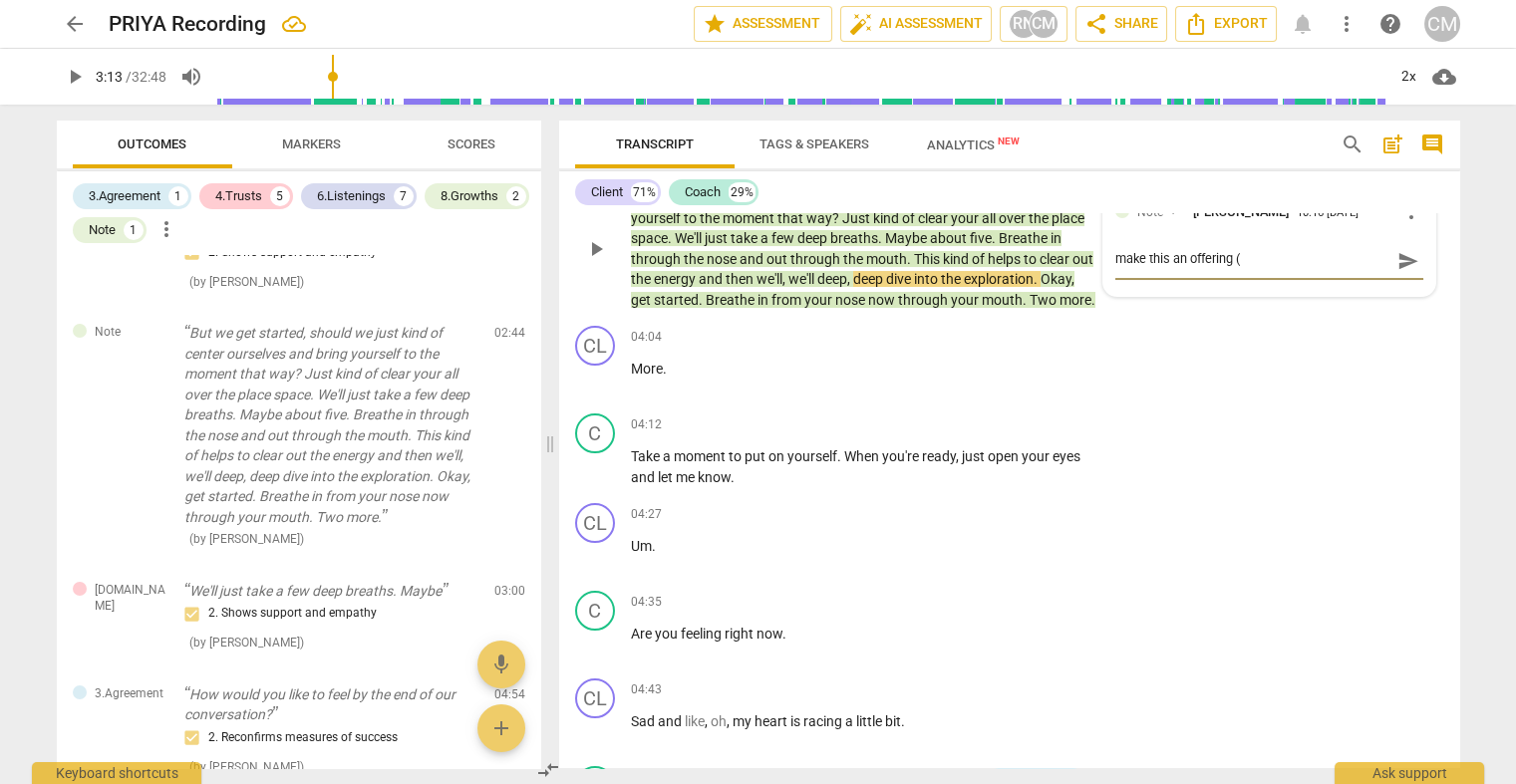 type on "make this an offering (" 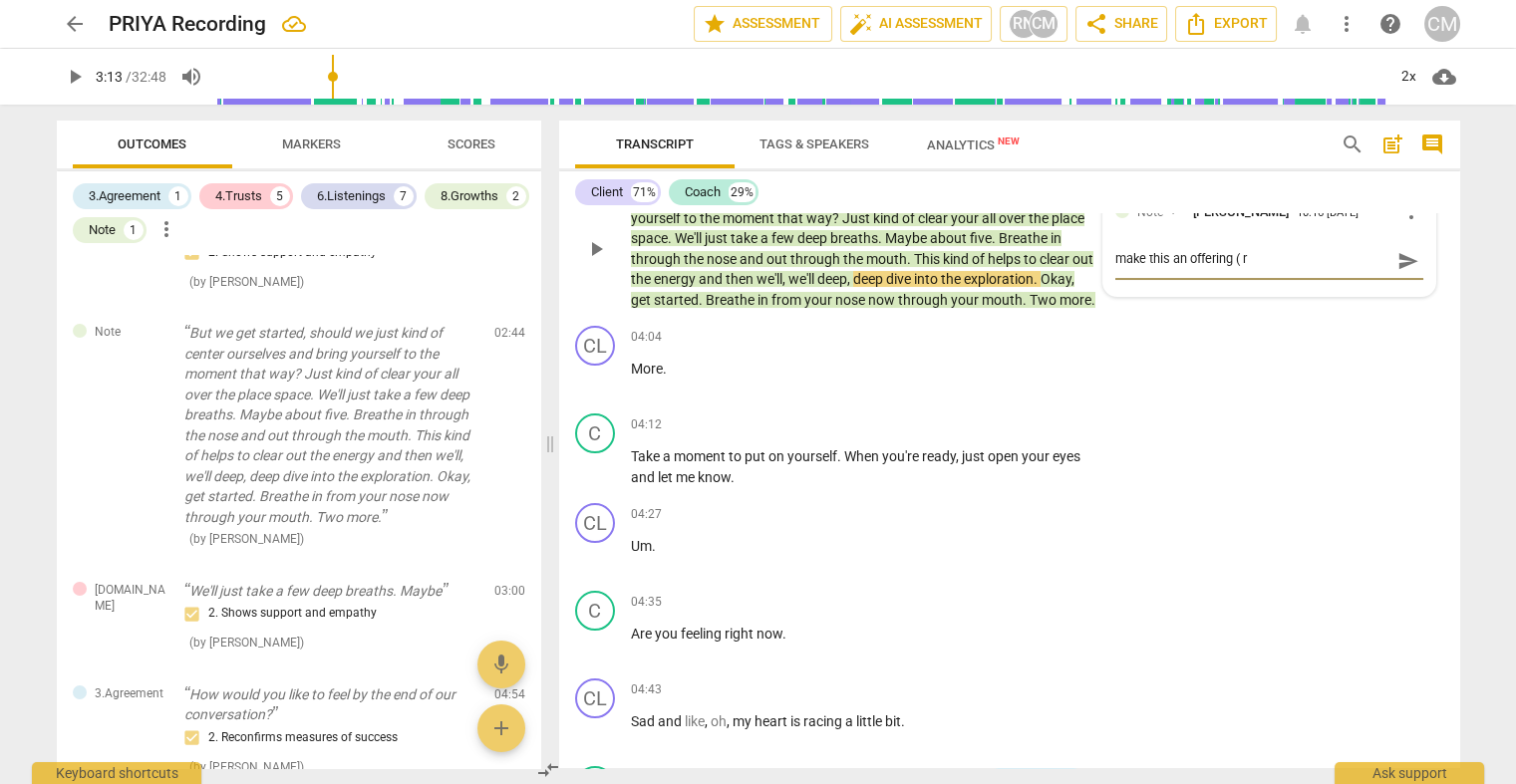 type on "make this an offering ( rh" 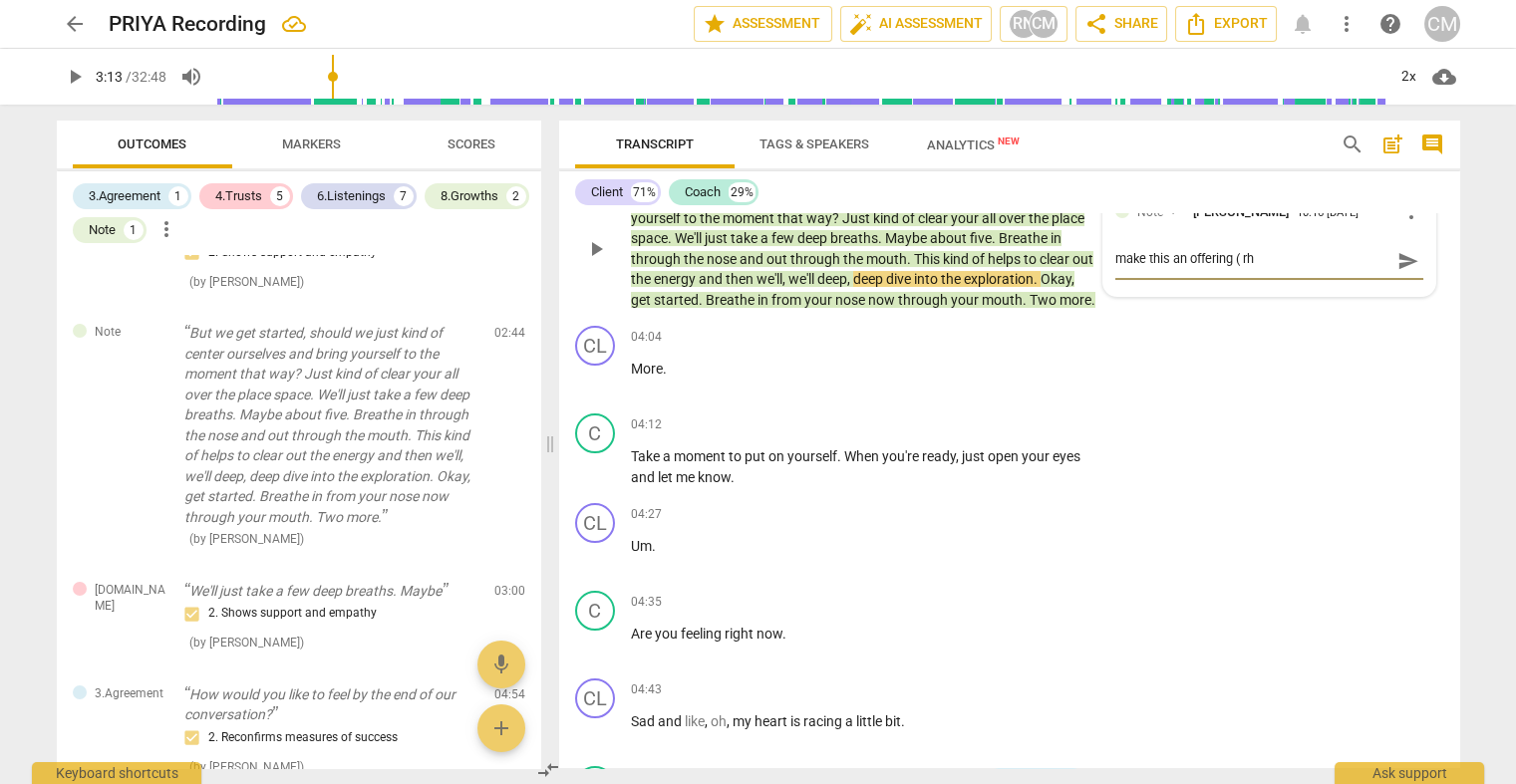 type on "make this an offering ( rhi" 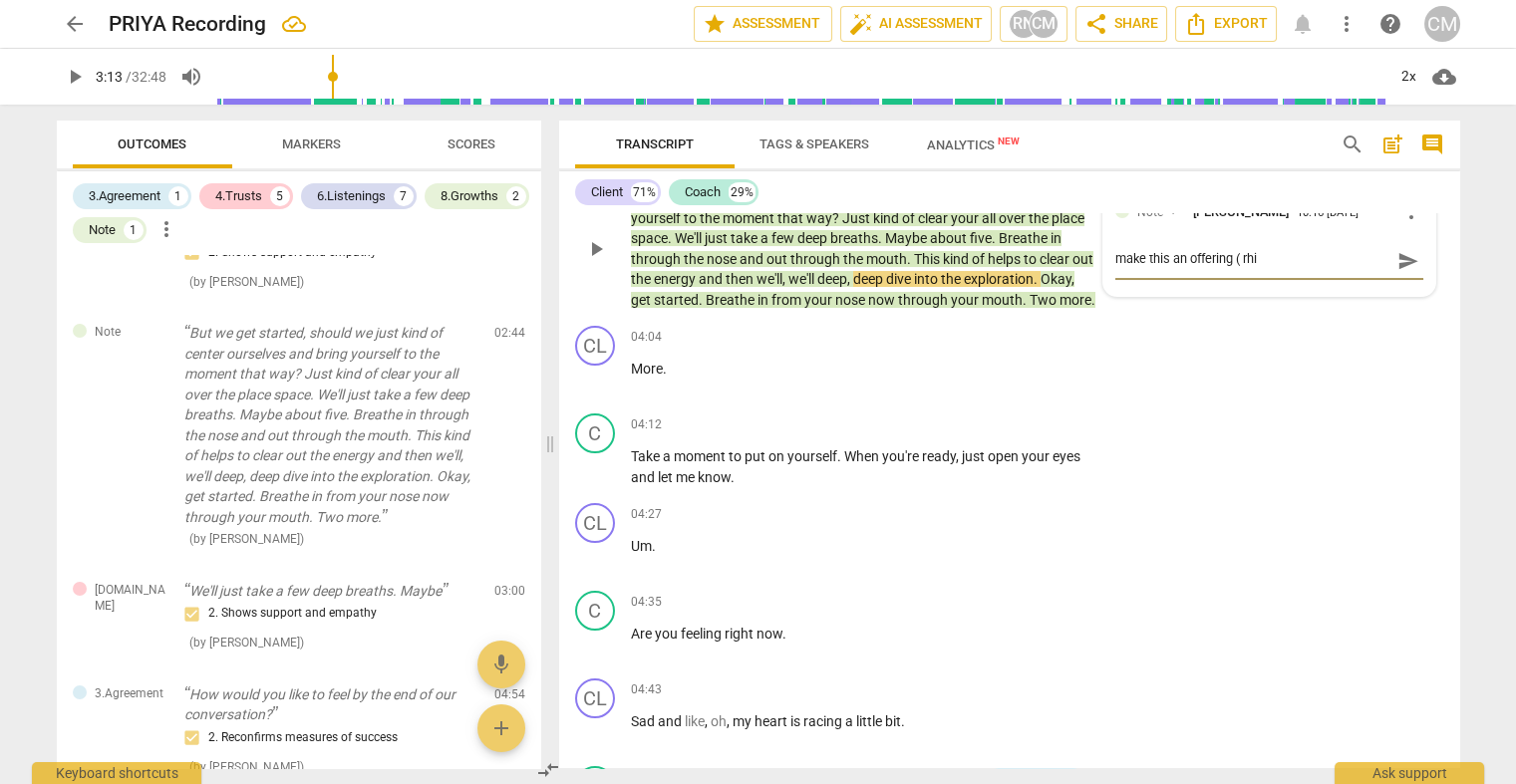 type on "make this an offering ( rhis" 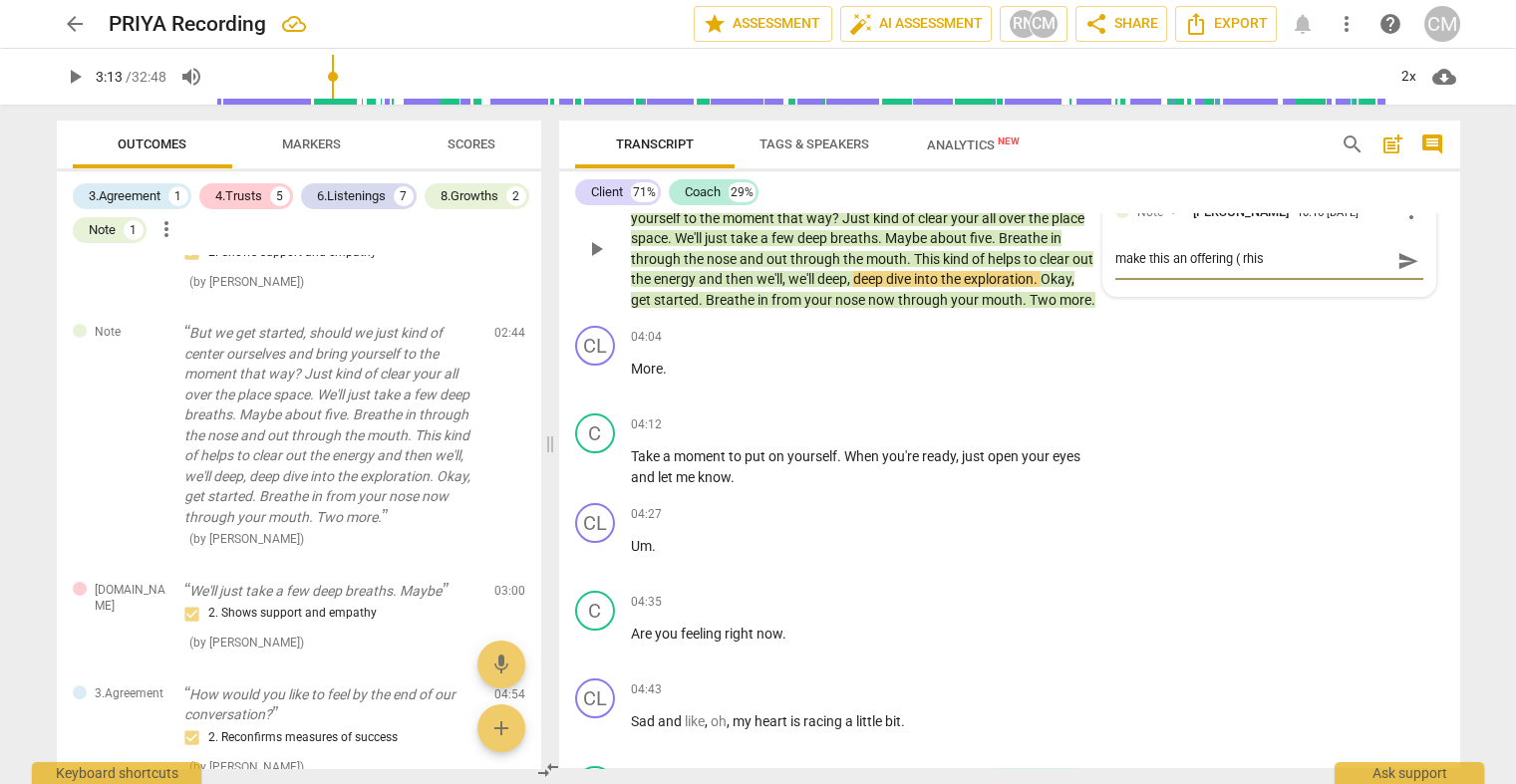 type on "make this an offering ( rhis" 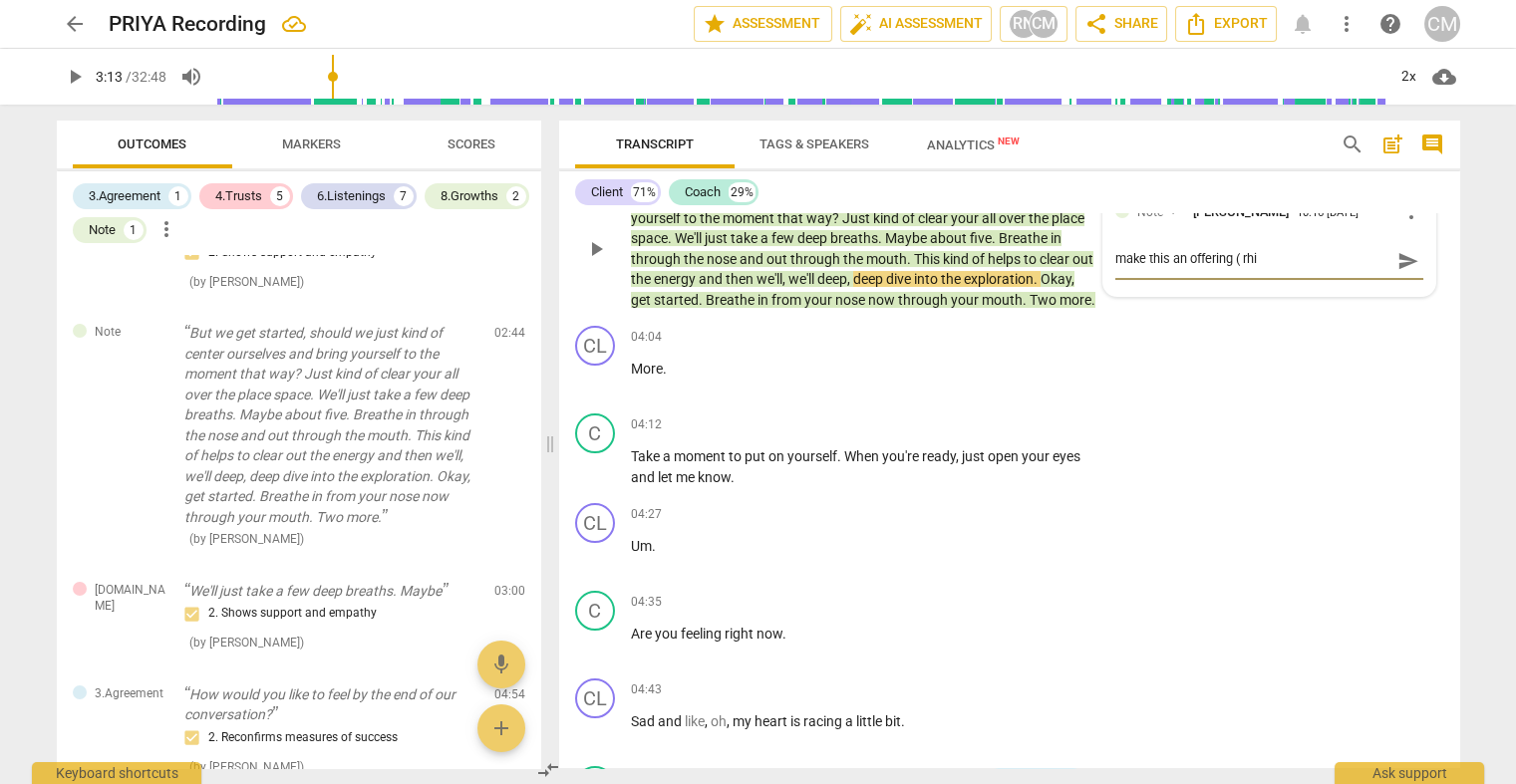 type on "make this an offering ( rh" 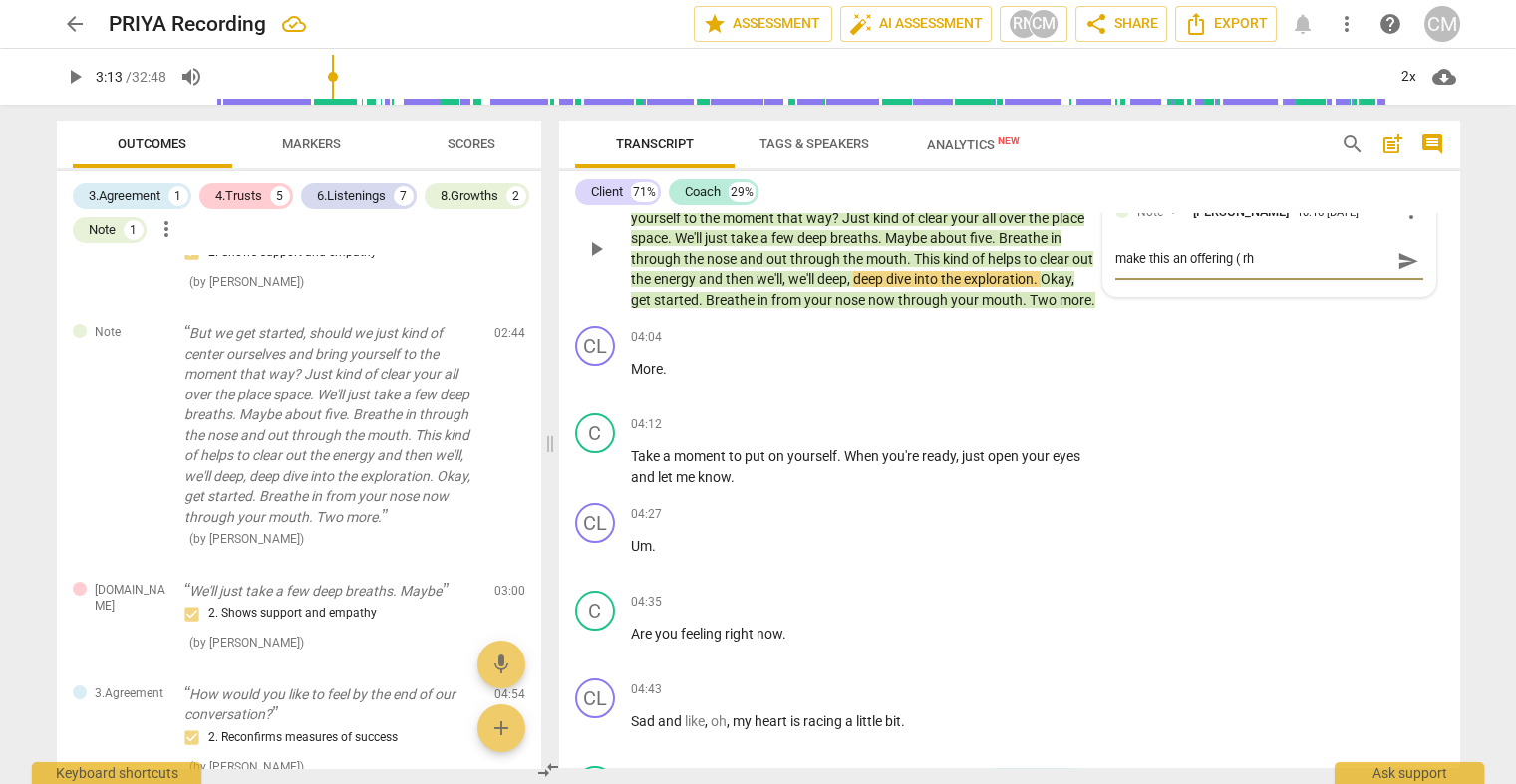type on "make this an offering ( r" 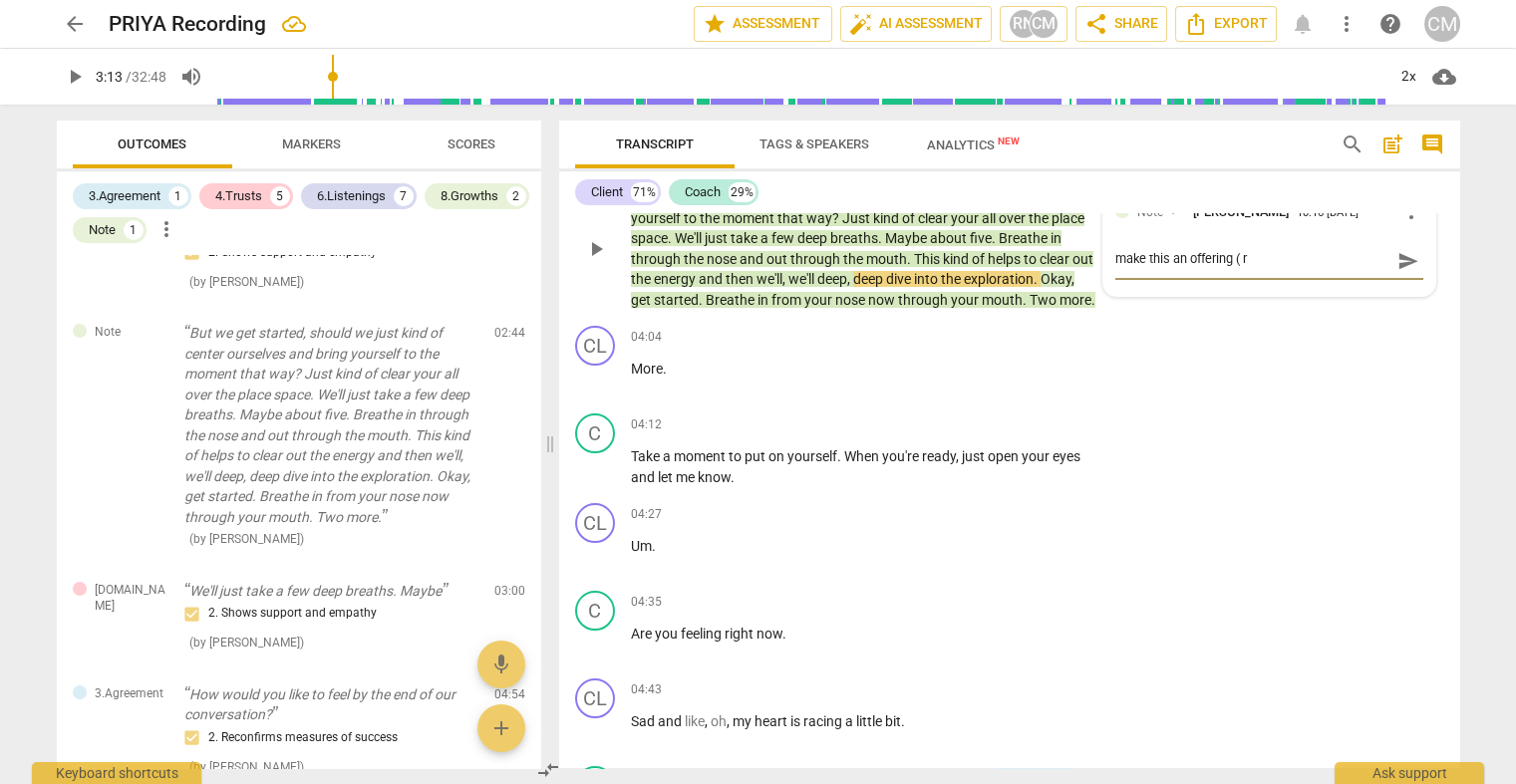 type on "make this an offering (" 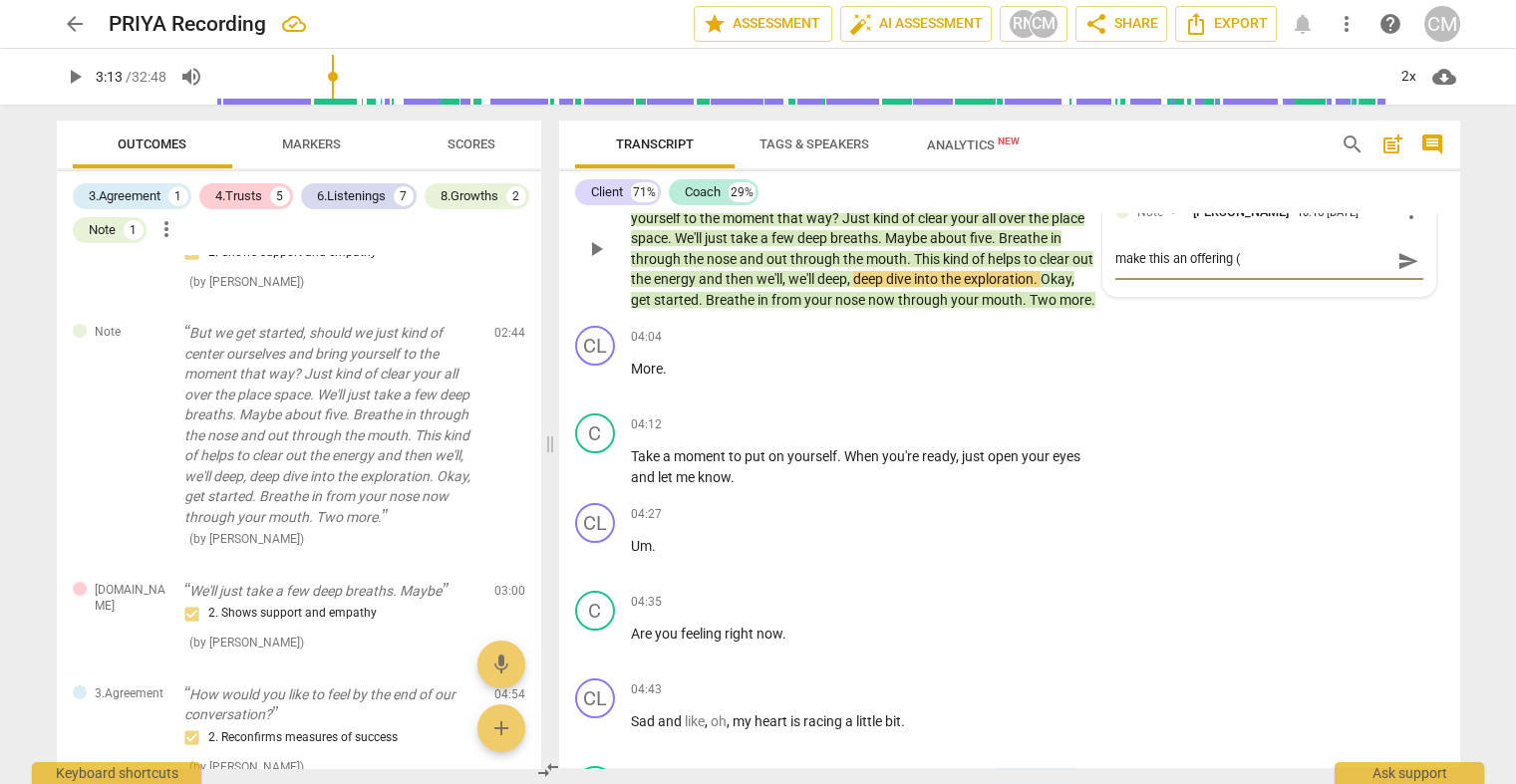 type on "make this an offering ( t" 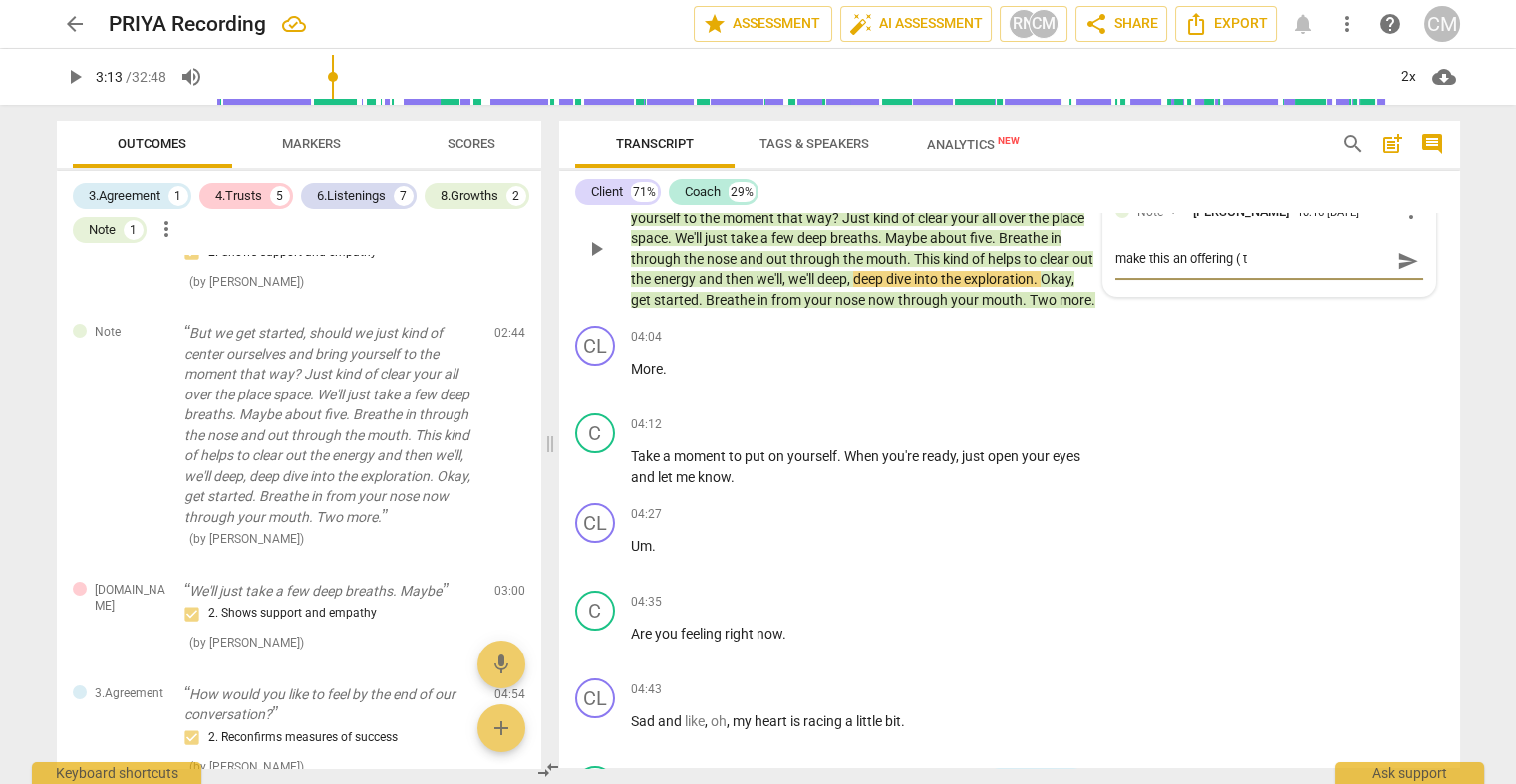type on "make this an offering ( th" 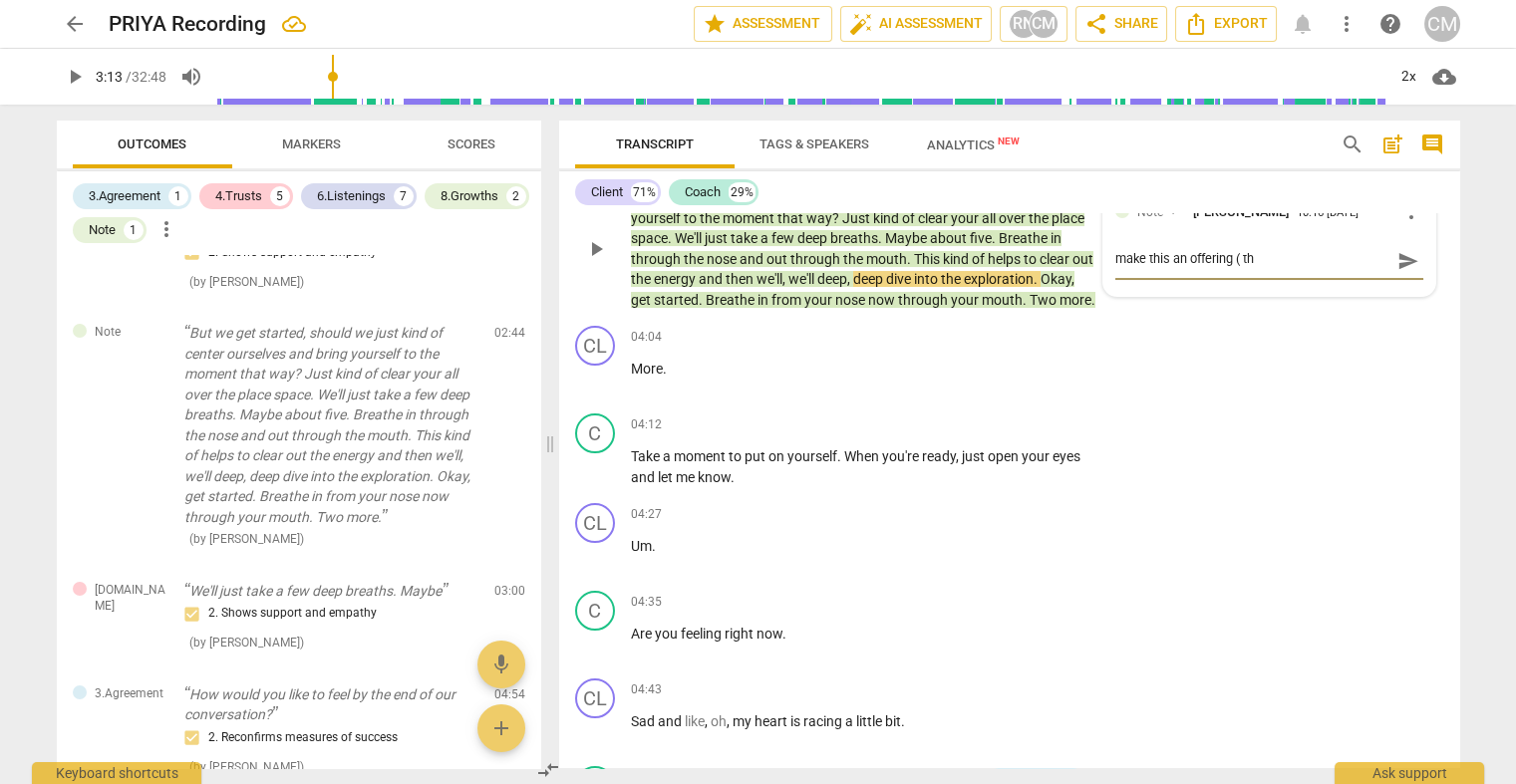 type on "make this an offering ( thi" 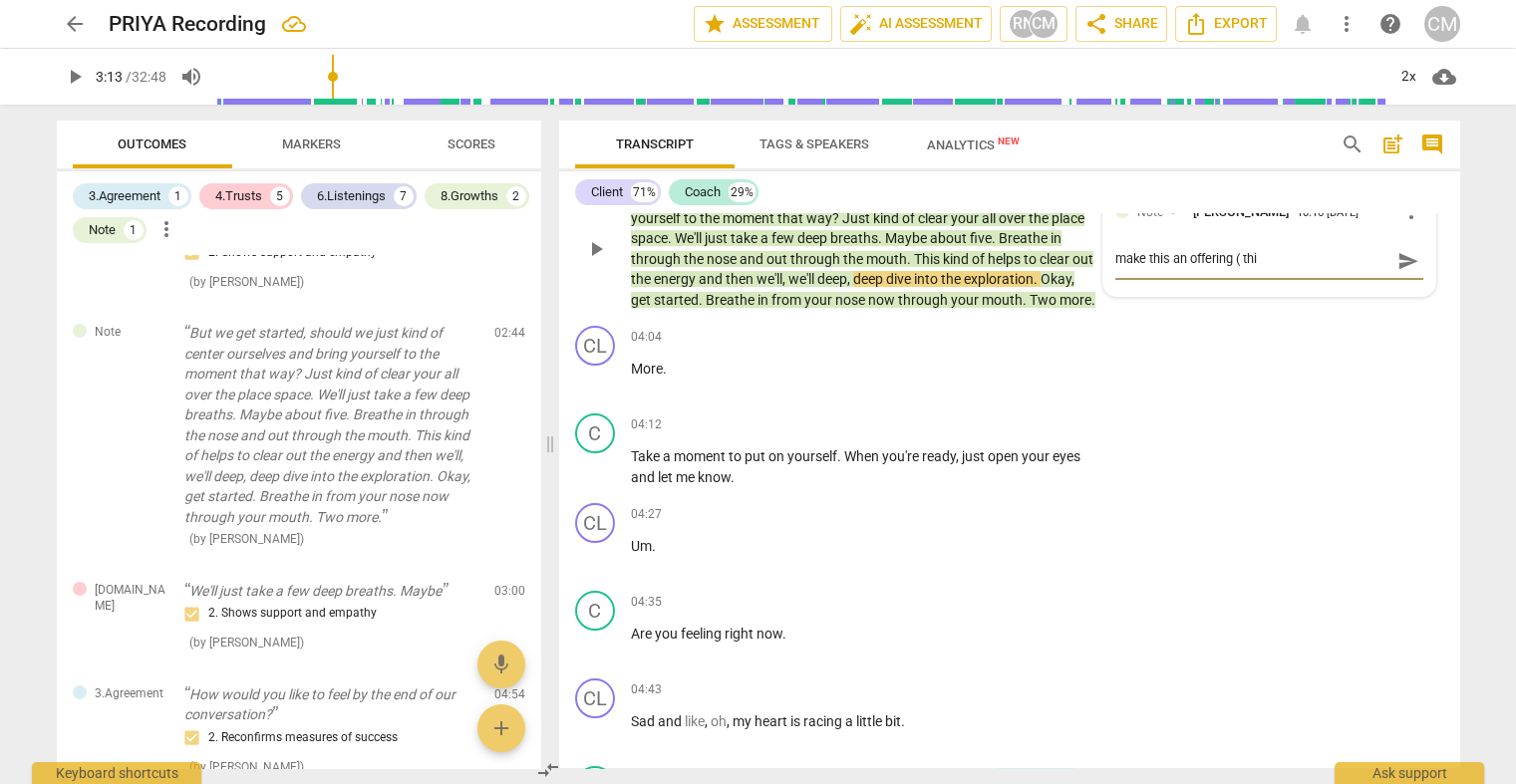 type on "make this an offering ( this" 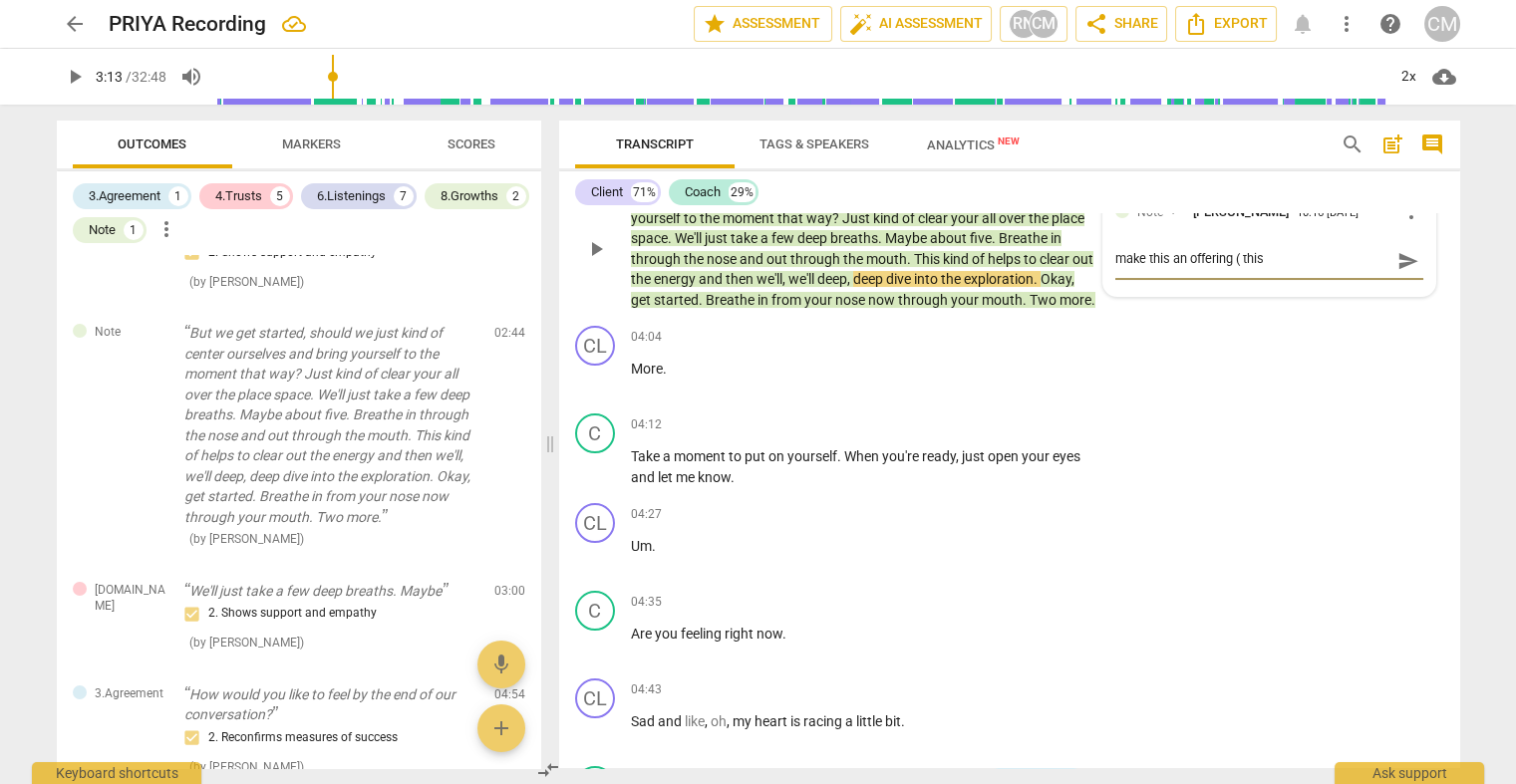 type on "make this an offering ( this" 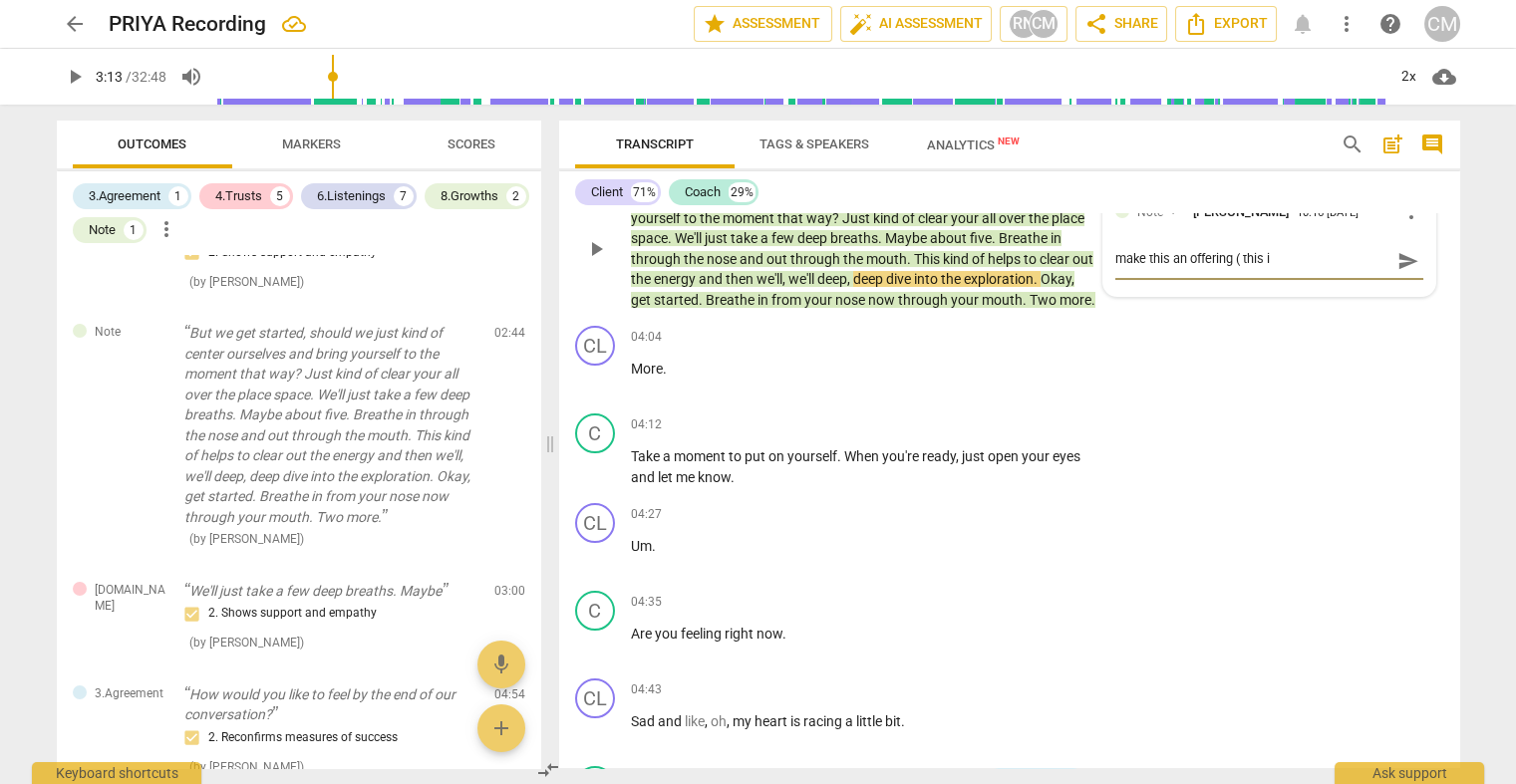 type on "make this an offering ( this is" 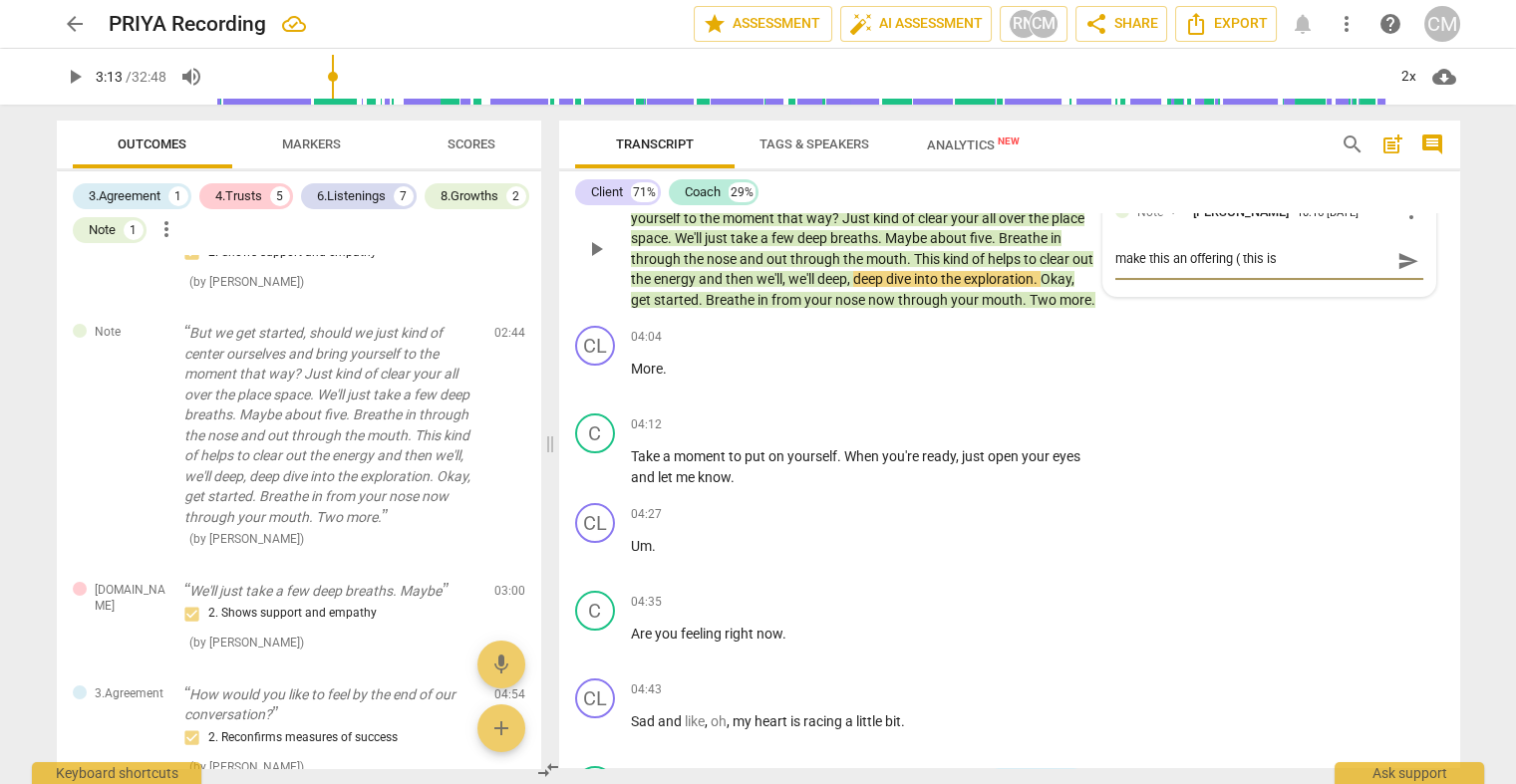 type on "make this an offering ( this is" 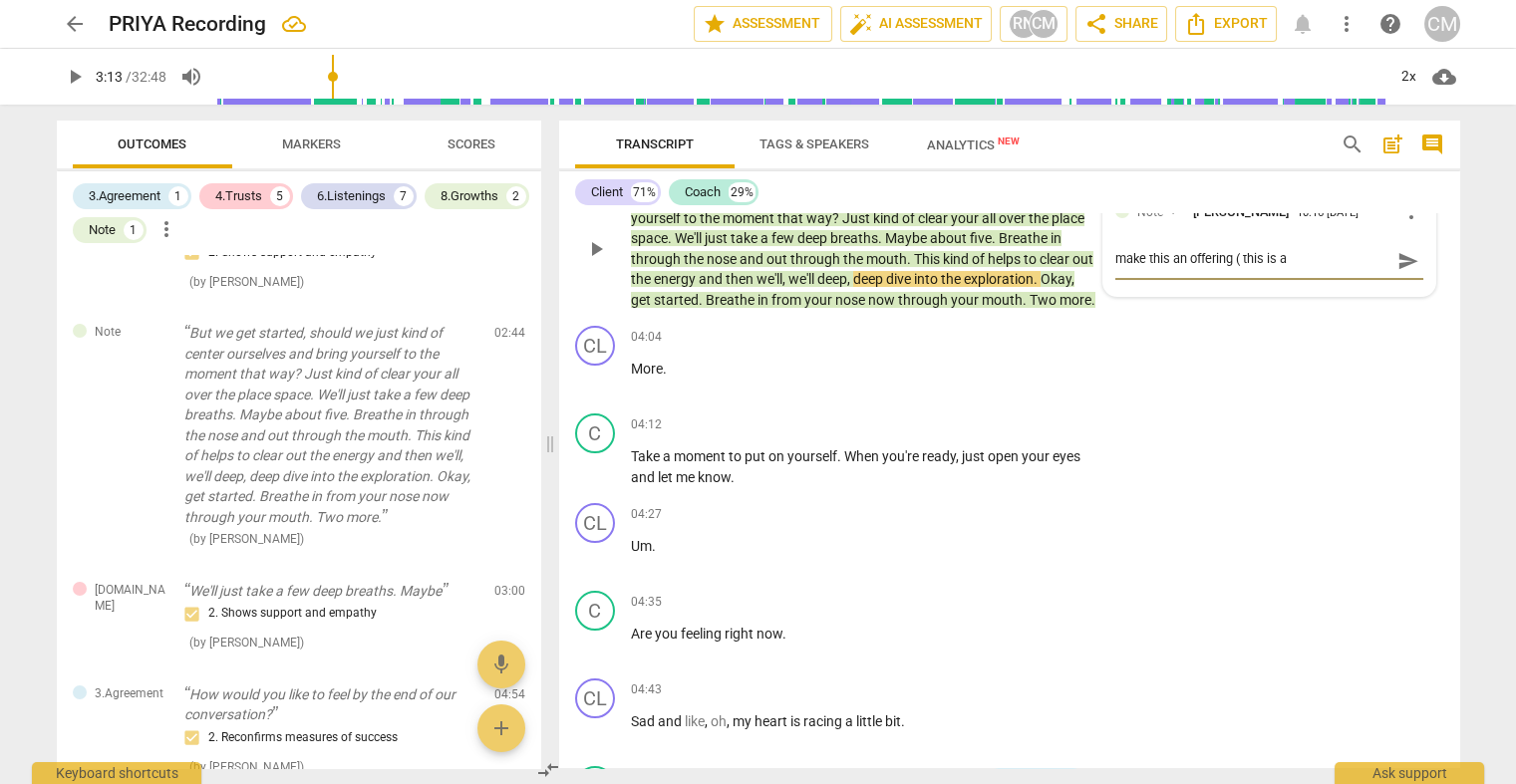 type on "make this an offering ( this is an" 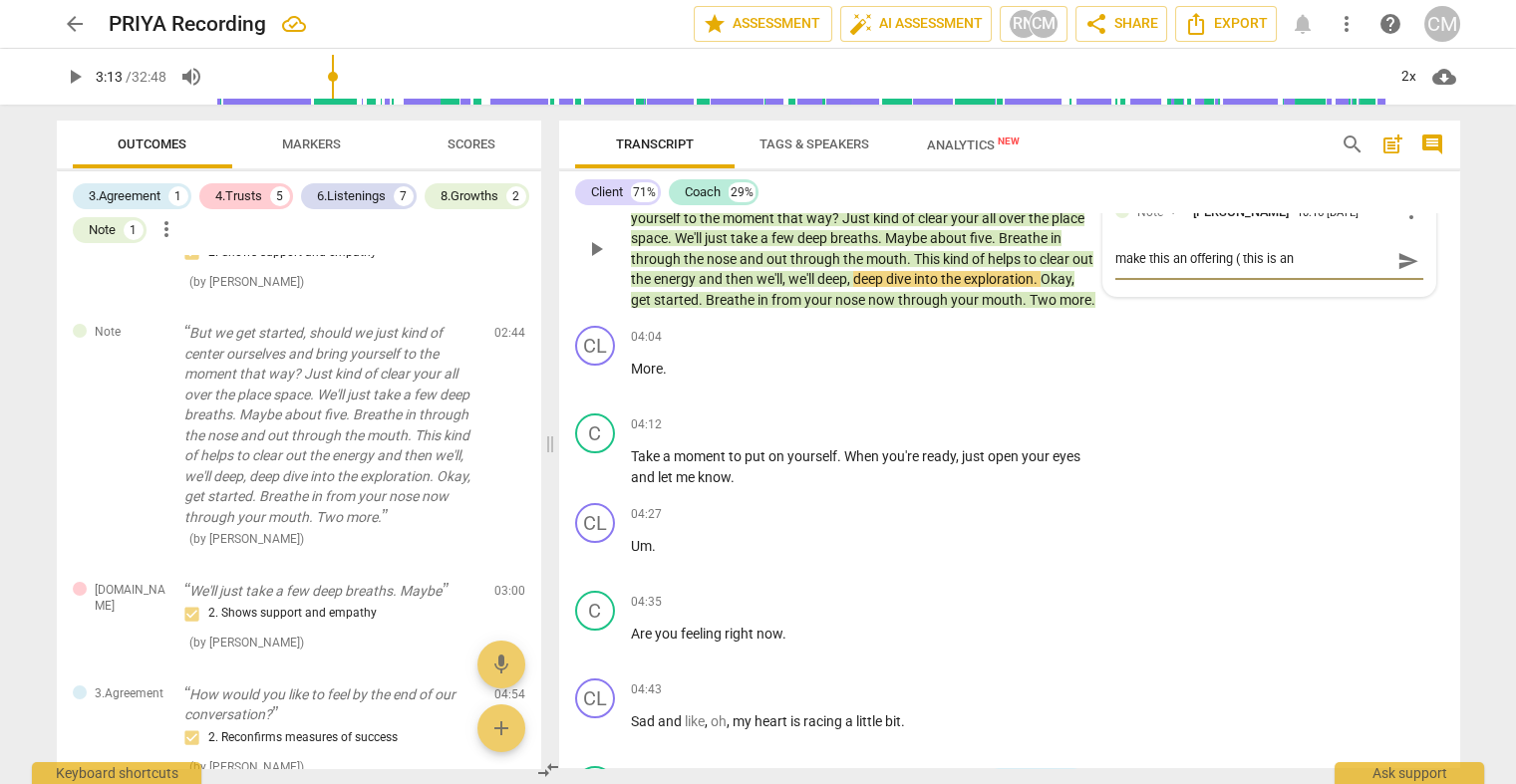 type on "make this an offering ( this is an" 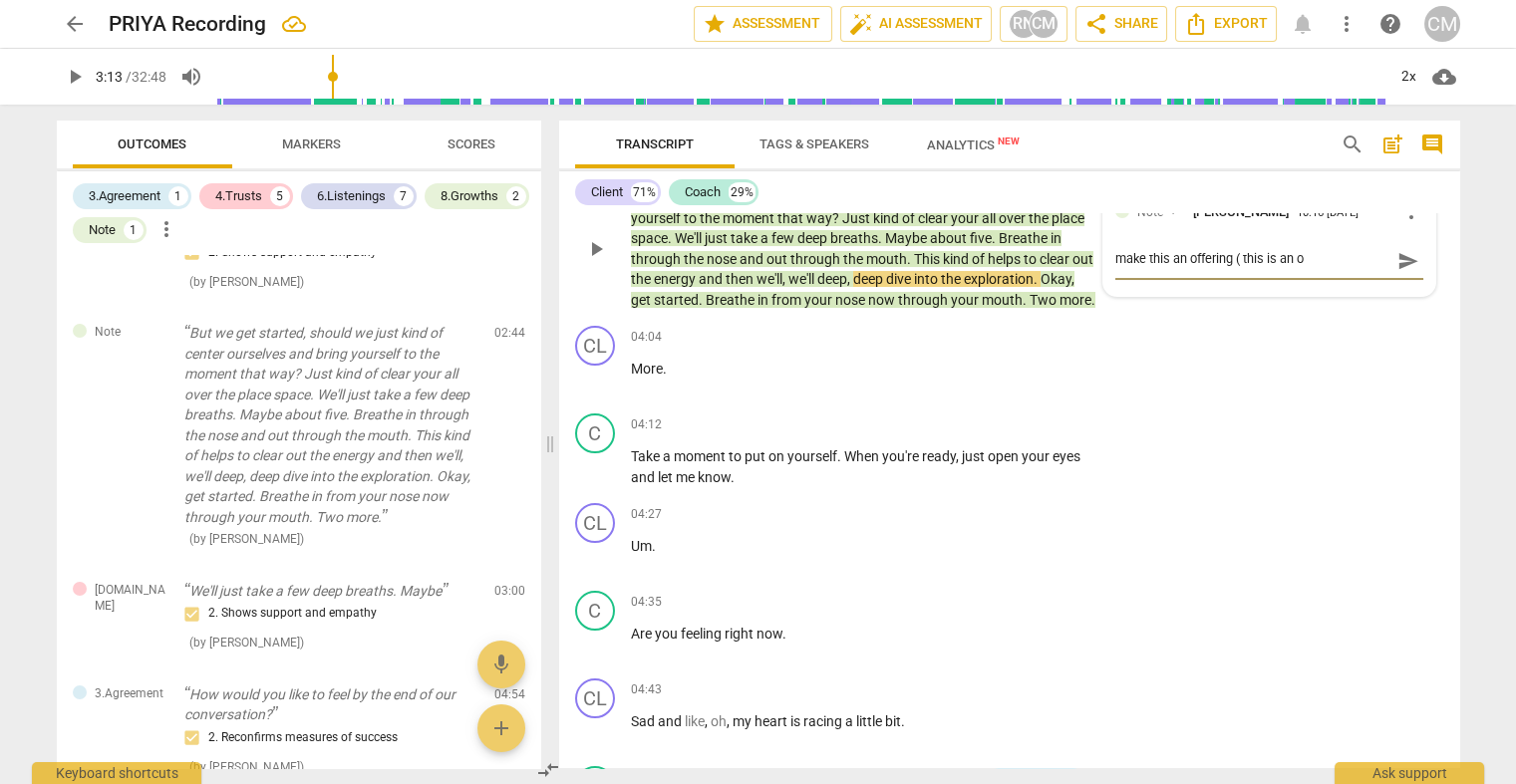 type on "make this an offering ( this is an of" 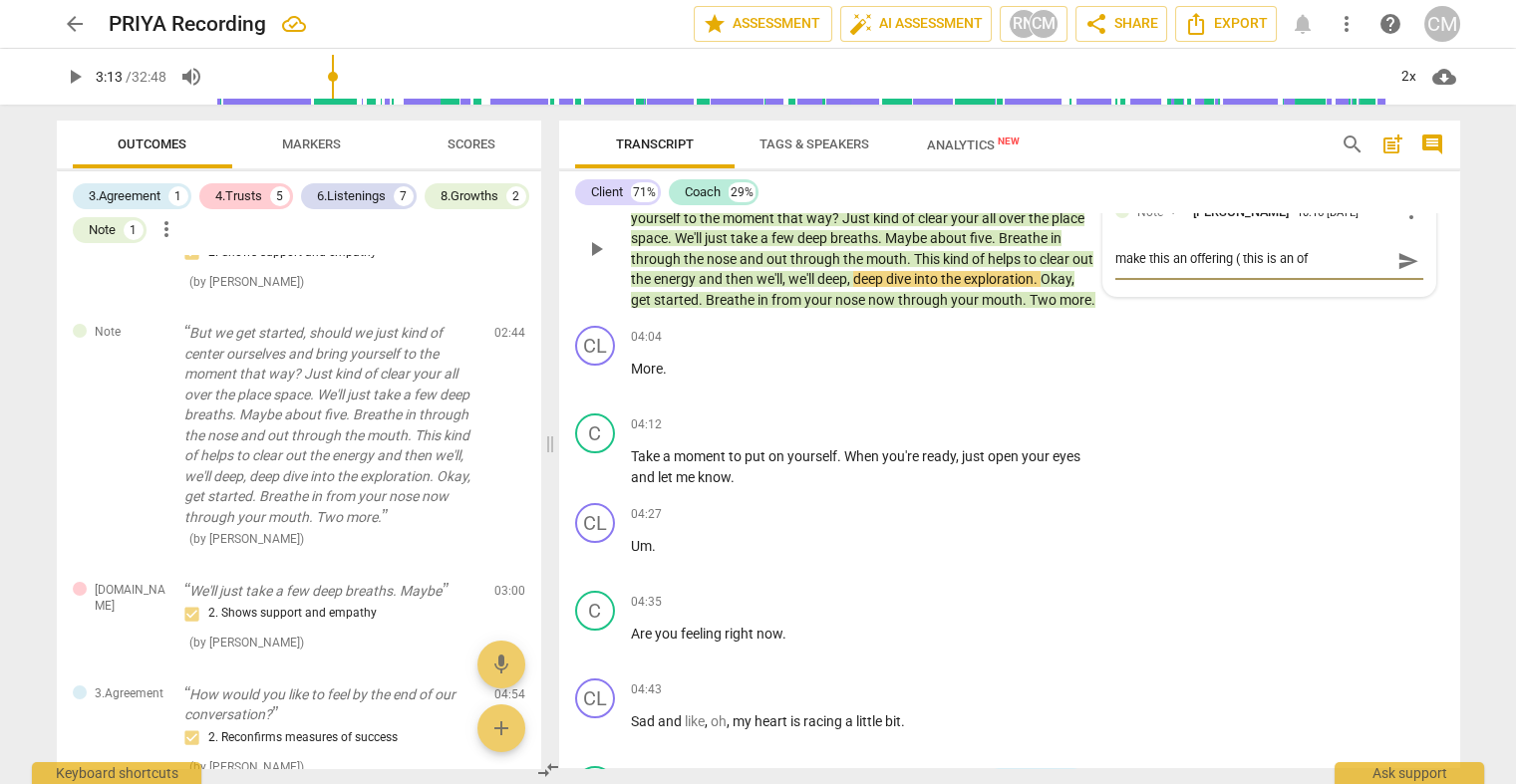 type on "make this an offering ( this is an off" 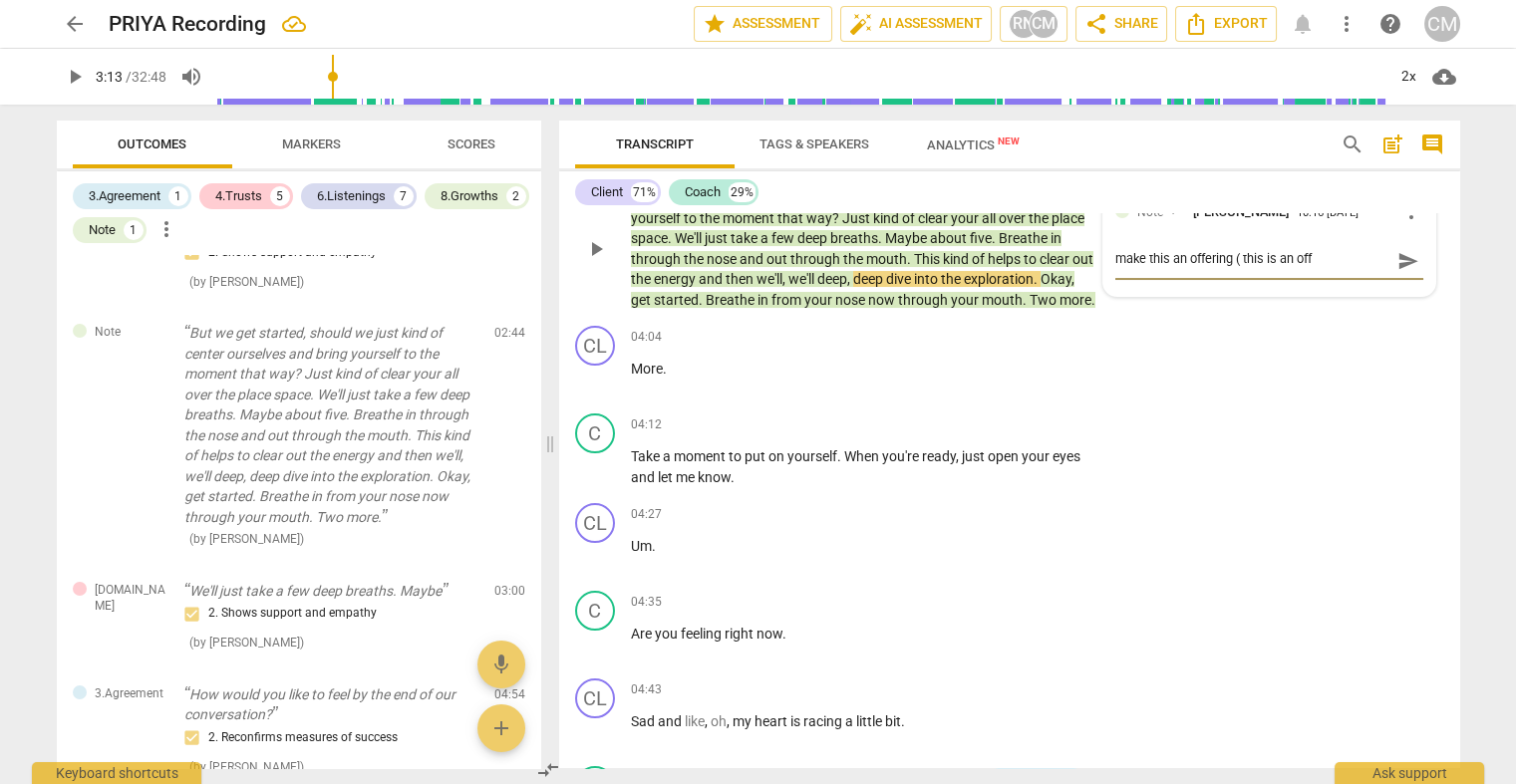 type on "make this an offering ( this is an offe" 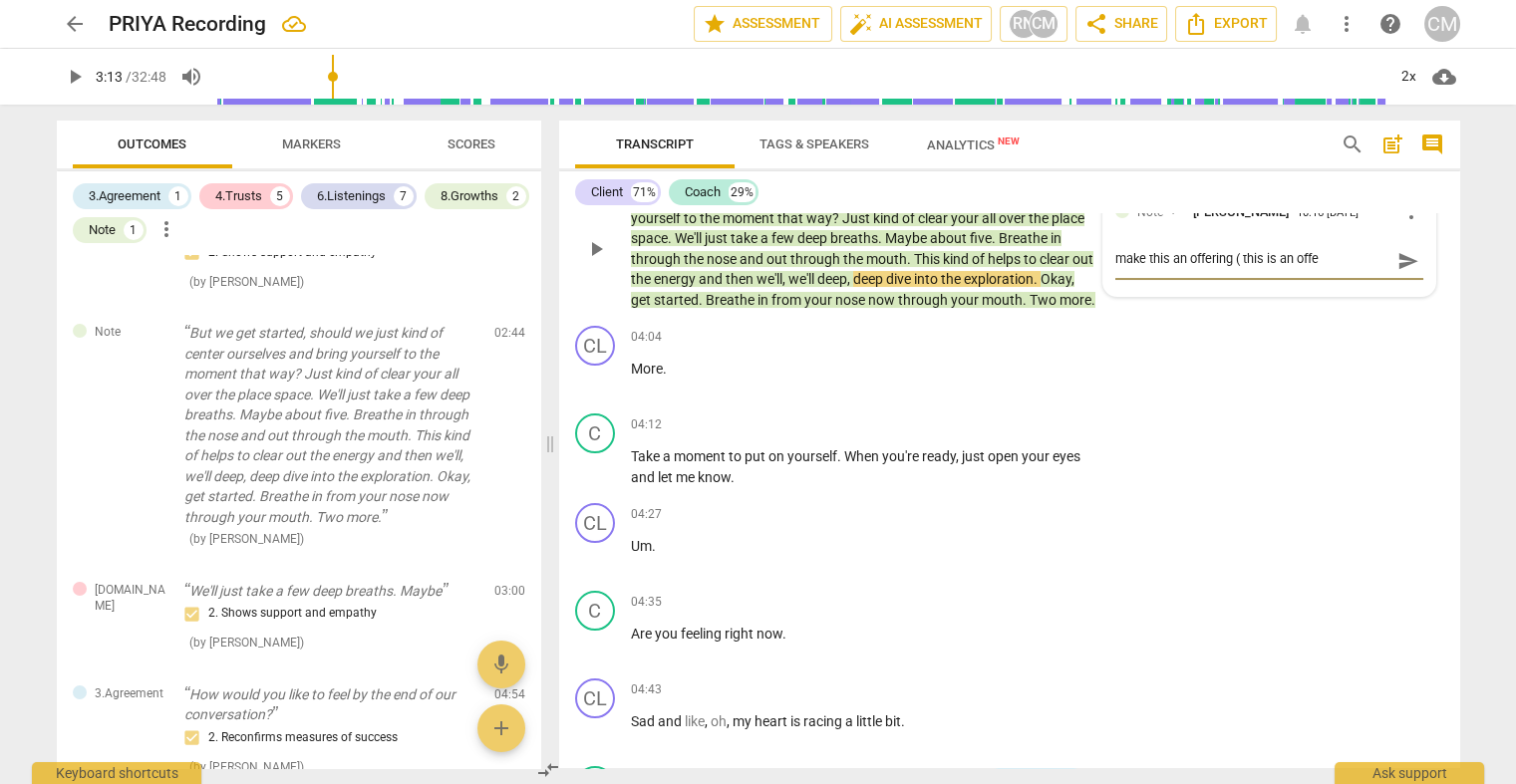 type on "make this an offering ( this is an offer" 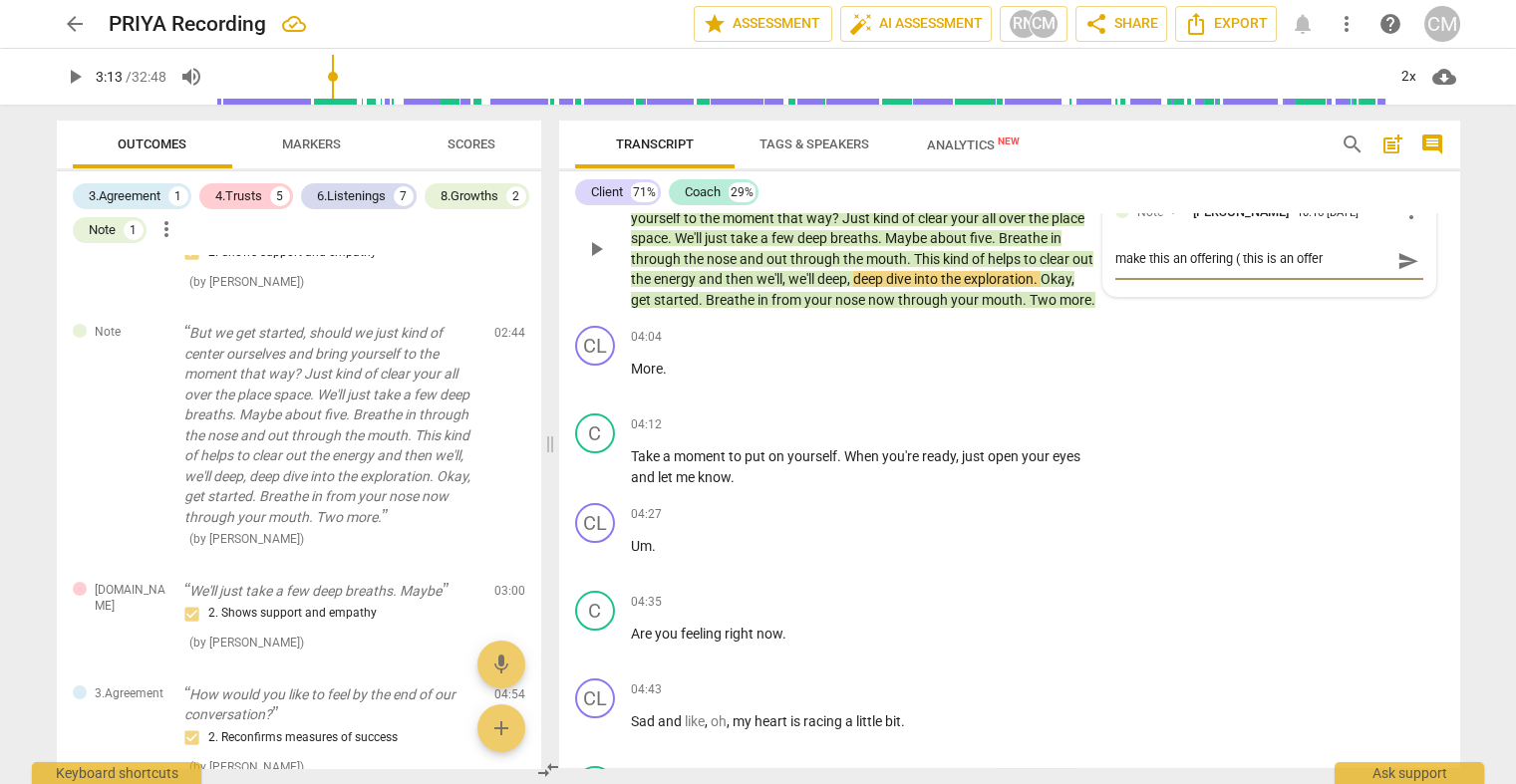 type on "make this an offering ( this is an offer," 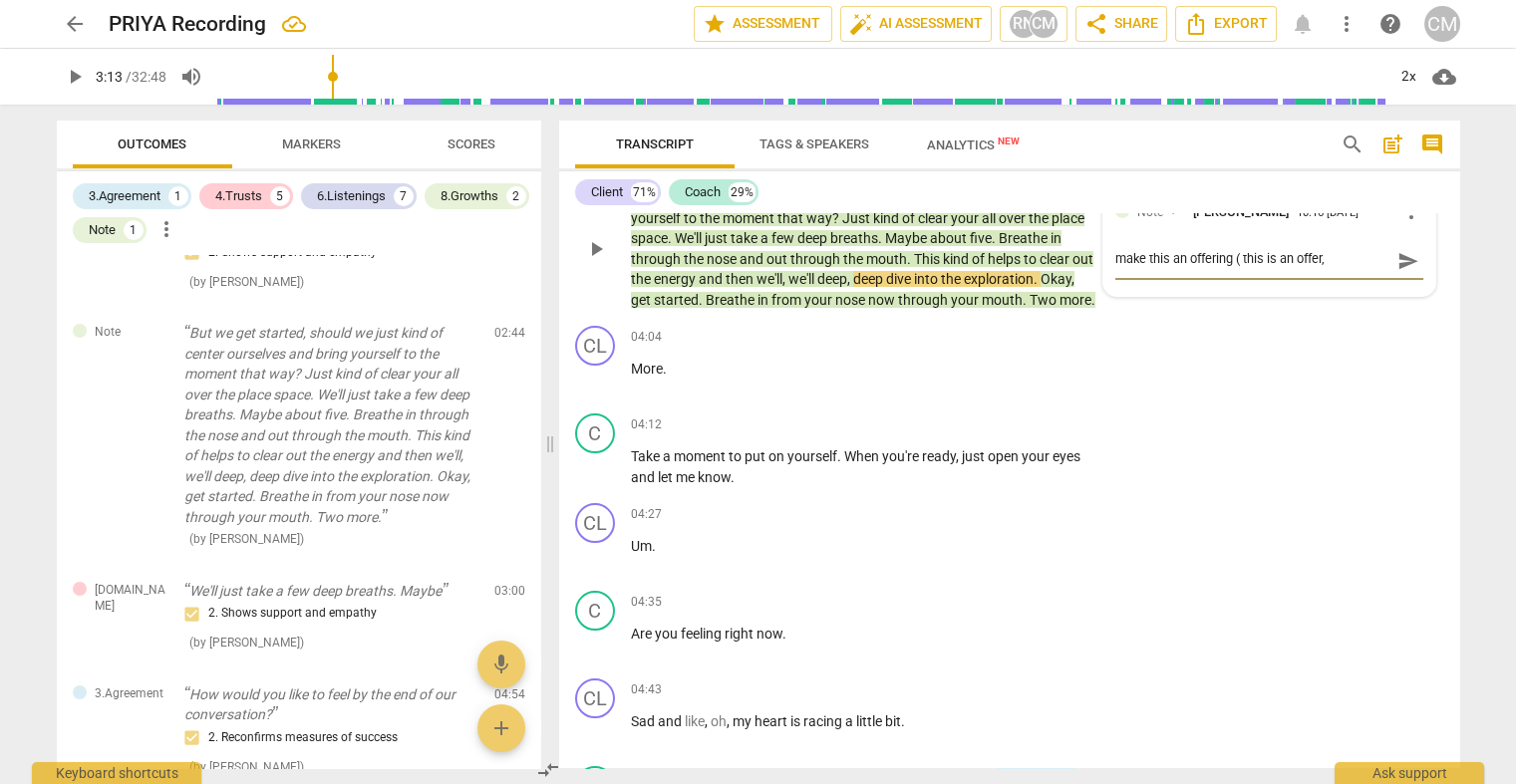 type on "make this an offering ( this is an offer," 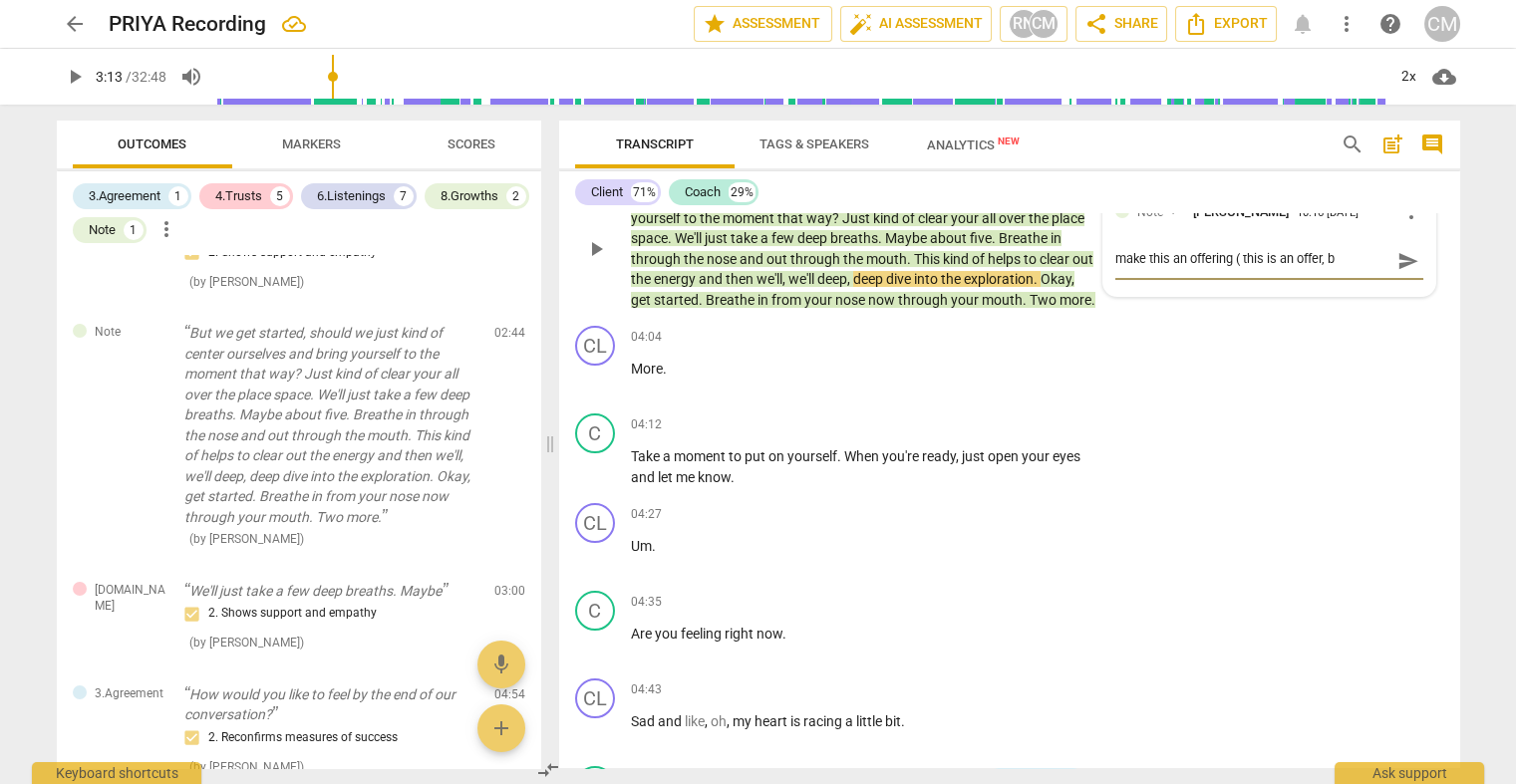 scroll, scrollTop: 21, scrollLeft: 0, axis: vertical 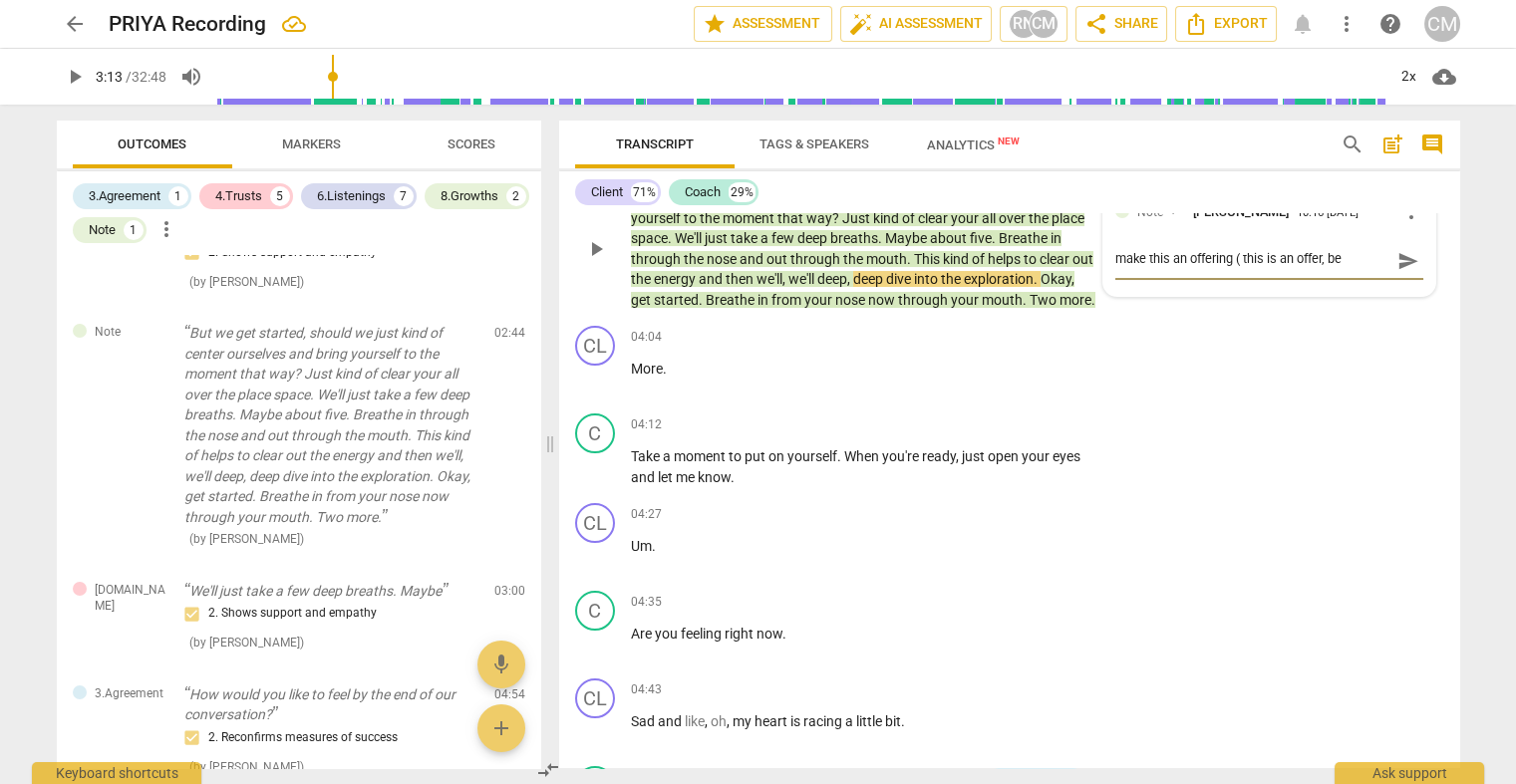 type on "make this an offering ( this is an offer, ber" 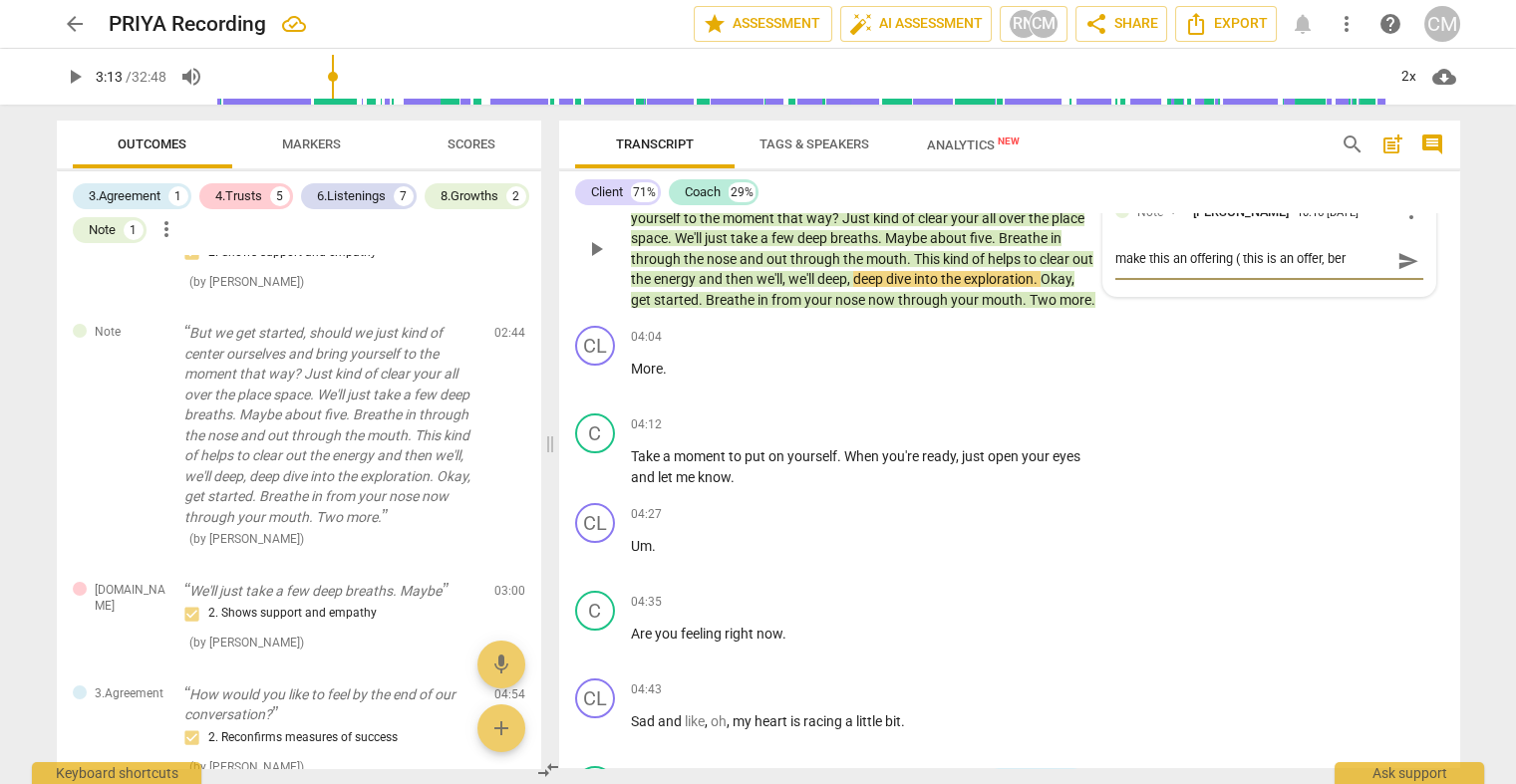 type on "make this an offering ( this is an offer, ber=" 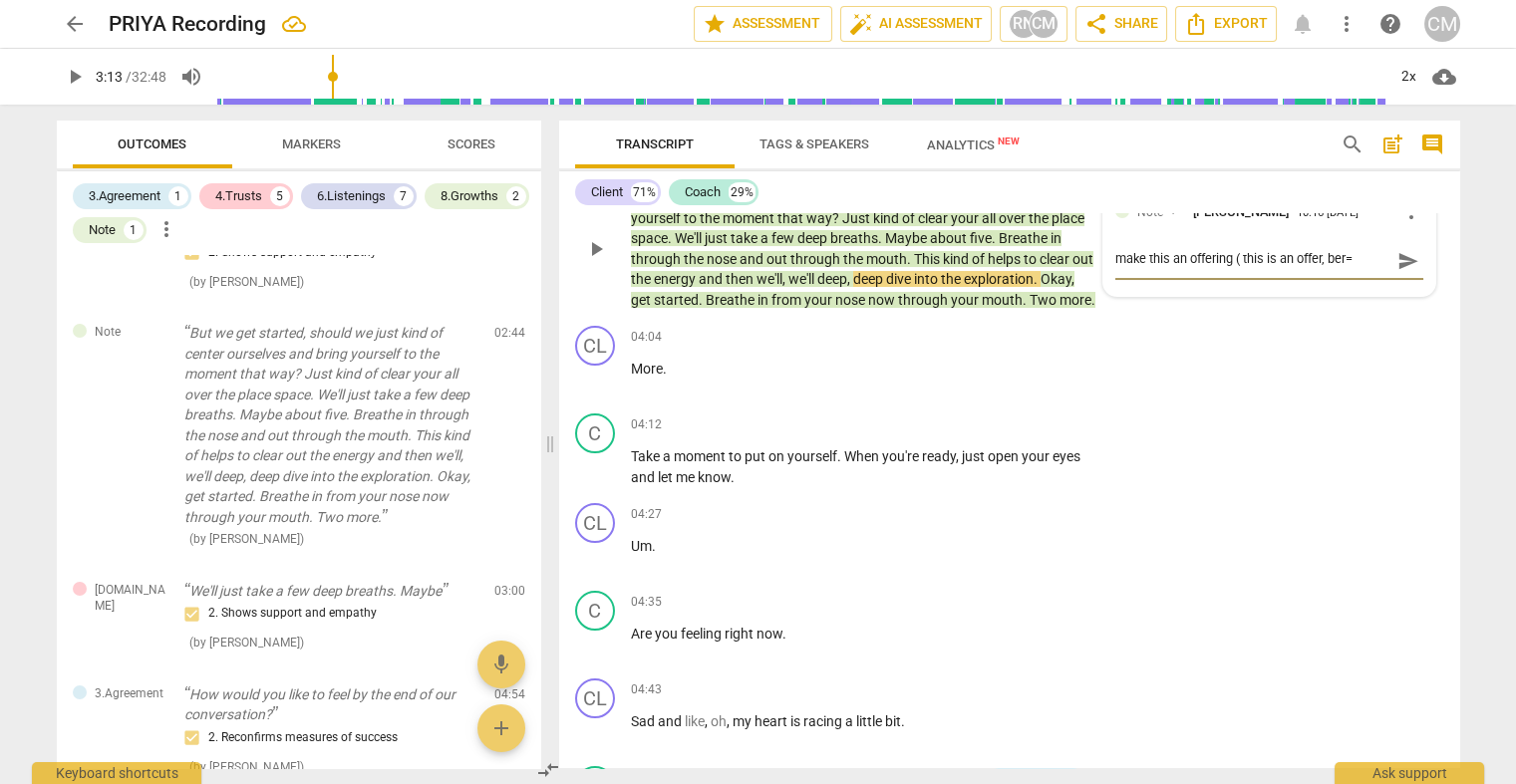 type on "make this an offering ( this is an offer, ber" 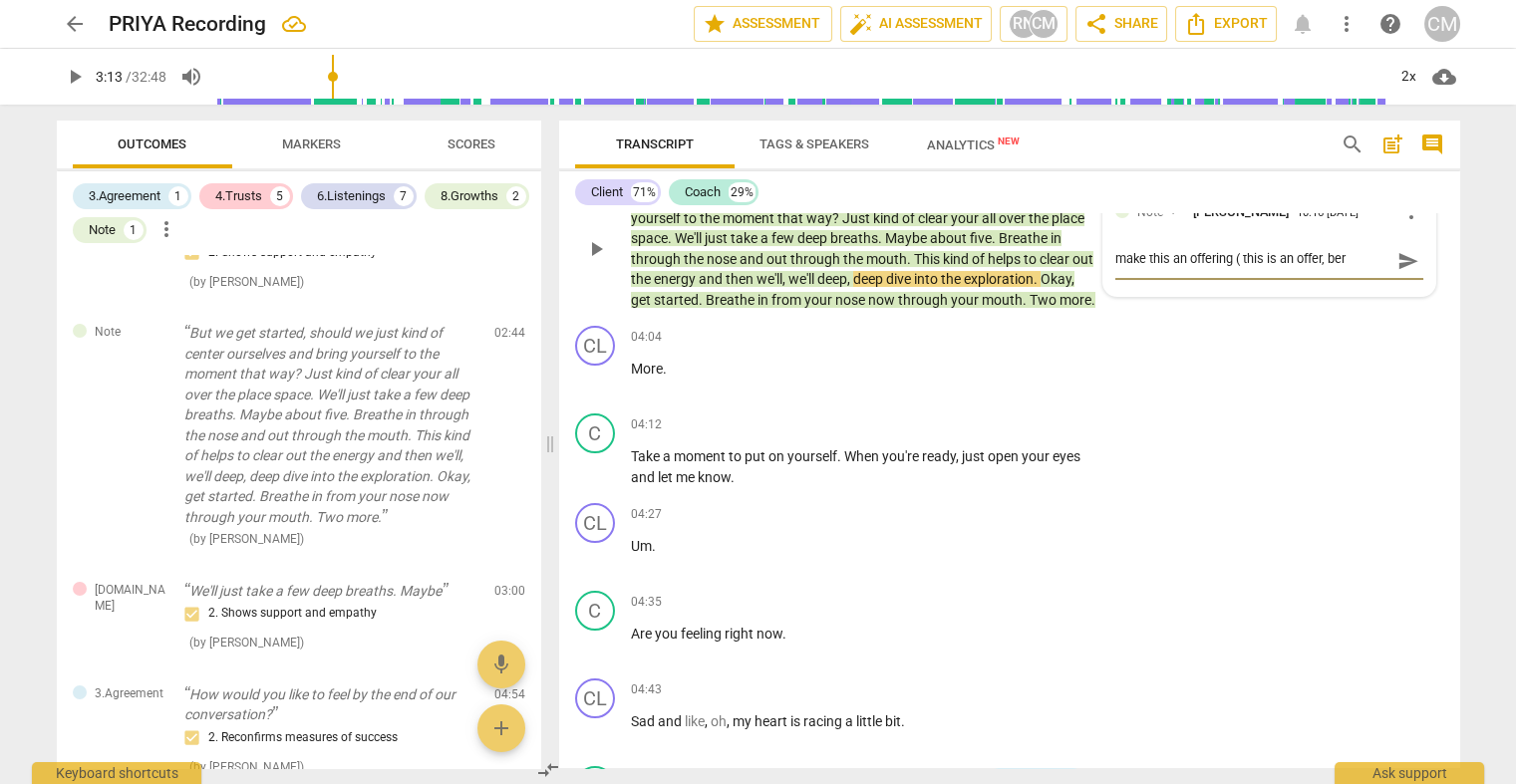 type on "make this an offering ( this is an offer, be" 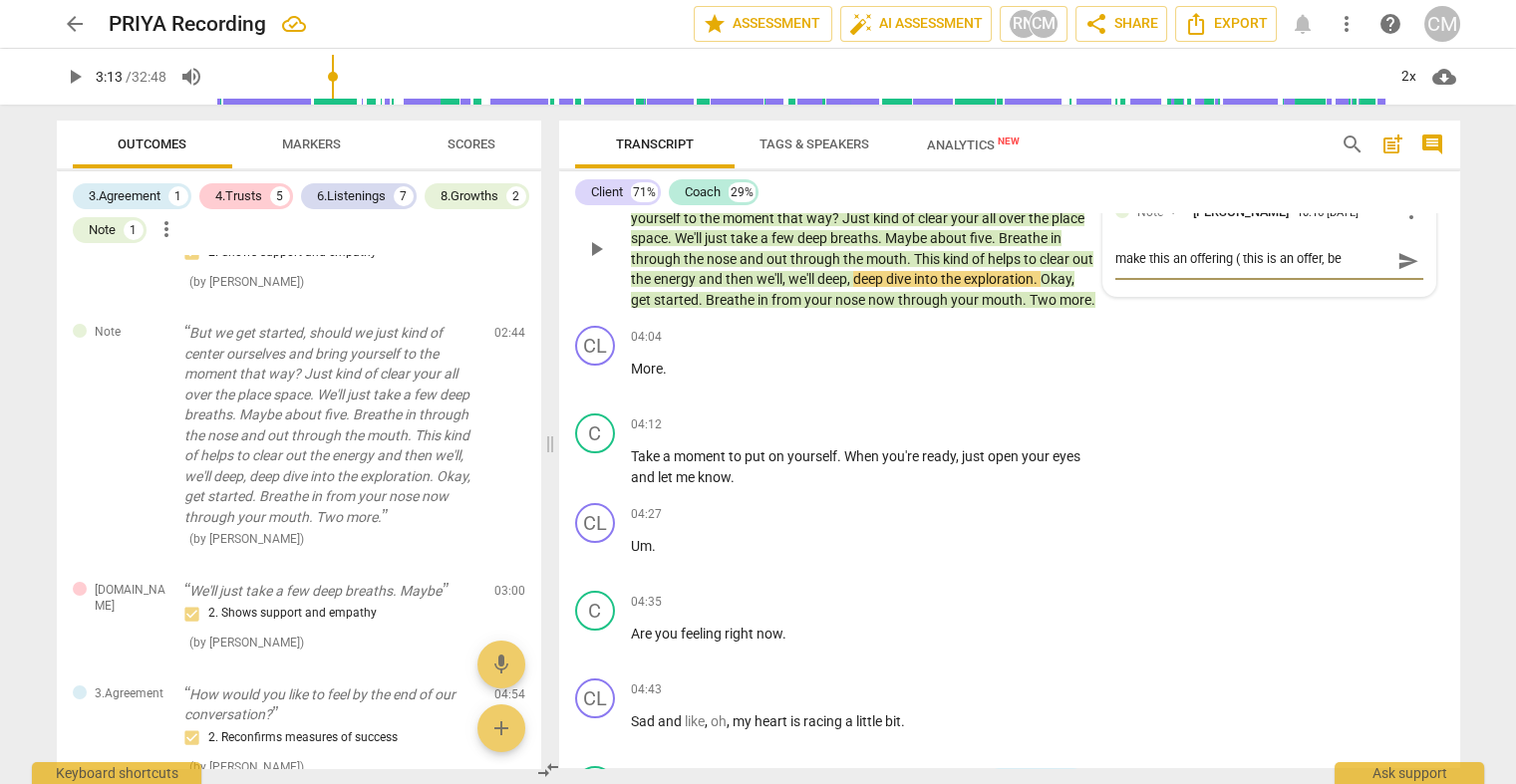 type on "make this an offering ( this is an offer, bef" 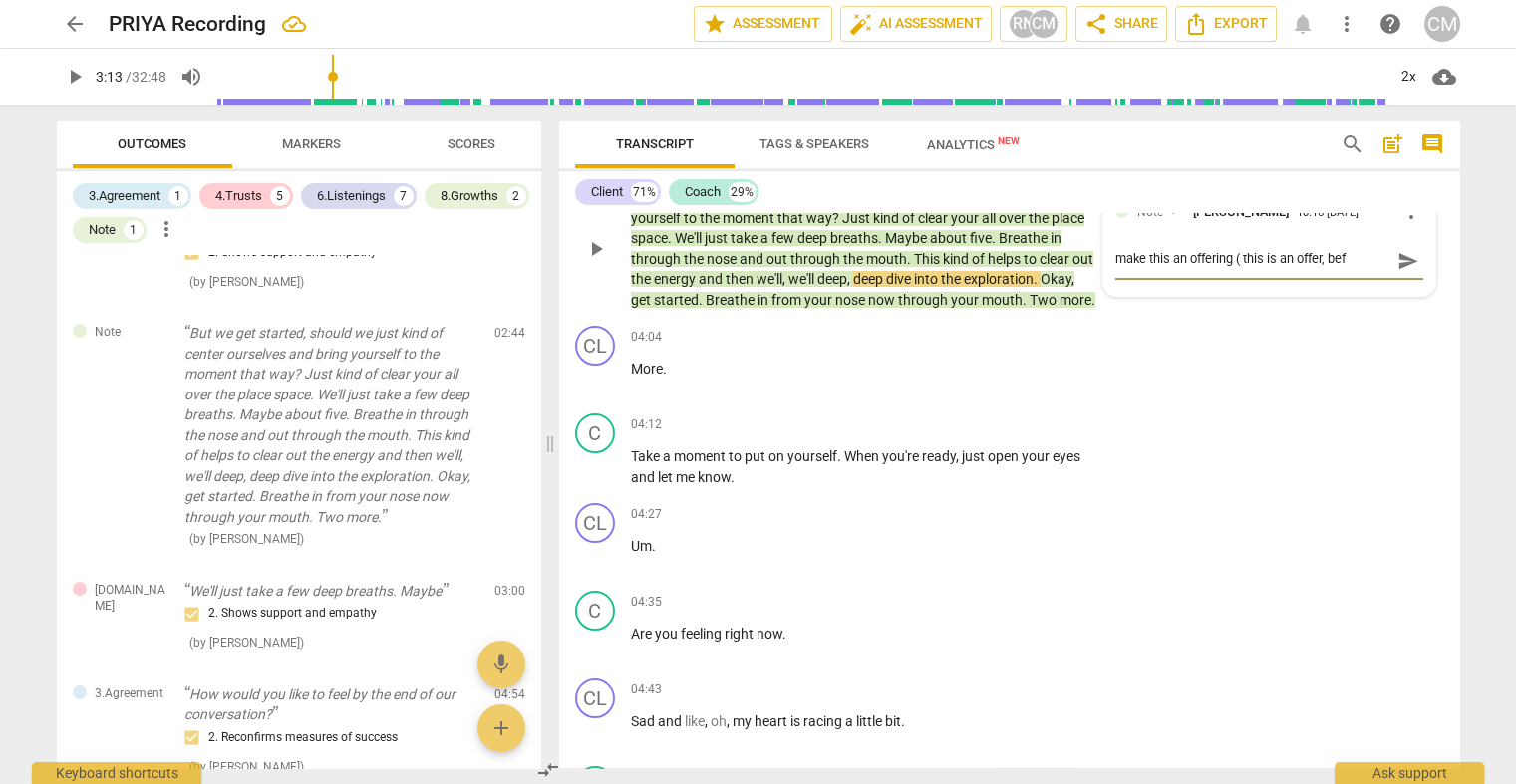 type on "make this an offering ( this is an offer, befo" 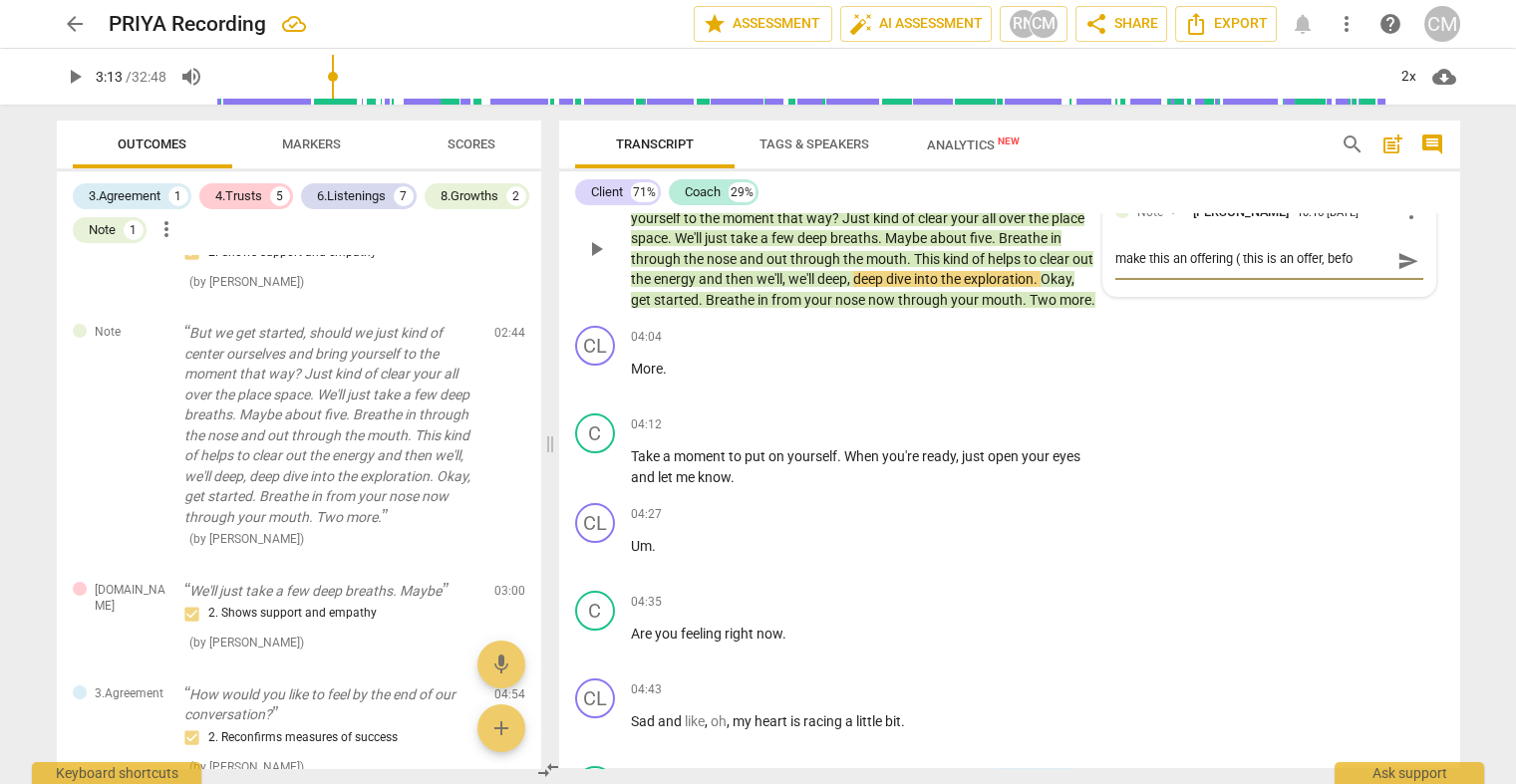 type on "make this an offering ( this is an offer, befor" 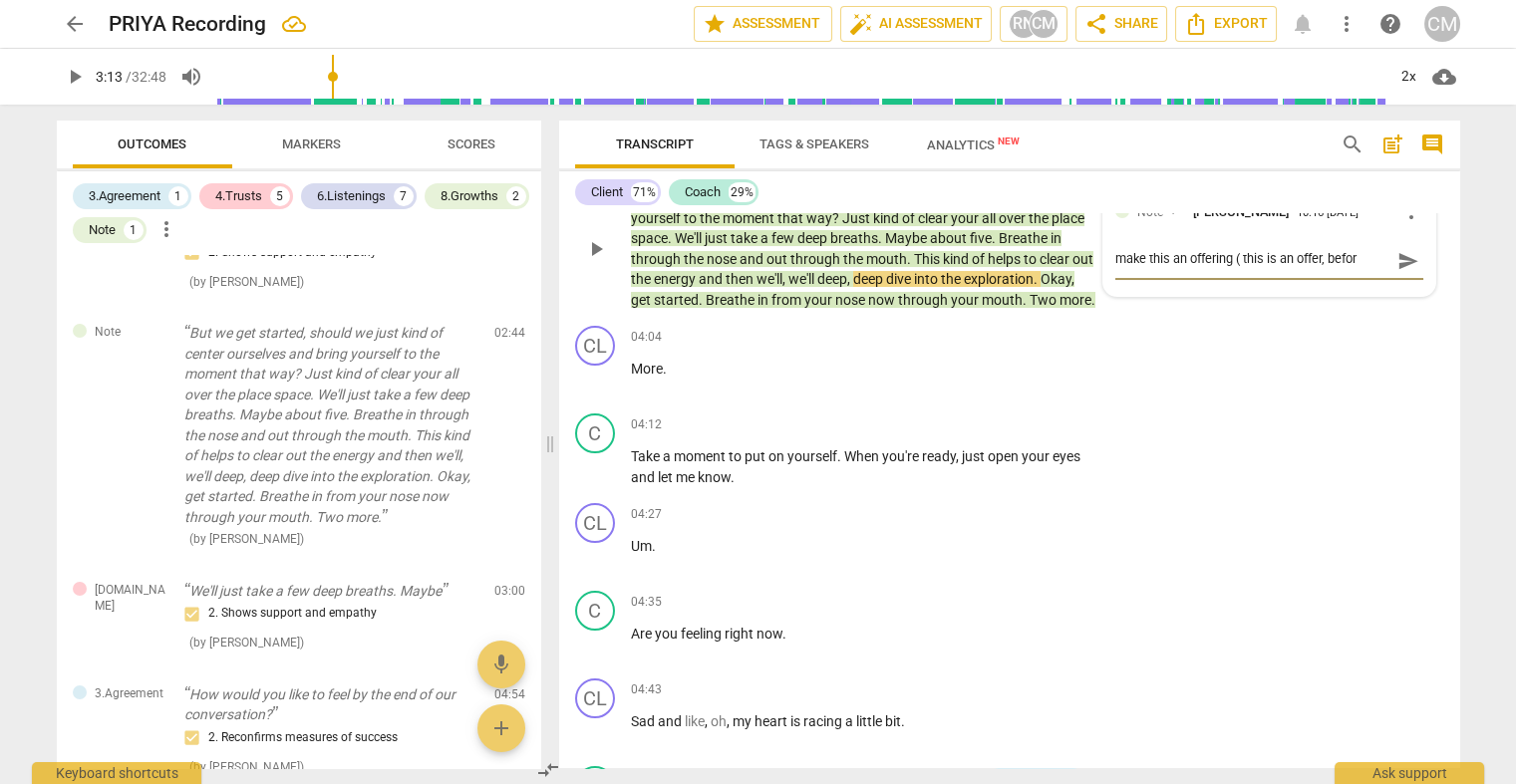 type on "make this an offering ( this is an offer, before" 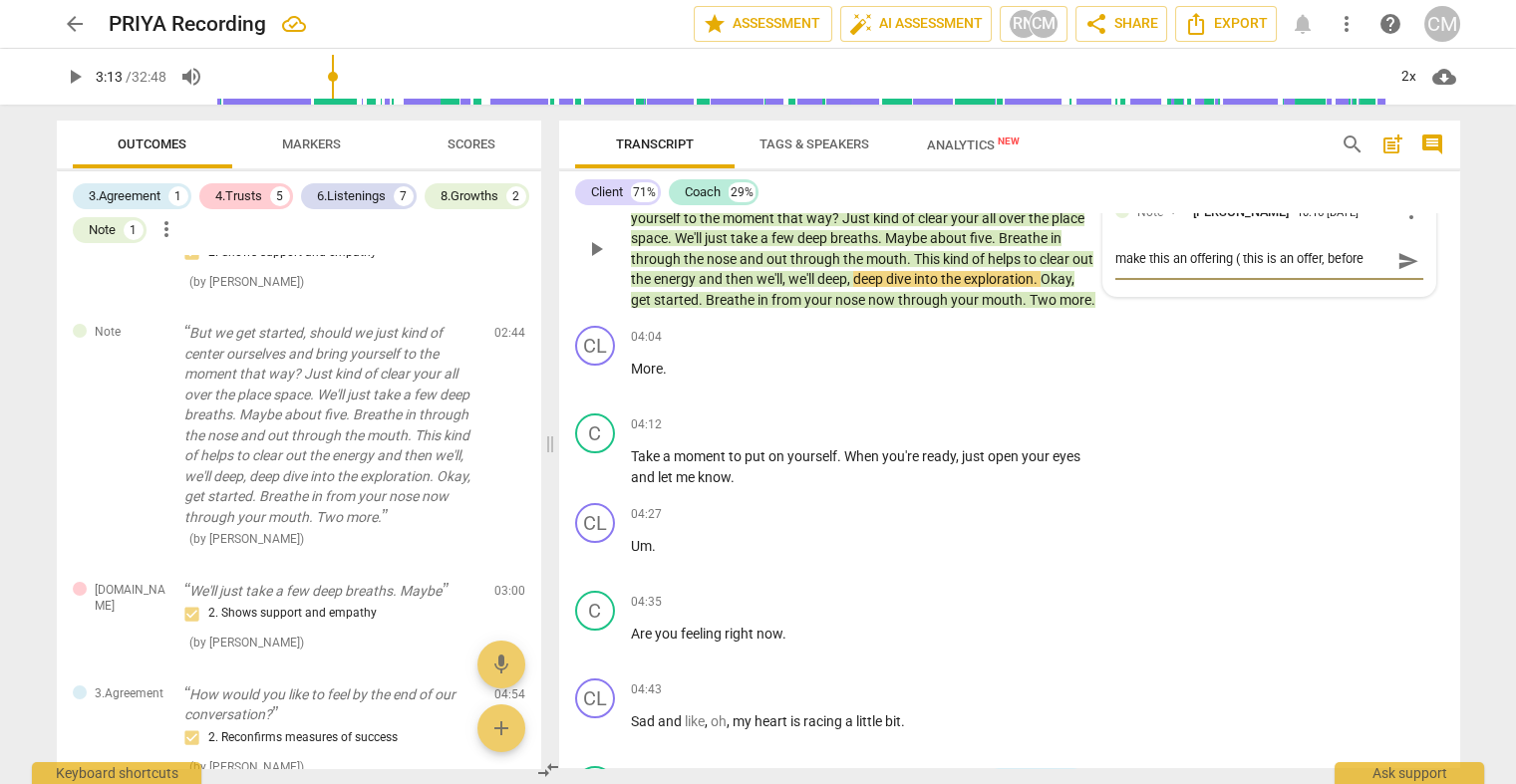 scroll, scrollTop: 0, scrollLeft: 0, axis: both 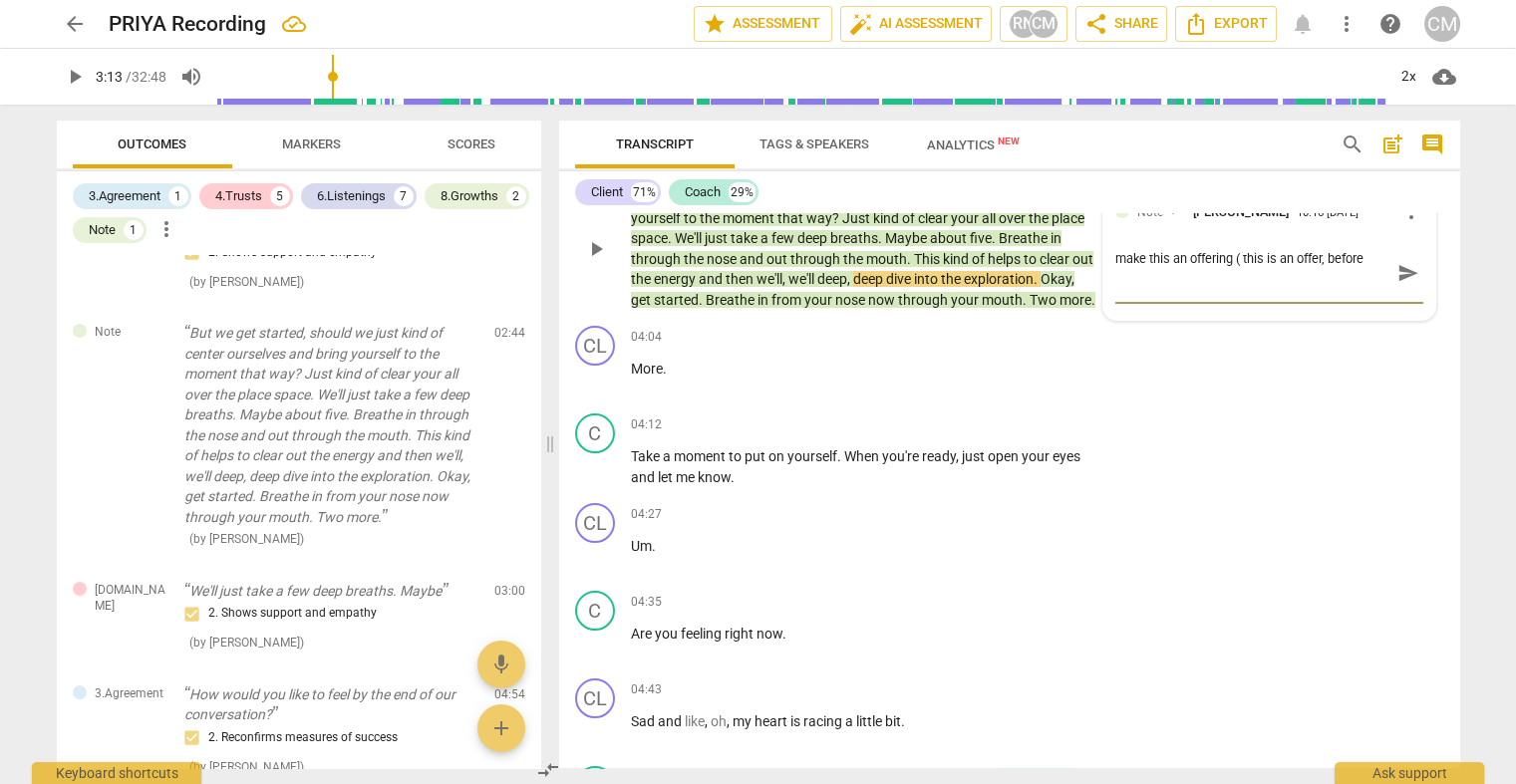 type on "make this an offering ( this is an offer, before" 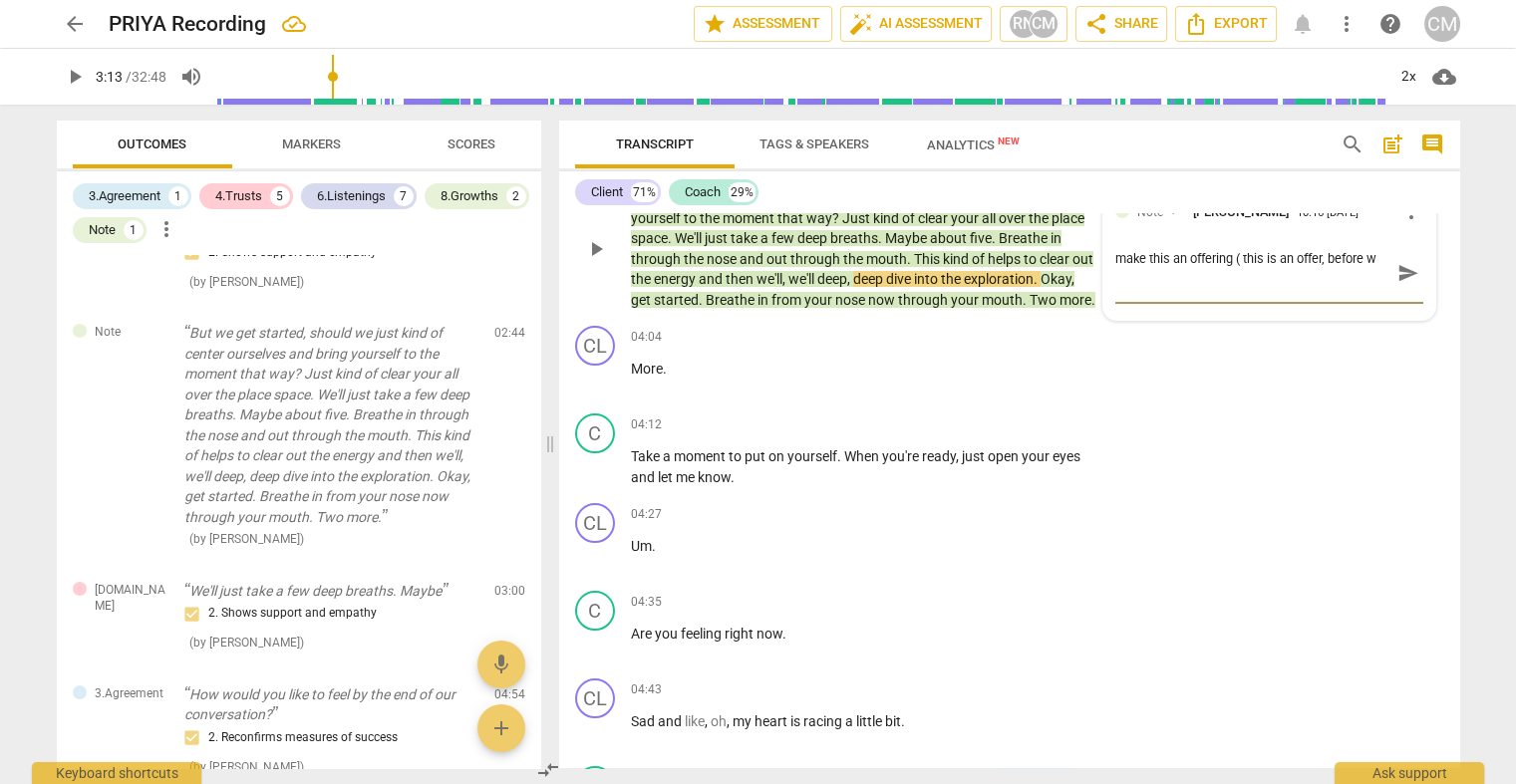 type on "make this an offering ( this is an offer, before we" 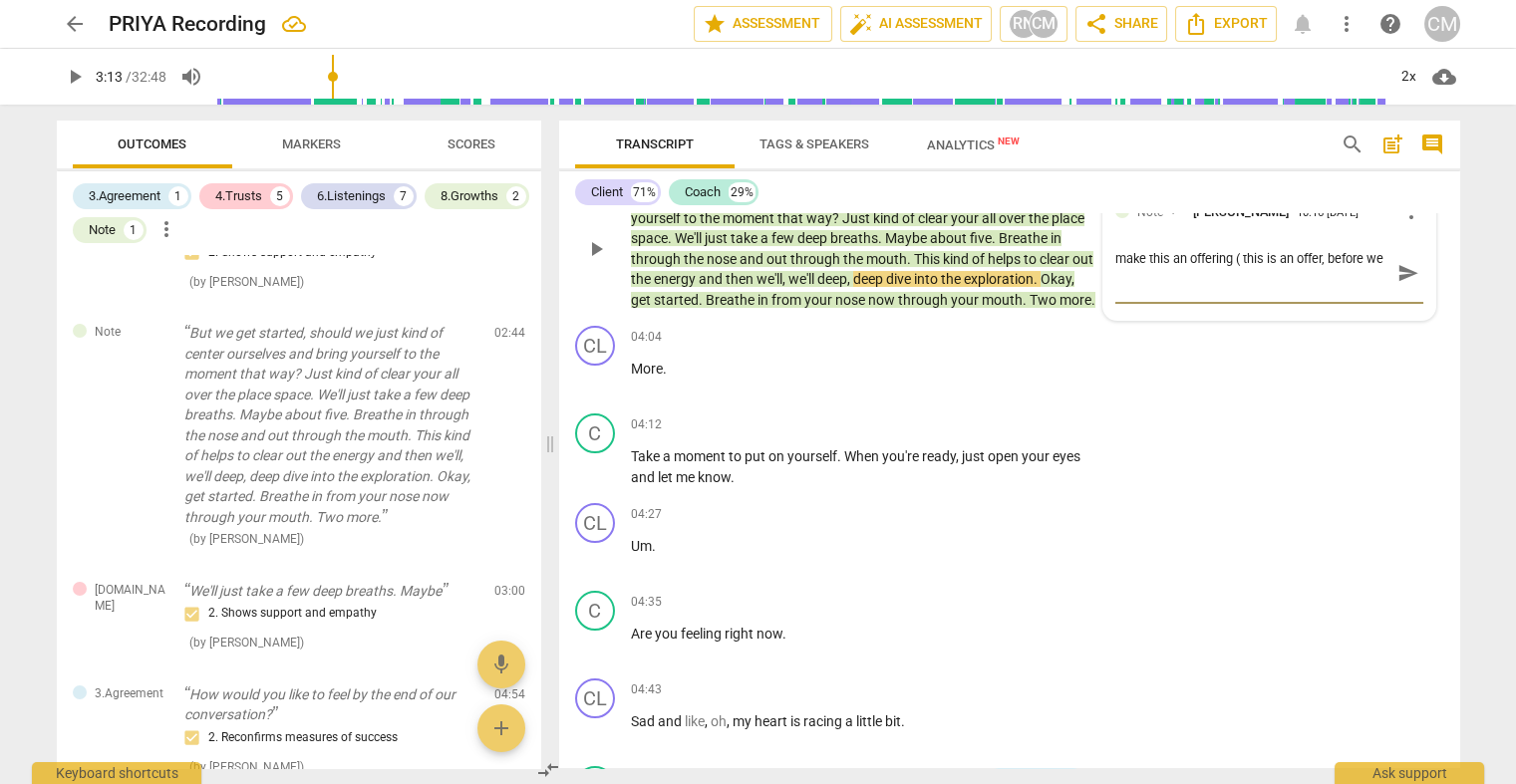 type on "make this an offering ( this is an offer, before we" 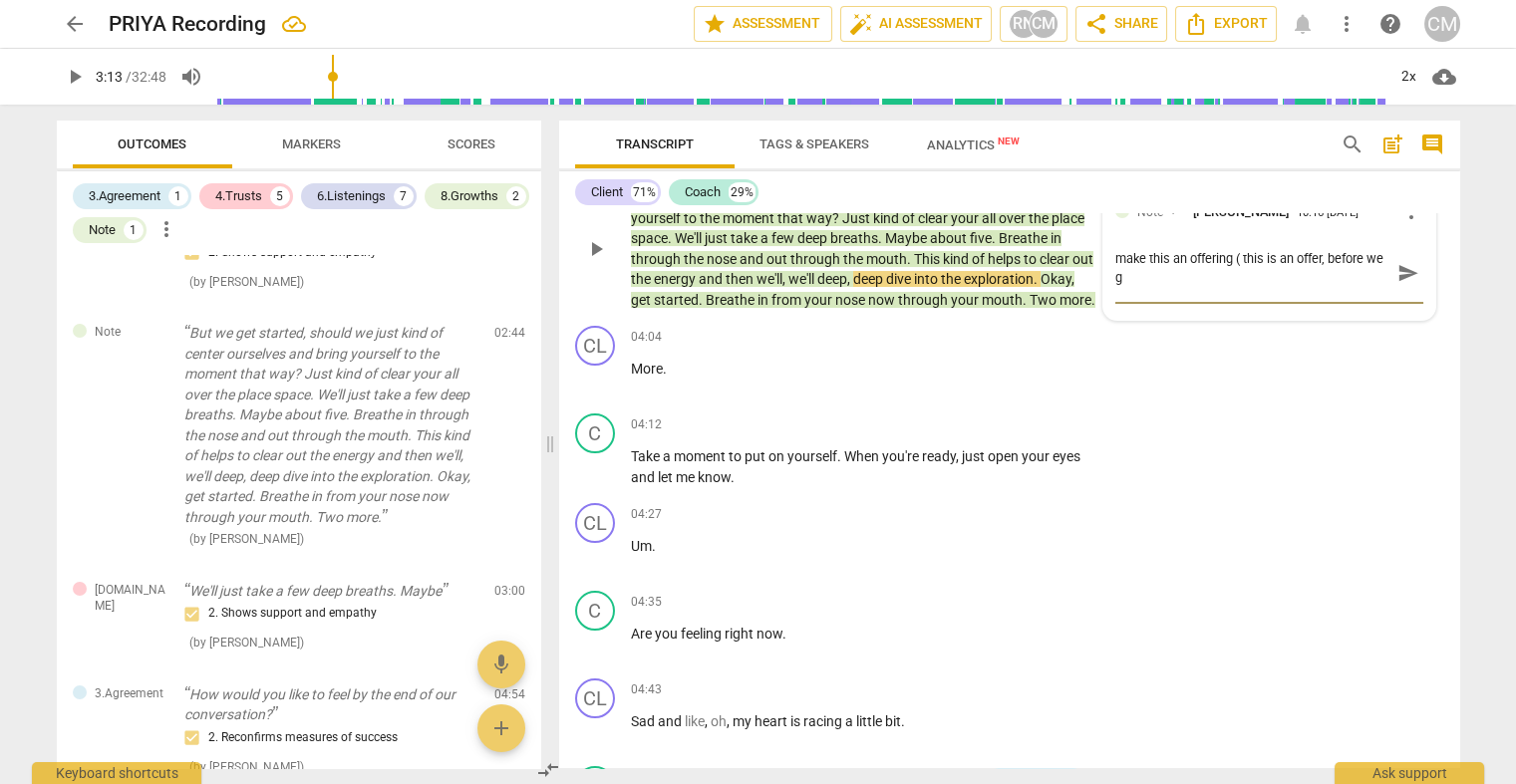 type on "make this an offering ( this is an offer, before we ge" 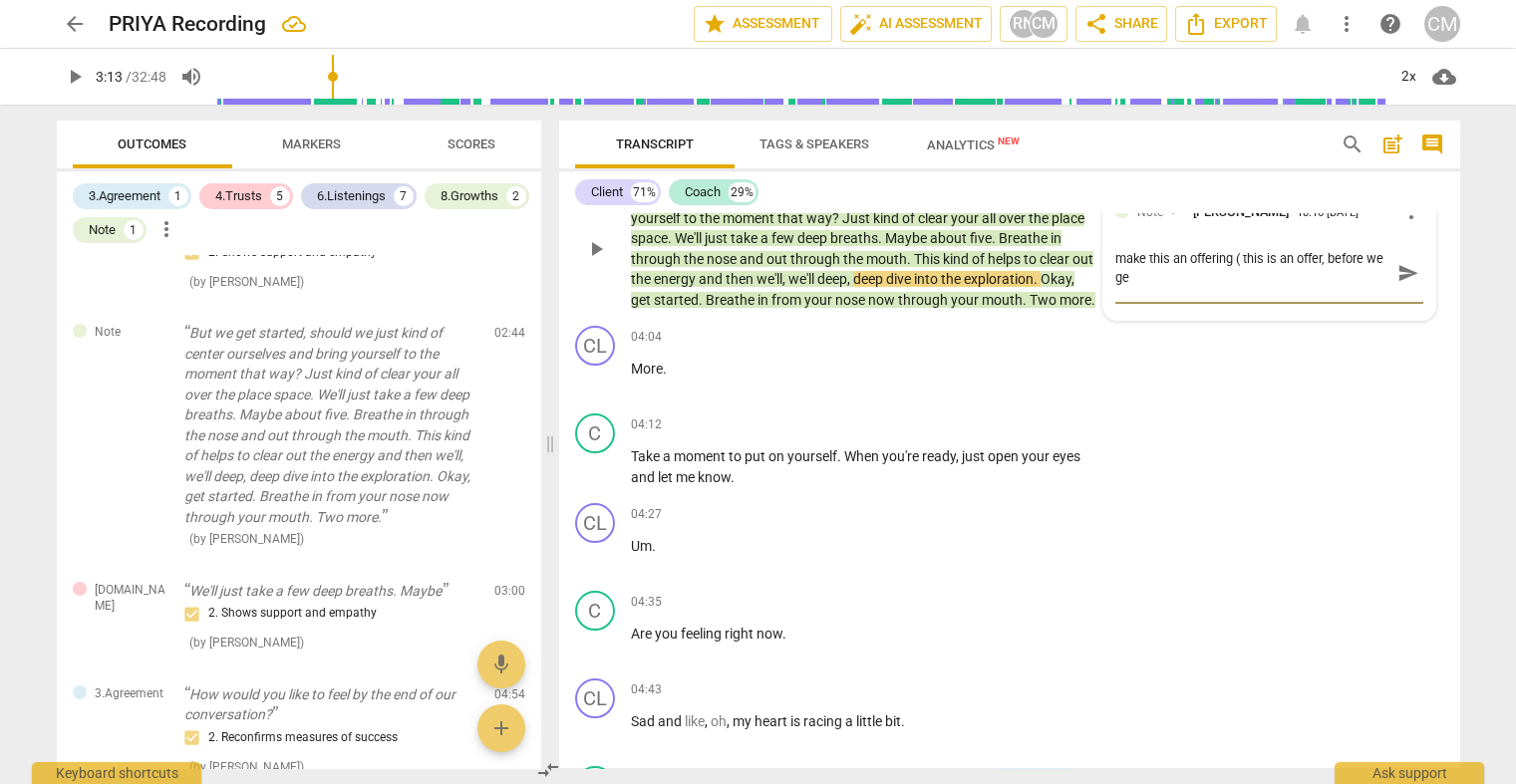 type on "make this an offering ( this is an offer, before we get" 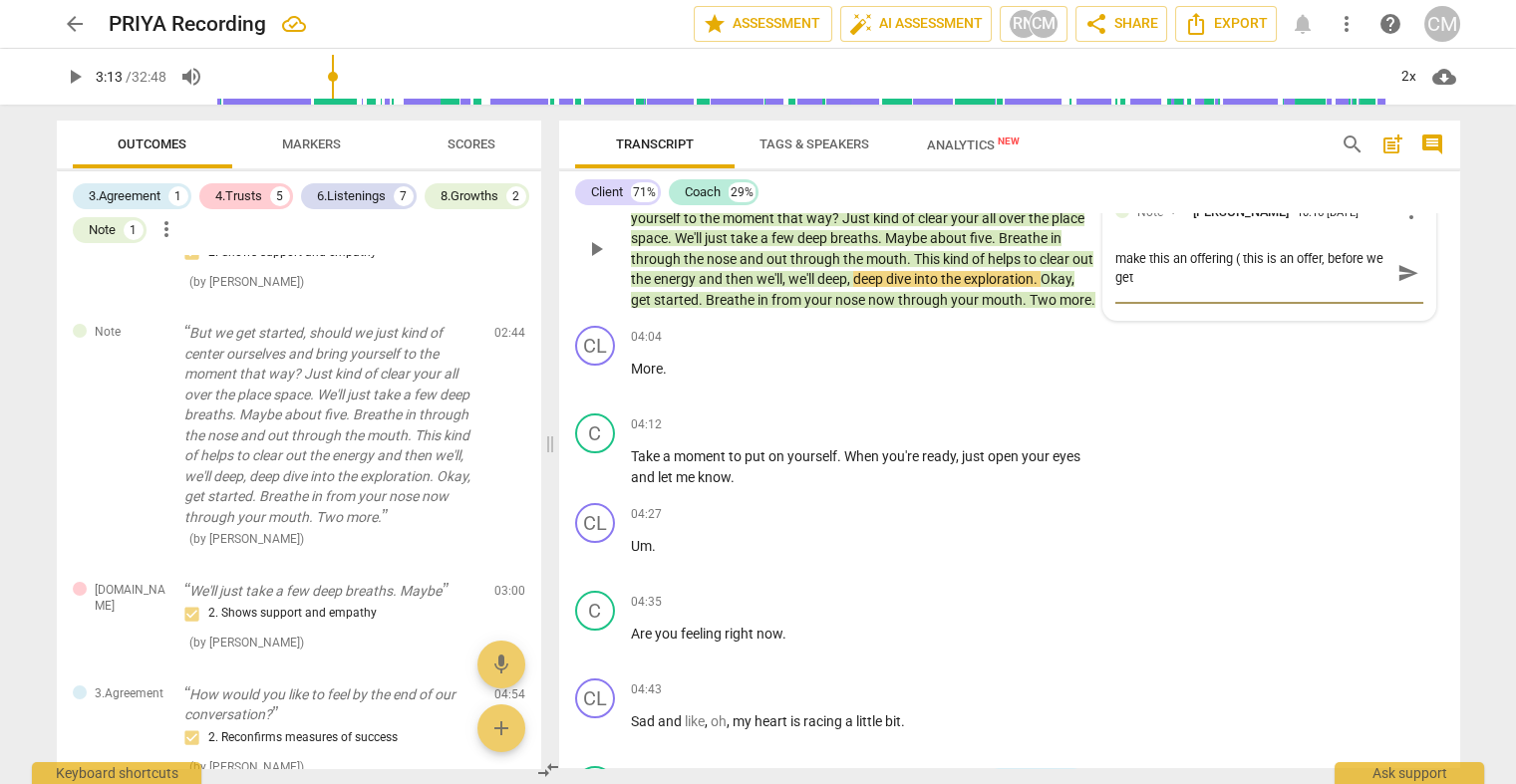 type on "make this an offering ( this is an offer, before we get" 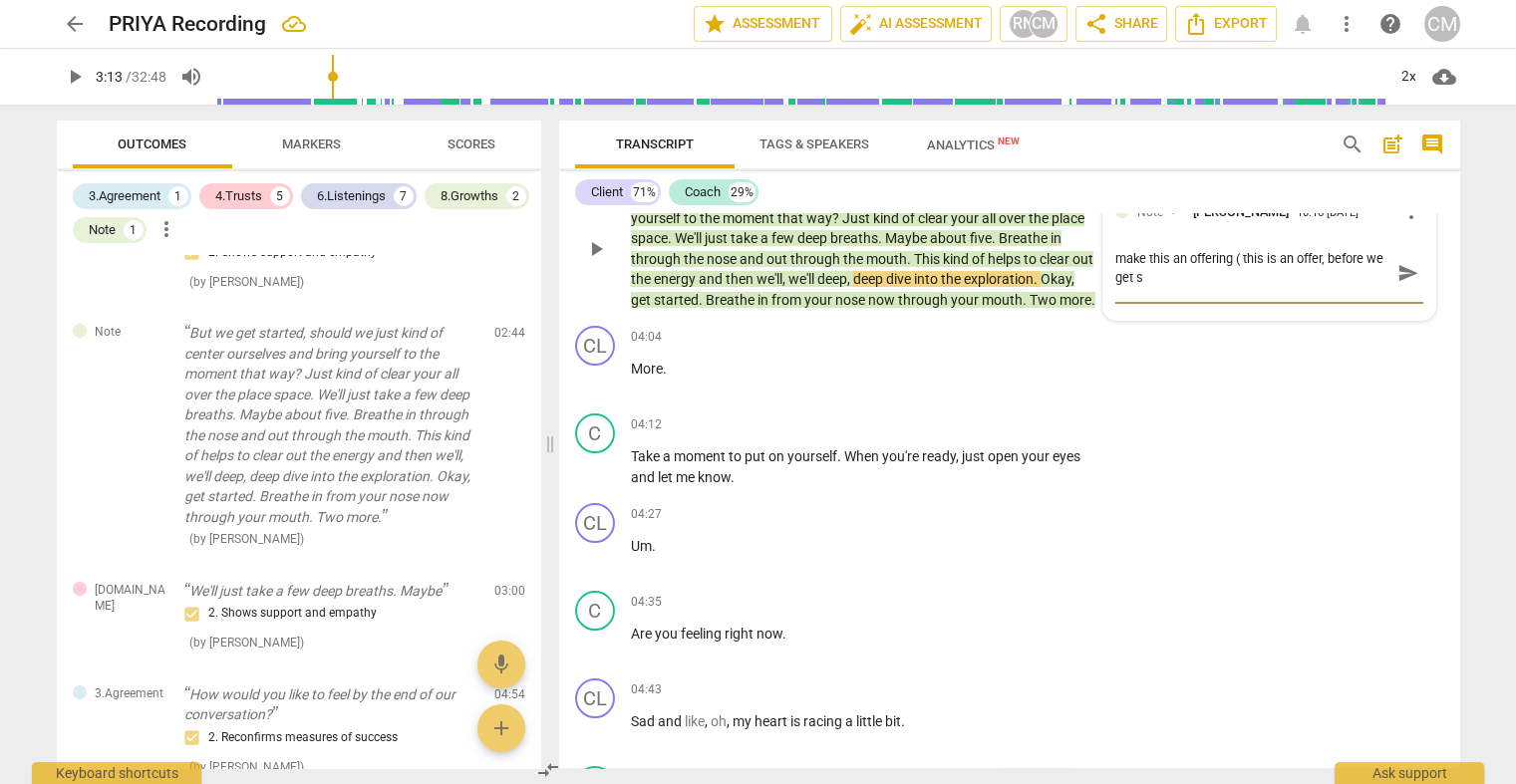 type on "make this an offering ( this is an offer, before we get st" 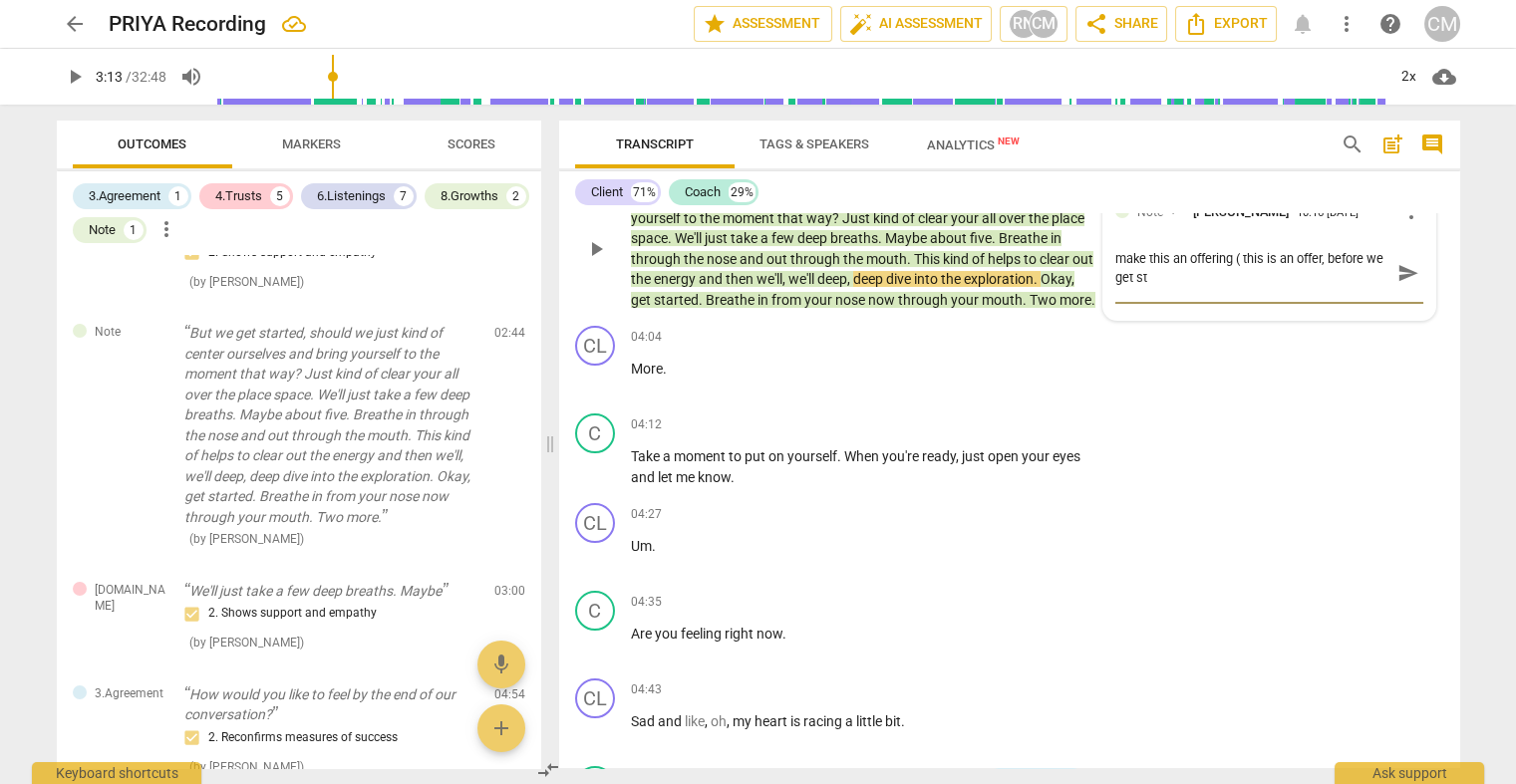 type on "make this an offering ( this is an offer, before we get sta" 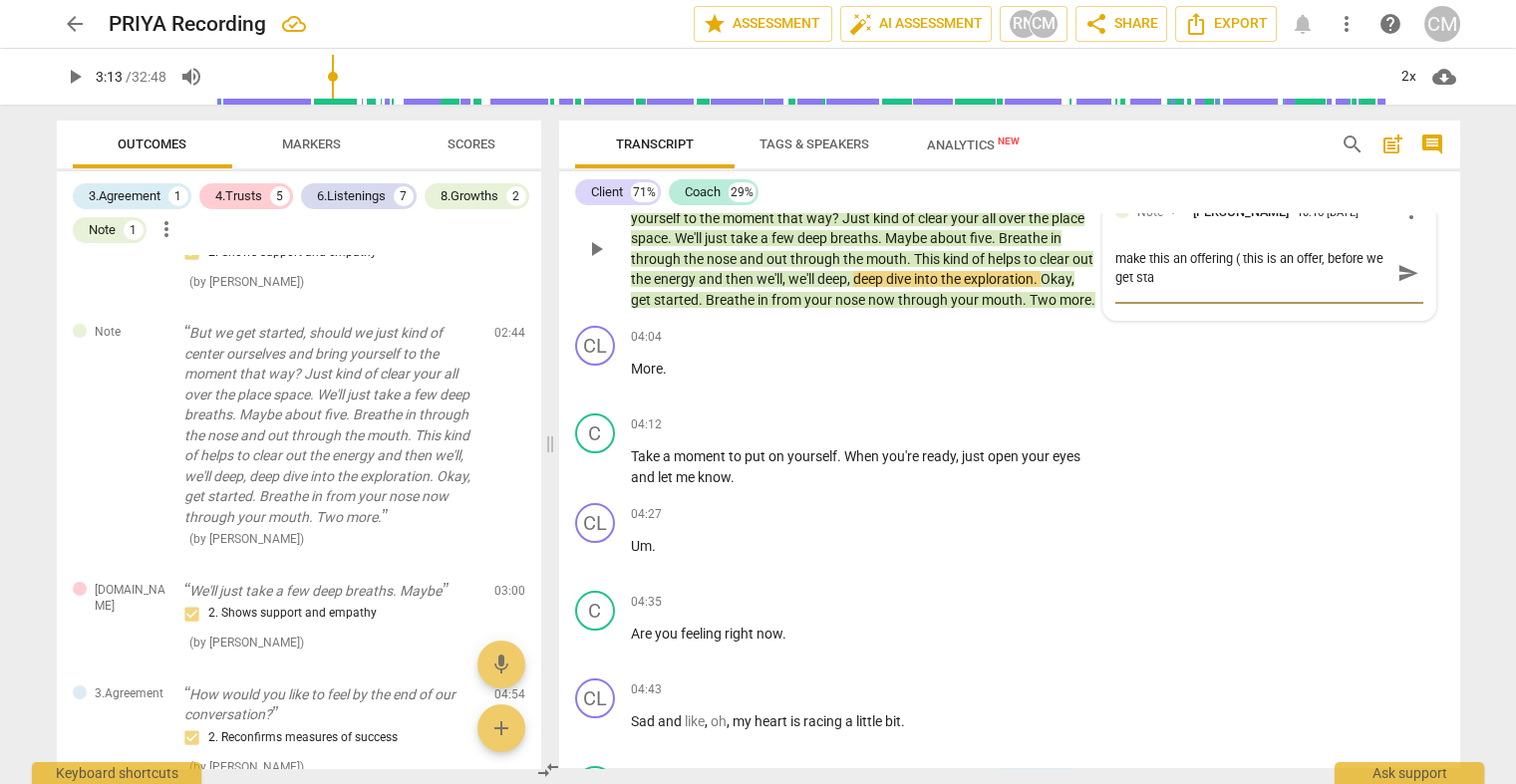 type on "make this an offering ( this is an offer, before we get star" 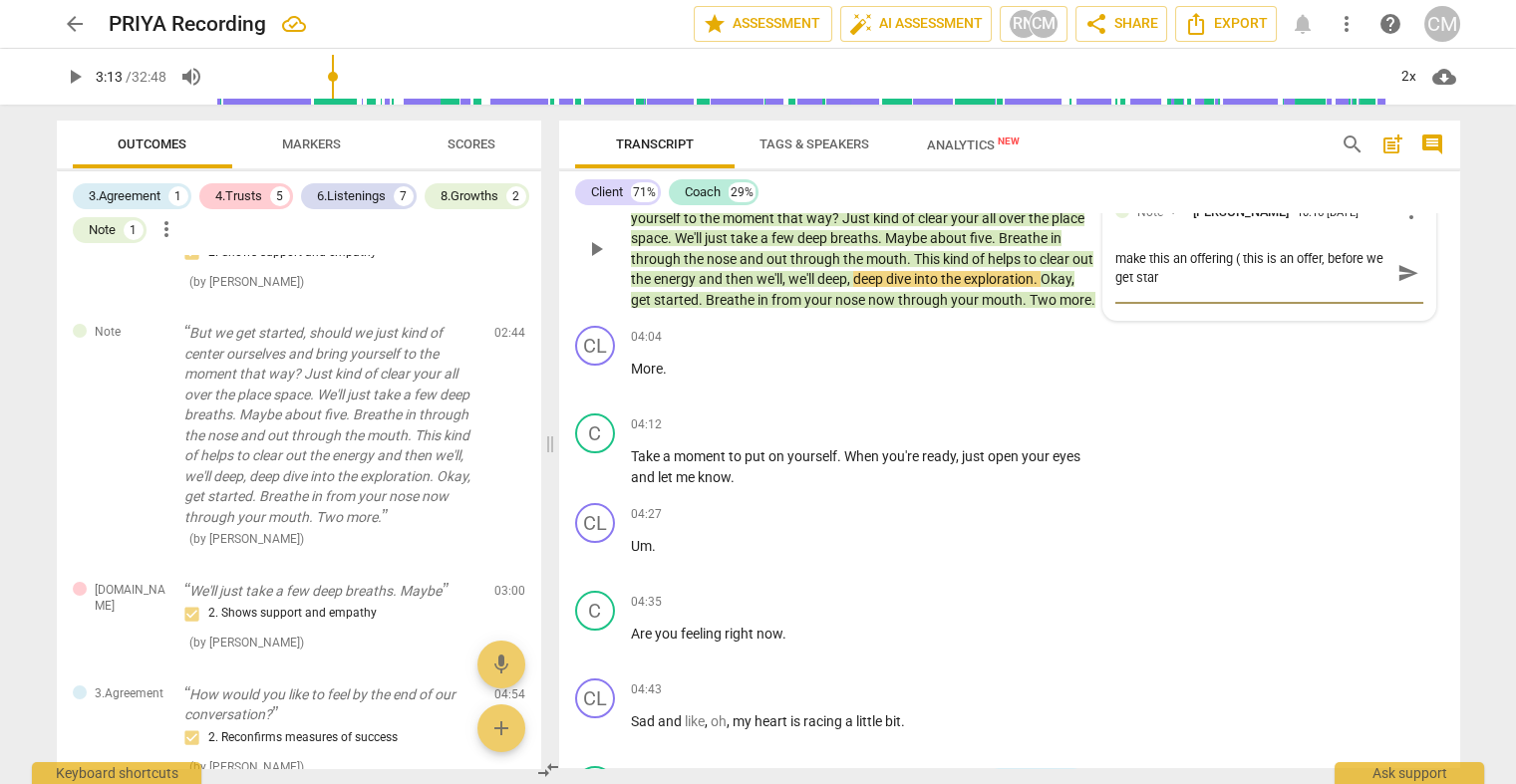 type on "make this an offering ( this is an offer, before we get start" 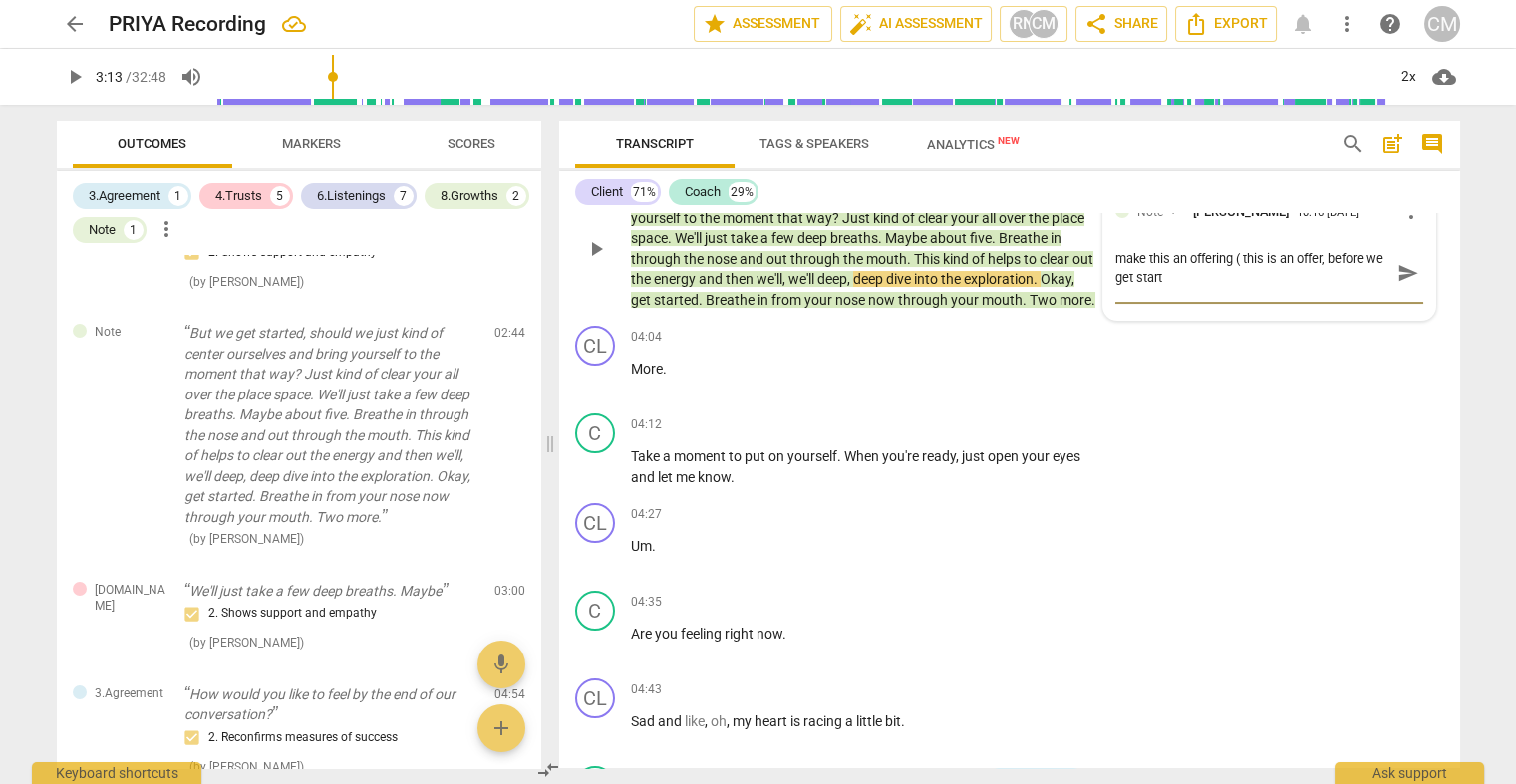 type on "make this an offering ( this is an offer, before we get starte" 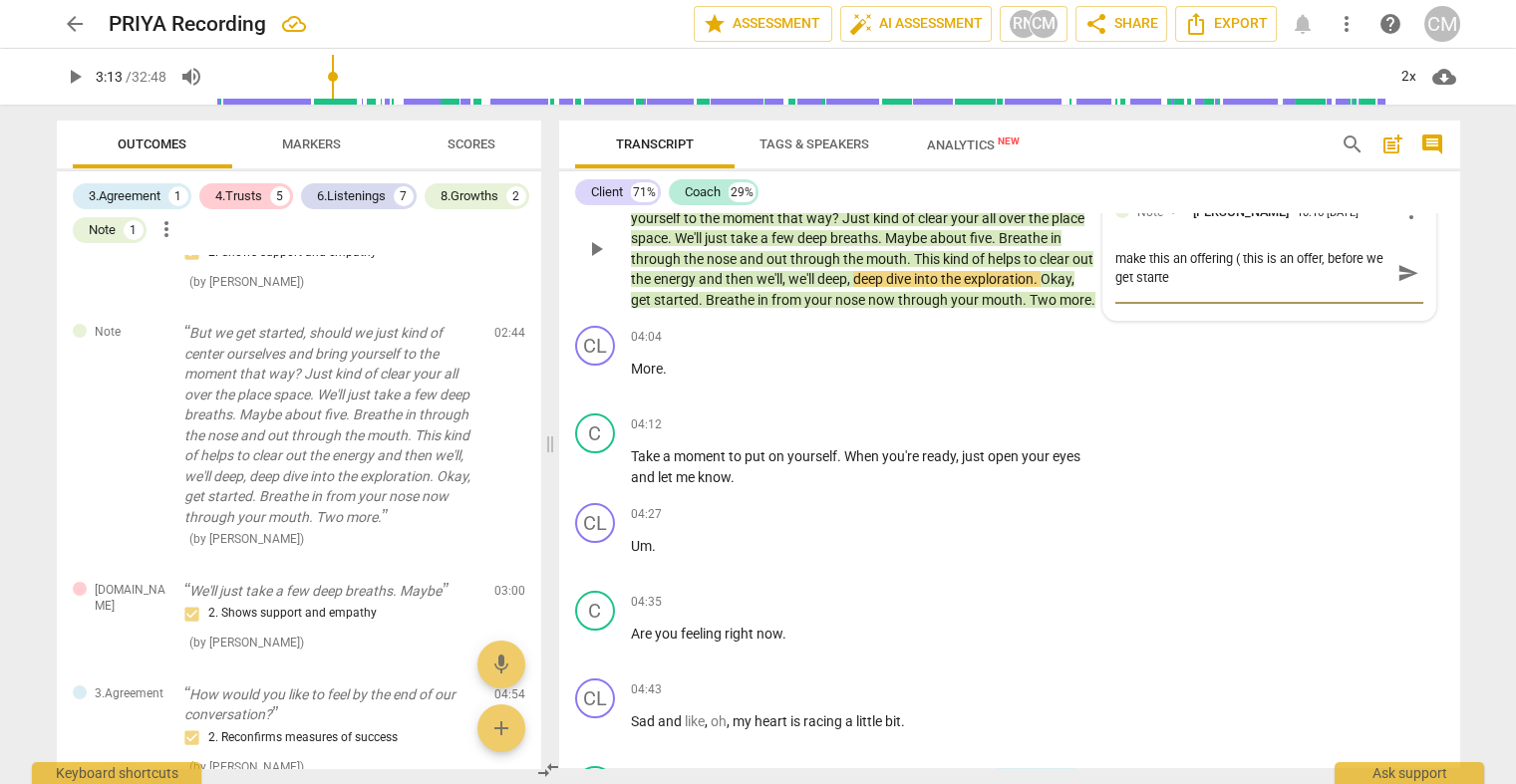 type on "make this an offering ( this is an offer, before we get started" 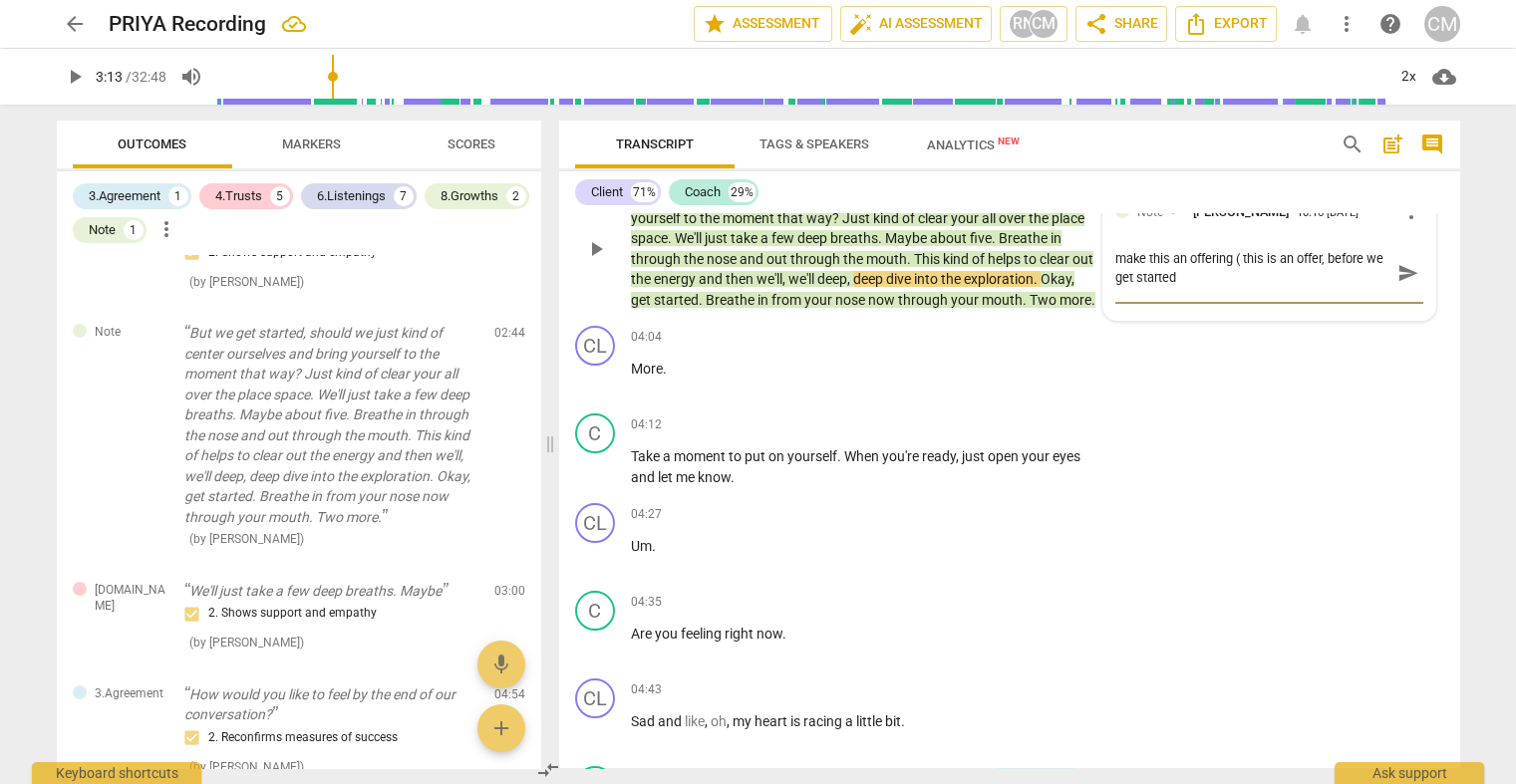 type on "make this an offering ( this is an offer, before we get started" 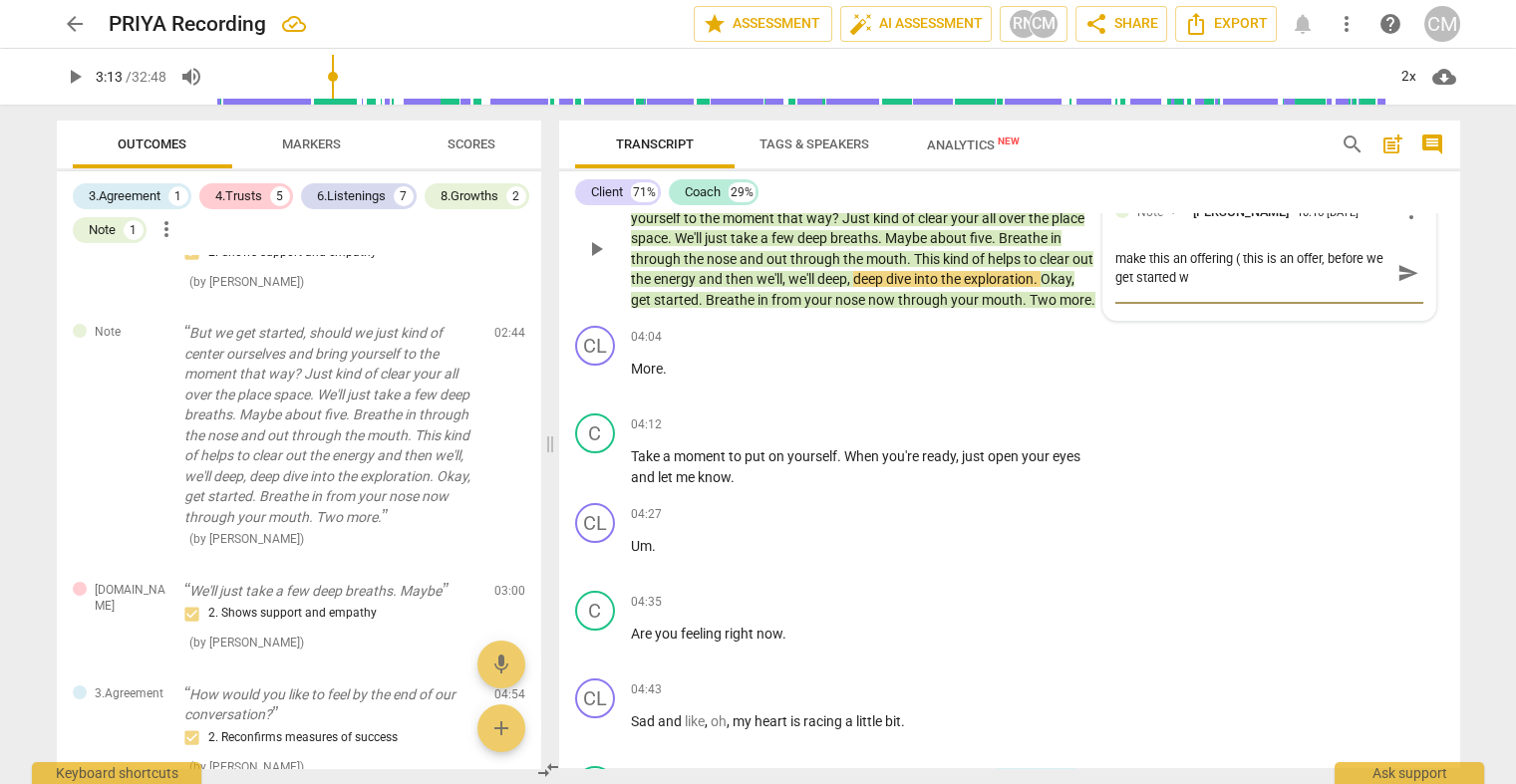 type on "make this an offering ( this is an offer, before we get started wo" 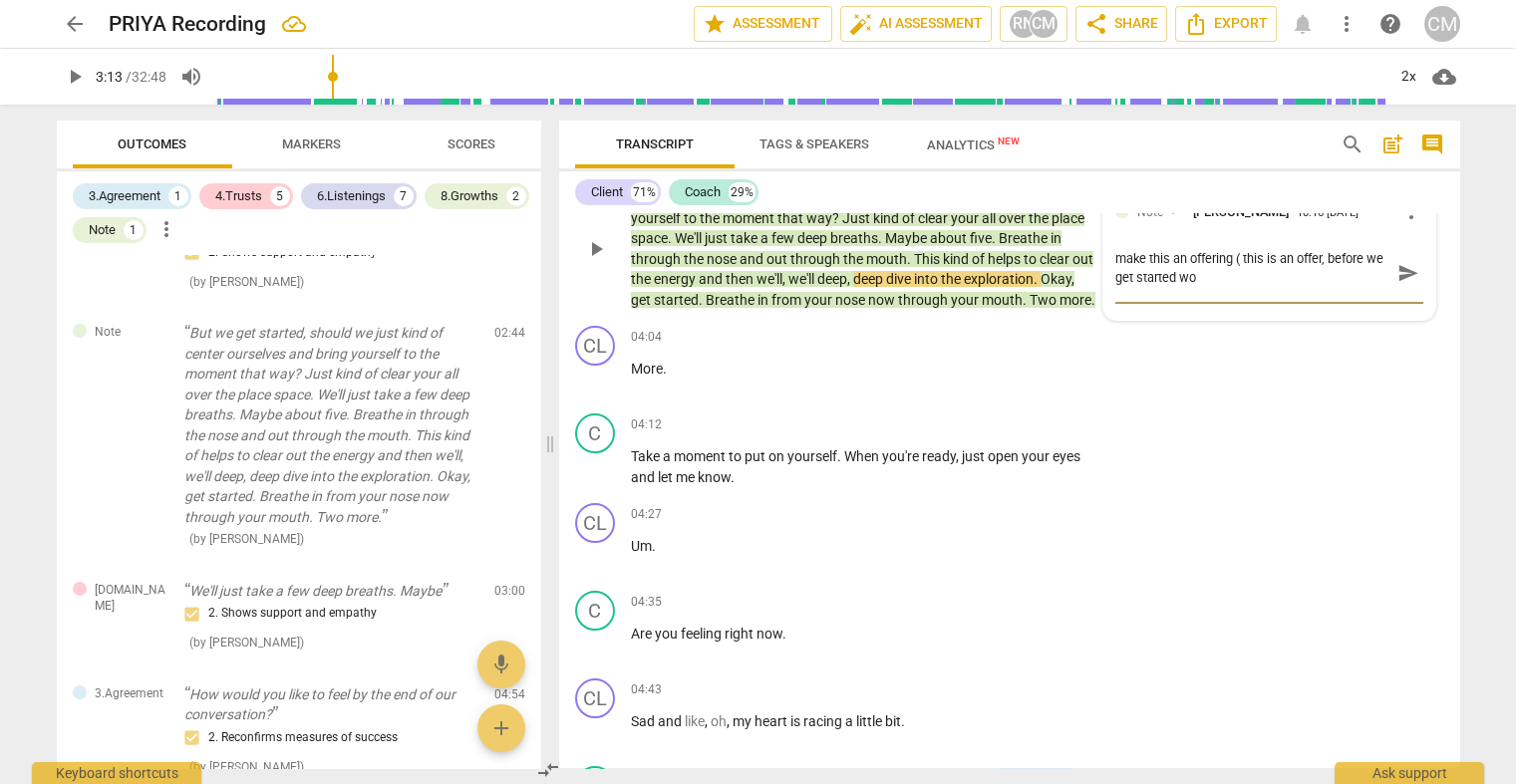 type on "make this an offering ( this is an offer, before we get started woi" 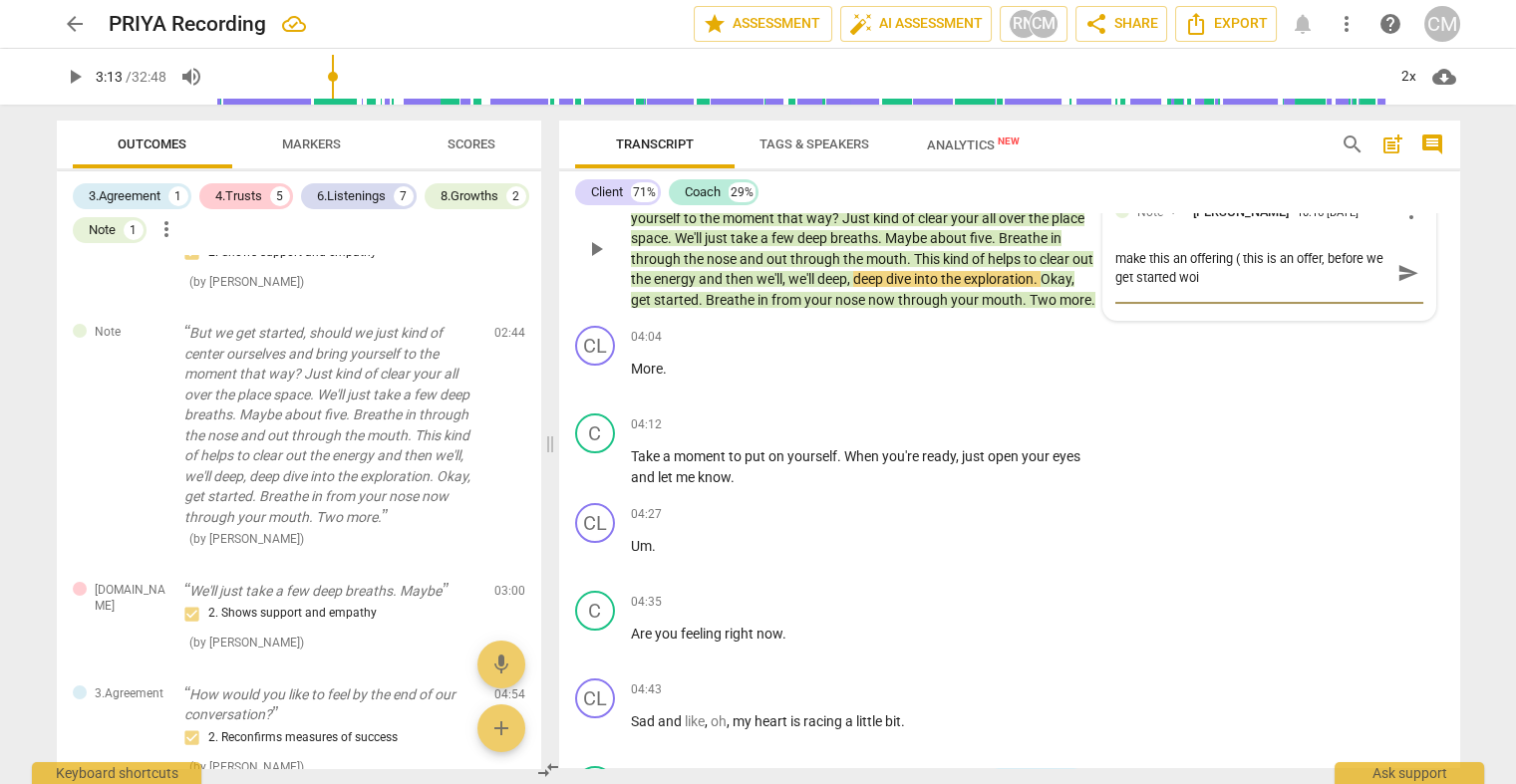 type on "make this an offering ( this is an offer, before we get started woid" 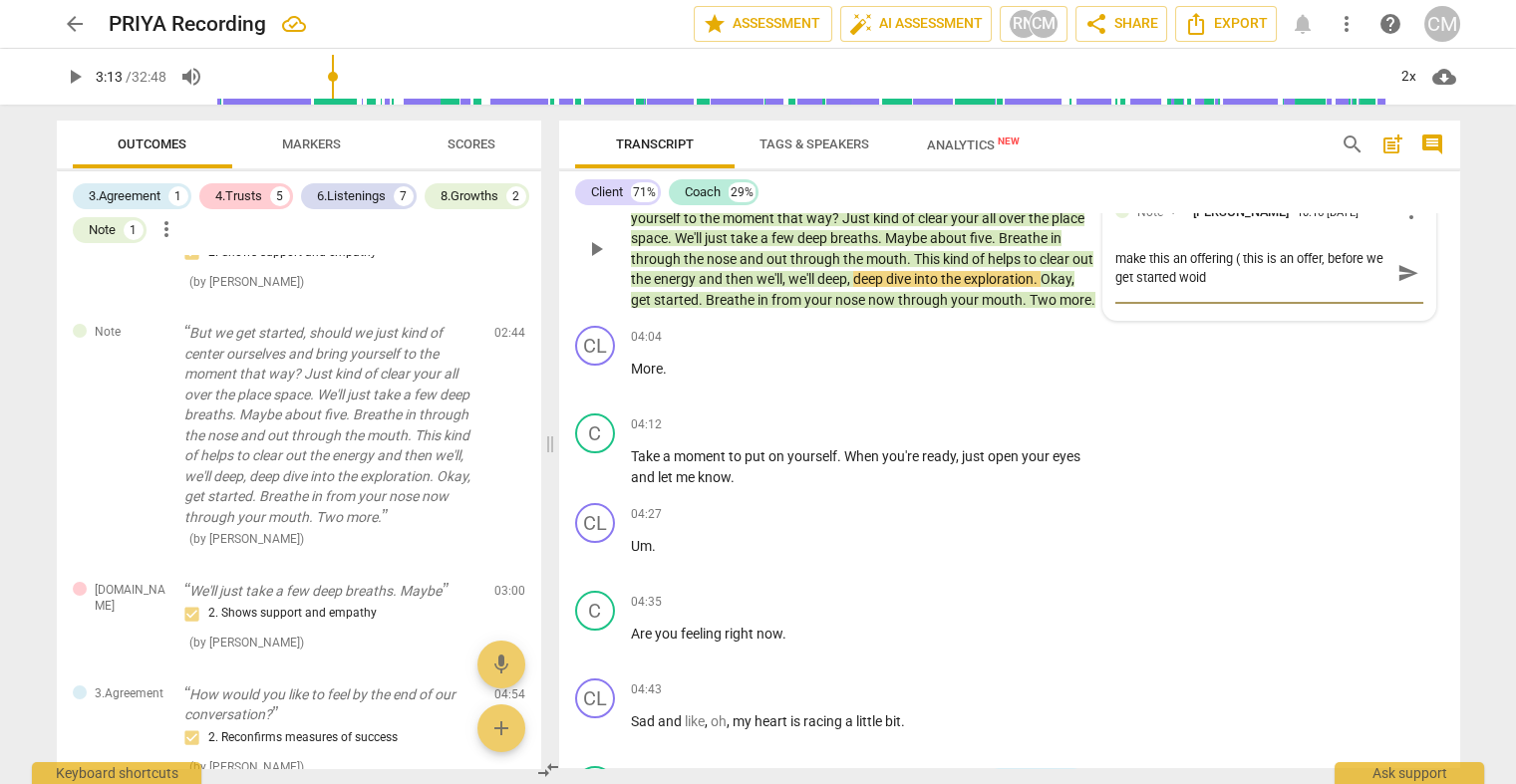 type on "make this an offering ( this is an offer, before we get started woid" 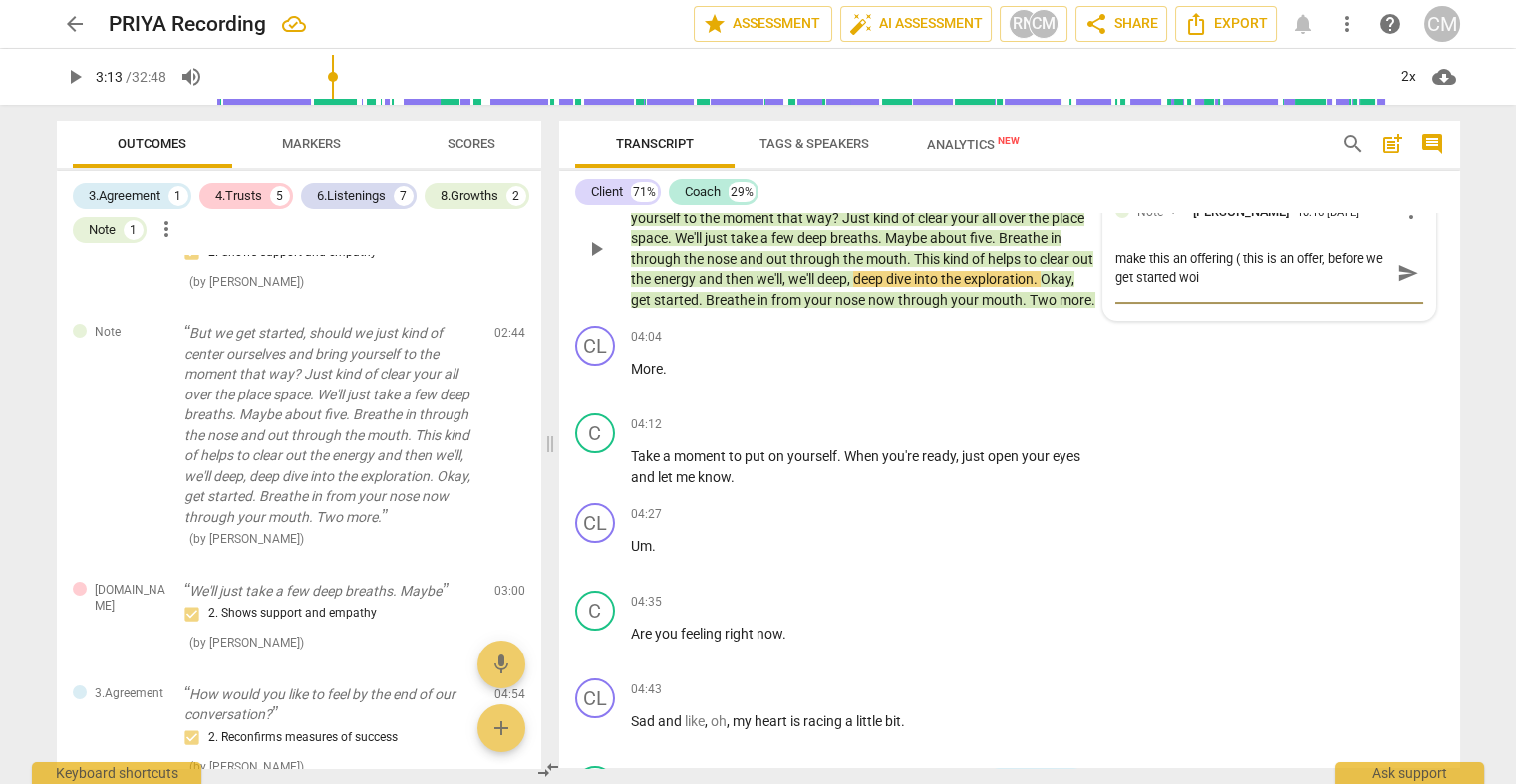 type on "make this an offering ( this is an offer, before we get started wo" 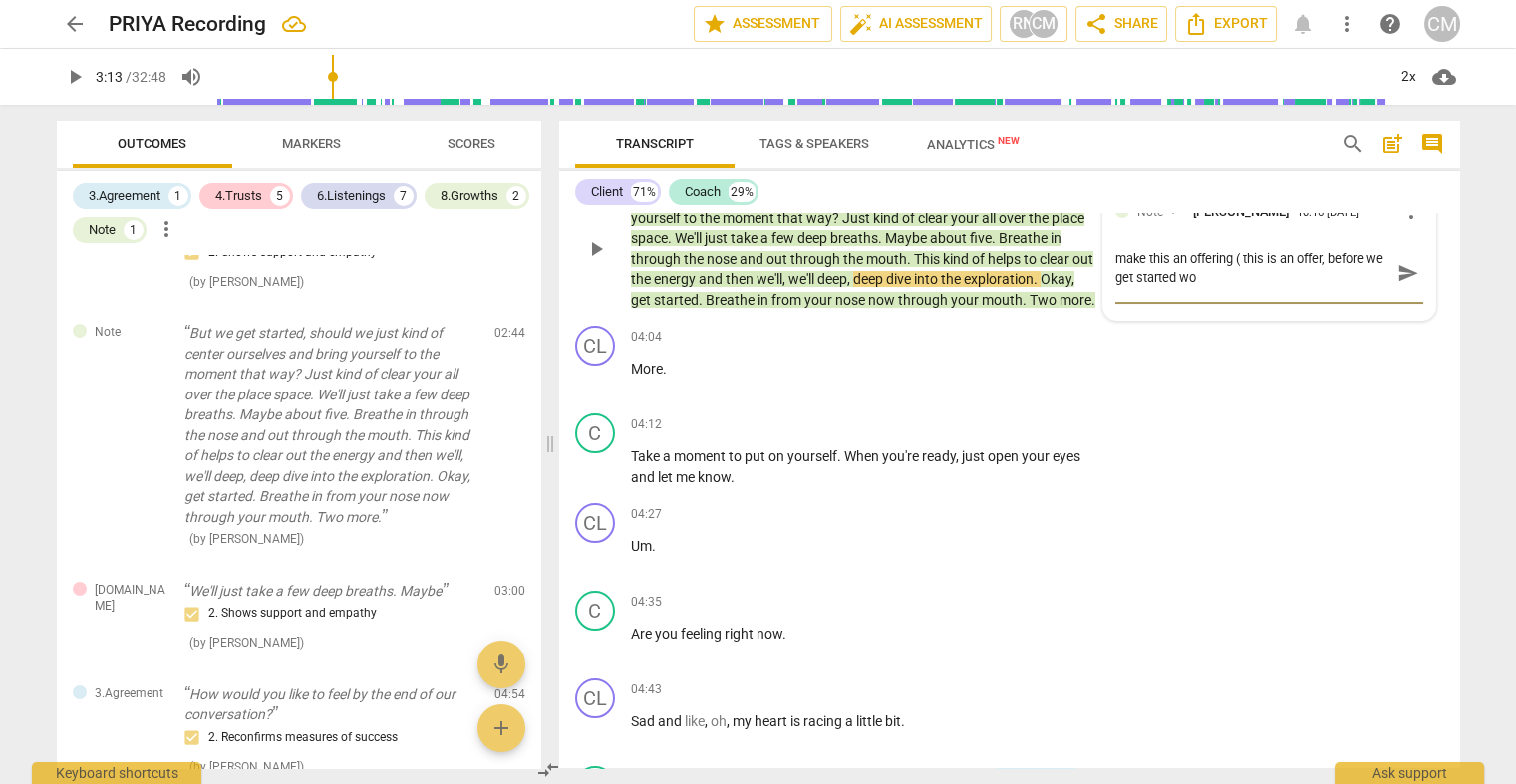 type on "make this an offering ( this is an offer, before we get started wou" 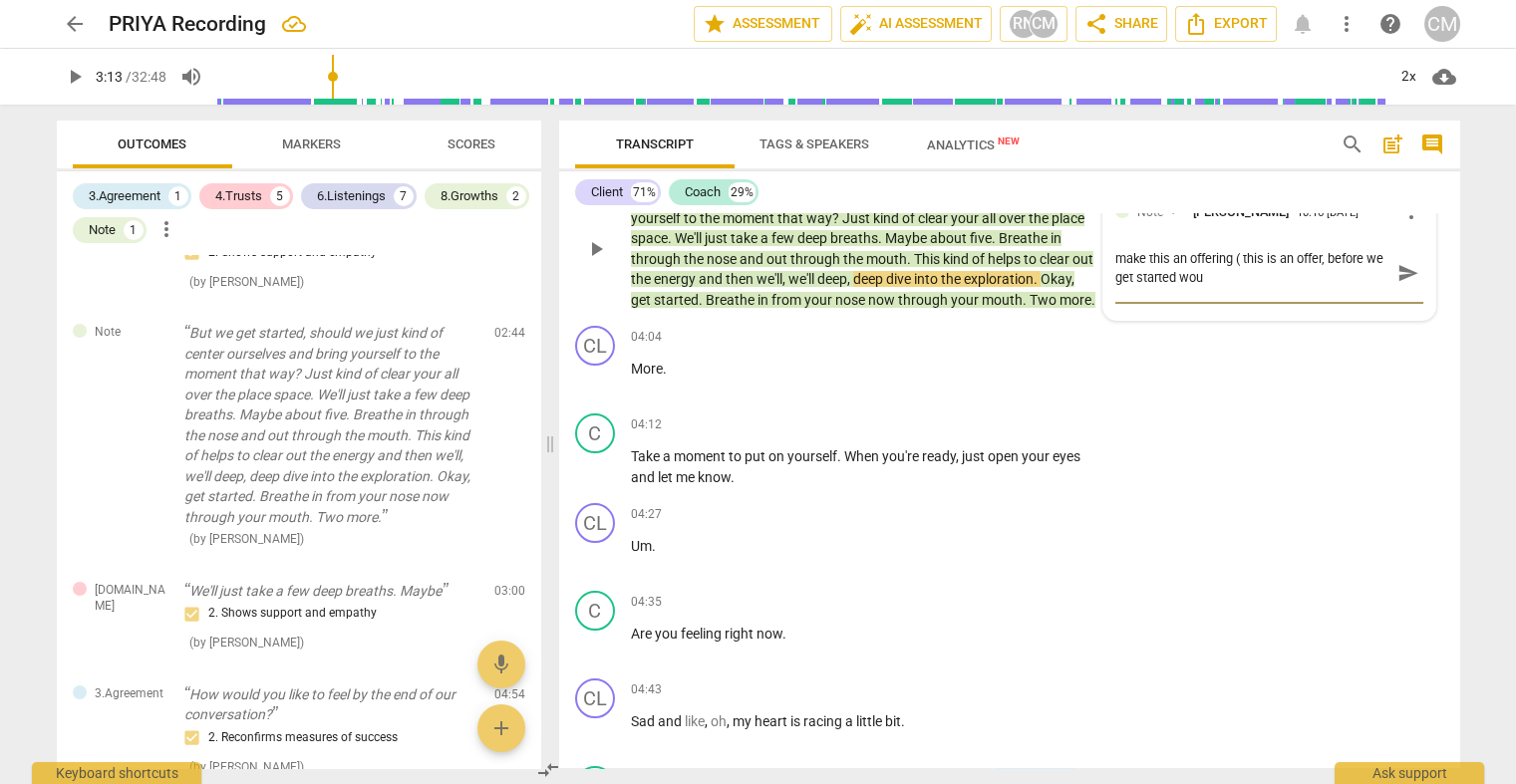 type on "make this an offering ( this is an offer, before we get started woul" 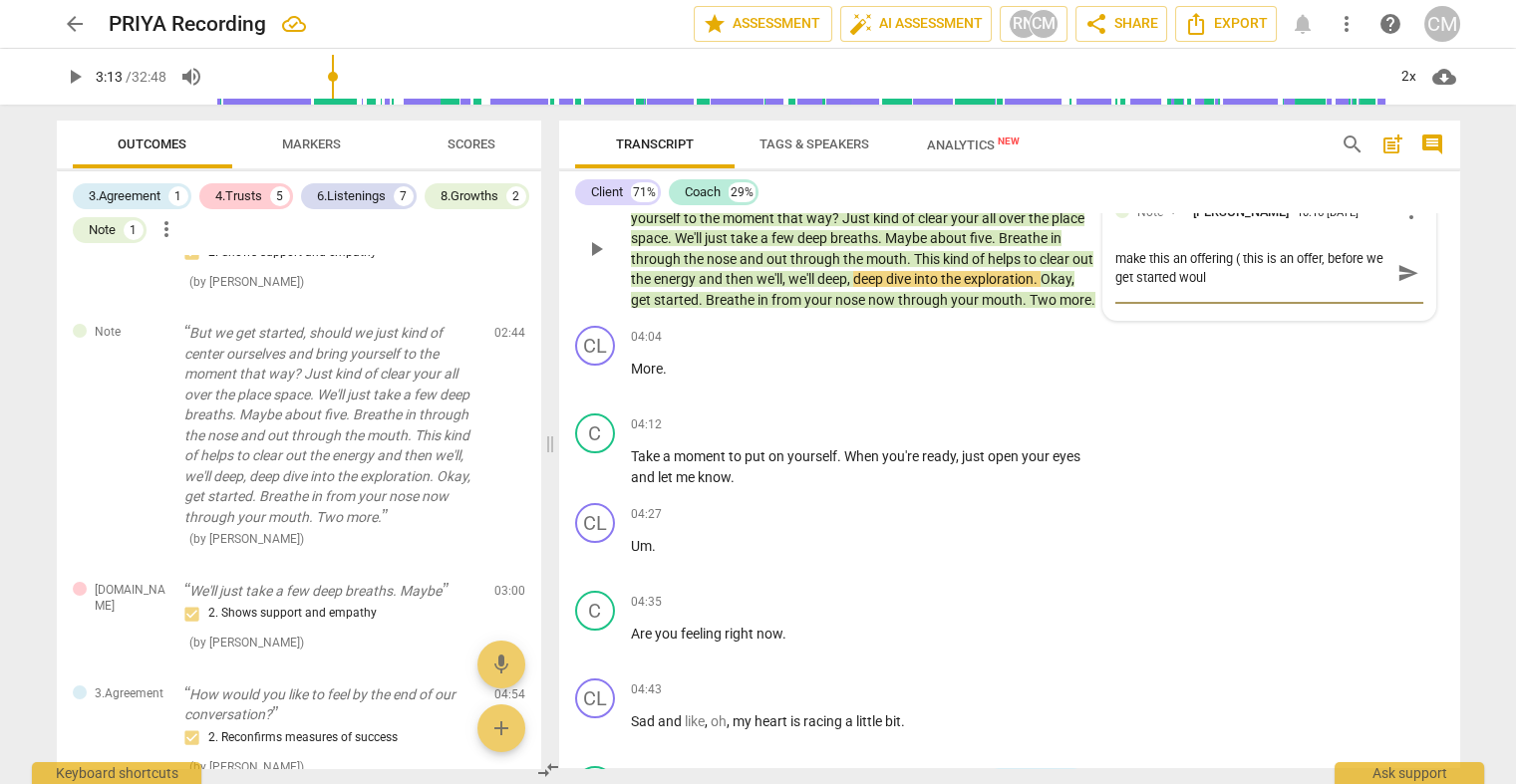 type on "make this an offering ( this is an offer, before we get started would" 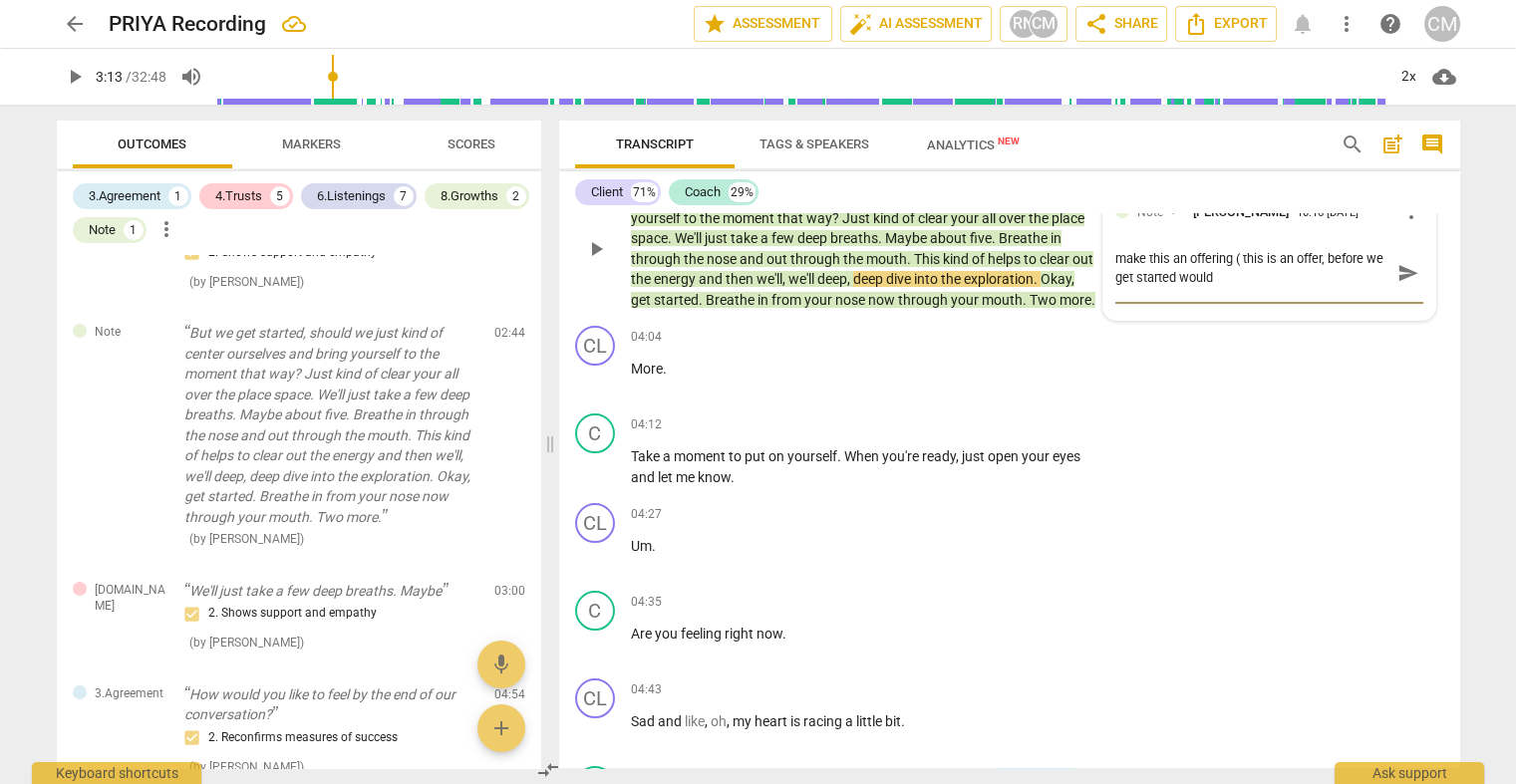 type on "make this an offering ( this is an offer, before we get started would" 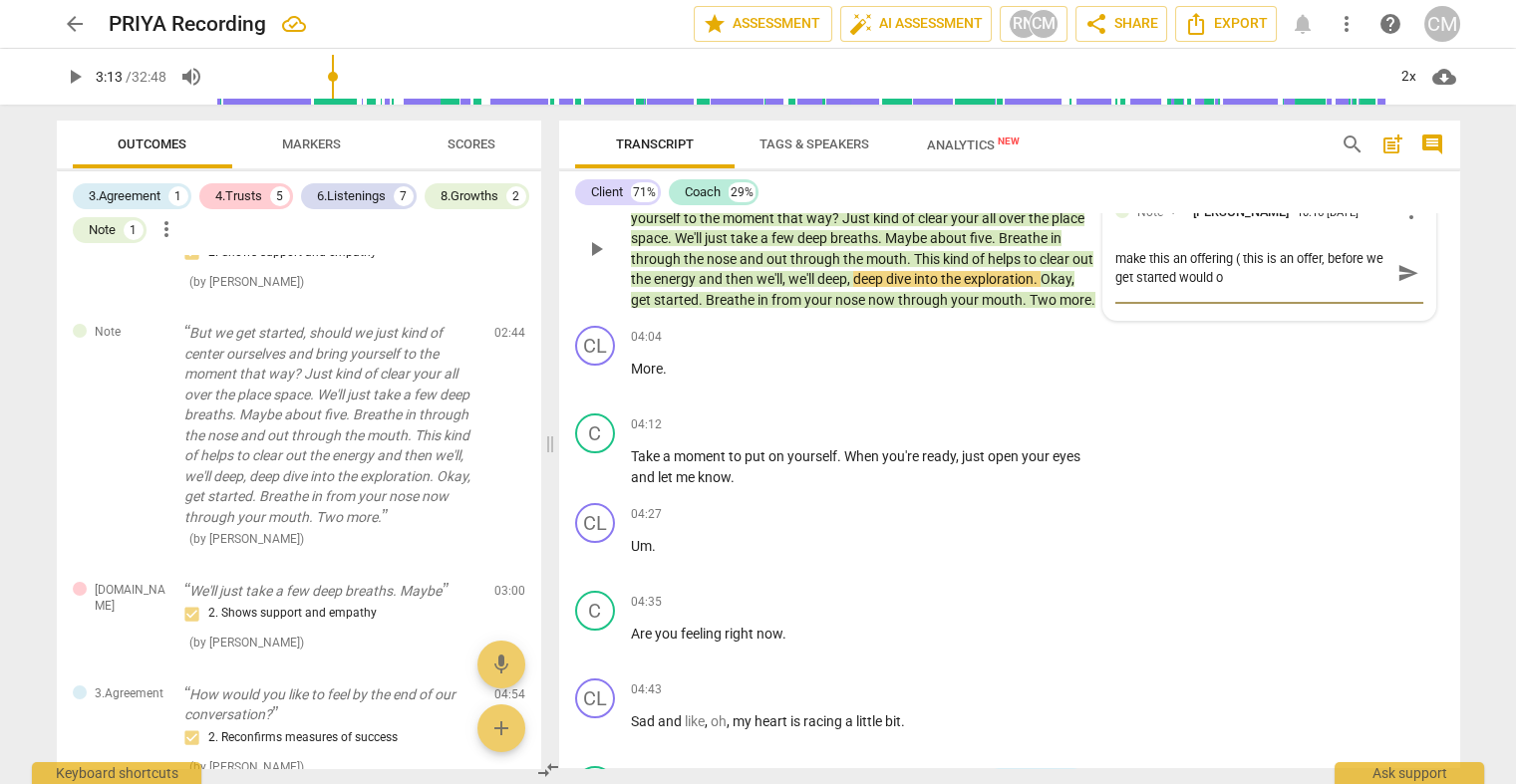 type on "make this an offering ( this is an offer, before we get started would oy" 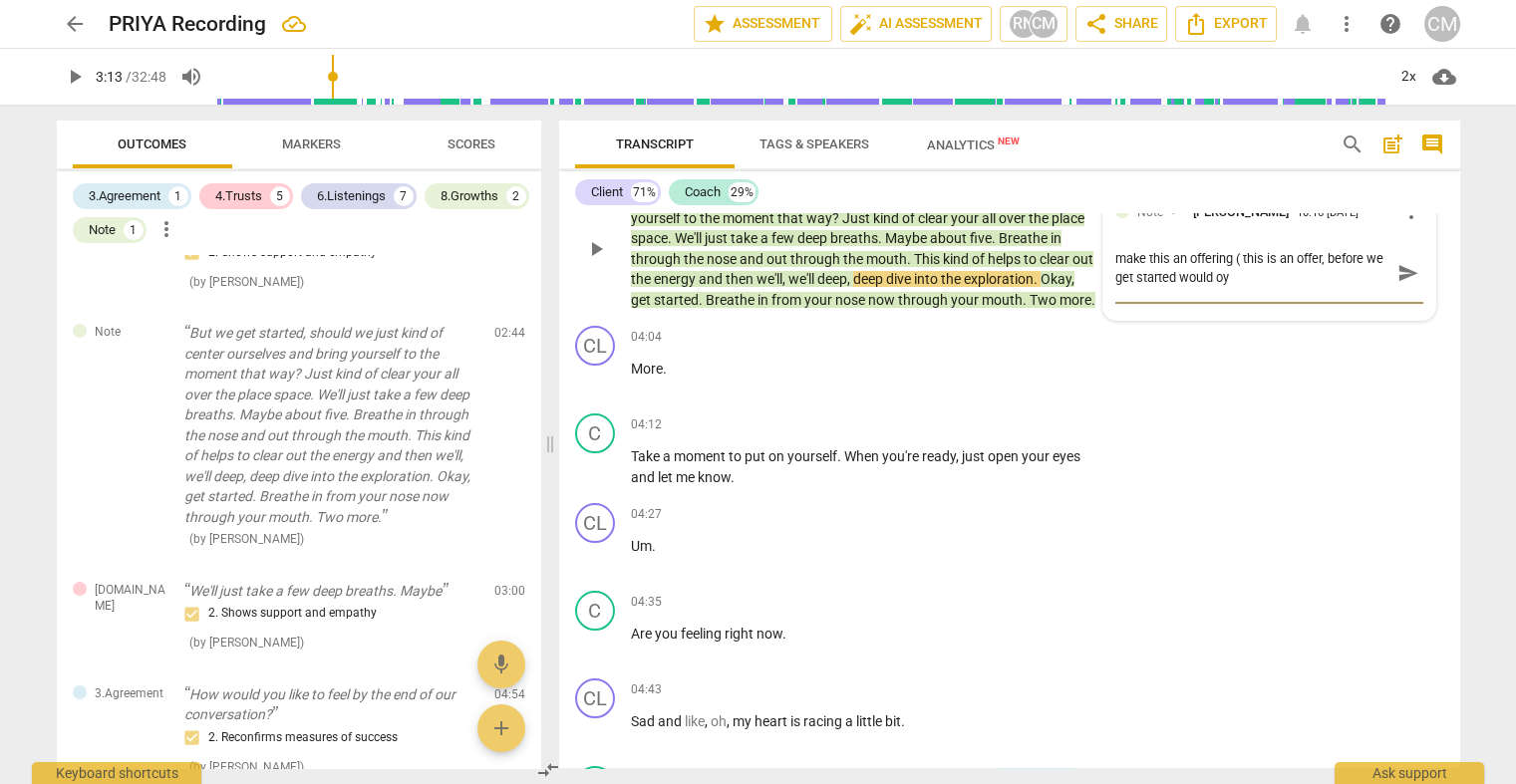 type on "make this an offering ( this is an offer, before we get started would oyu" 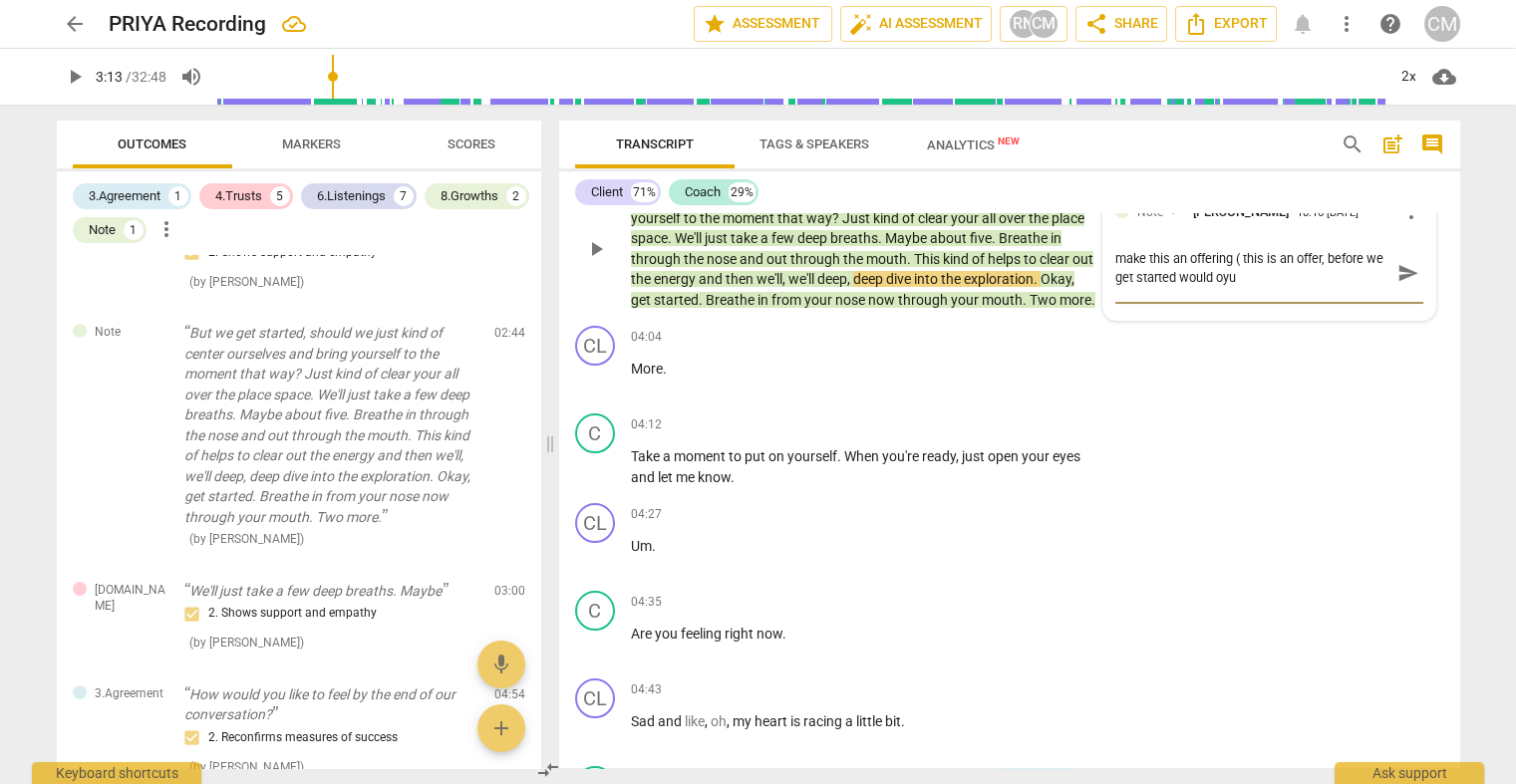 type on "make this an offering ( this is an offer, before we get started would oyu" 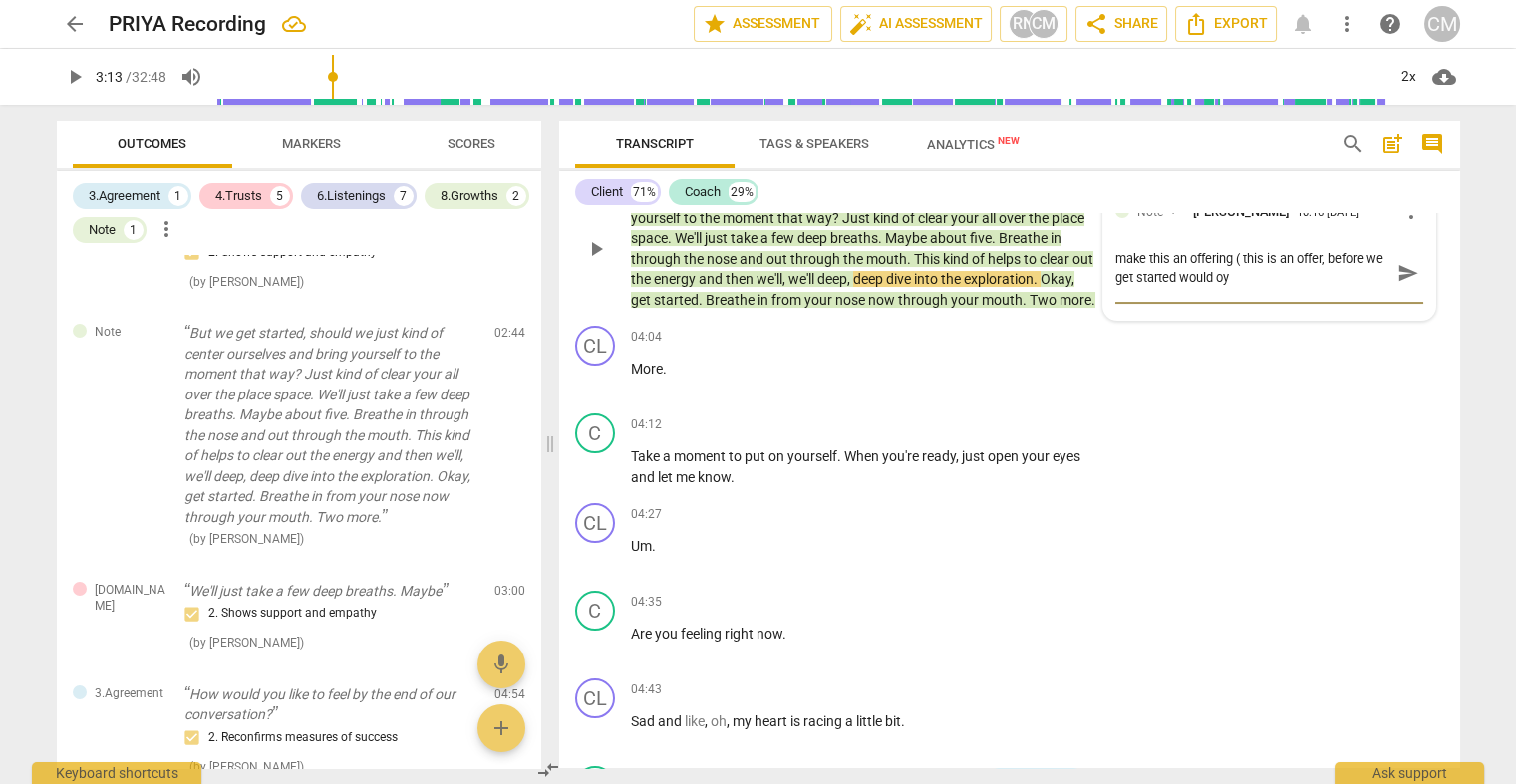 type on "make this an offering ( this is an offer, before we get started would o" 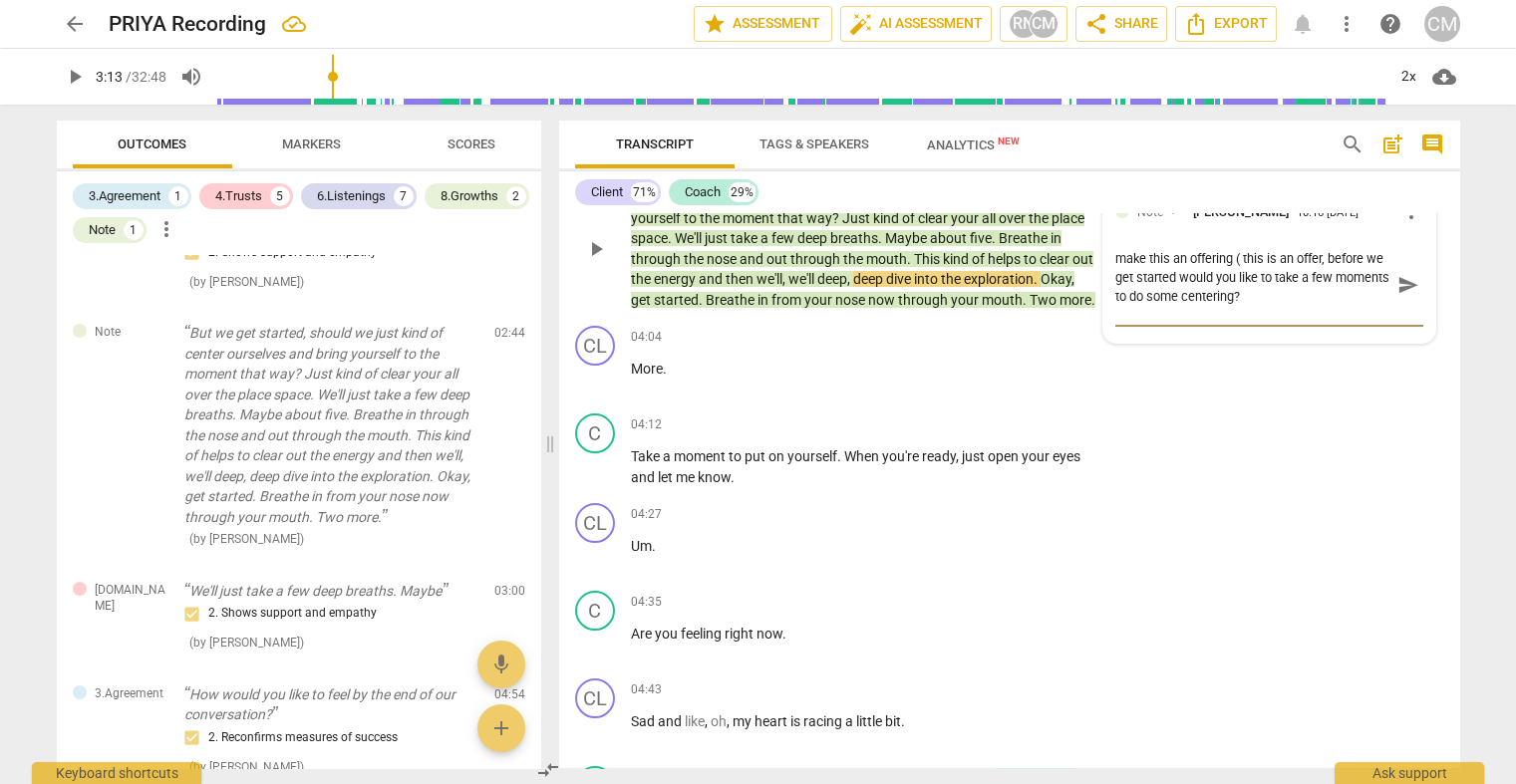 scroll, scrollTop: 0, scrollLeft: 0, axis: both 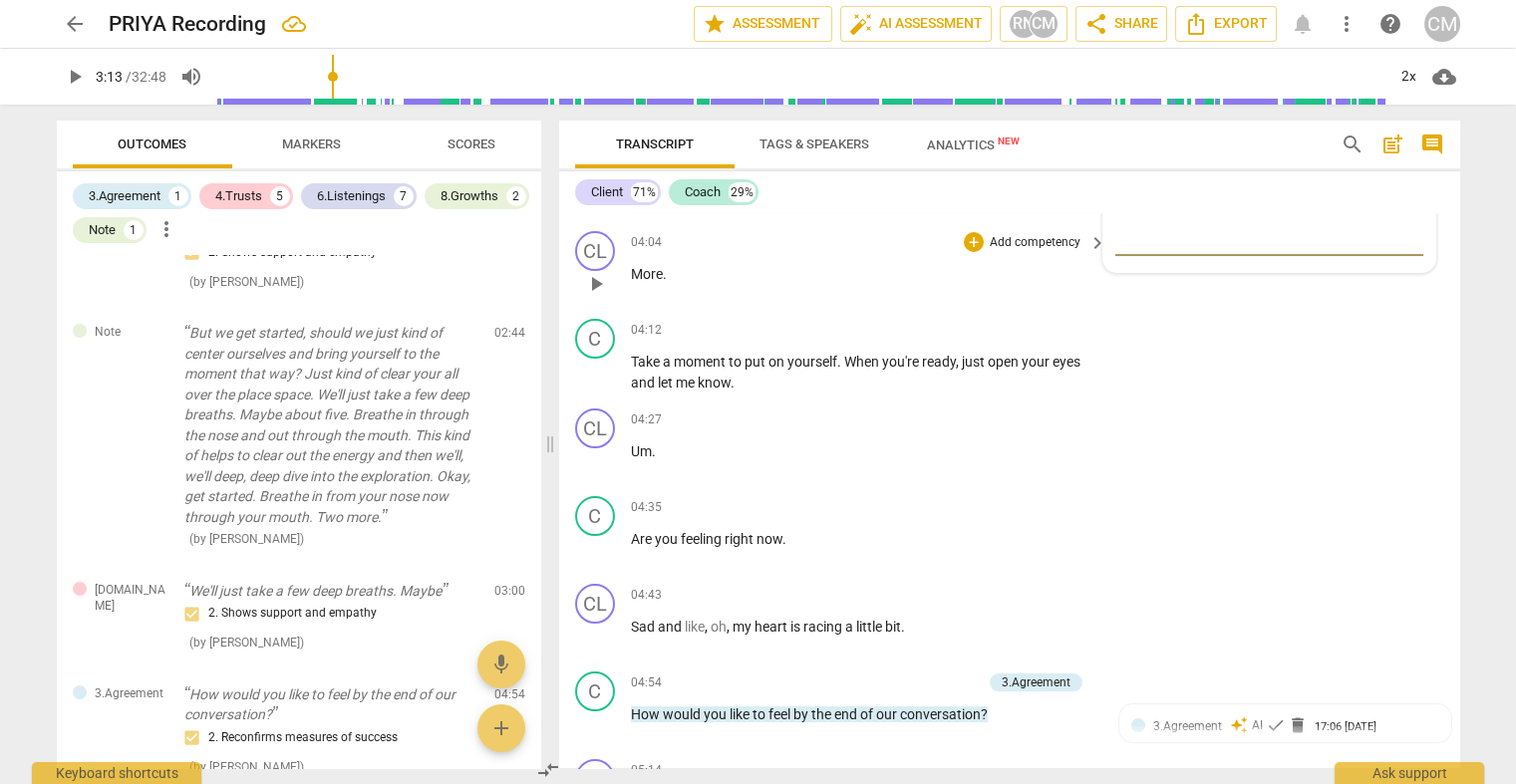 click on "play_arrow" at bounding box center (596, 284) 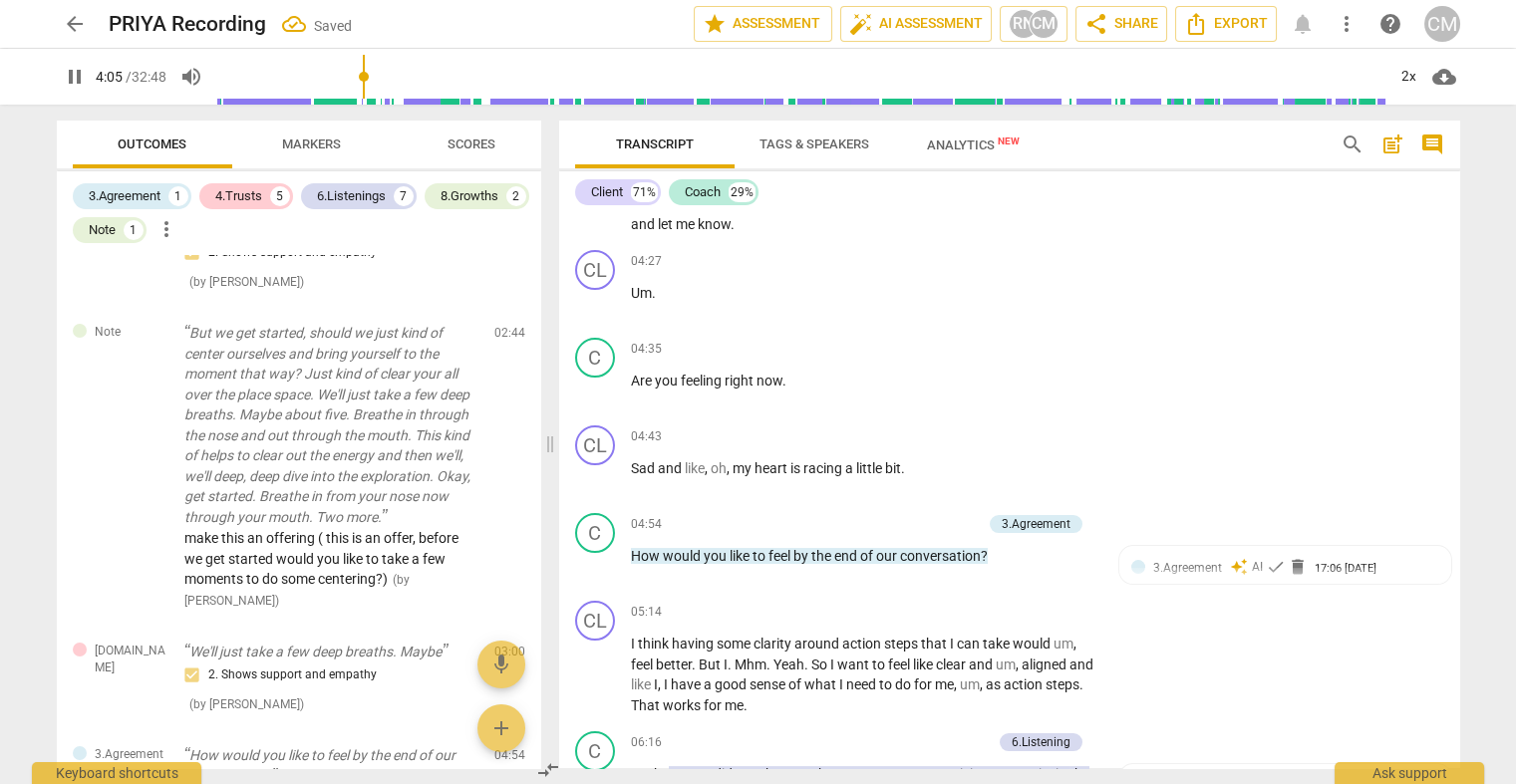 scroll, scrollTop: 986, scrollLeft: 0, axis: vertical 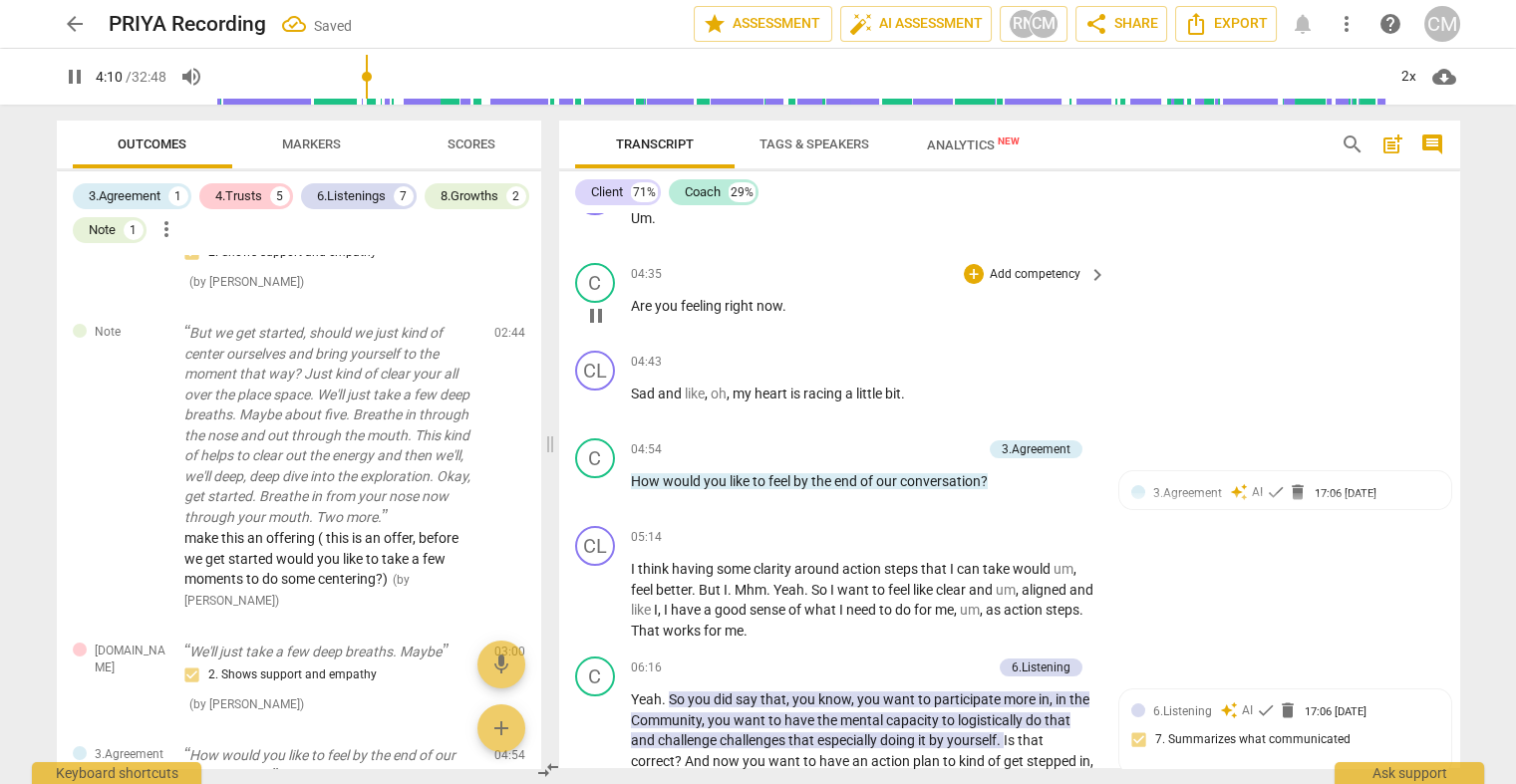 click on "pause" at bounding box center [596, 316] 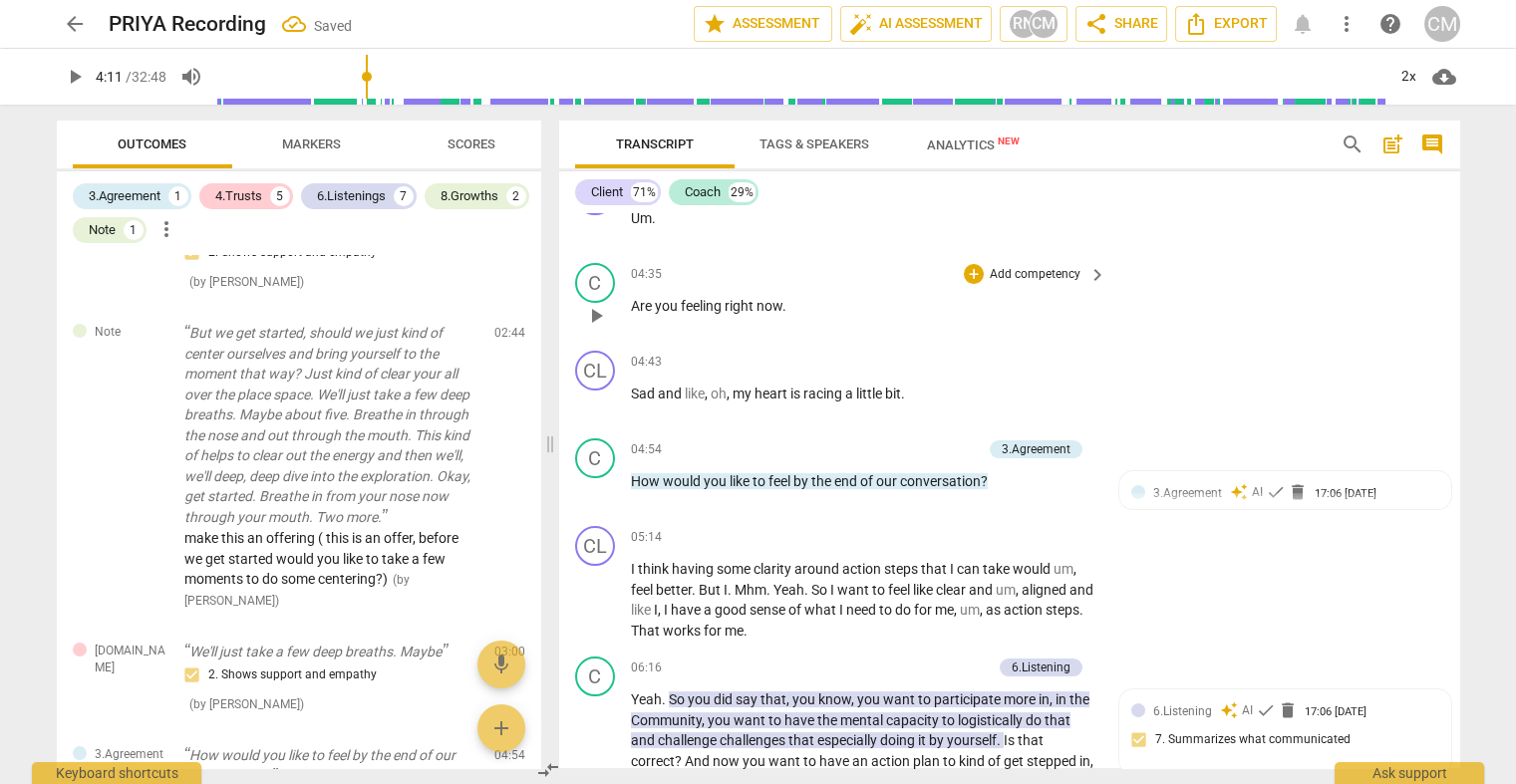 click on "play_arrow" at bounding box center (596, 316) 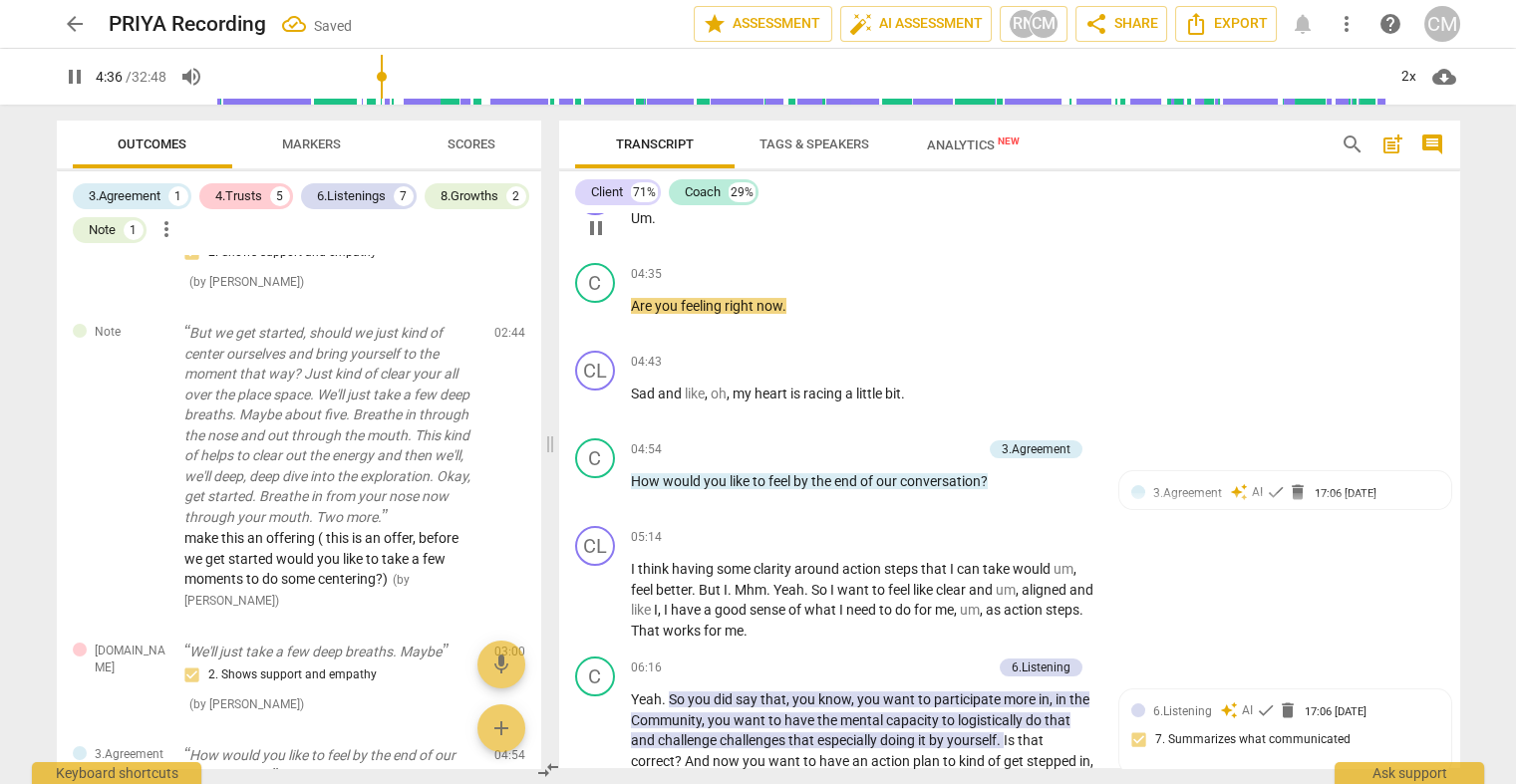 scroll, scrollTop: 1116, scrollLeft: 0, axis: vertical 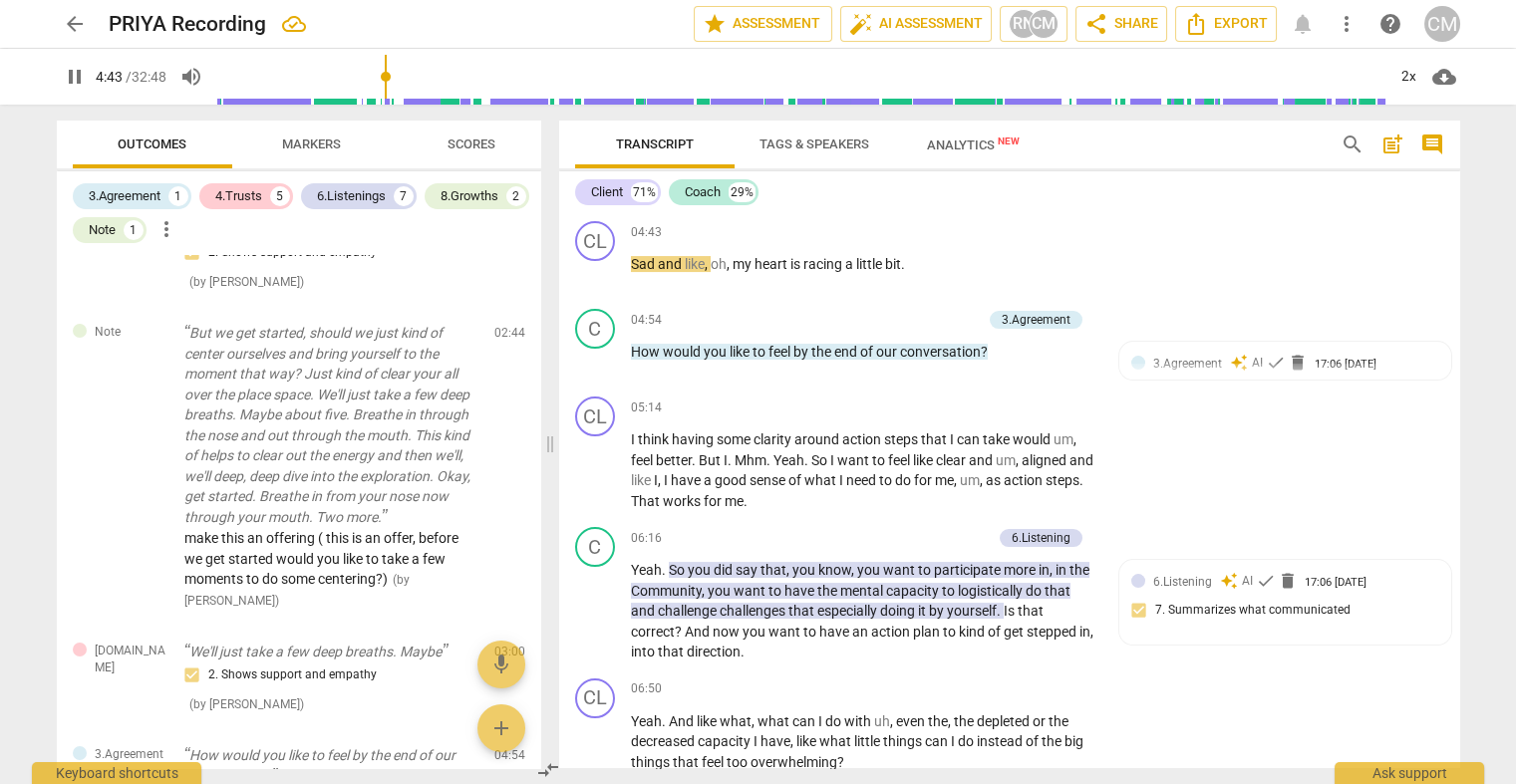 drag, startPoint x: 626, startPoint y: 492, endPoint x: 822, endPoint y: 491, distance: 196.00255 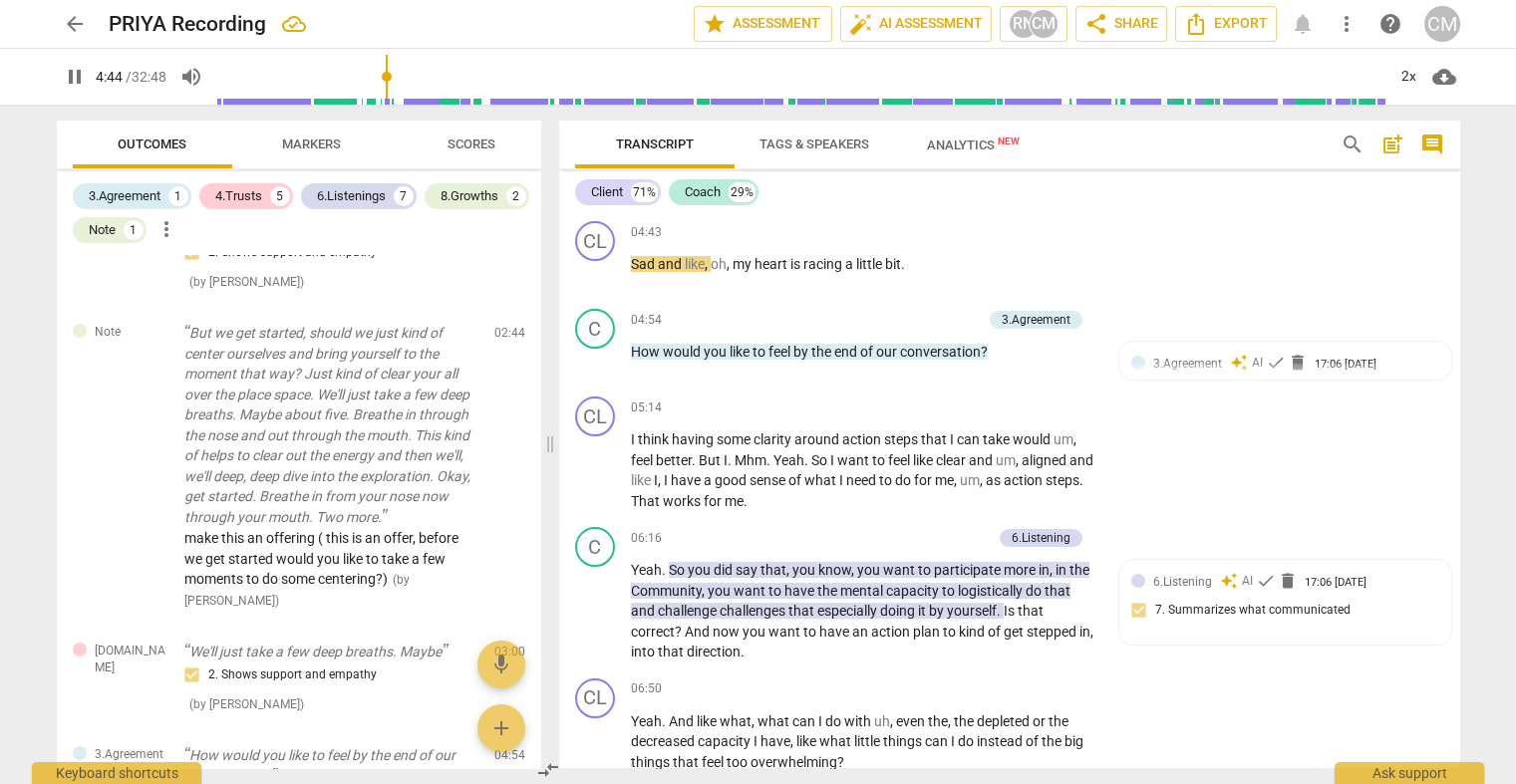 drag, startPoint x: 833, startPoint y: 487, endPoint x: 593, endPoint y: 496, distance: 240.16869 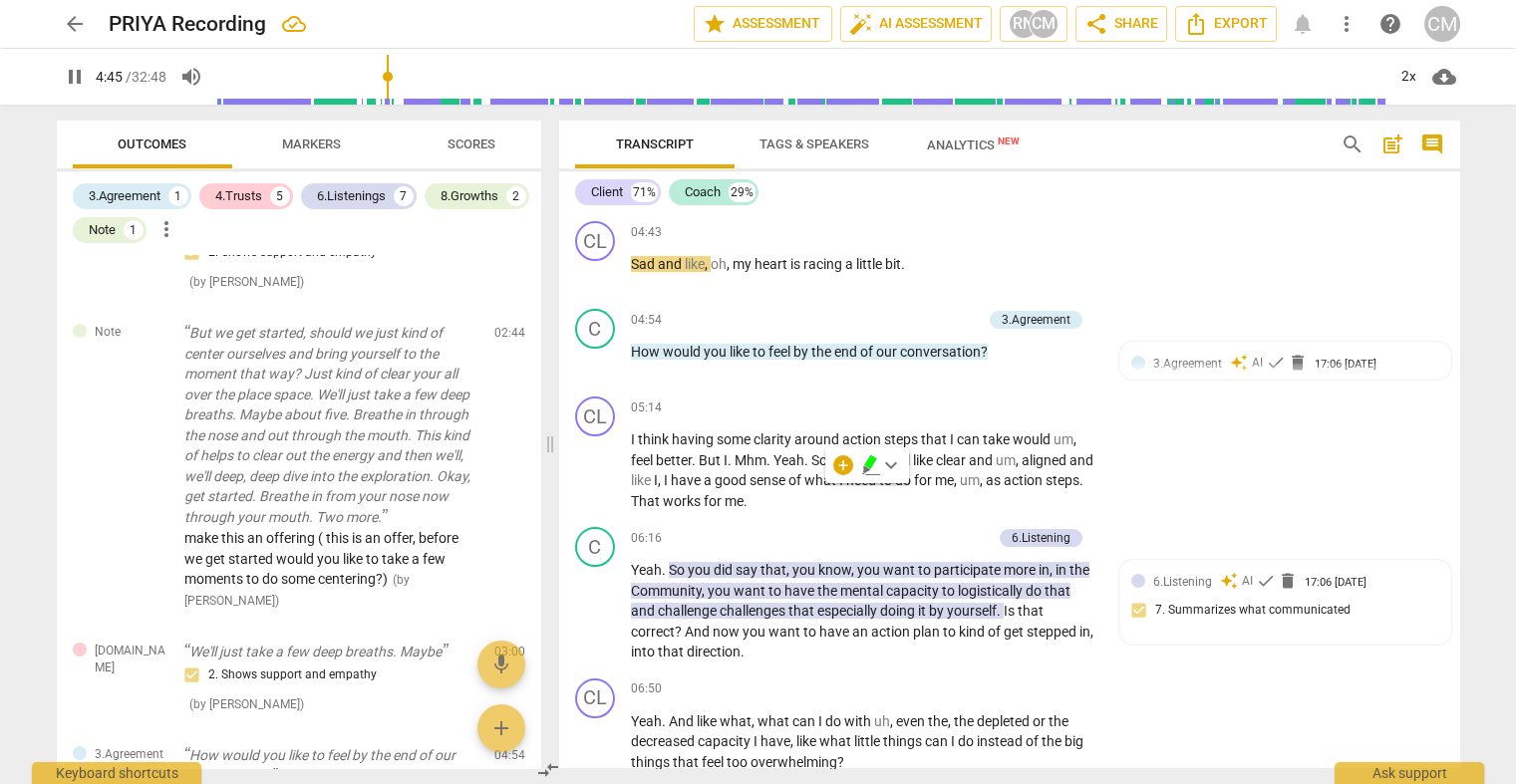 click on "+" at bounding box center (974, 144) 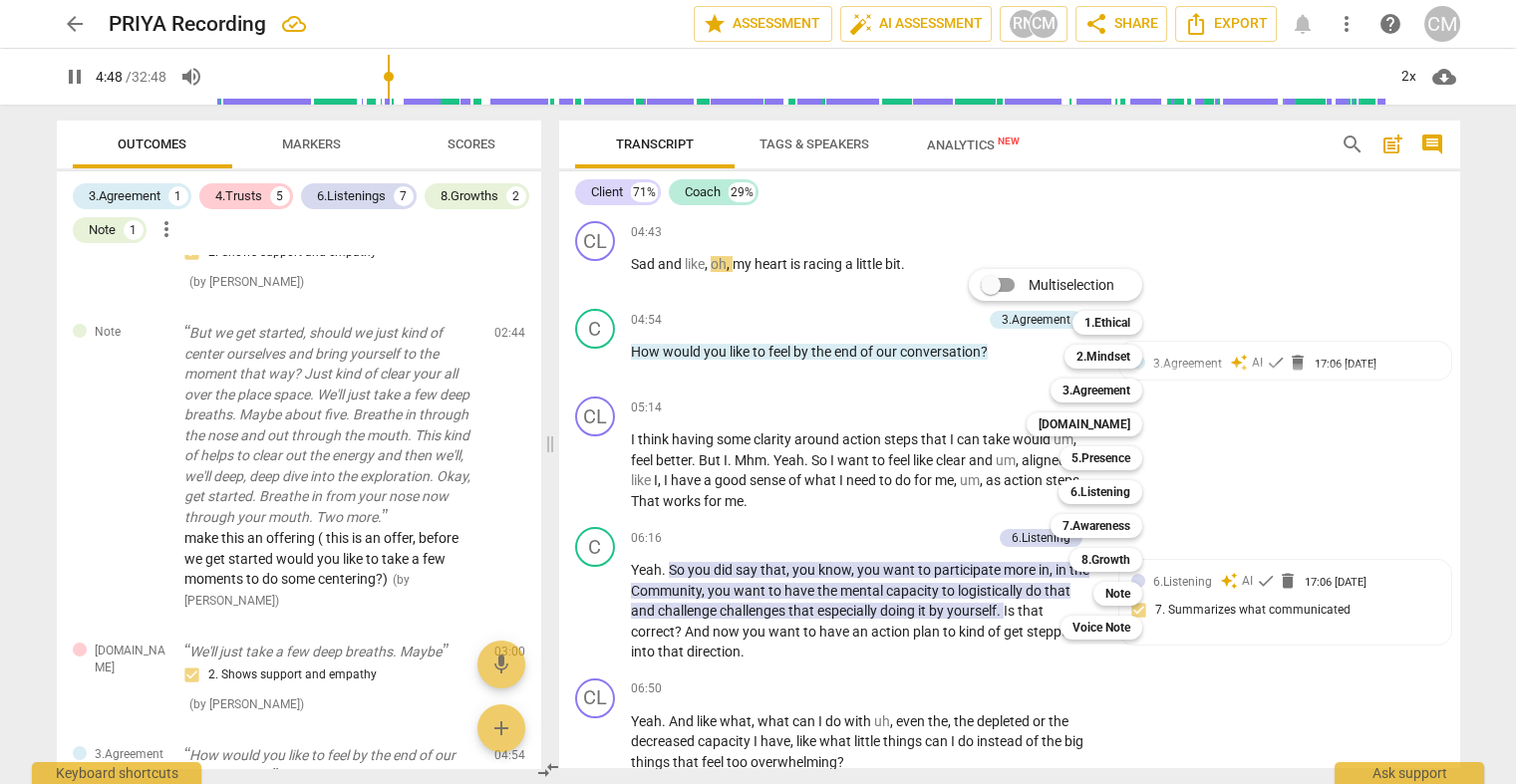 click on "[DOMAIN_NAME]" at bounding box center [1084, 424] 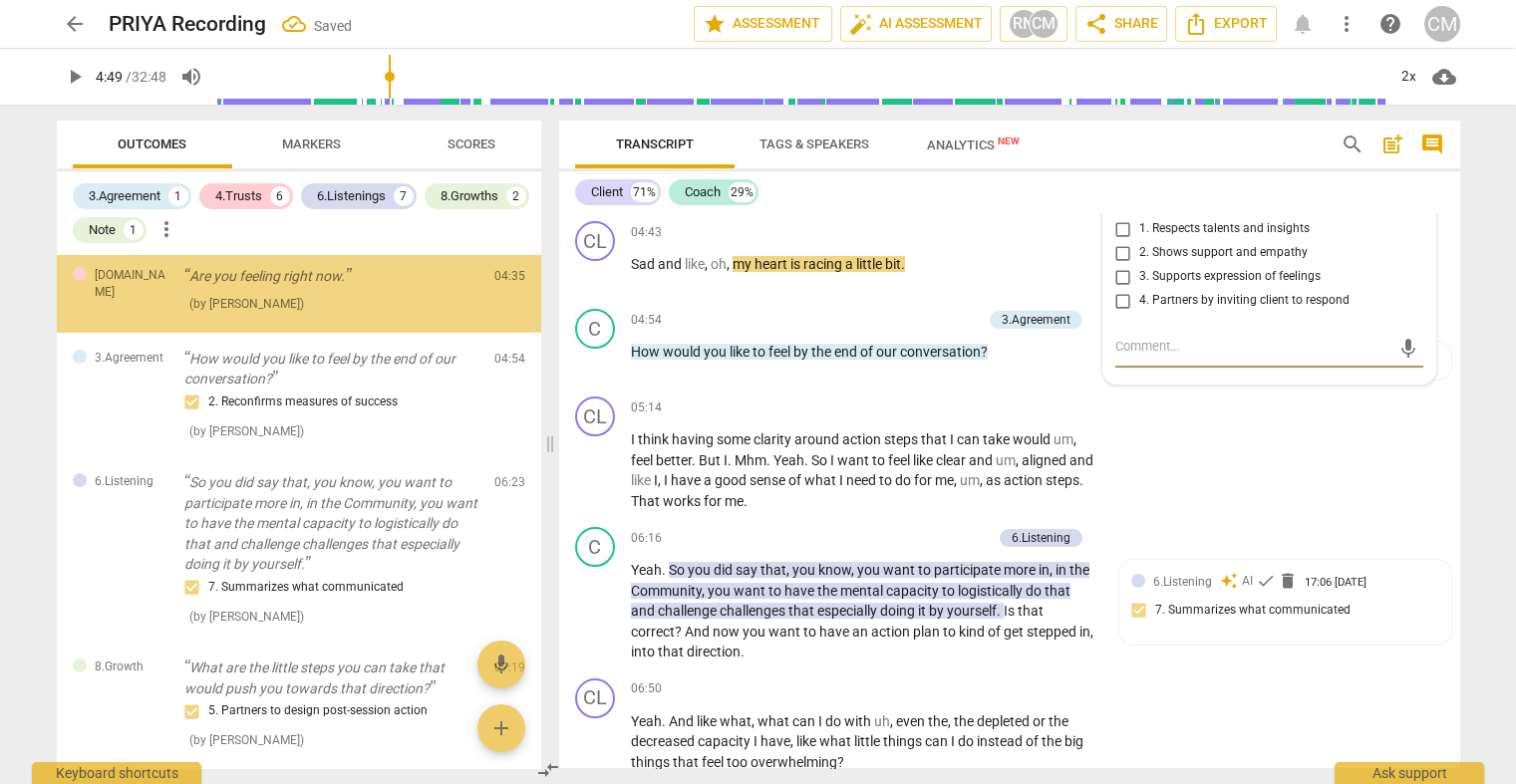 scroll, scrollTop: 533, scrollLeft: 0, axis: vertical 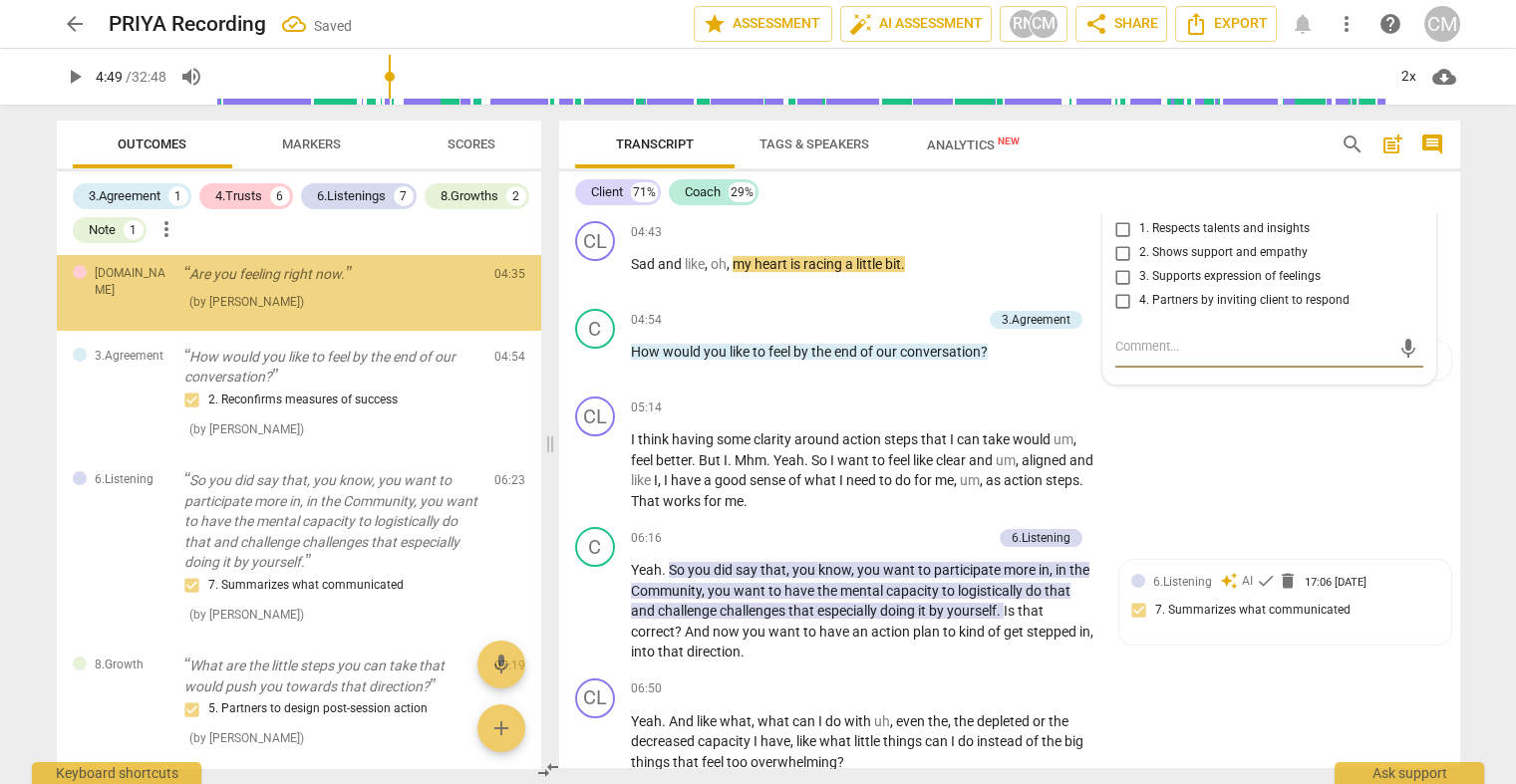 click on "2. Shows support and empathy" at bounding box center [1123, 253] 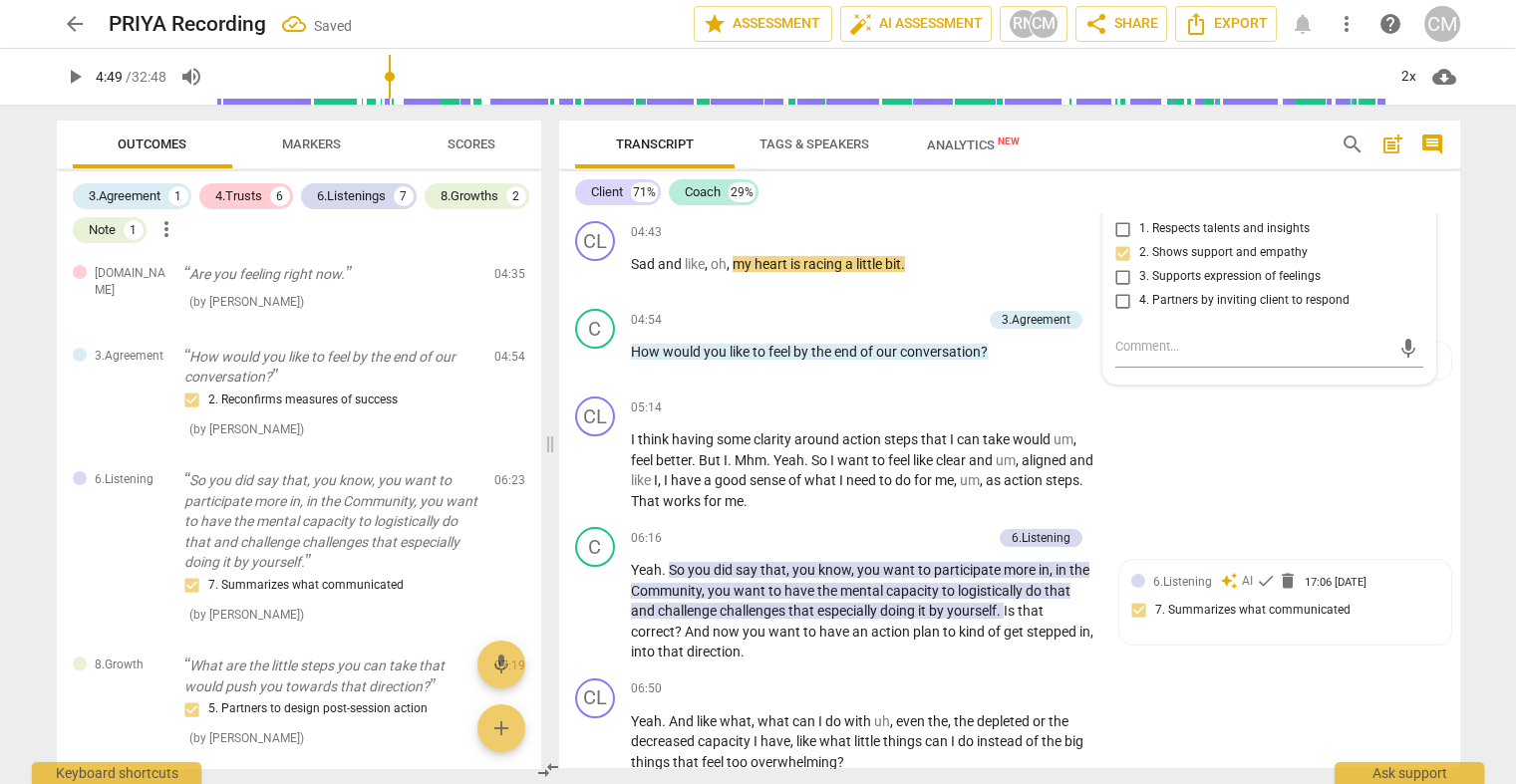 click on "3. Supports expression of feelings" at bounding box center [1123, 277] 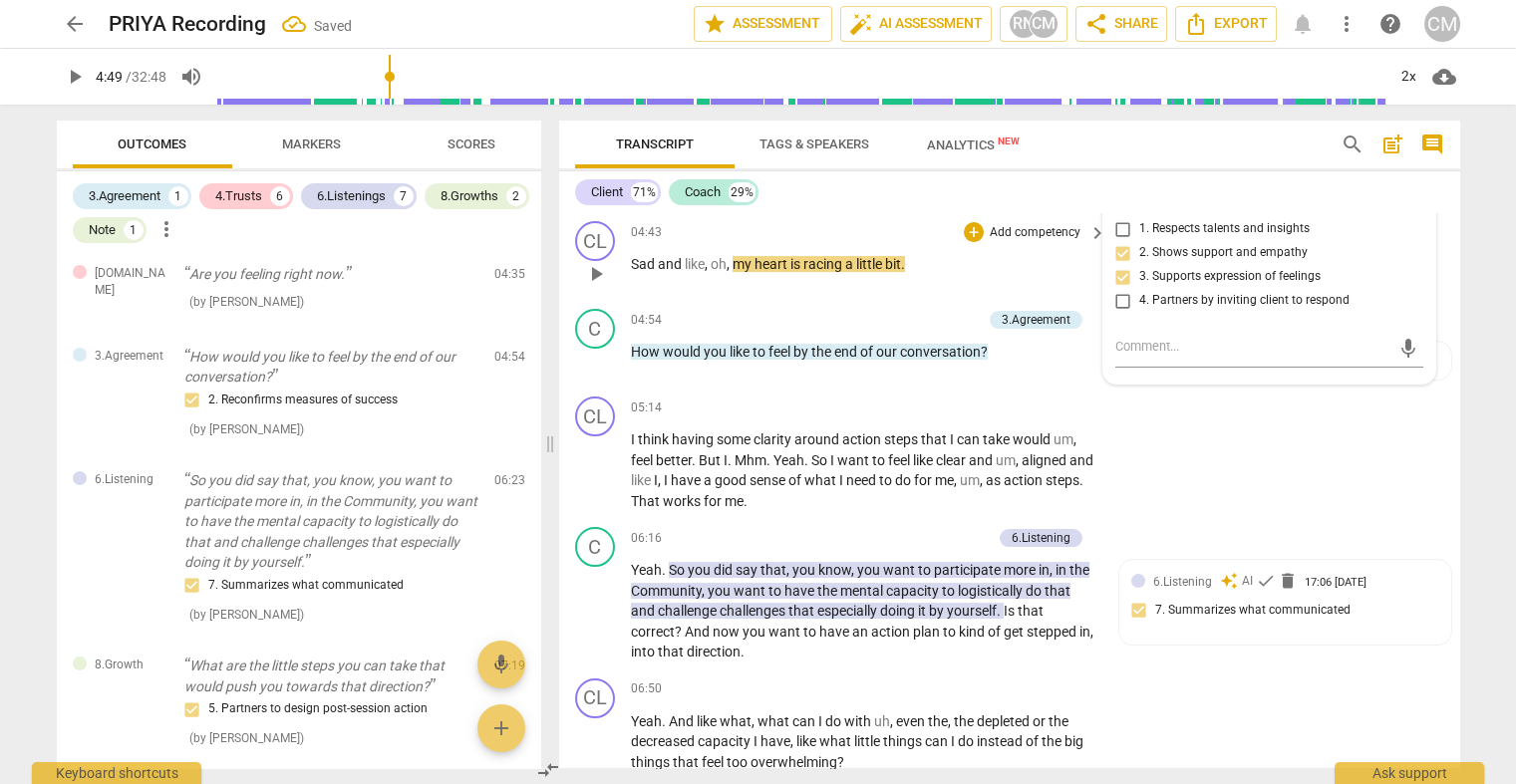 click on "CL play_arrow pause" at bounding box center (603, 257) 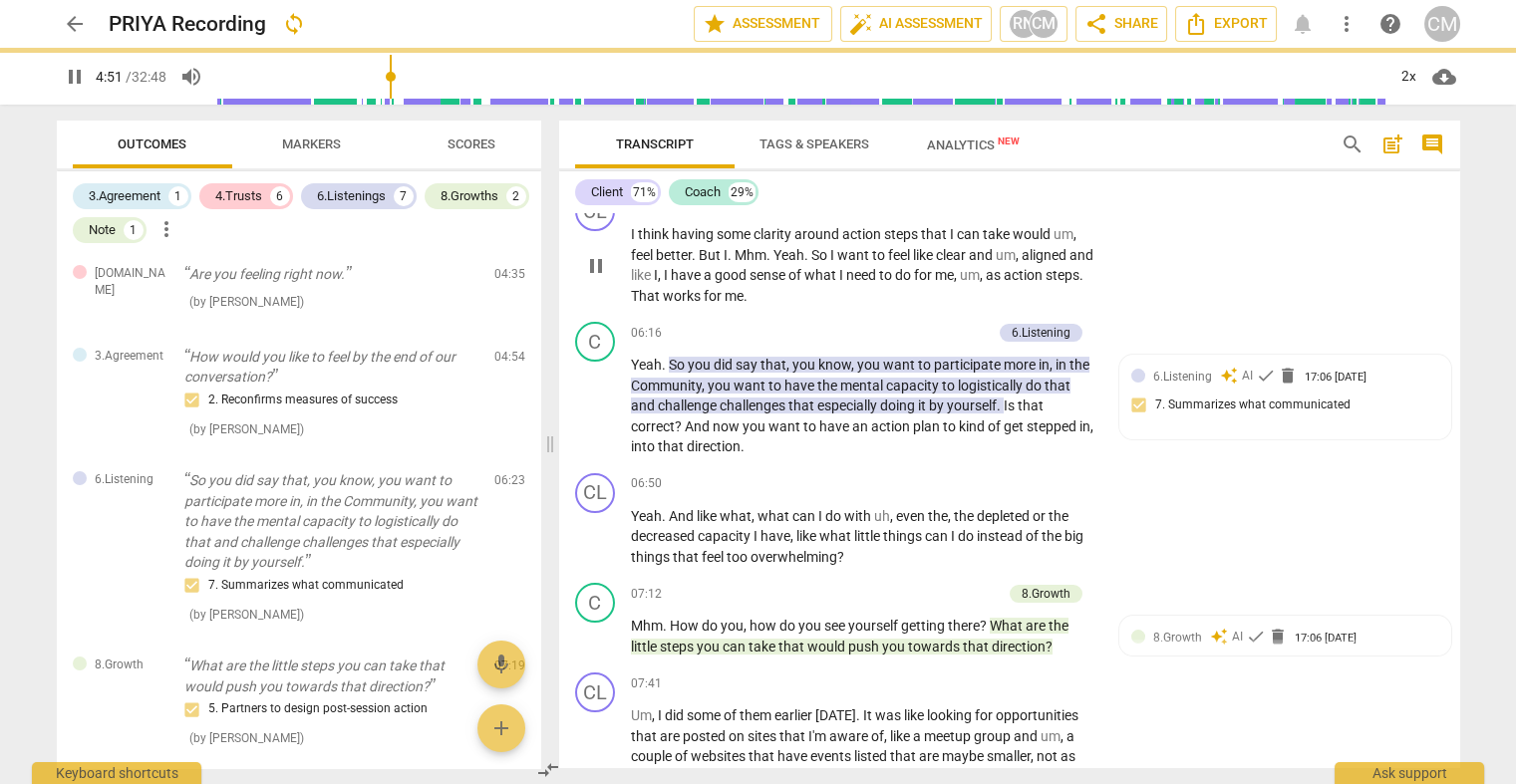 scroll, scrollTop: 1323, scrollLeft: 0, axis: vertical 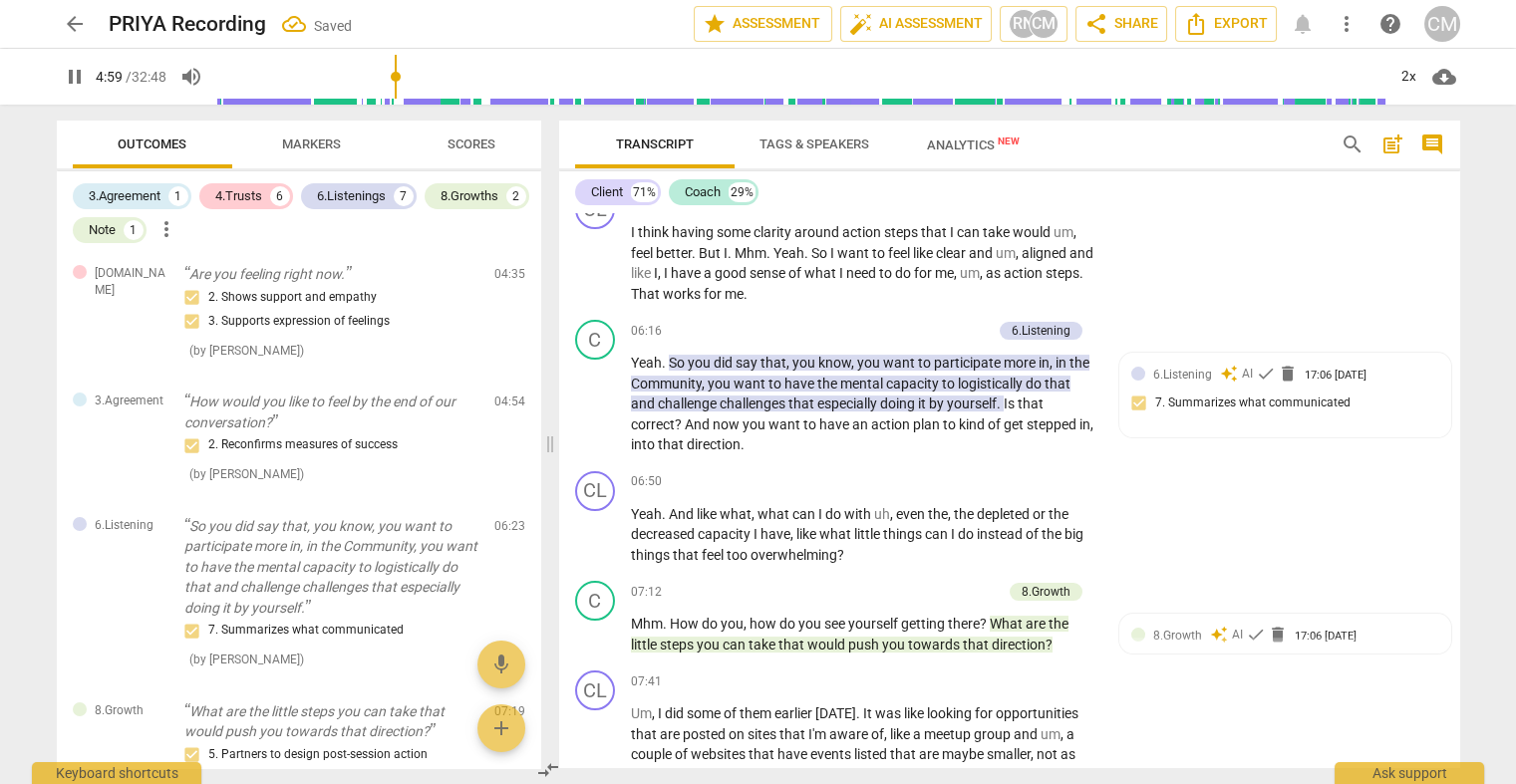 click on "+" at bounding box center [873, 113] 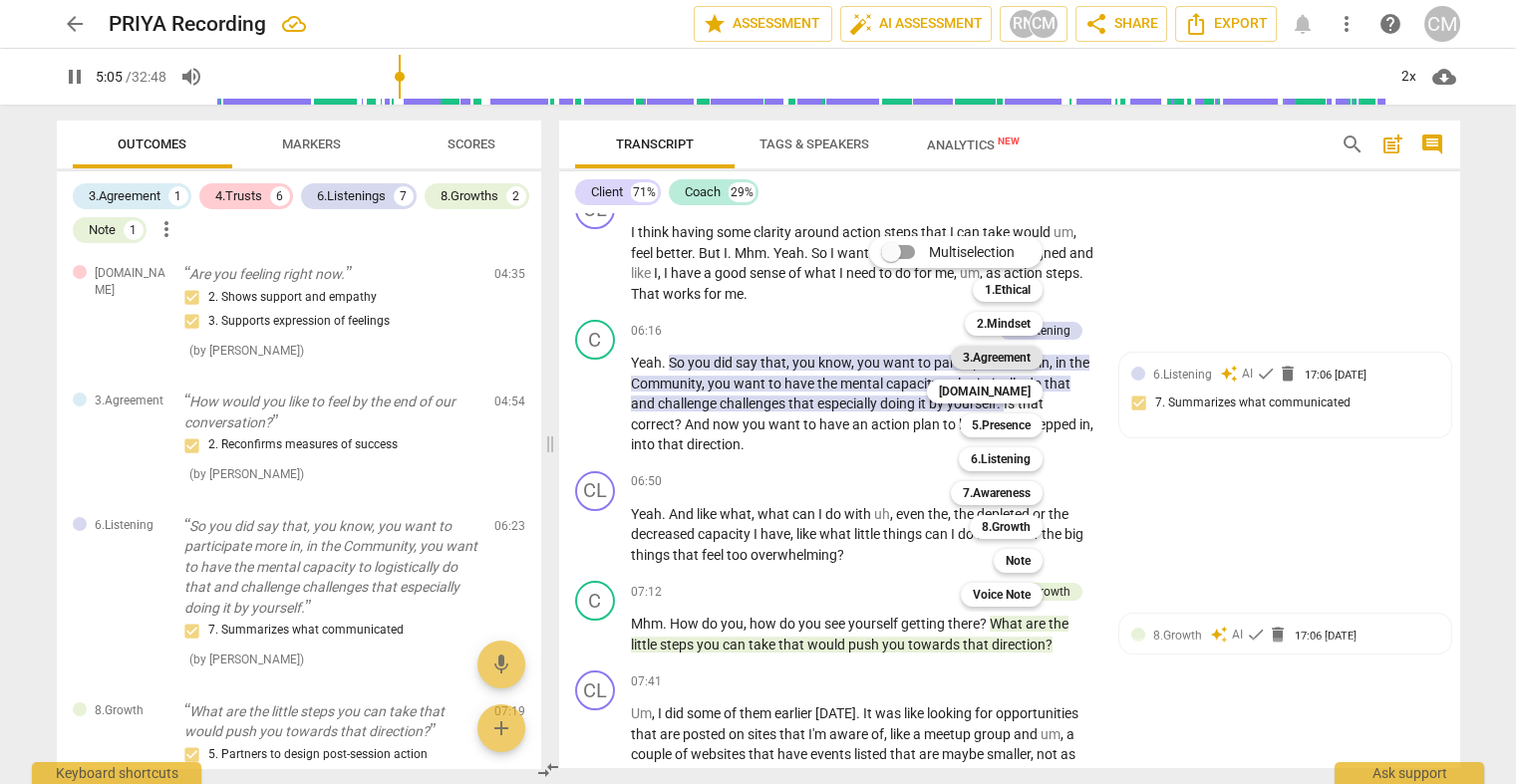 click on "3.Agreement" at bounding box center (997, 358) 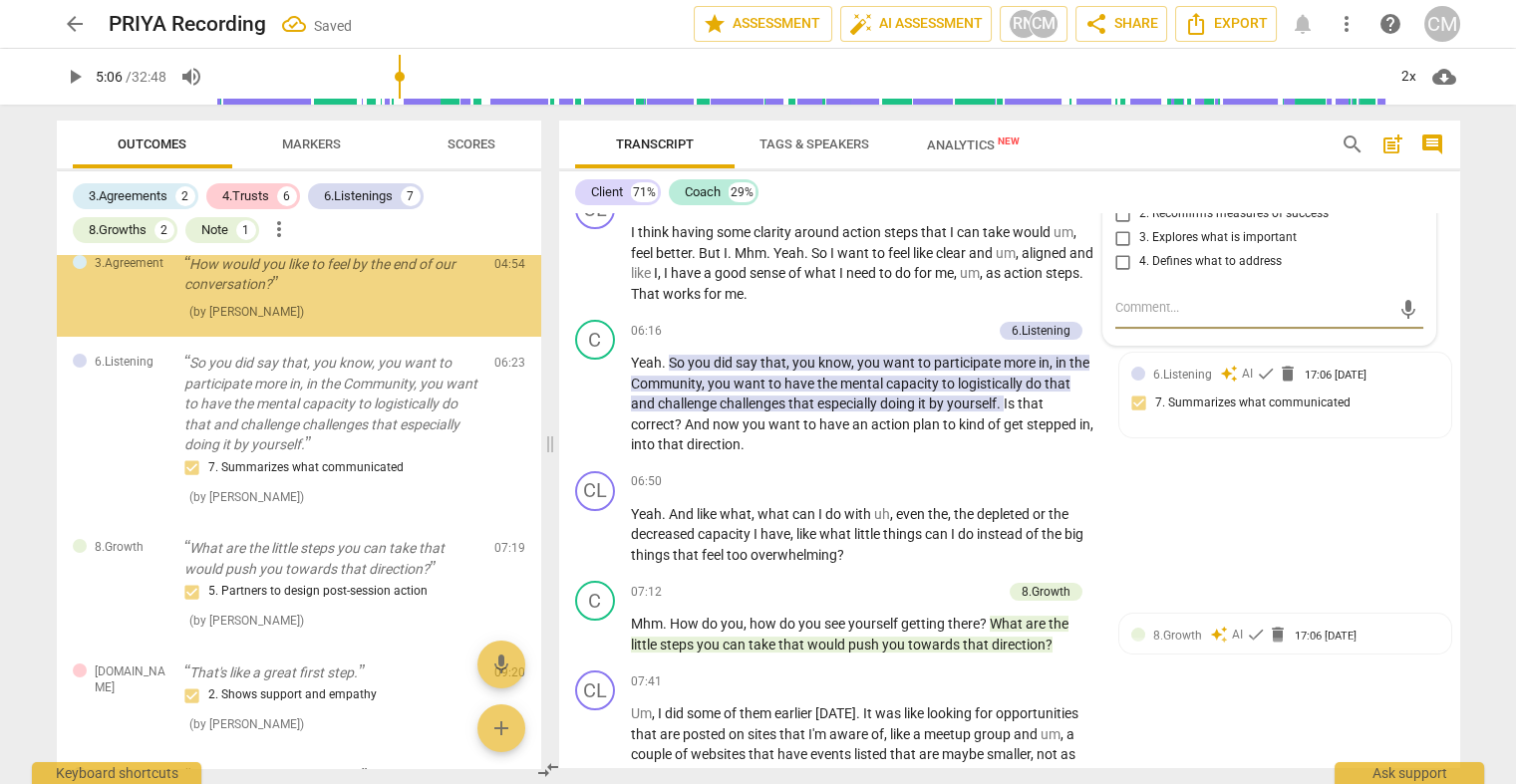 scroll, scrollTop: 823, scrollLeft: 0, axis: vertical 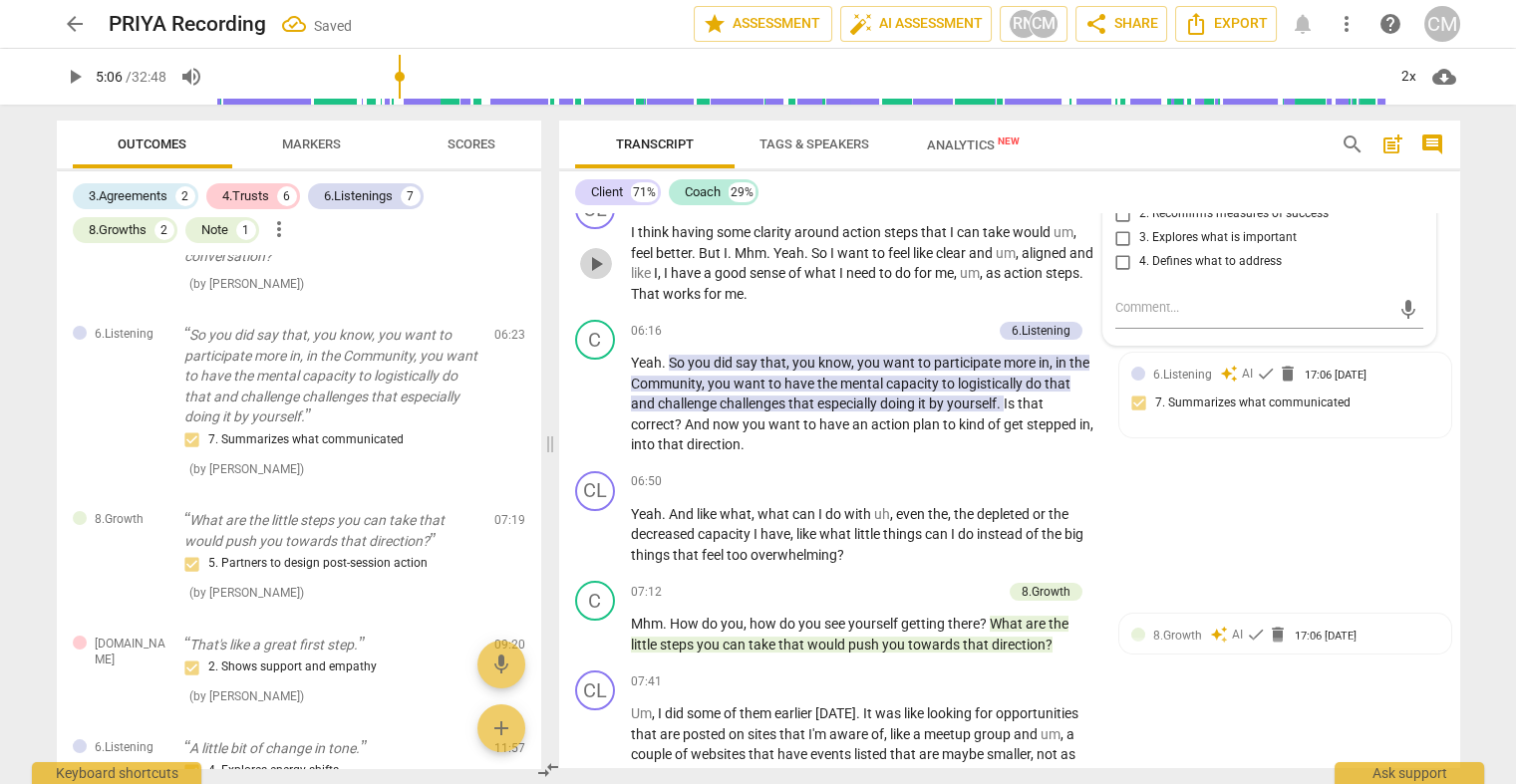 click on "play_arrow" at bounding box center [596, 264] 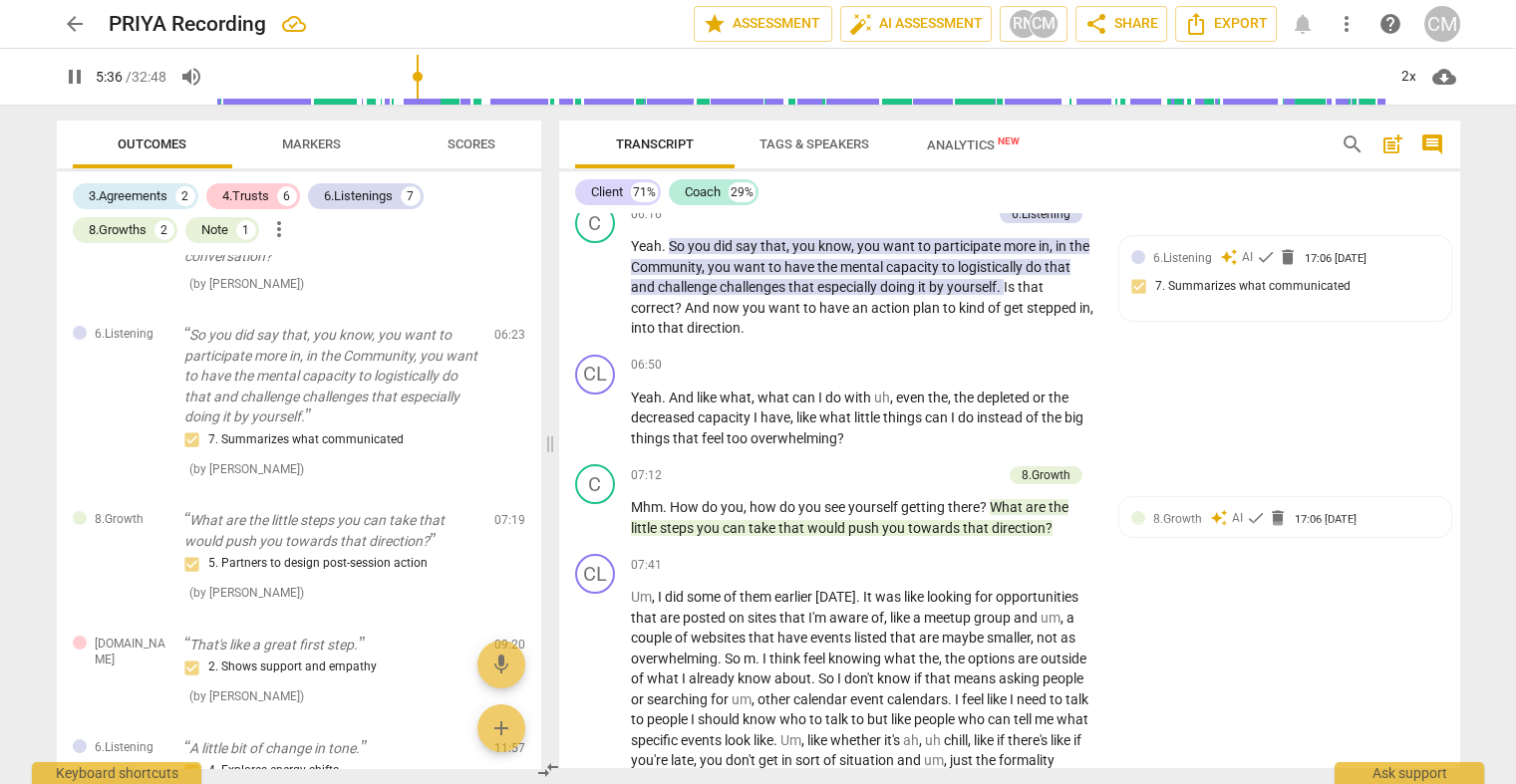 scroll, scrollTop: 1438, scrollLeft: 0, axis: vertical 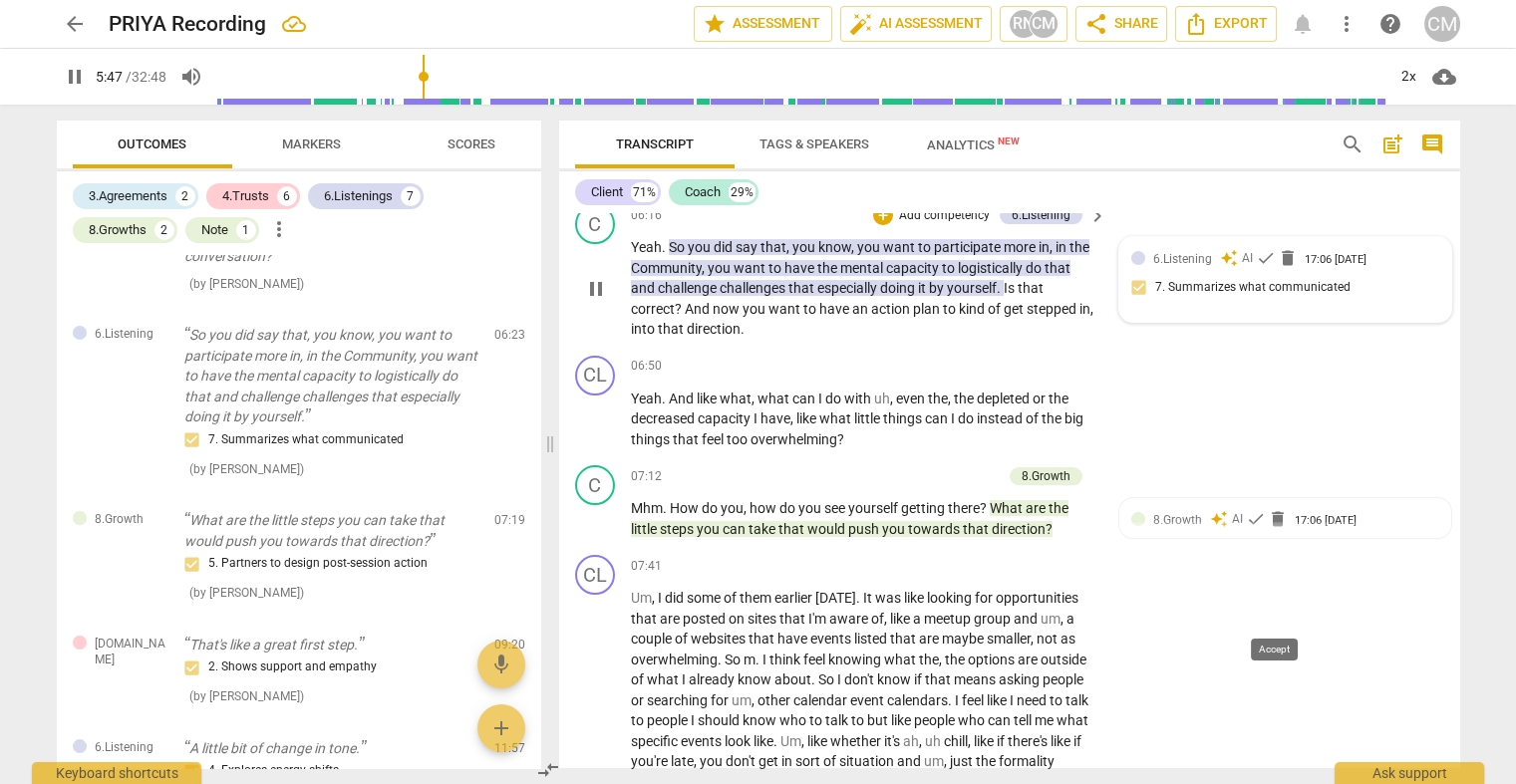 click on "check" at bounding box center (1266, 258) 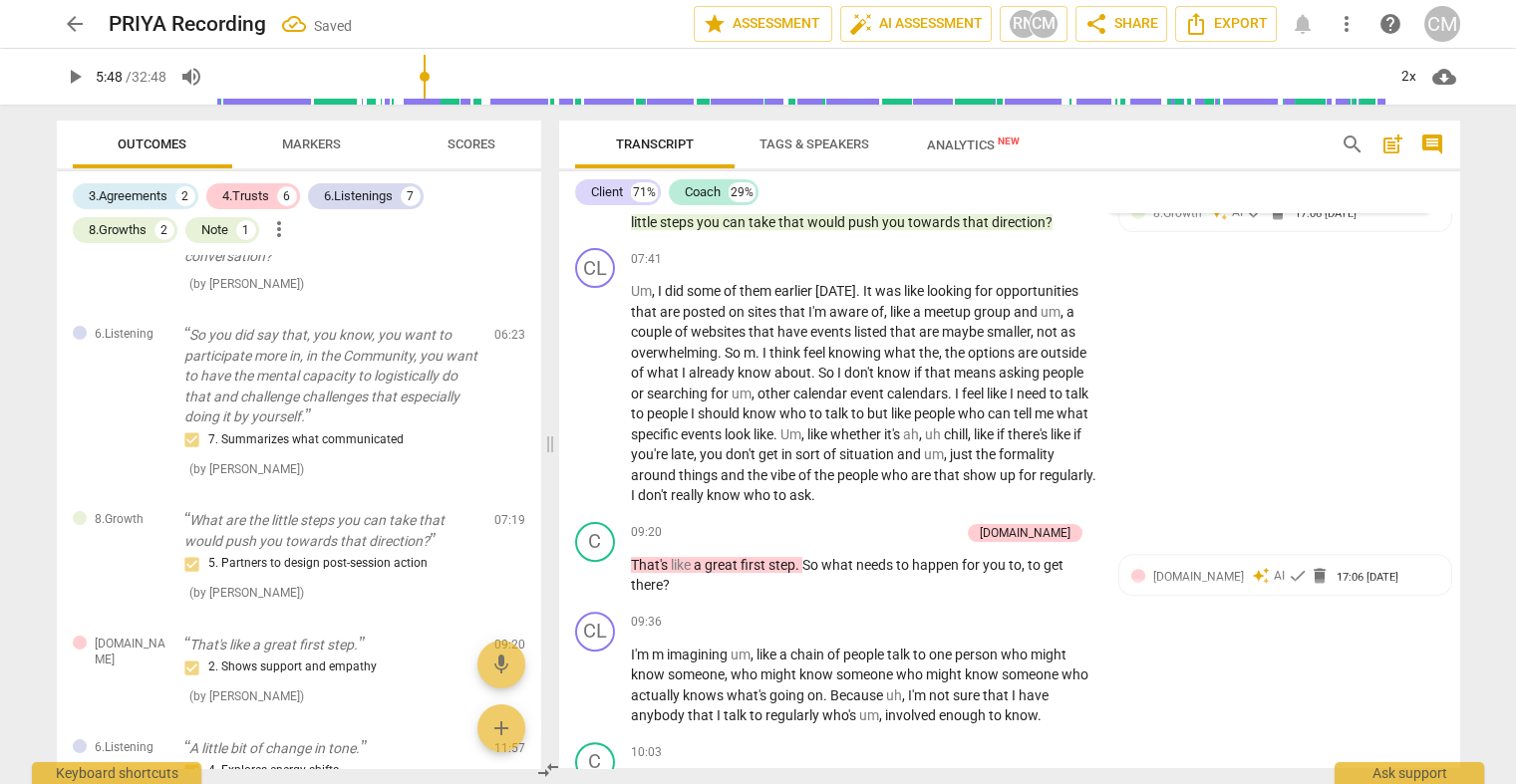 scroll, scrollTop: 1662, scrollLeft: 0, axis: vertical 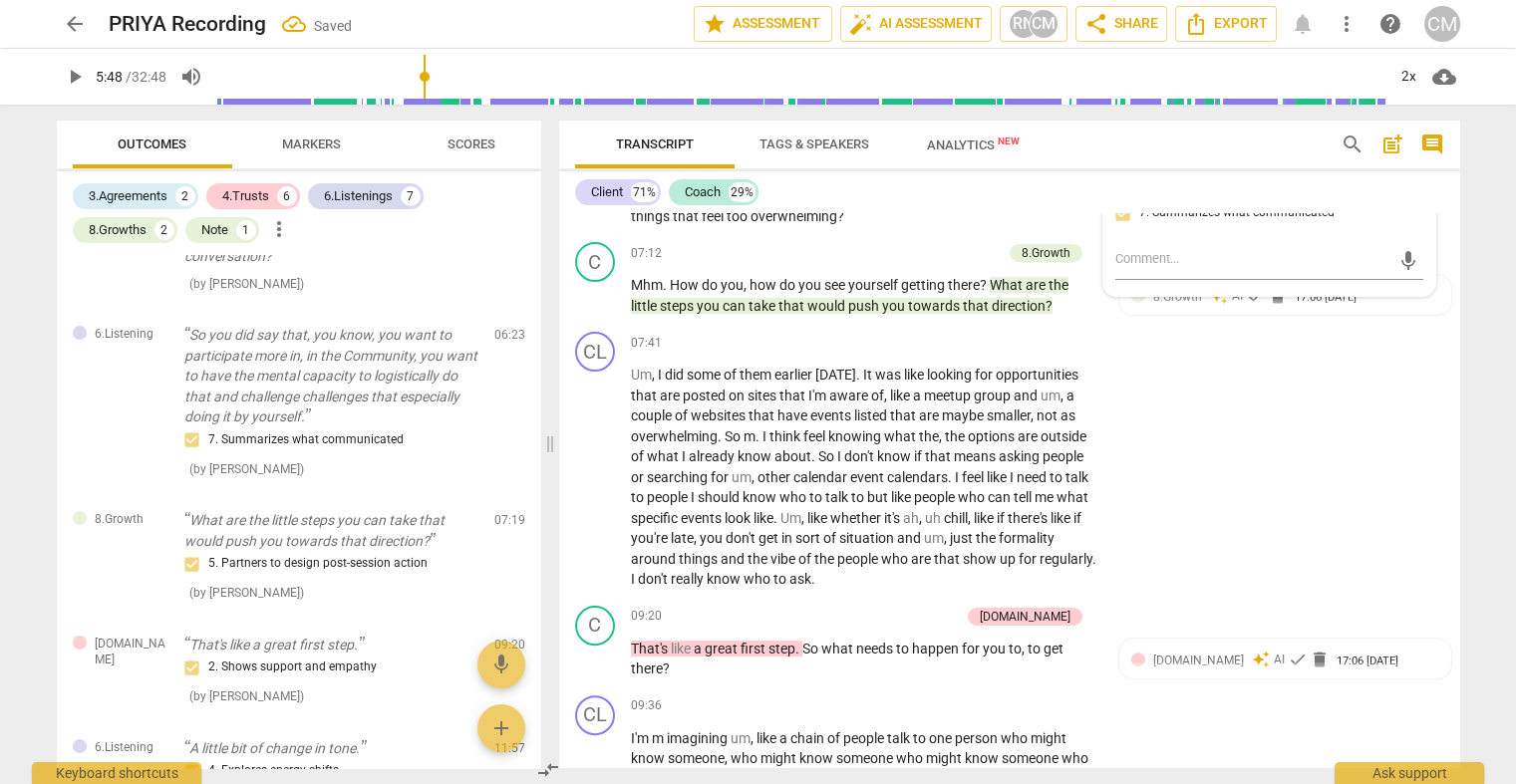click on "6. Does not interrupt" at bounding box center (1123, 189) 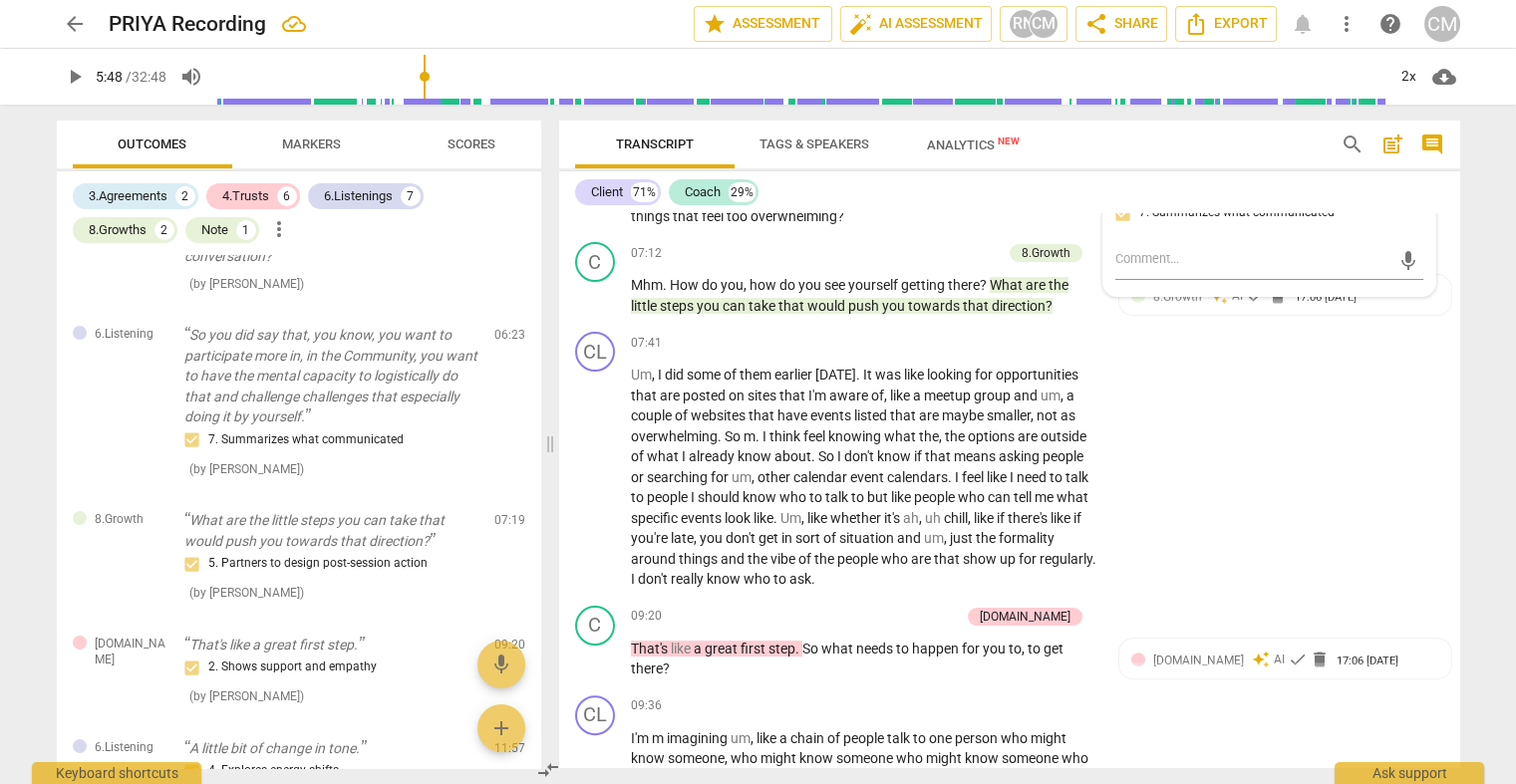 click on "play_arrow" at bounding box center (596, 66) 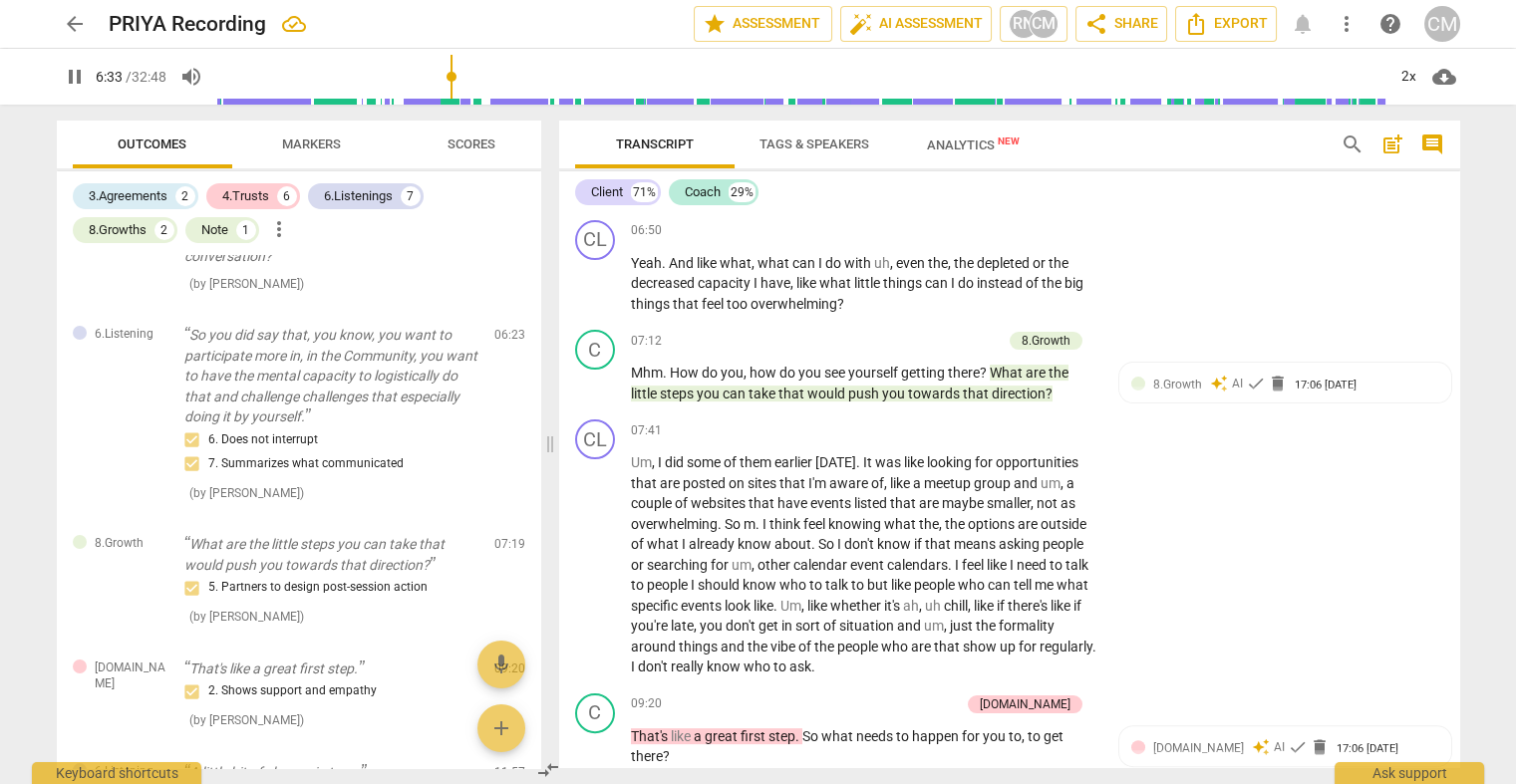 scroll, scrollTop: 1578, scrollLeft: 0, axis: vertical 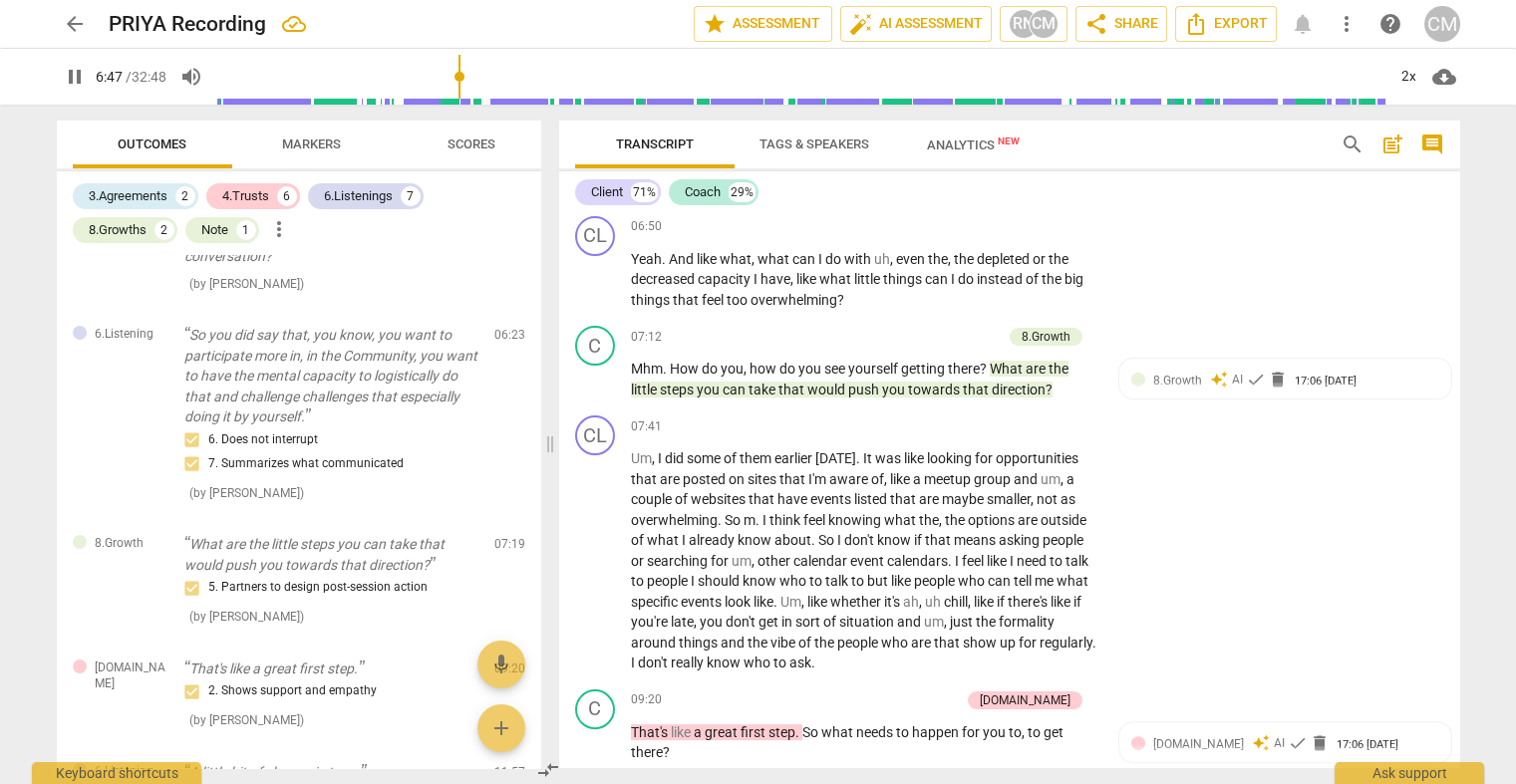 drag, startPoint x: 590, startPoint y: 522, endPoint x: 668, endPoint y: 509, distance: 79.07591 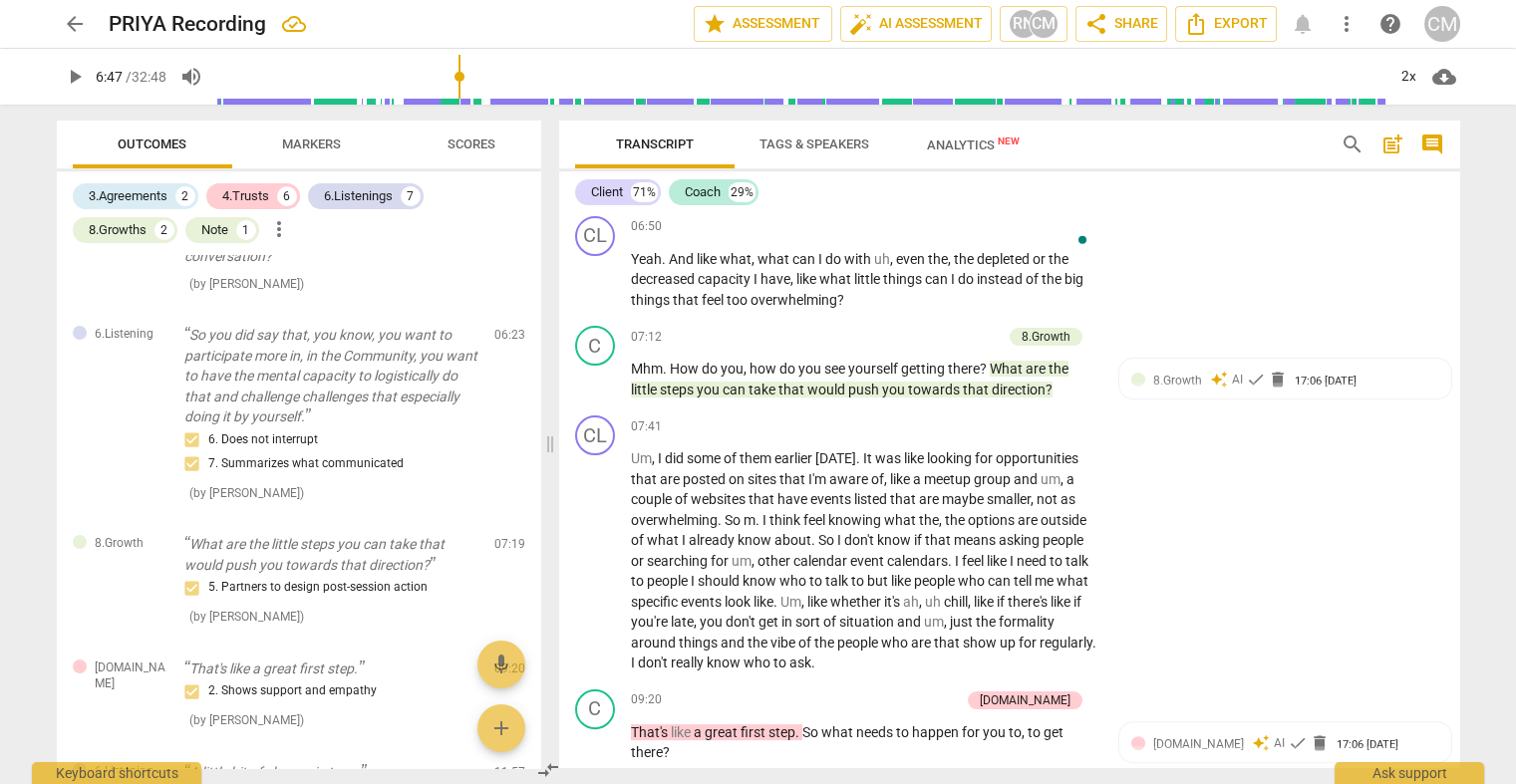 drag, startPoint x: 901, startPoint y: 535, endPoint x: 973, endPoint y: 593, distance: 92.45539 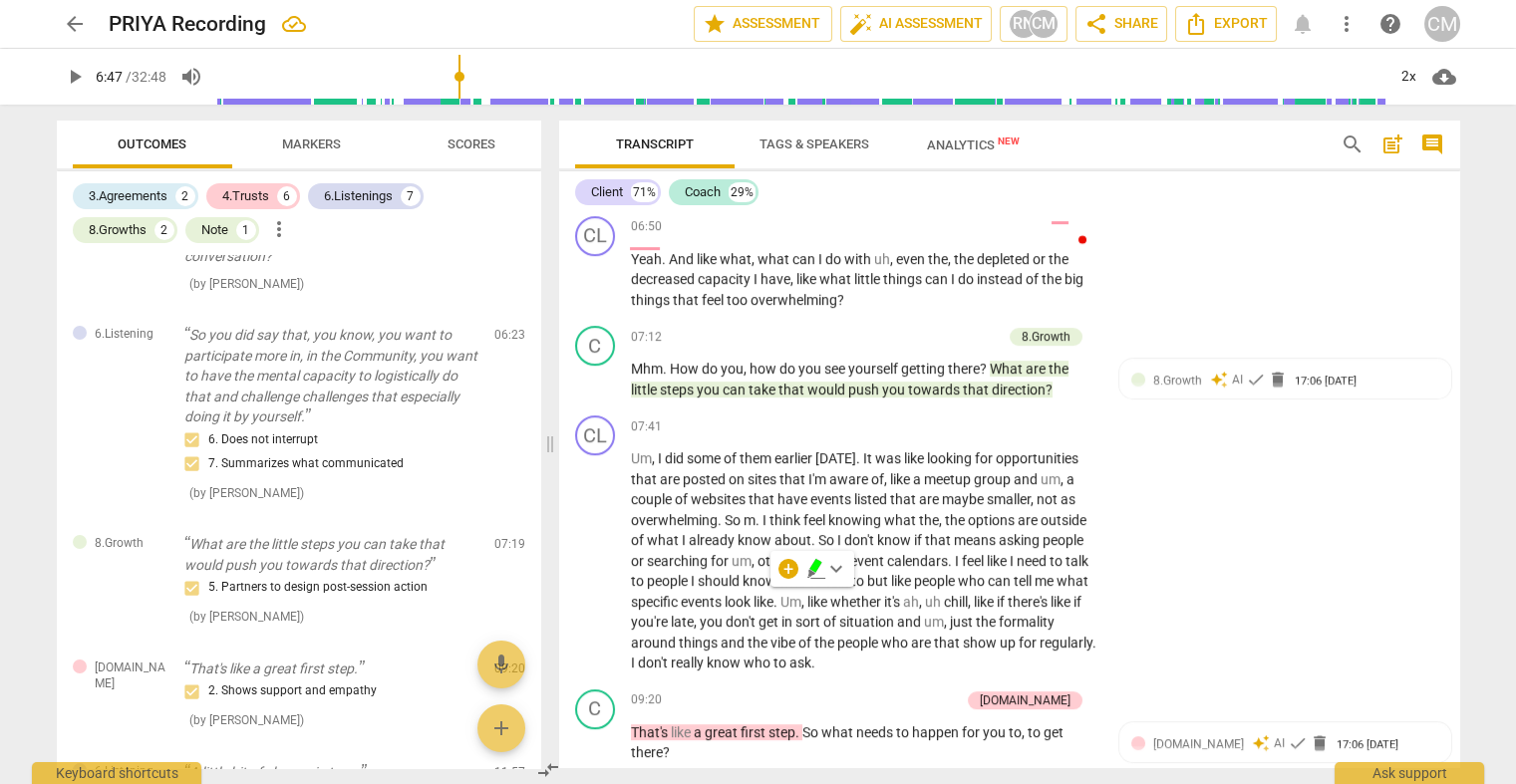click on "Add competency" at bounding box center (944, 77) 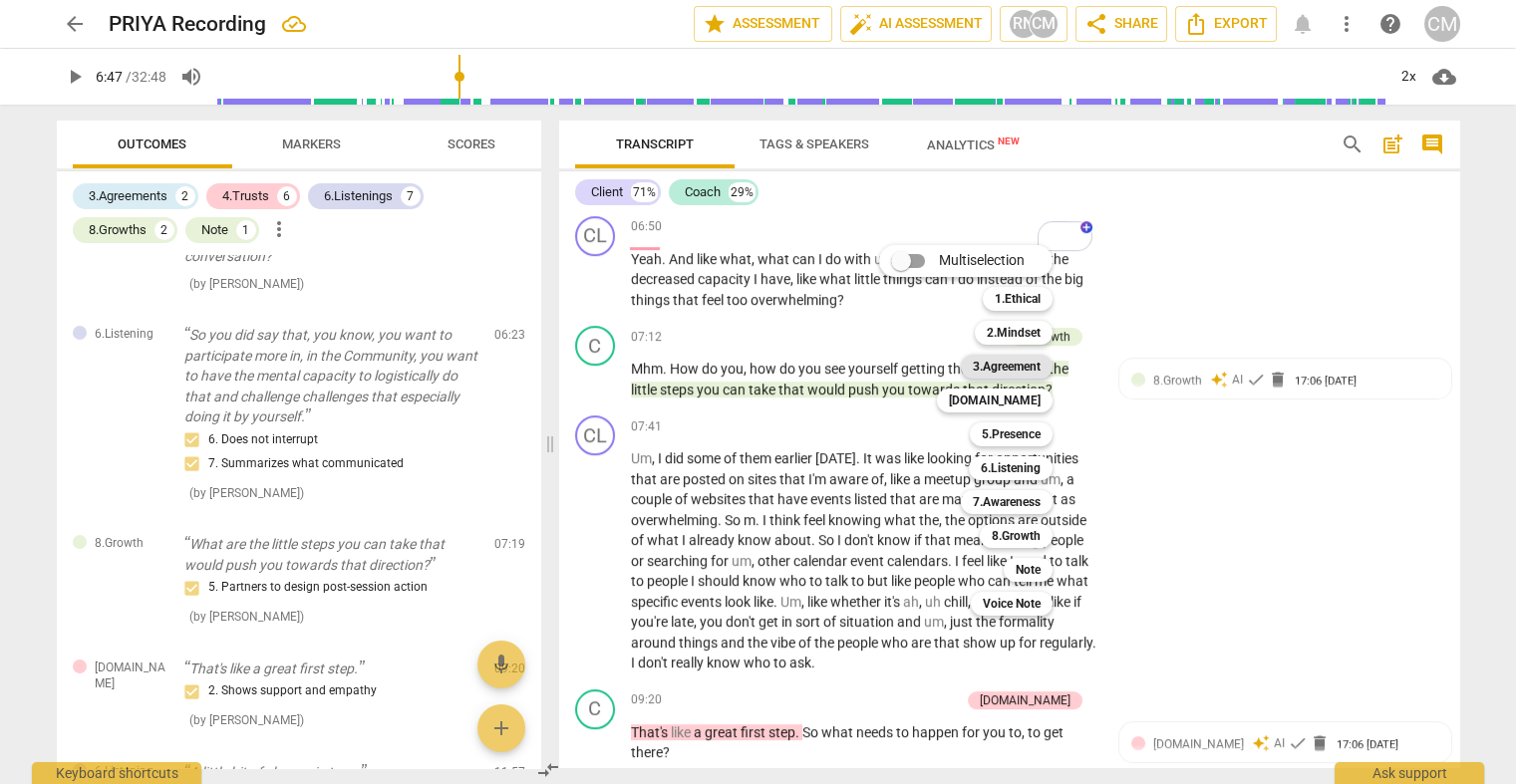 click on "3.Agreement" at bounding box center [1007, 367] 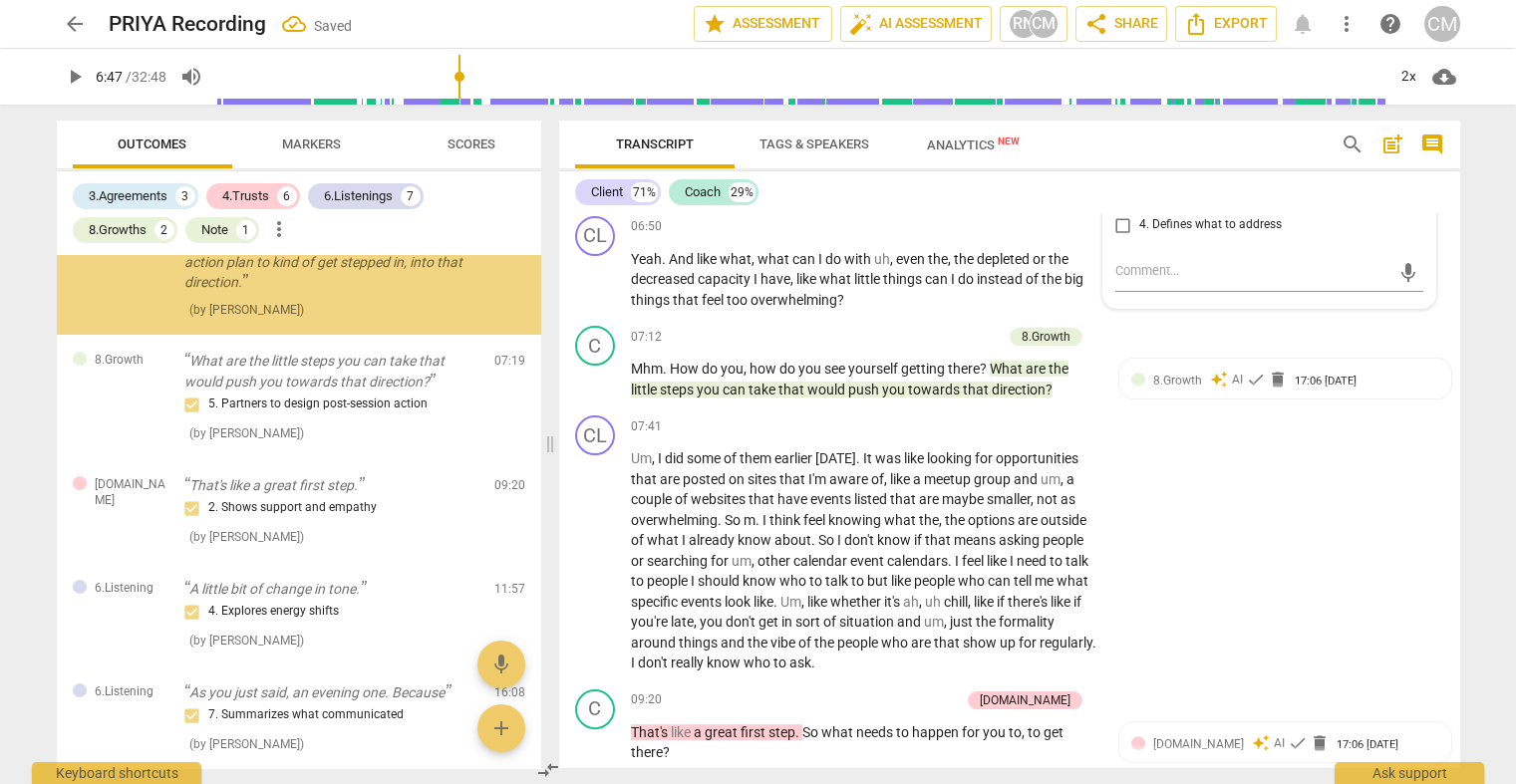 scroll, scrollTop: 1215, scrollLeft: 0, axis: vertical 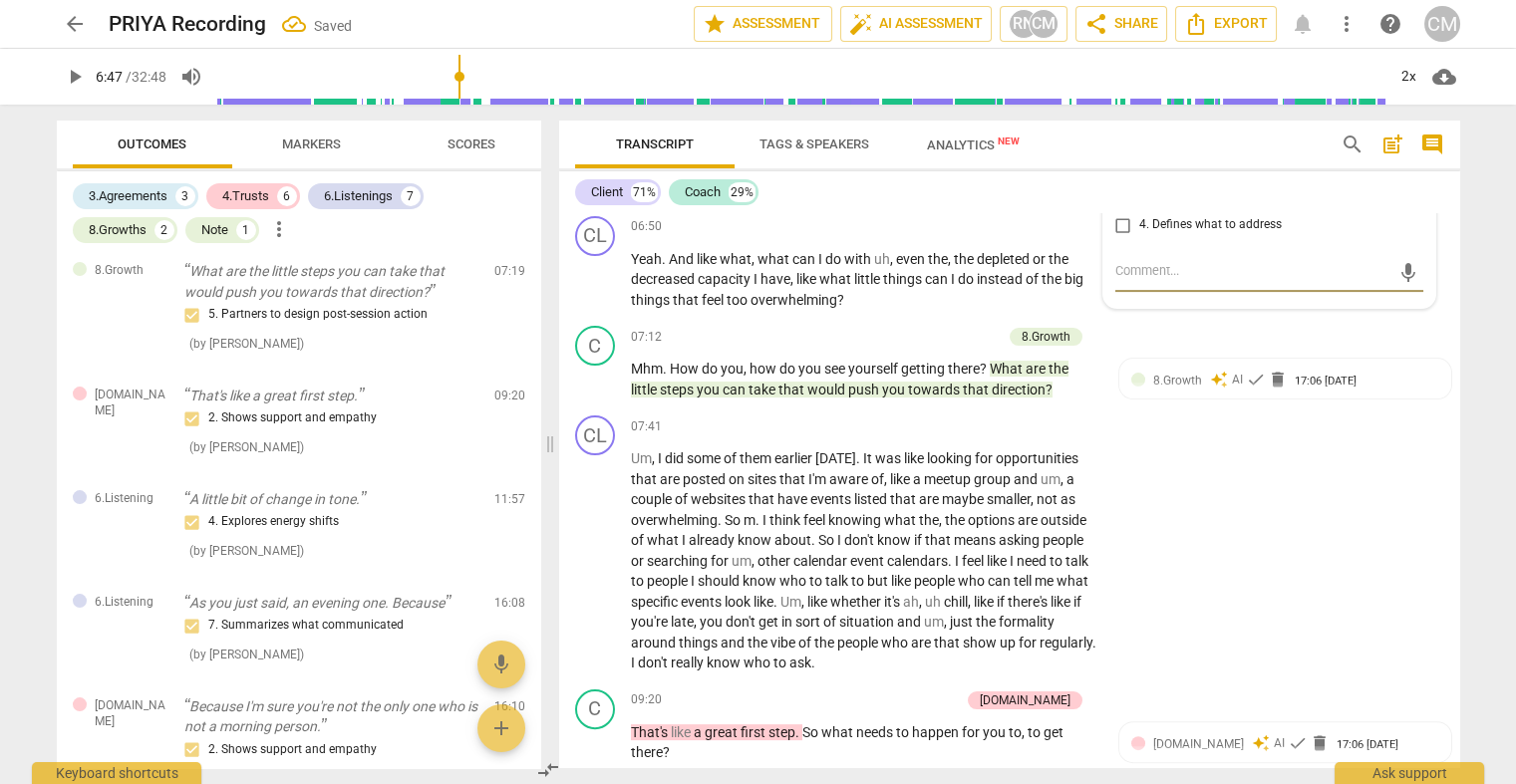 click on "1. Identifies what to accomplish" at bounding box center (1123, 153) 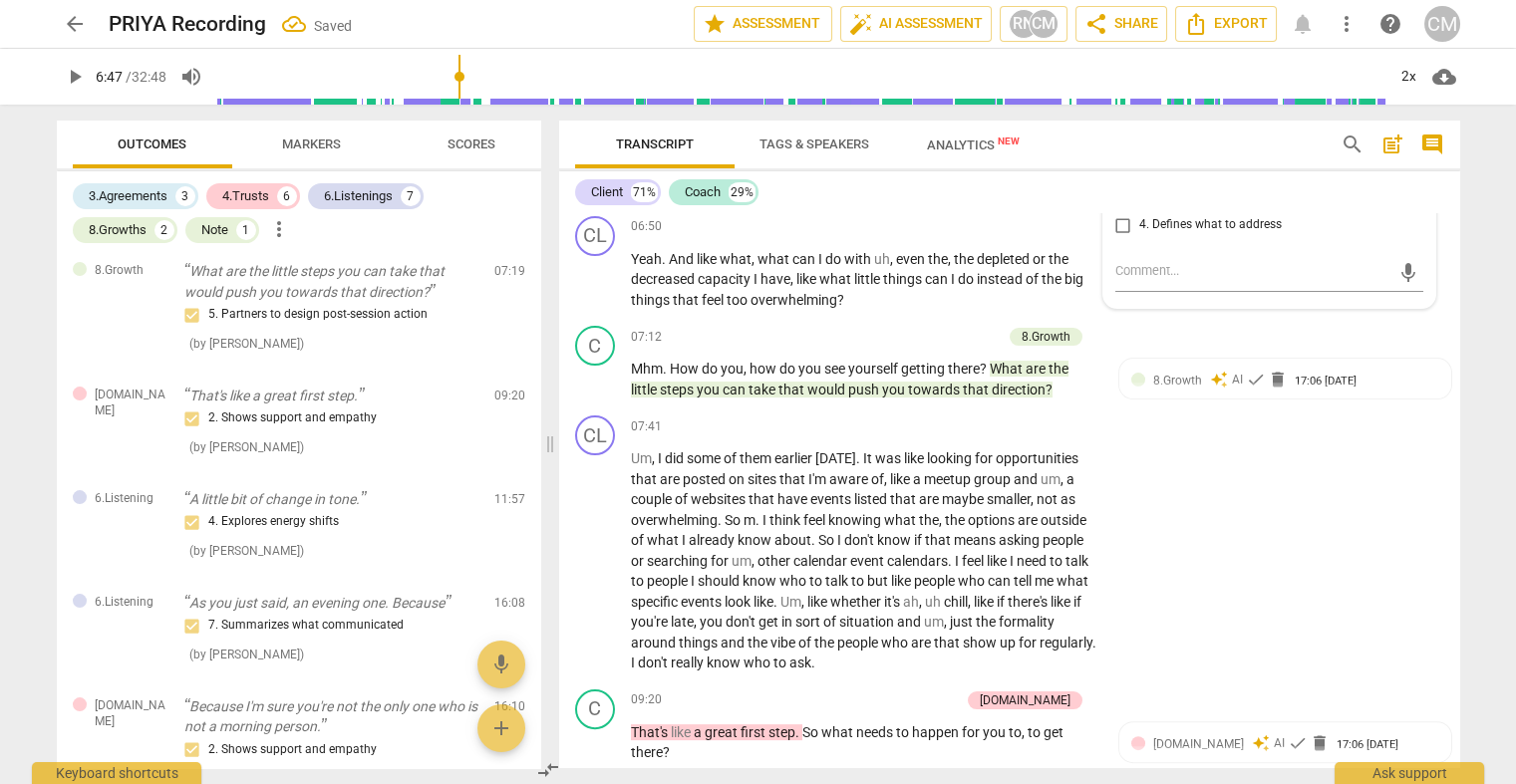 click on "2. Reconfirms measures of success" at bounding box center [1123, 177] 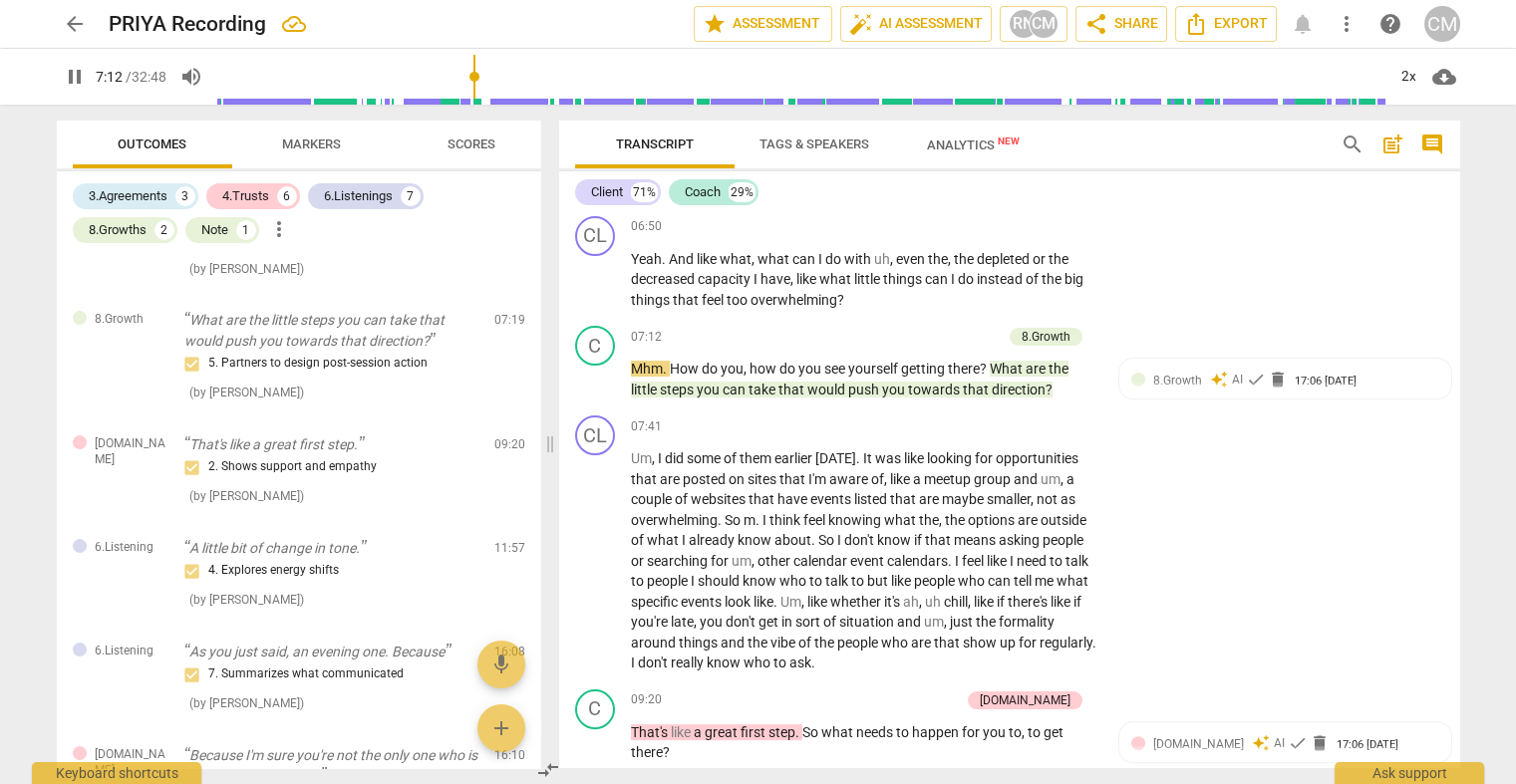 scroll, scrollTop: 2172, scrollLeft: 0, axis: vertical 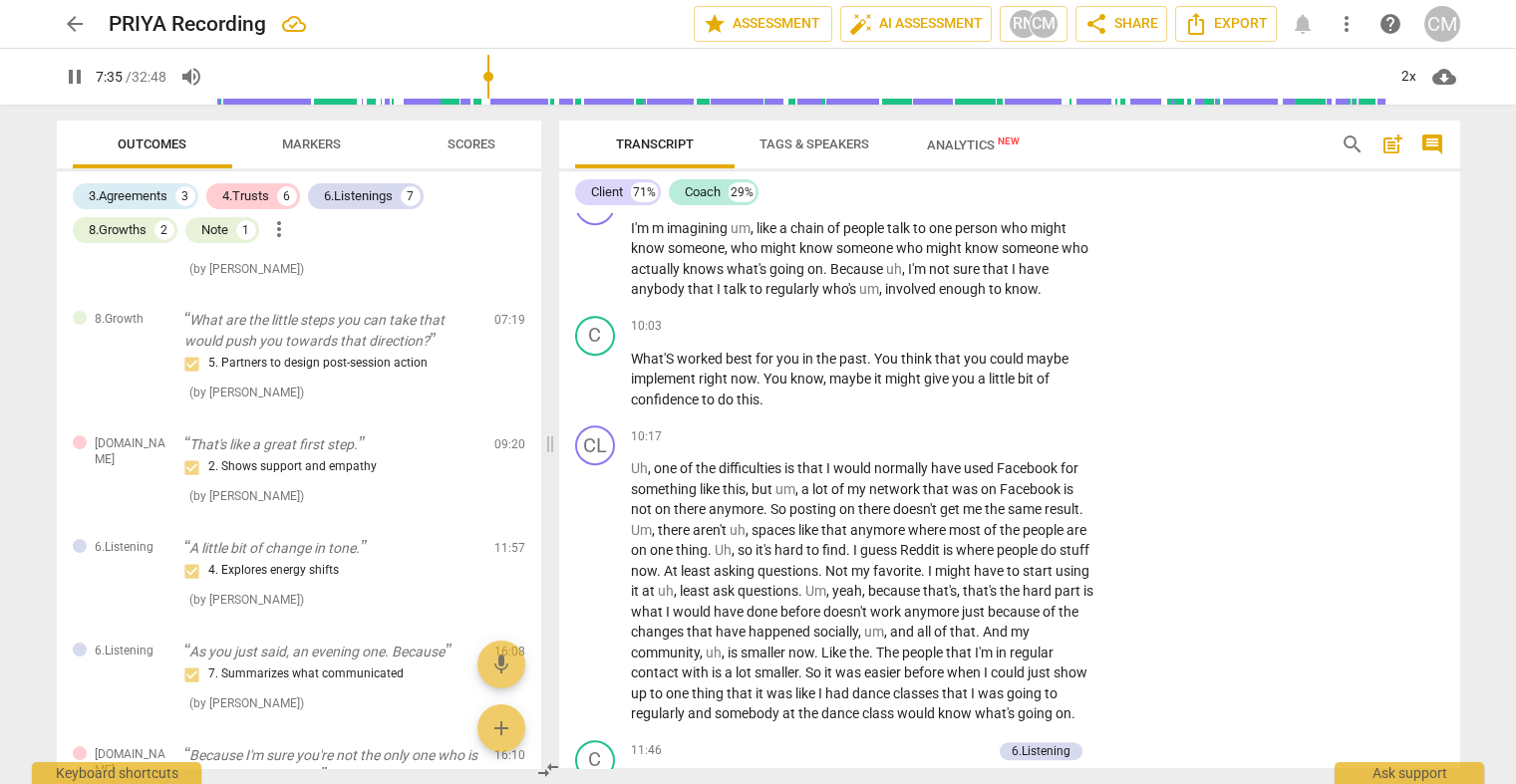 click on "pause" at bounding box center (596, -33) 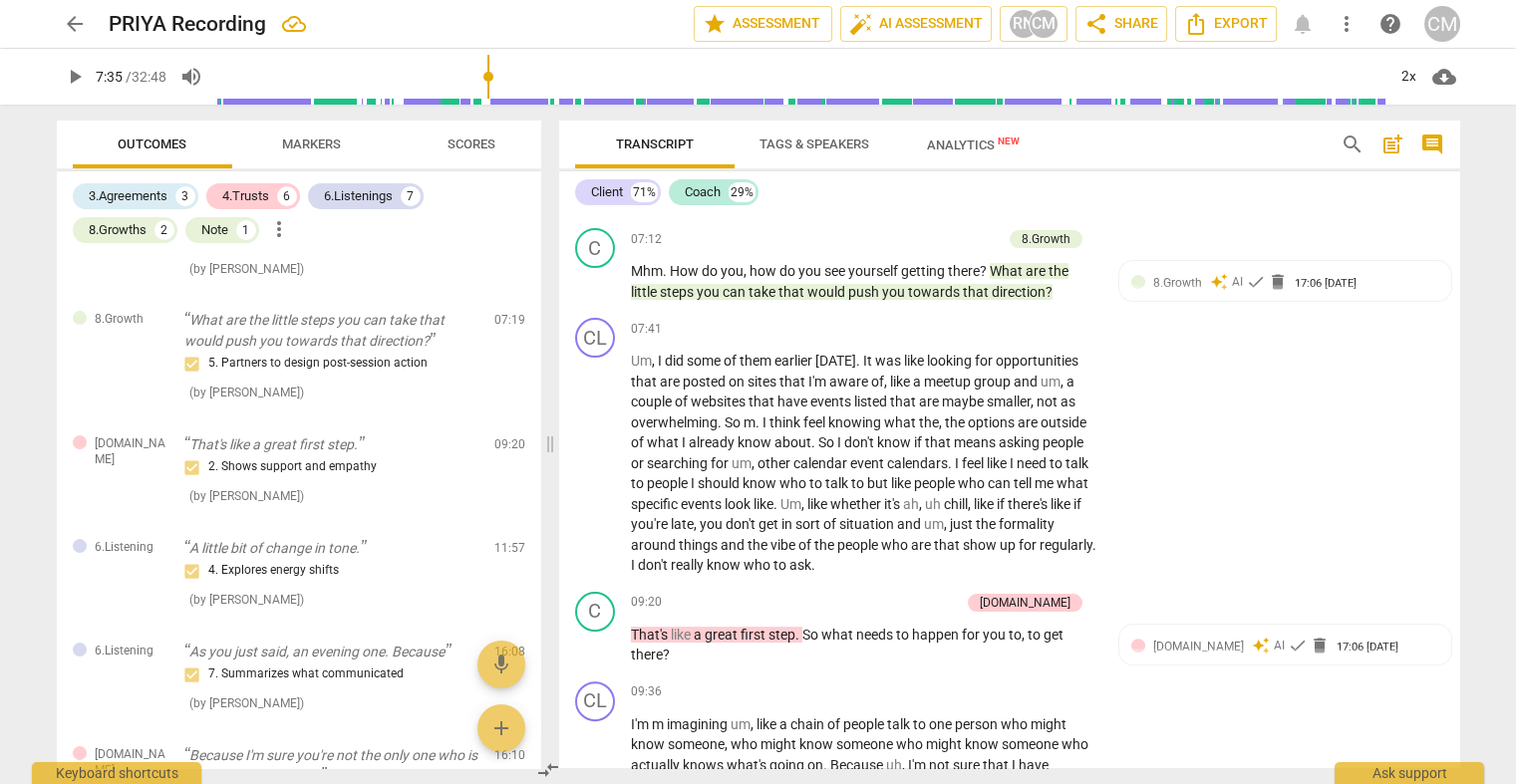scroll, scrollTop: 1694, scrollLeft: 0, axis: vertical 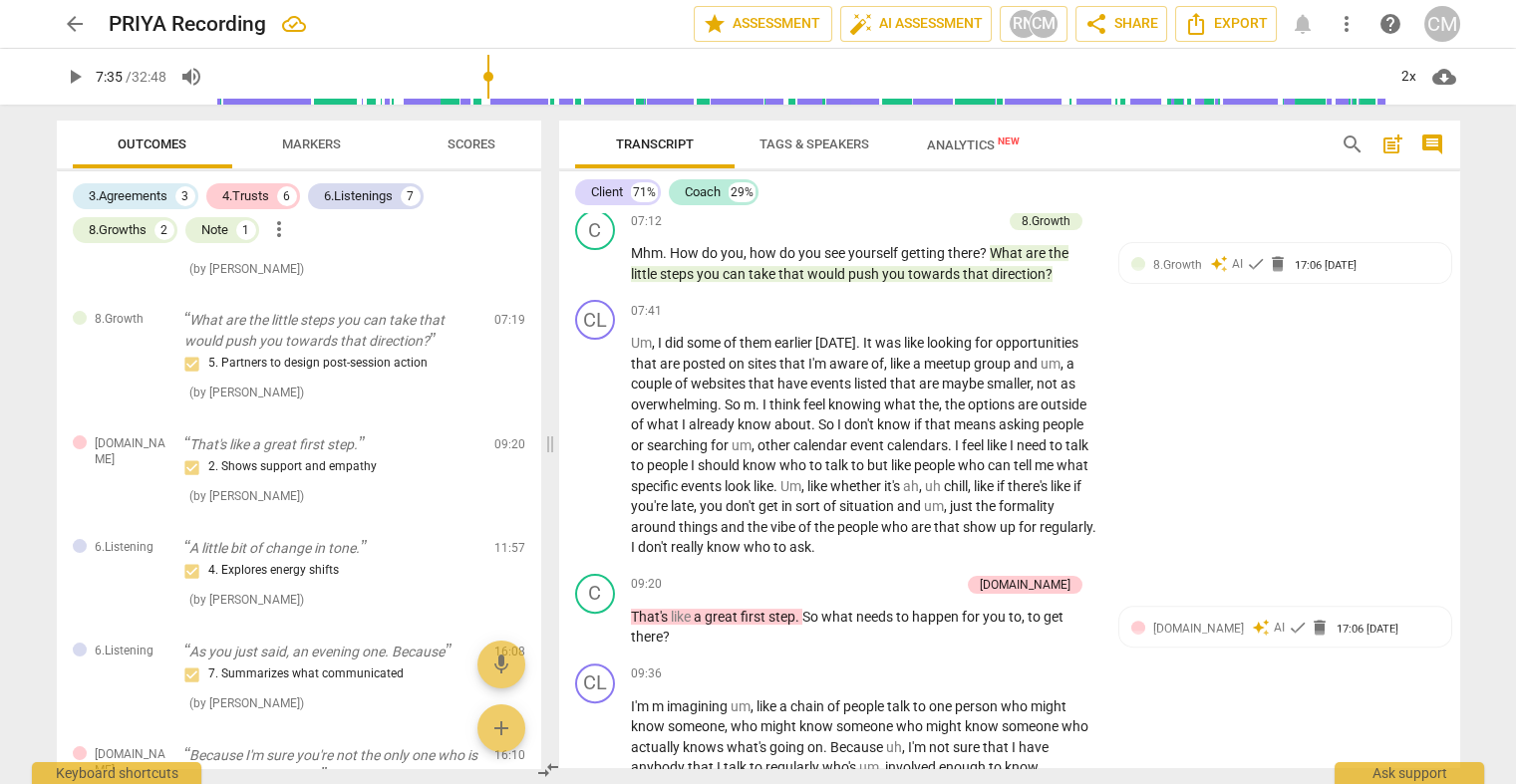 click on "play_arrow pause" at bounding box center [605, 164] 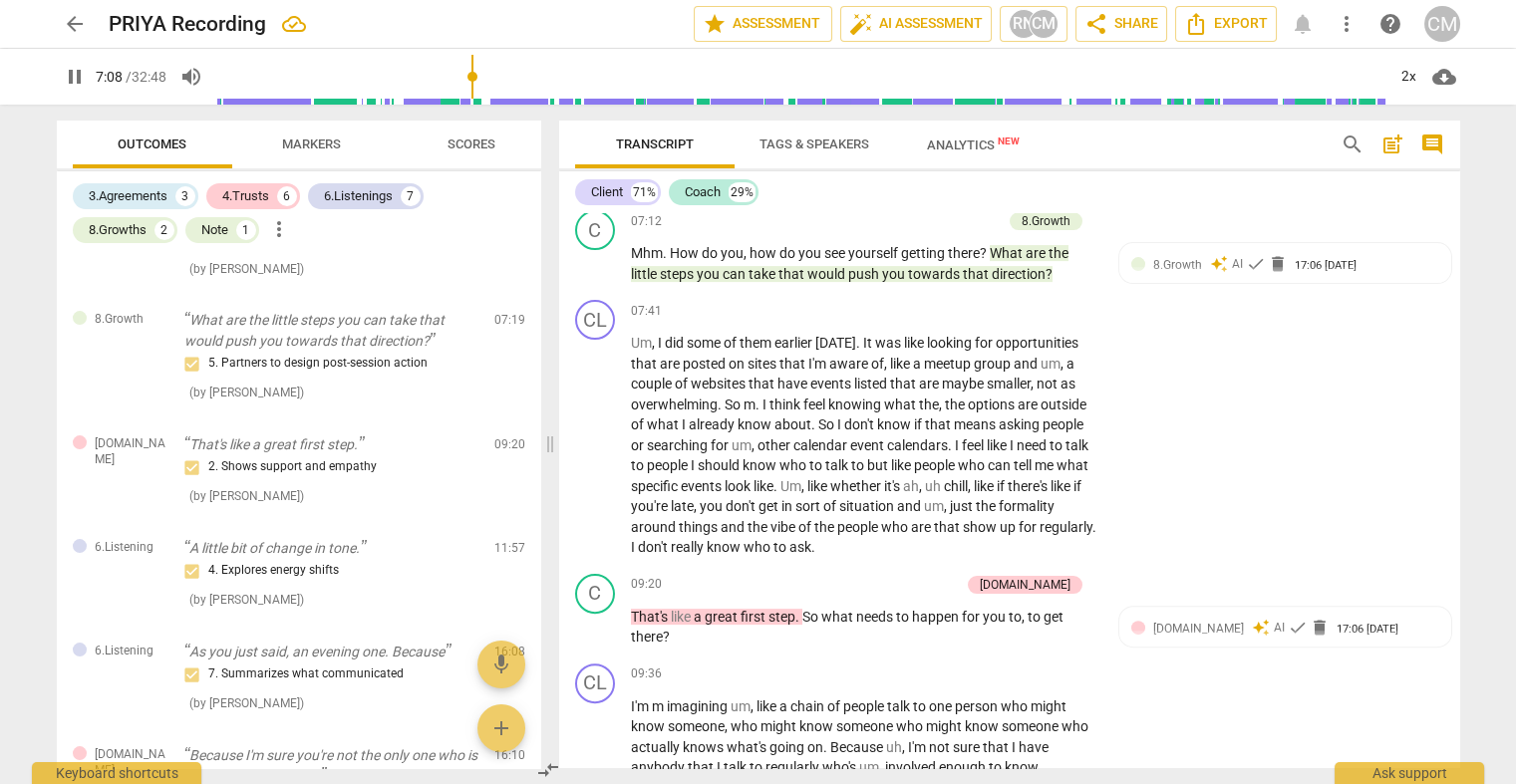 click on "pause" at bounding box center [596, 164] 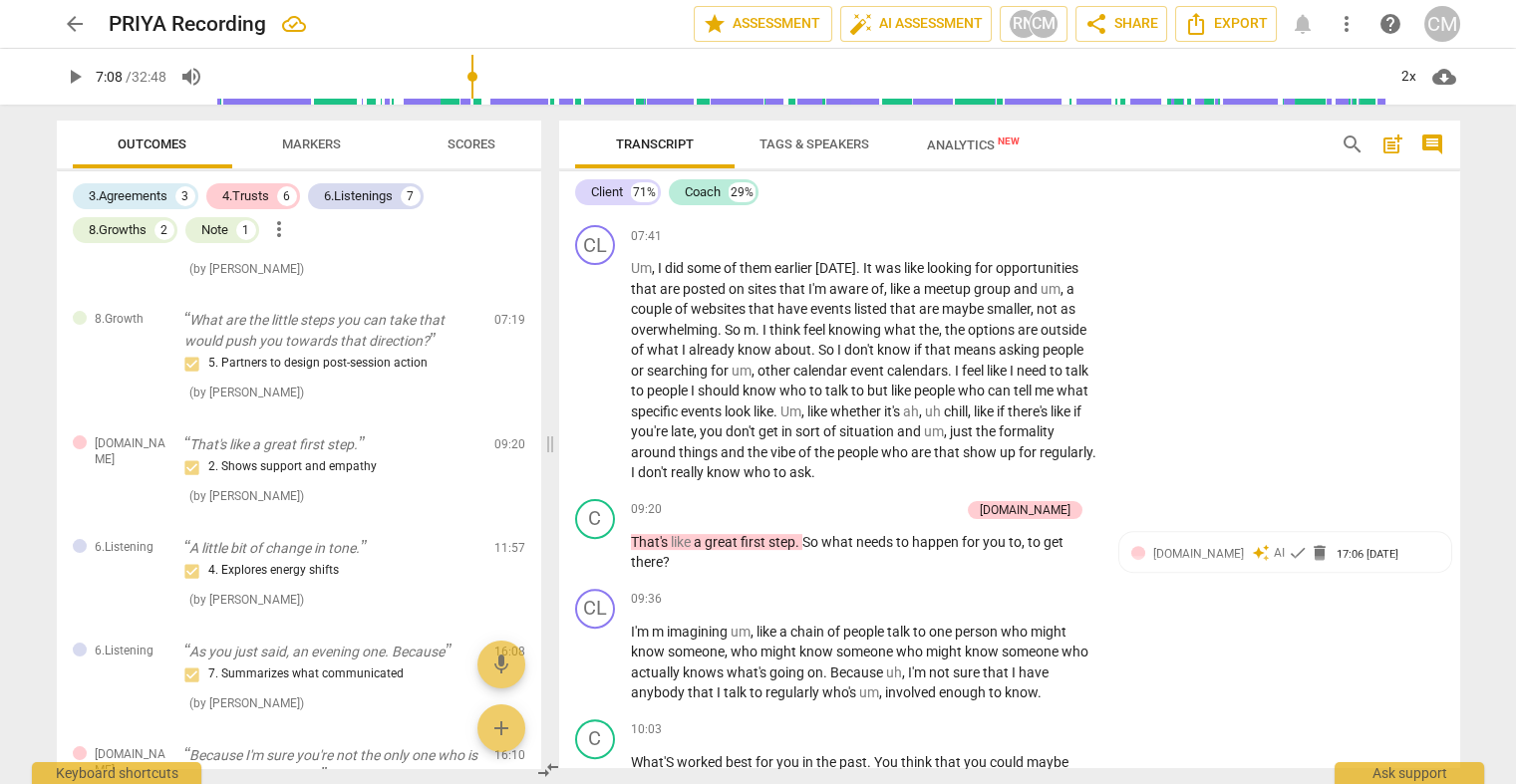 scroll, scrollTop: 1790, scrollLeft: 0, axis: vertical 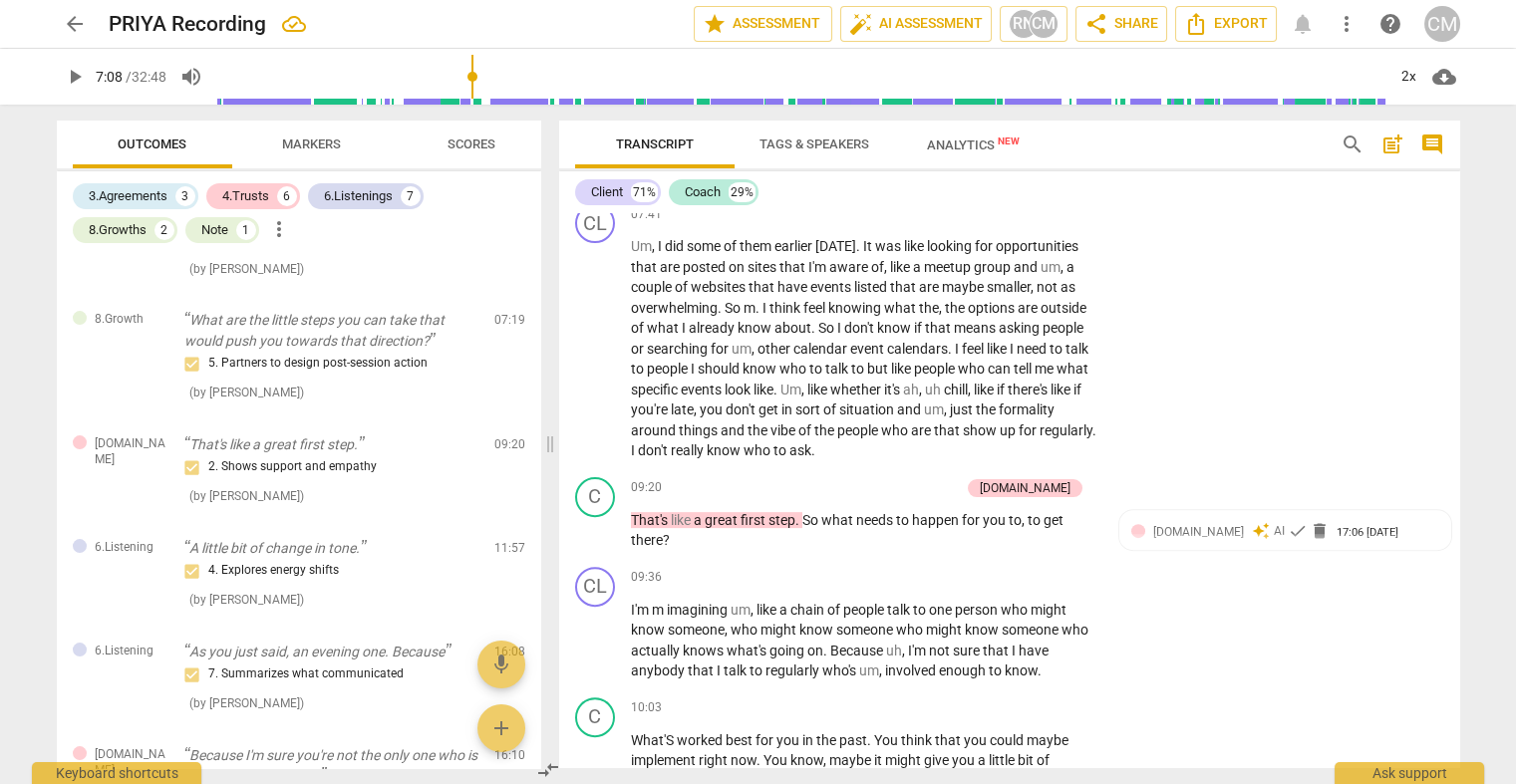 click on "play_arrow pause" at bounding box center (605, 167) 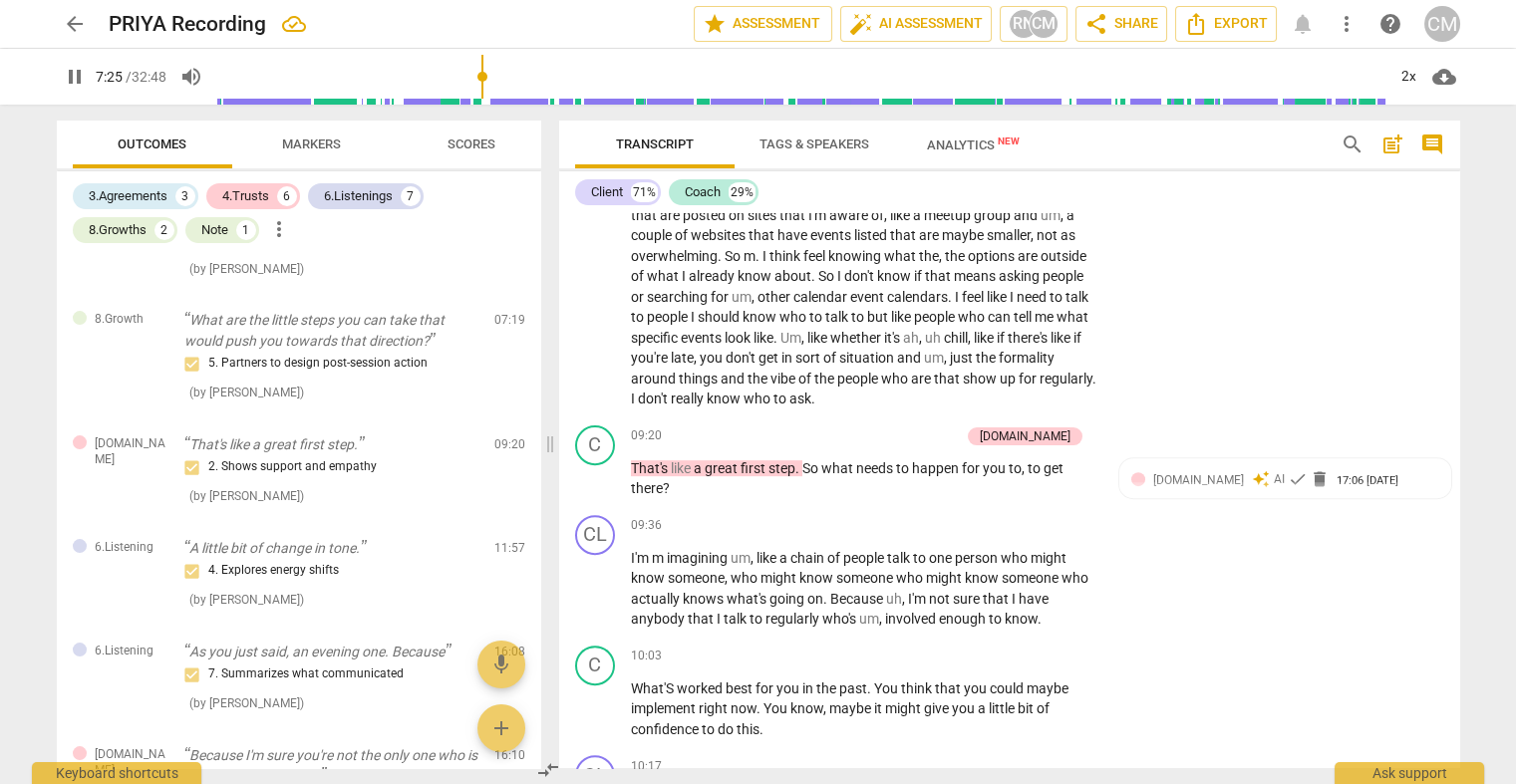 scroll, scrollTop: 1912, scrollLeft: 0, axis: vertical 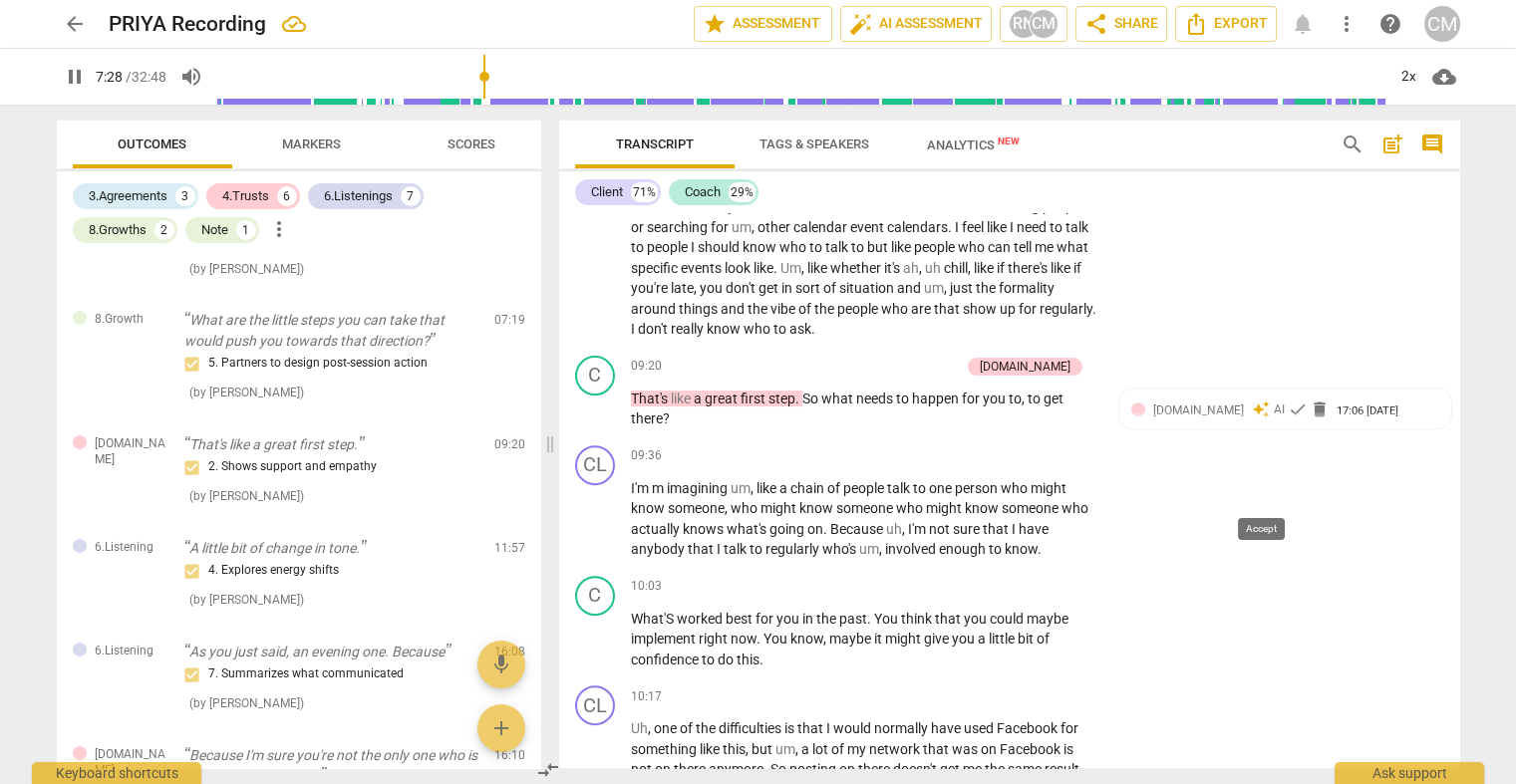 click on "check" at bounding box center (1256, 46) 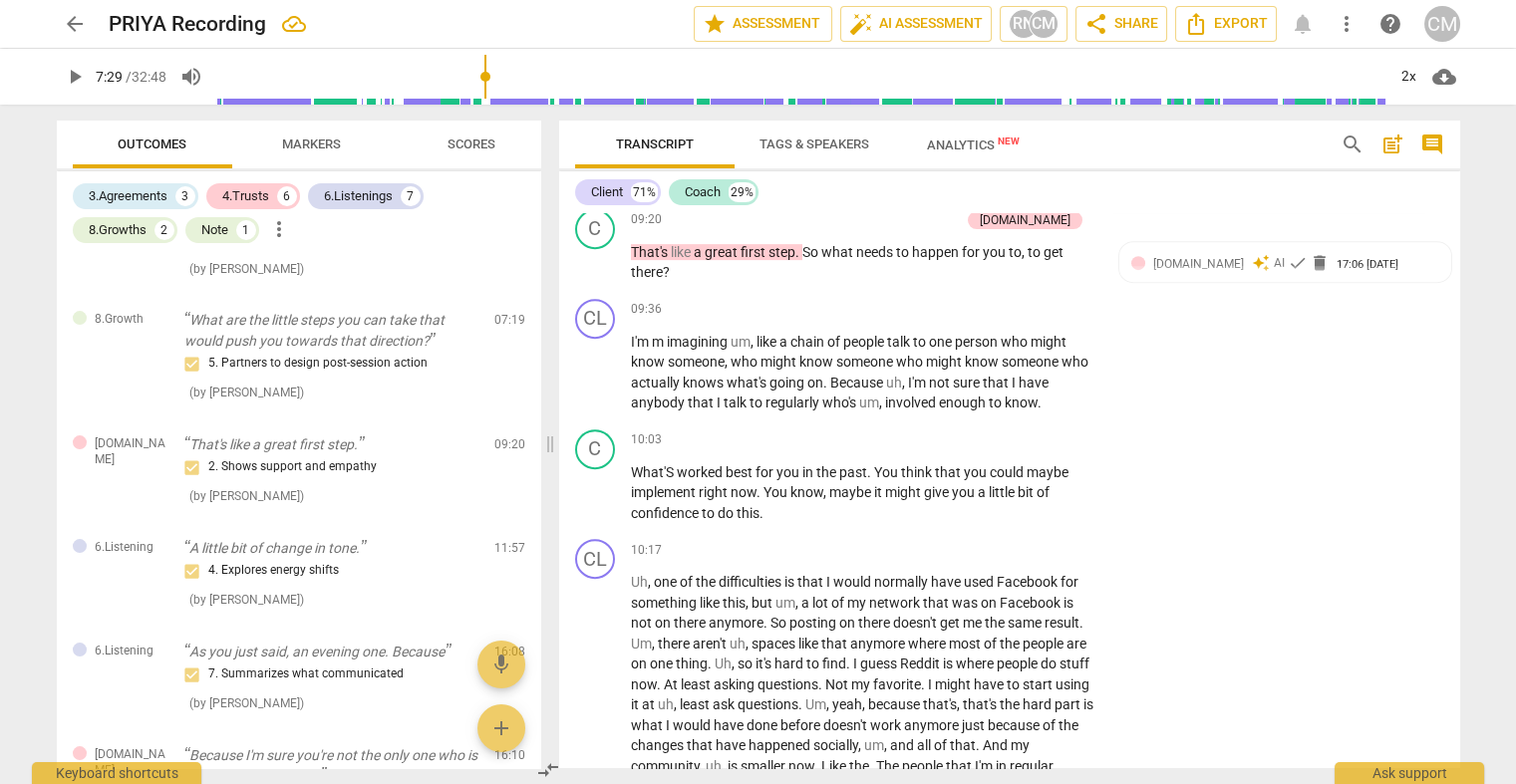 scroll, scrollTop: 2031, scrollLeft: 0, axis: vertical 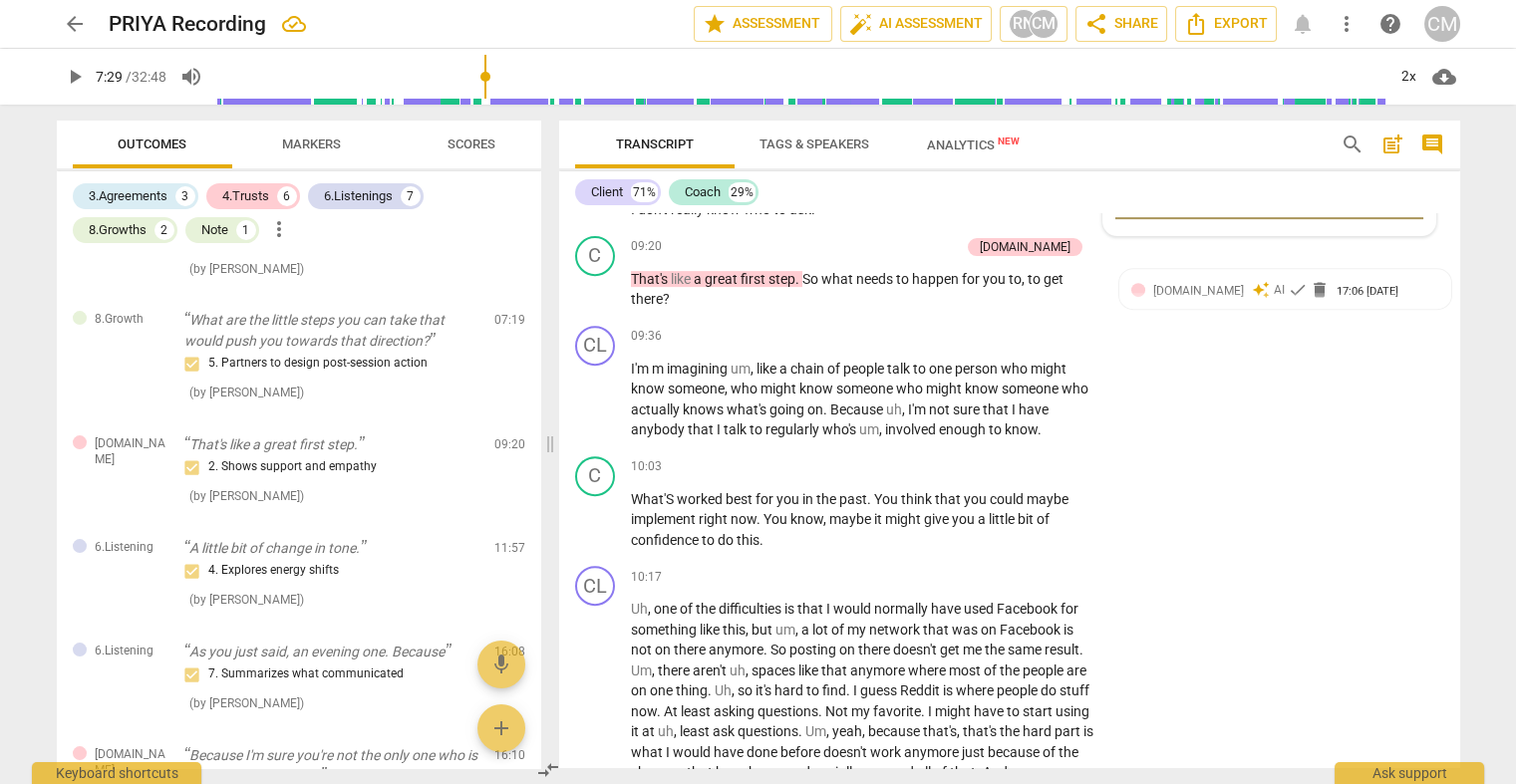 click on "Add competency" at bounding box center [954, -116] 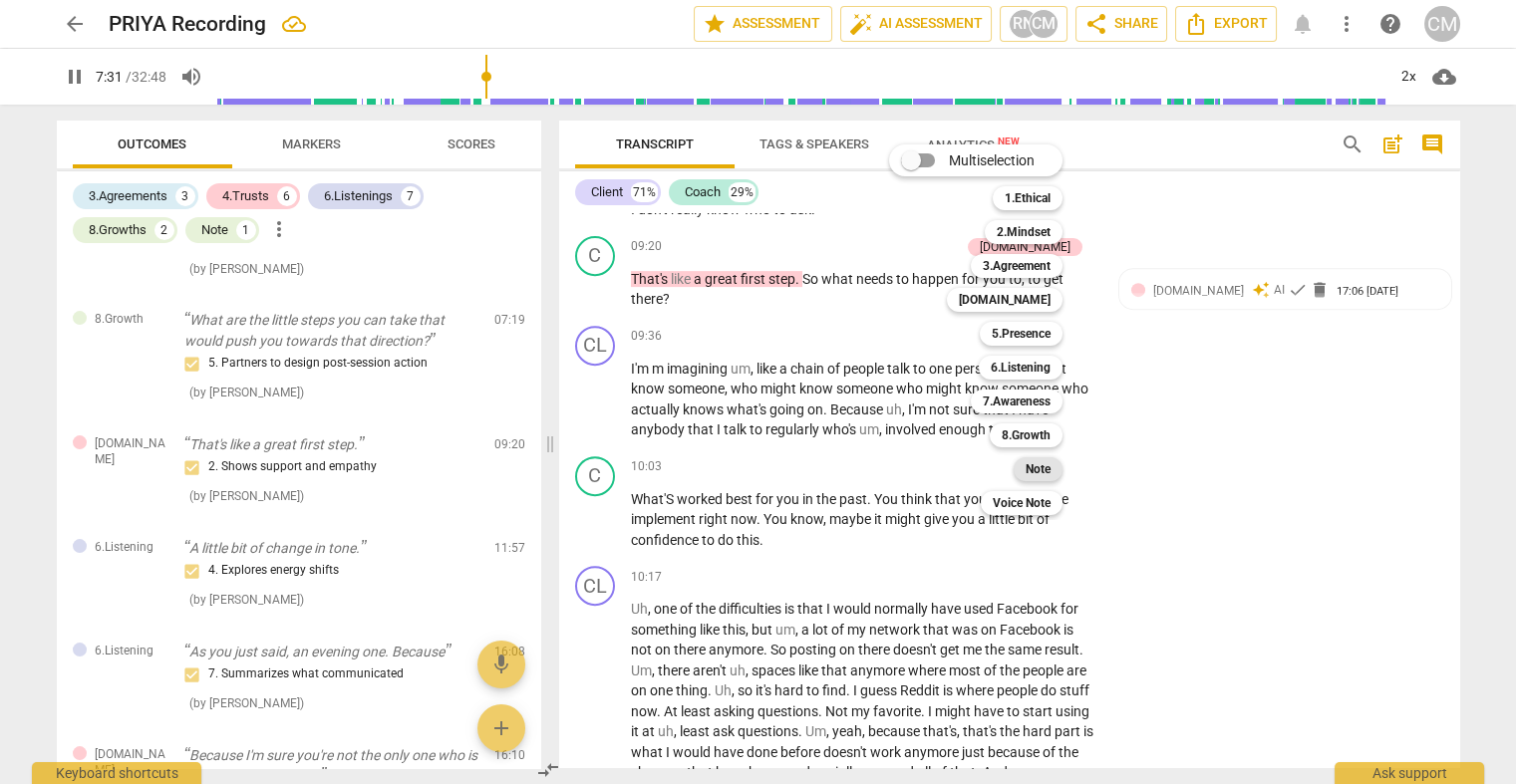 click on "Note" at bounding box center [1038, 469] 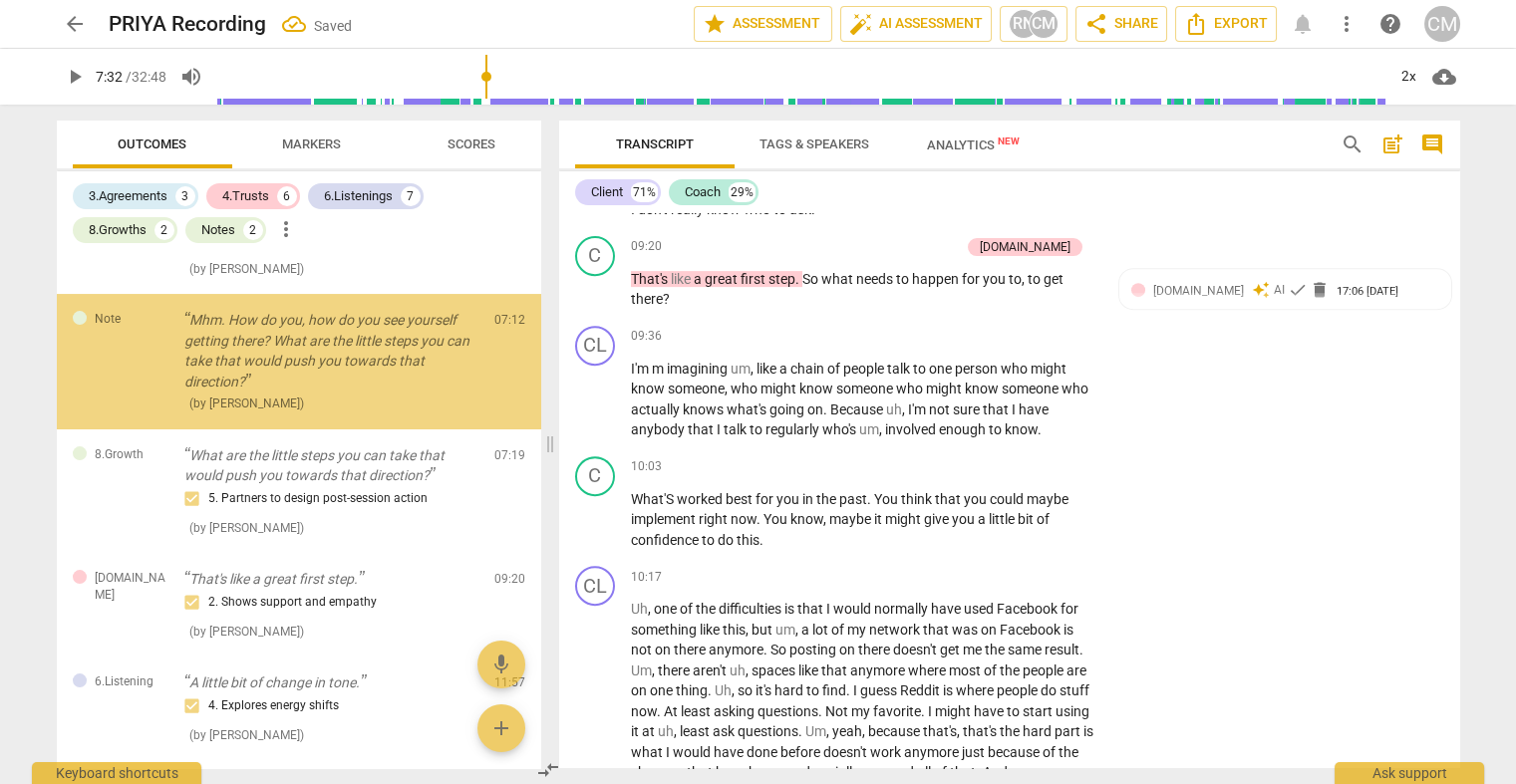 scroll, scrollTop: 1415, scrollLeft: 0, axis: vertical 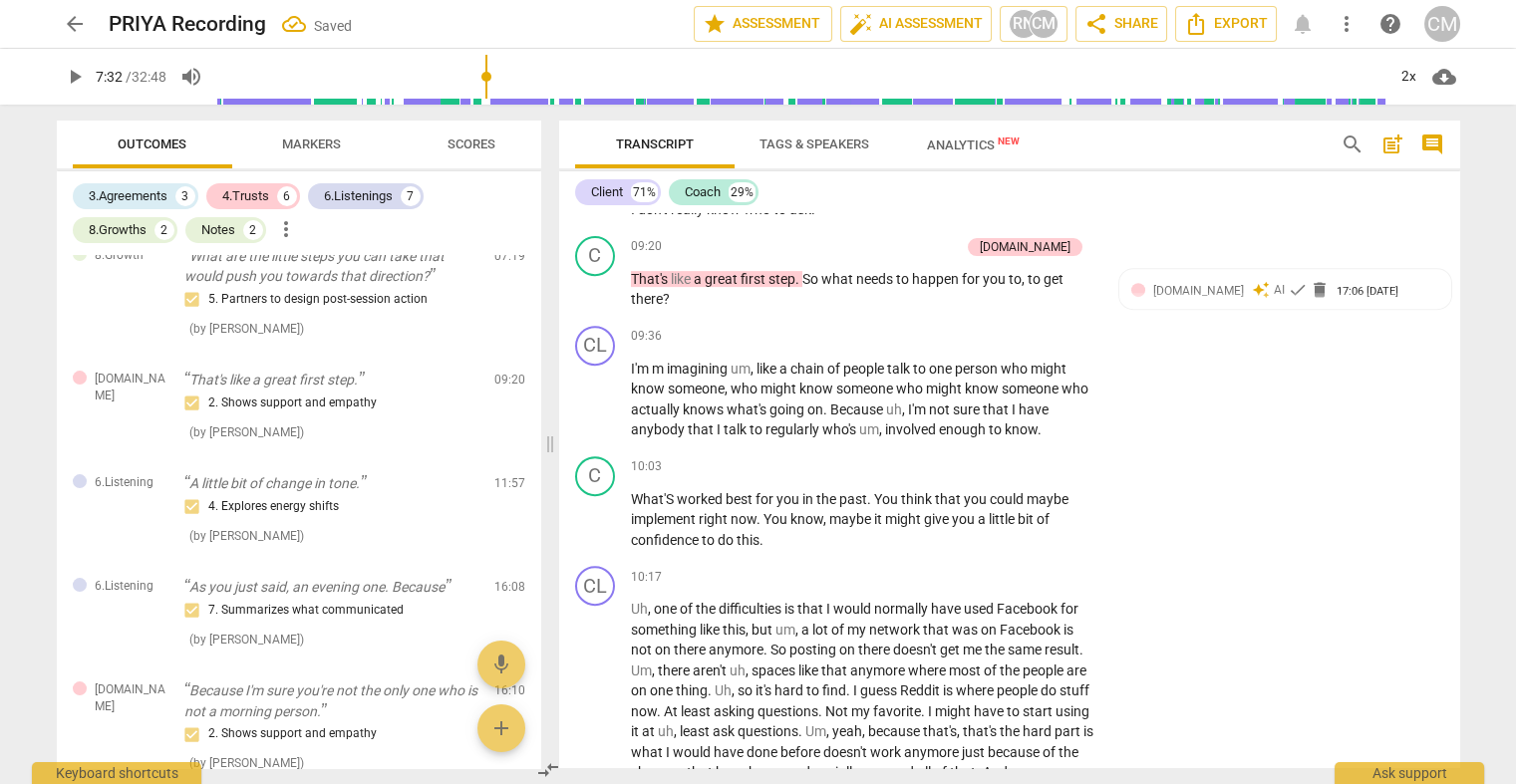click at bounding box center [1253, -21] 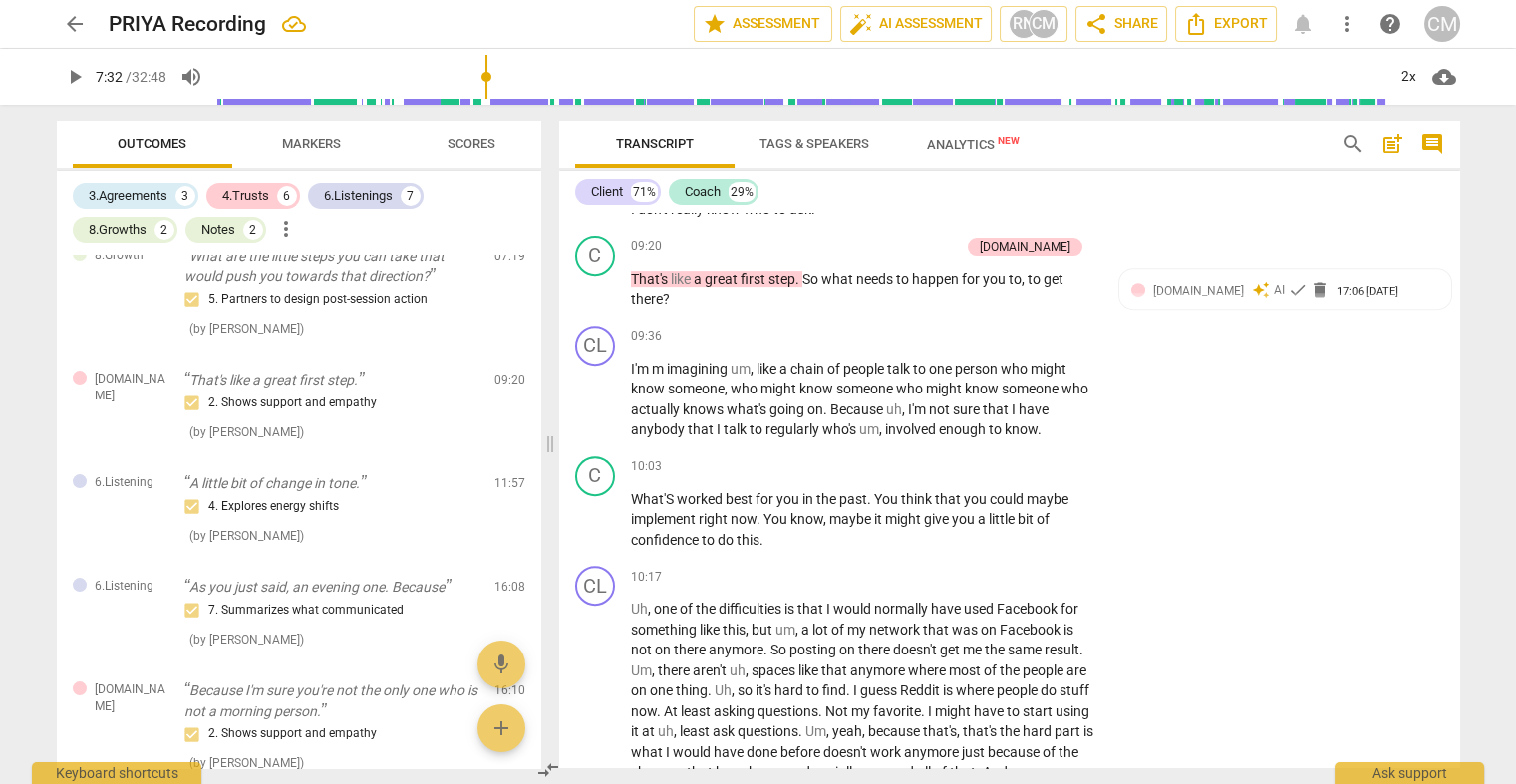 click on "ask about the " why"" at bounding box center (1253, -21) 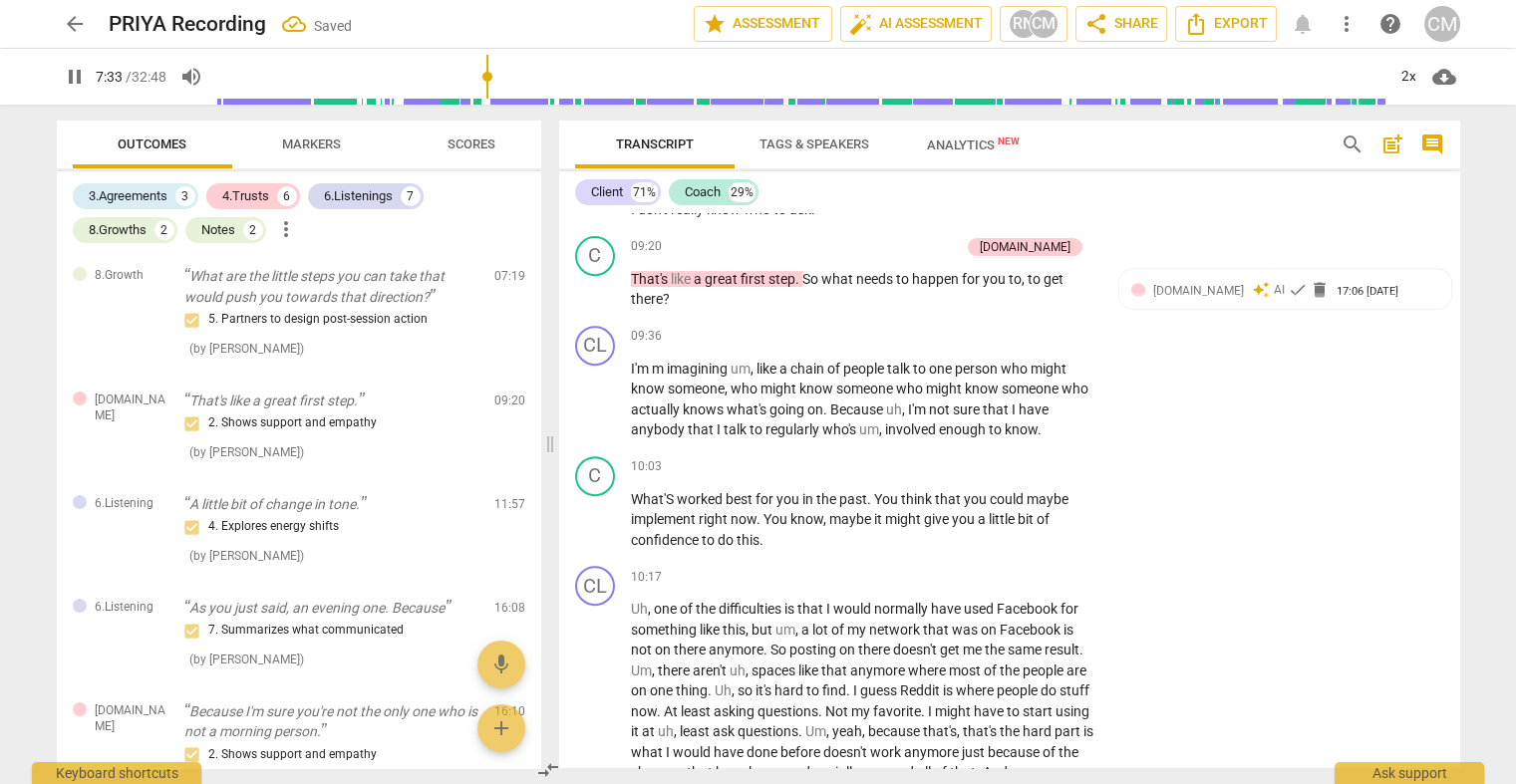 click on "pause" at bounding box center [596, 108] 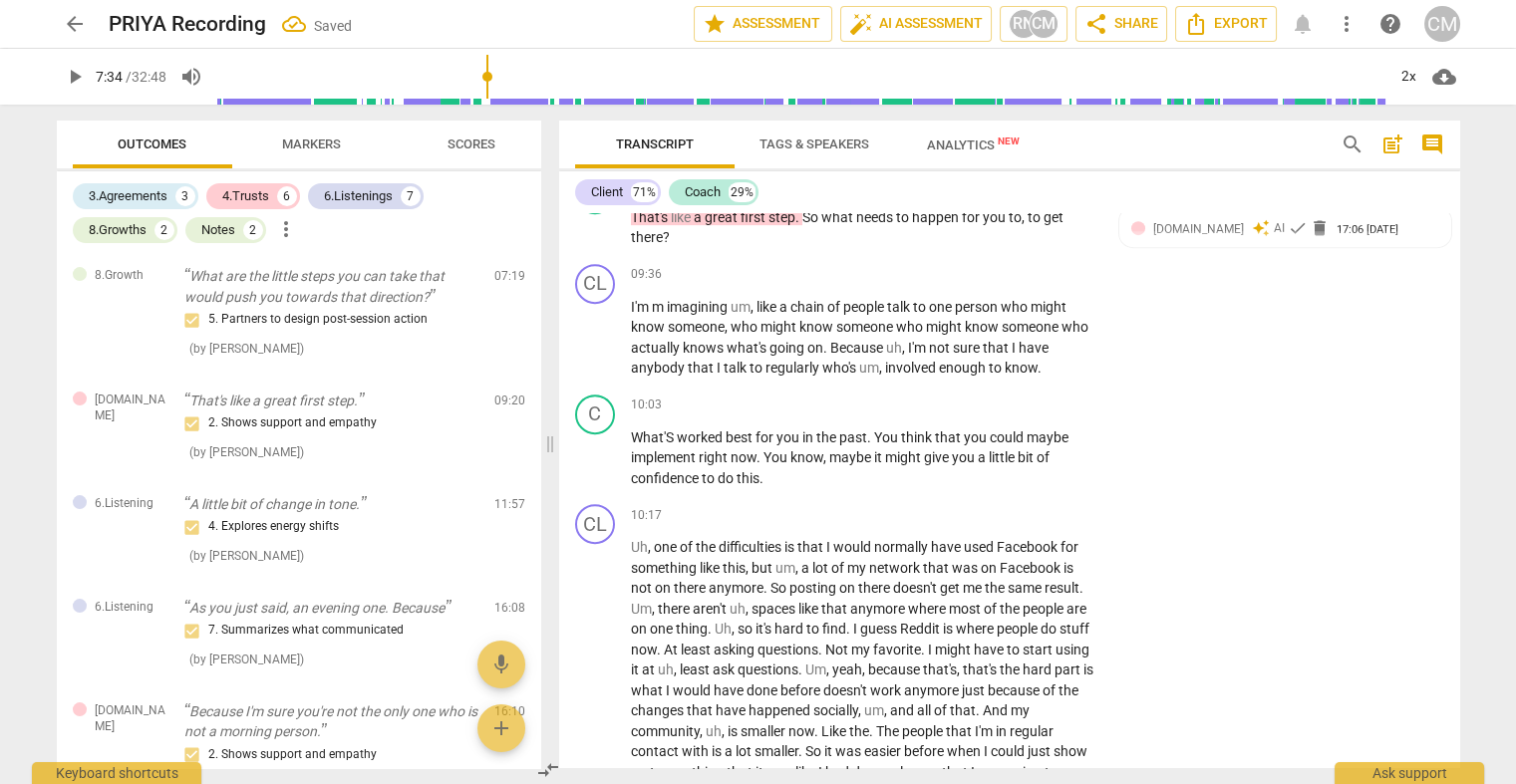 scroll, scrollTop: 2171, scrollLeft: 0, axis: vertical 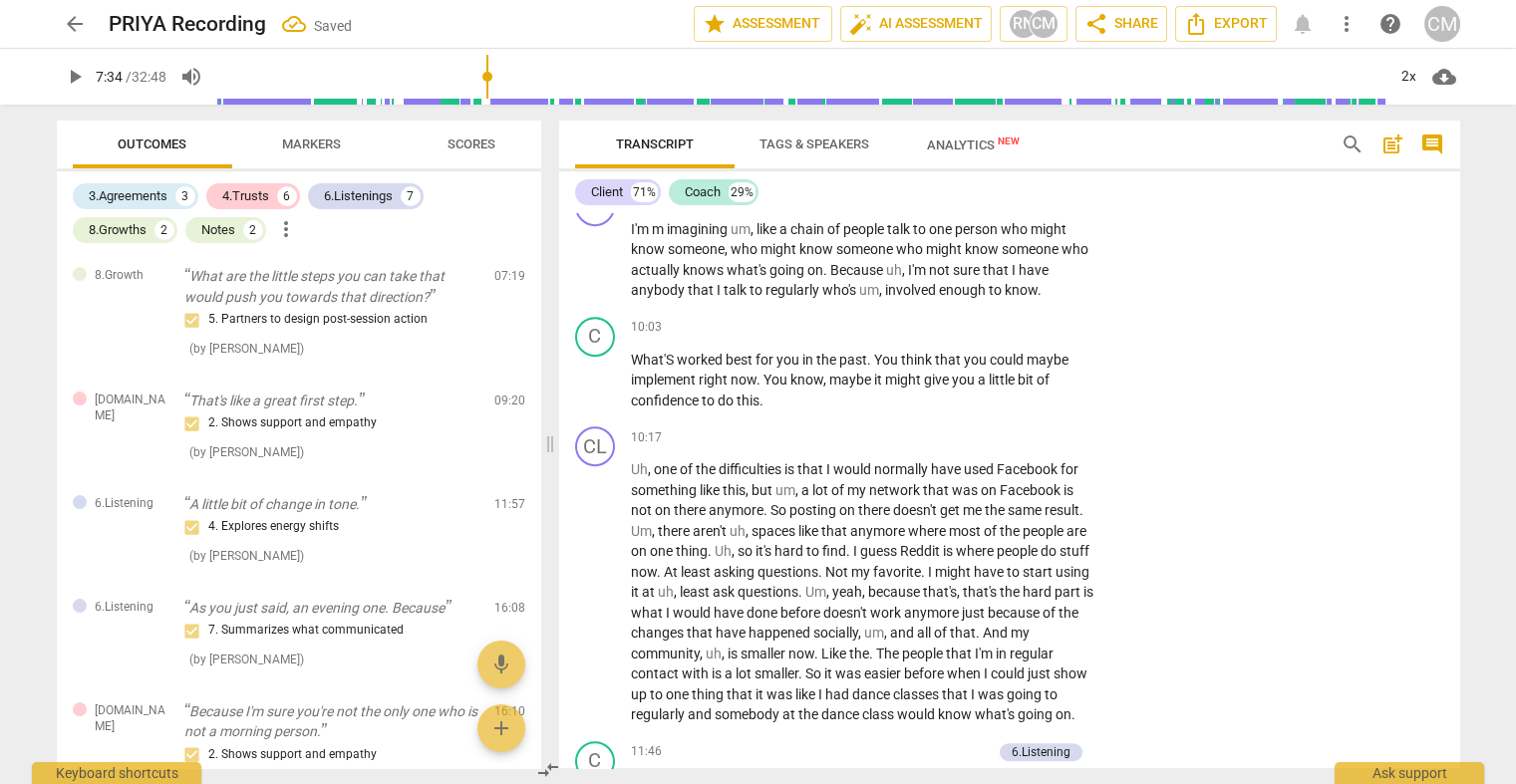 click on "play_arrow" at bounding box center [596, -32] 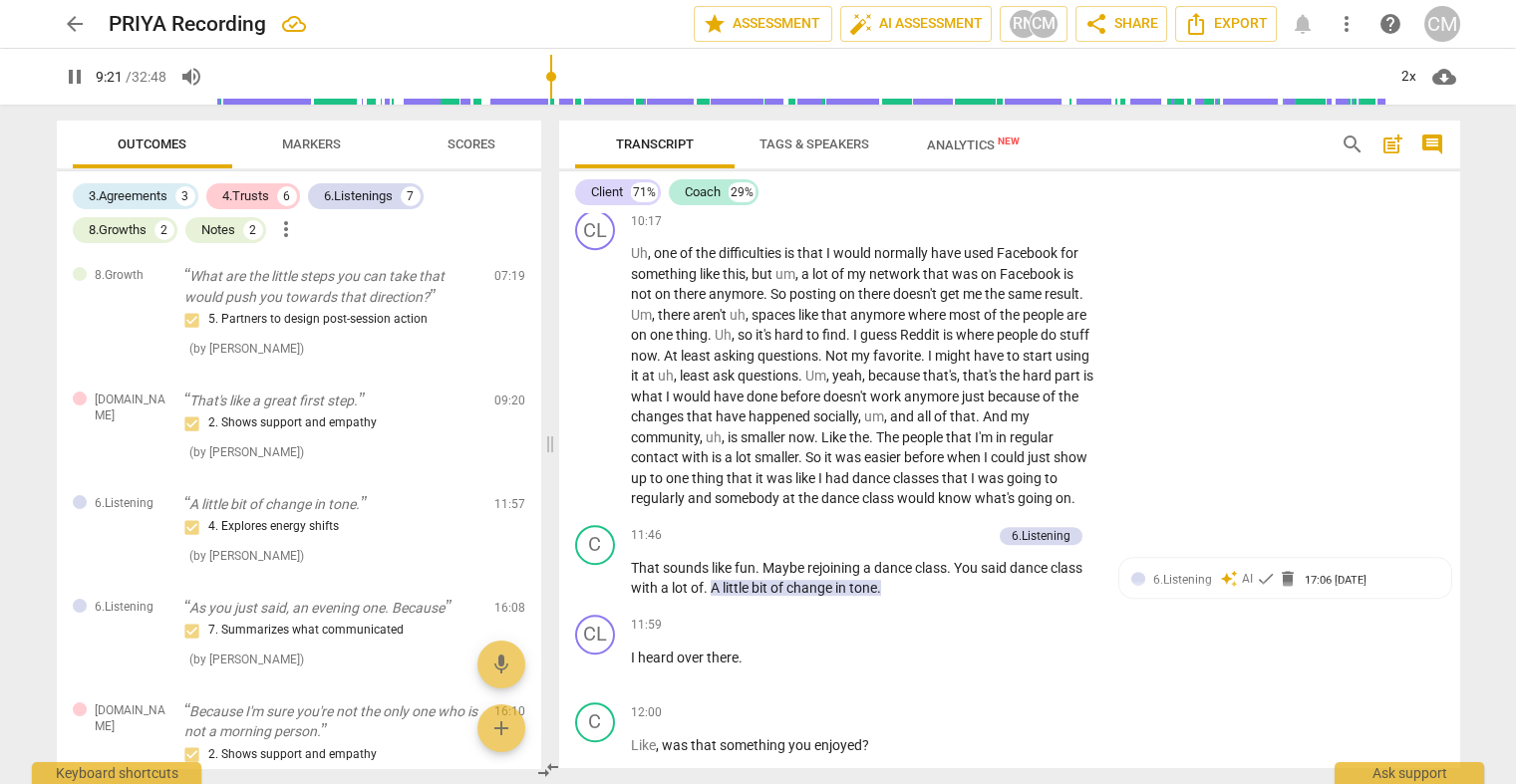scroll, scrollTop: 2400, scrollLeft: 0, axis: vertical 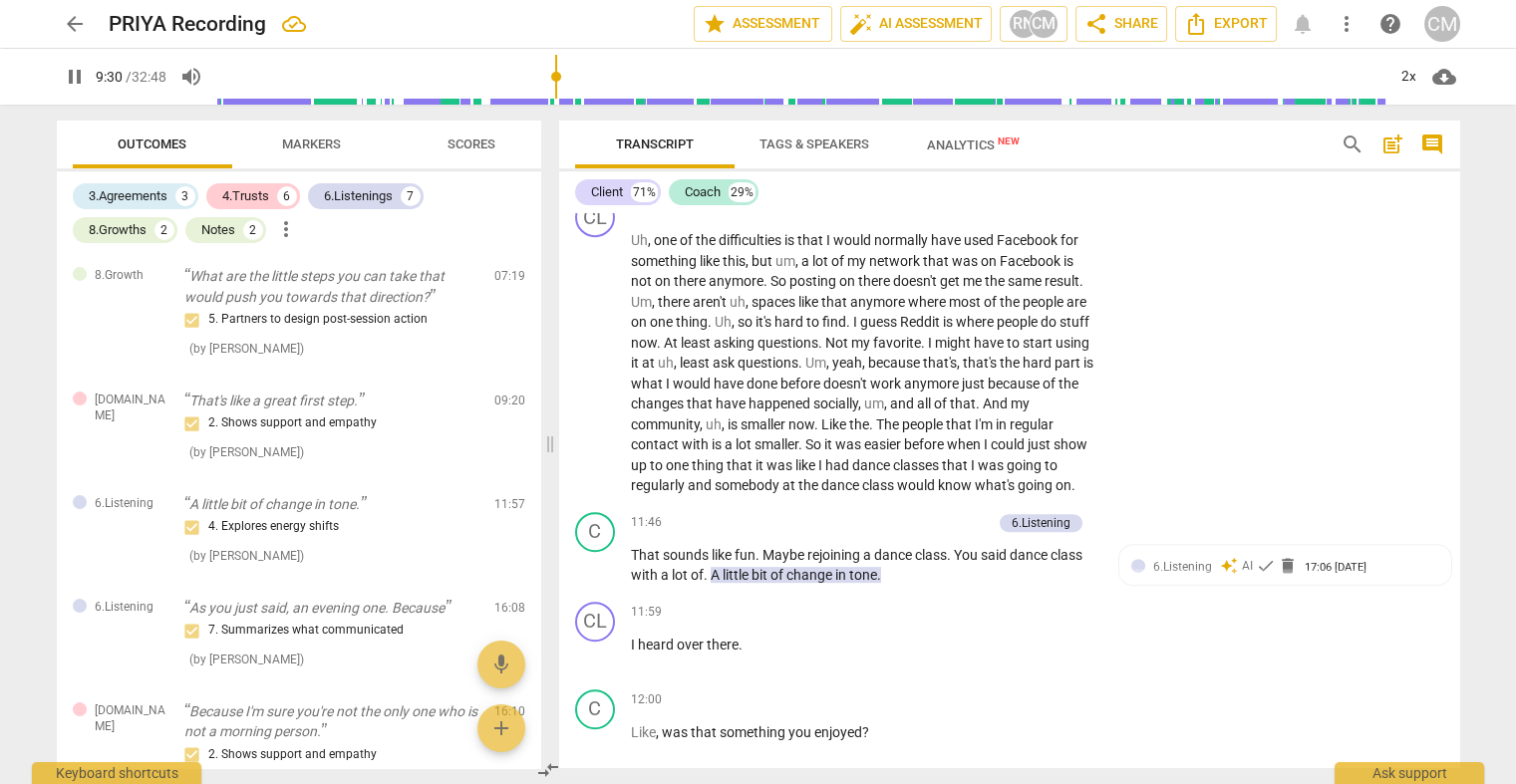 click on "So" at bounding box center [811, -90] 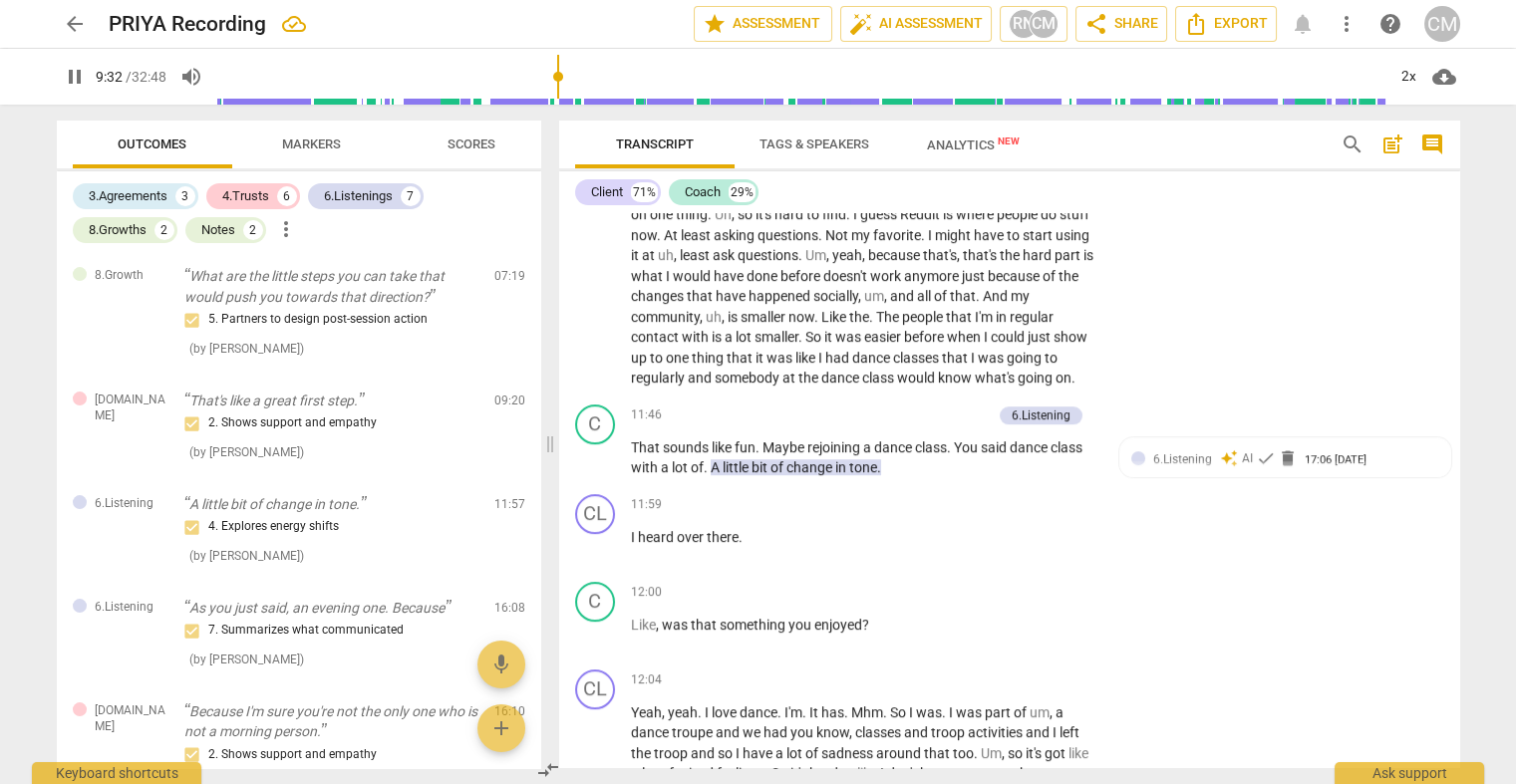 scroll, scrollTop: 2527, scrollLeft: 0, axis: vertical 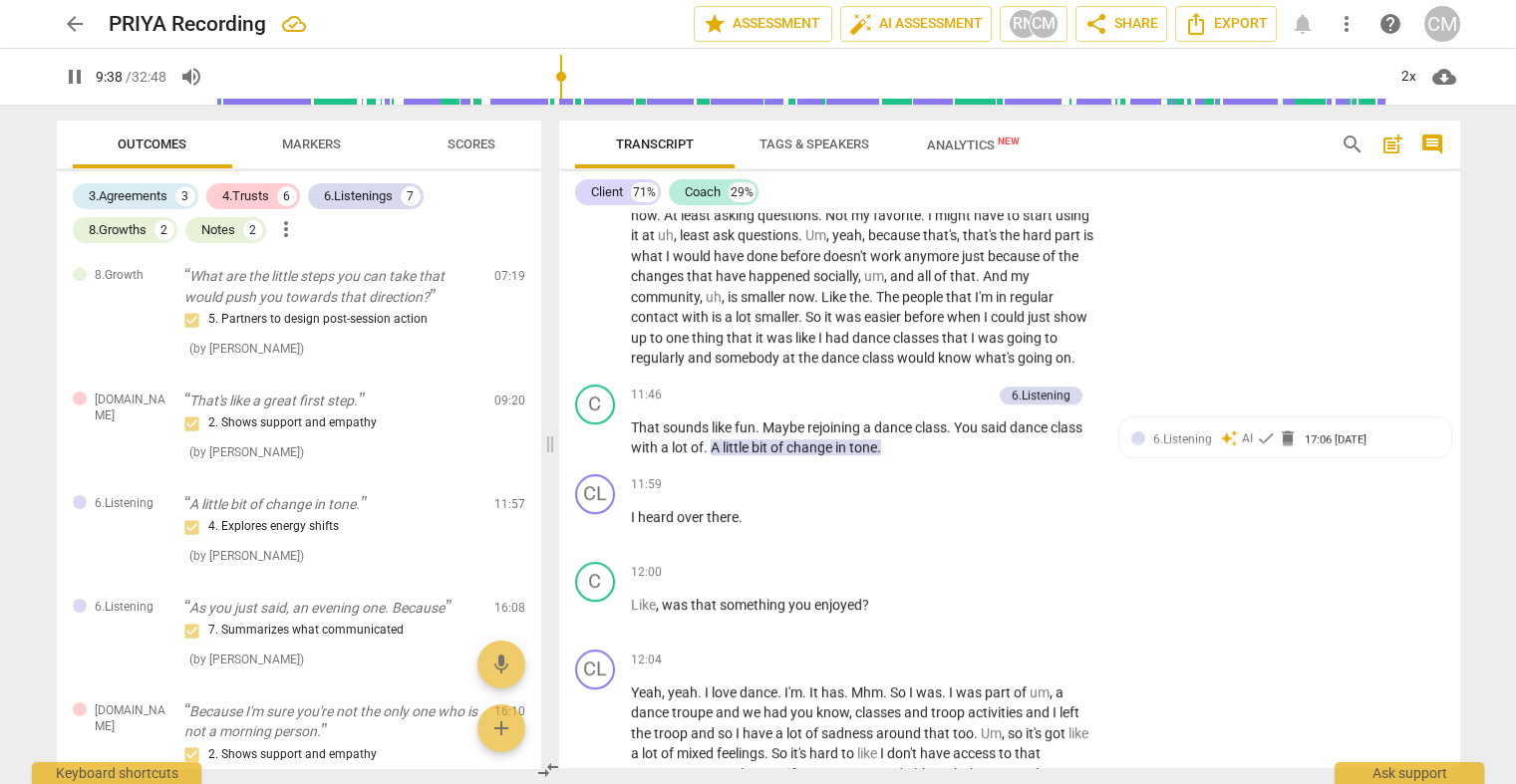 drag, startPoint x: 849, startPoint y: 398, endPoint x: 962, endPoint y: 424, distance: 115.952577 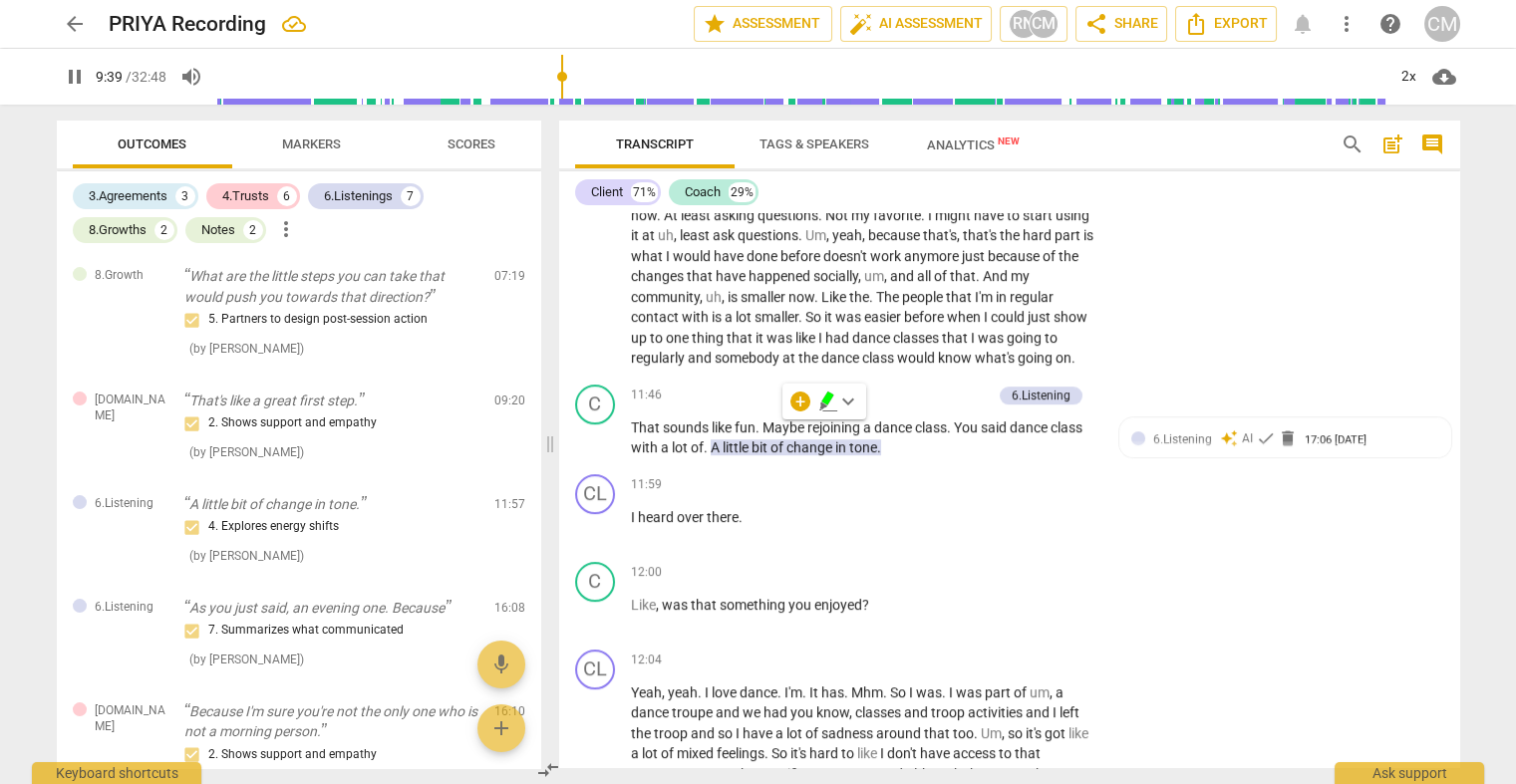 click on "+" at bounding box center [851, -249] 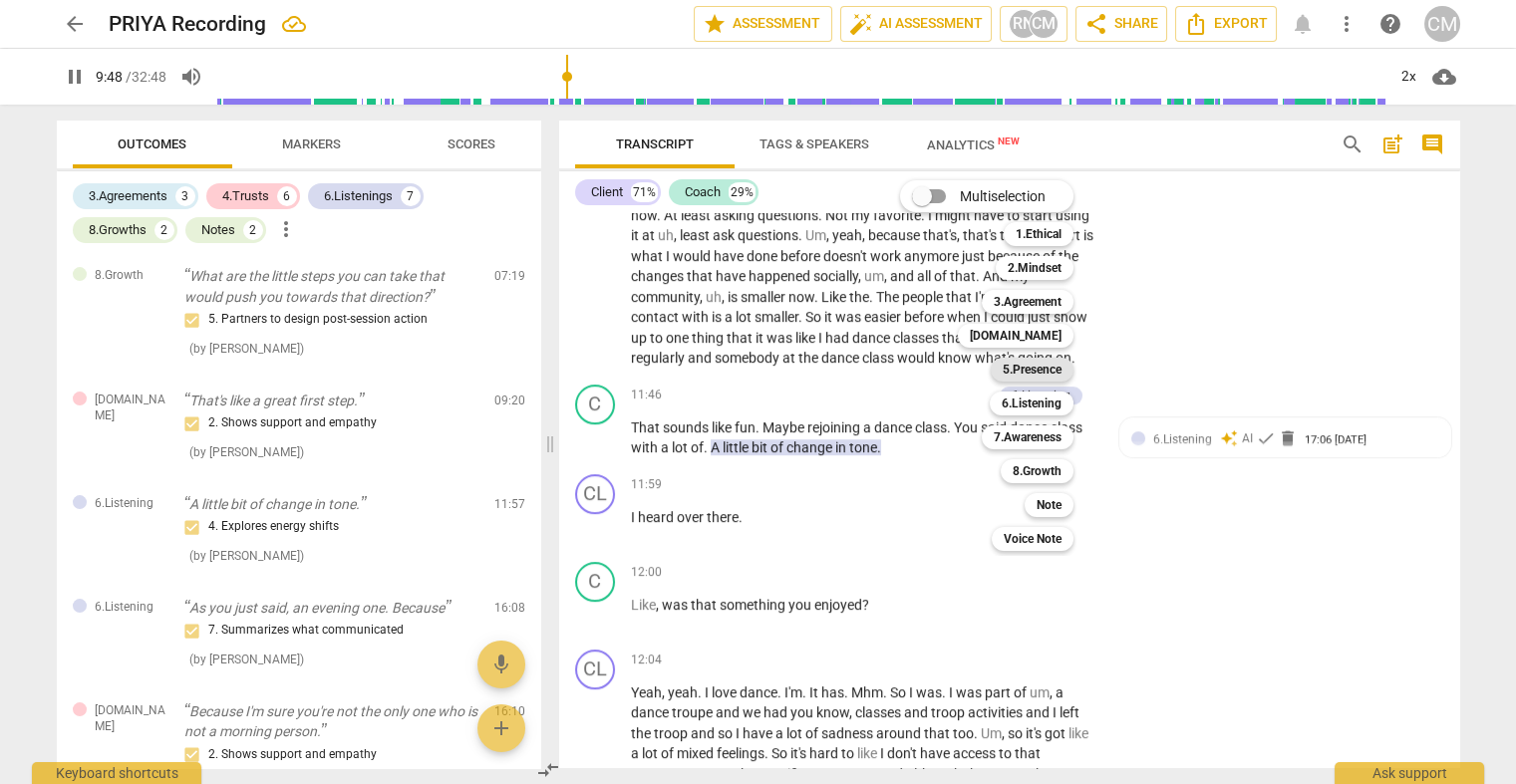 click on "5.Presence" at bounding box center (1032, 370) 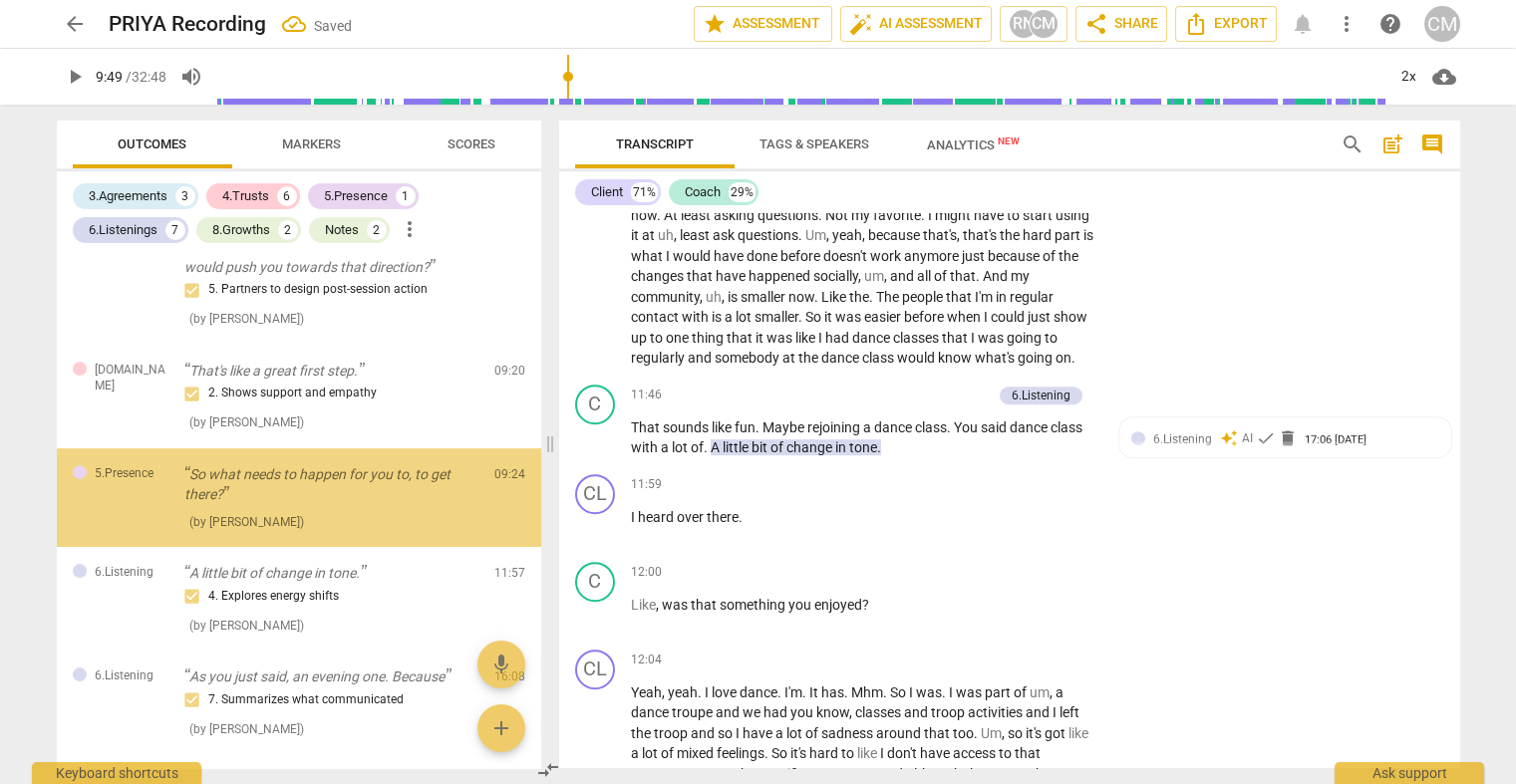 scroll, scrollTop: 1876, scrollLeft: 0, axis: vertical 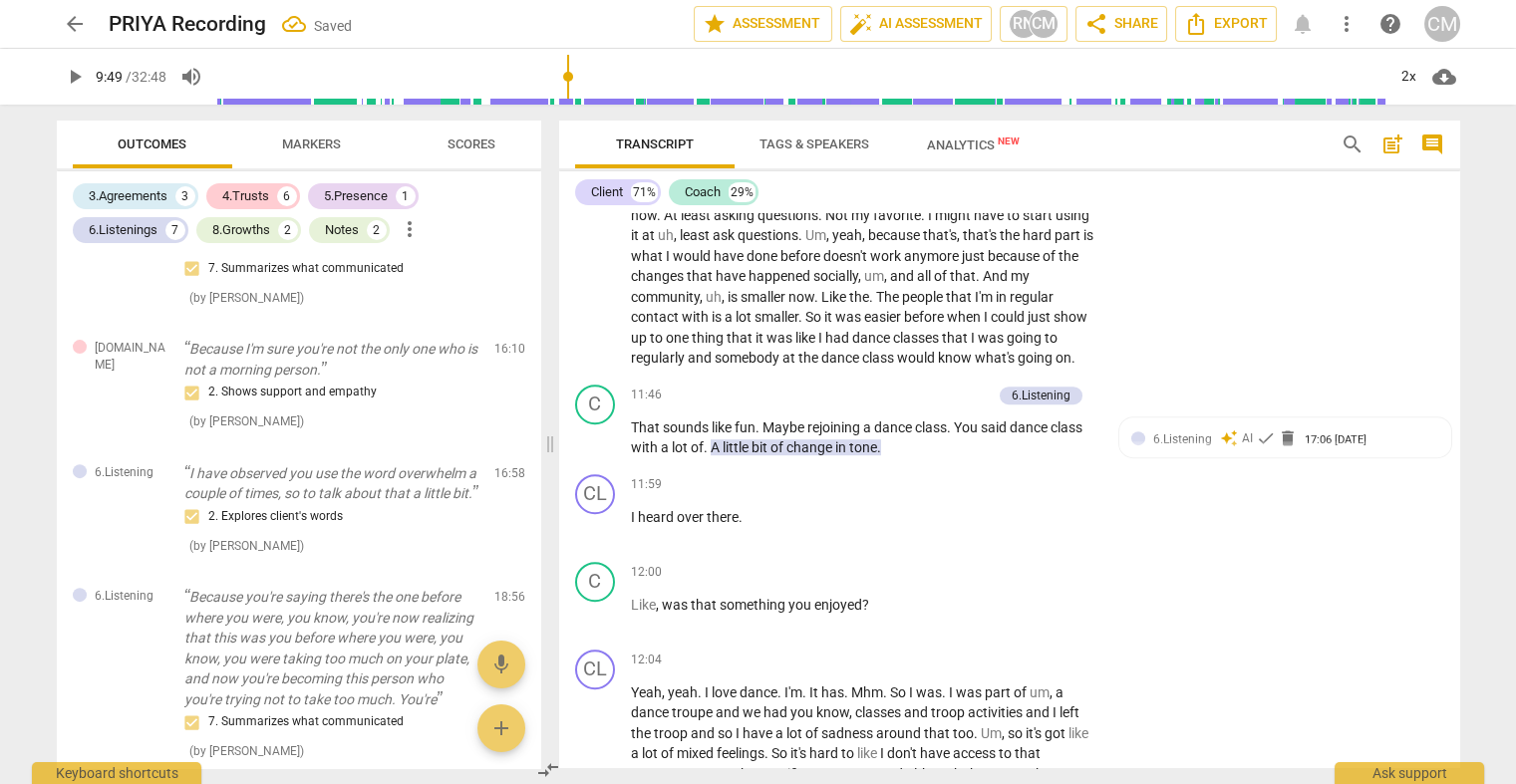 click on "2. Responds to what to accomplish (the what)" at bounding box center (1123, -147) 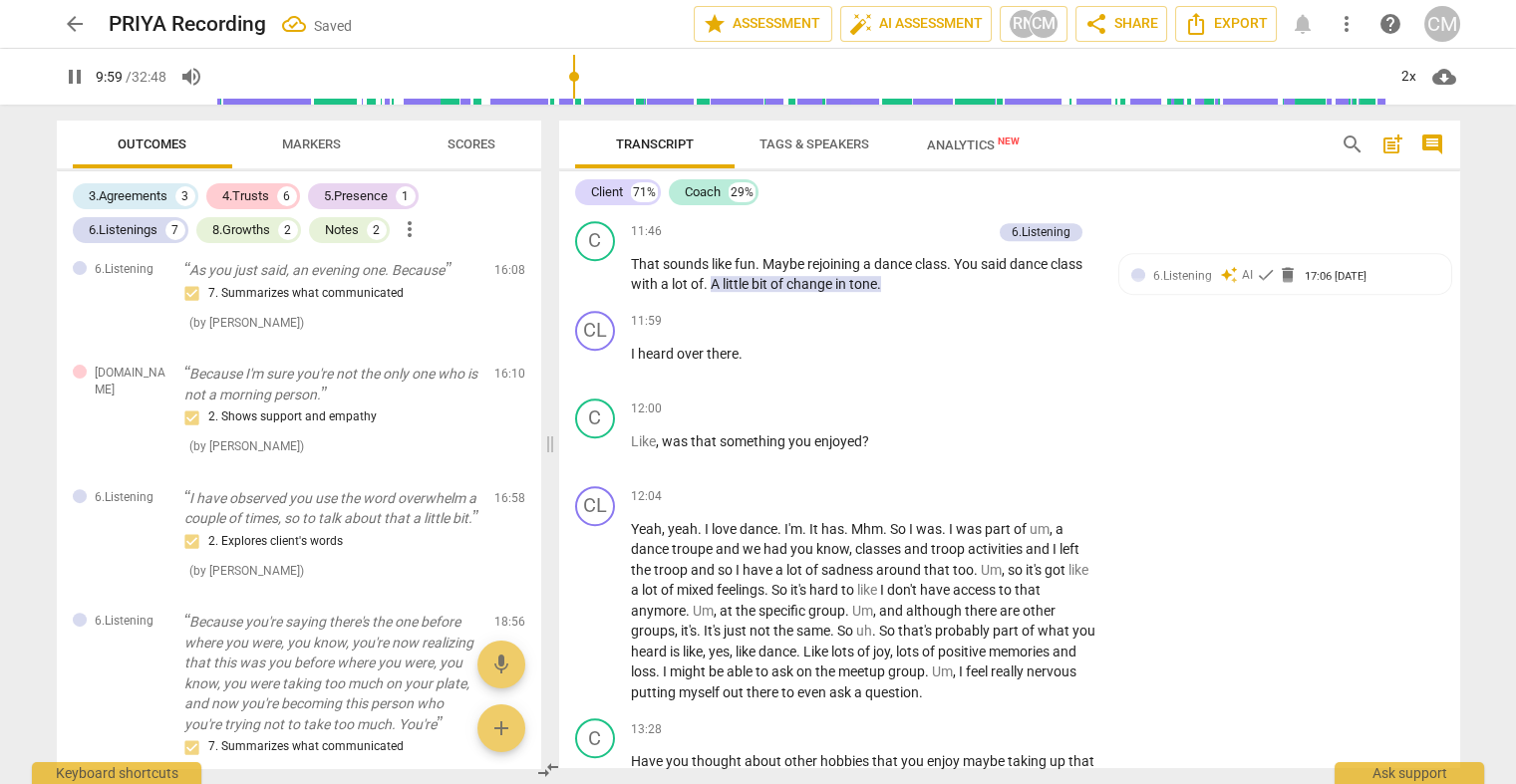 scroll, scrollTop: 2708, scrollLeft: 0, axis: vertical 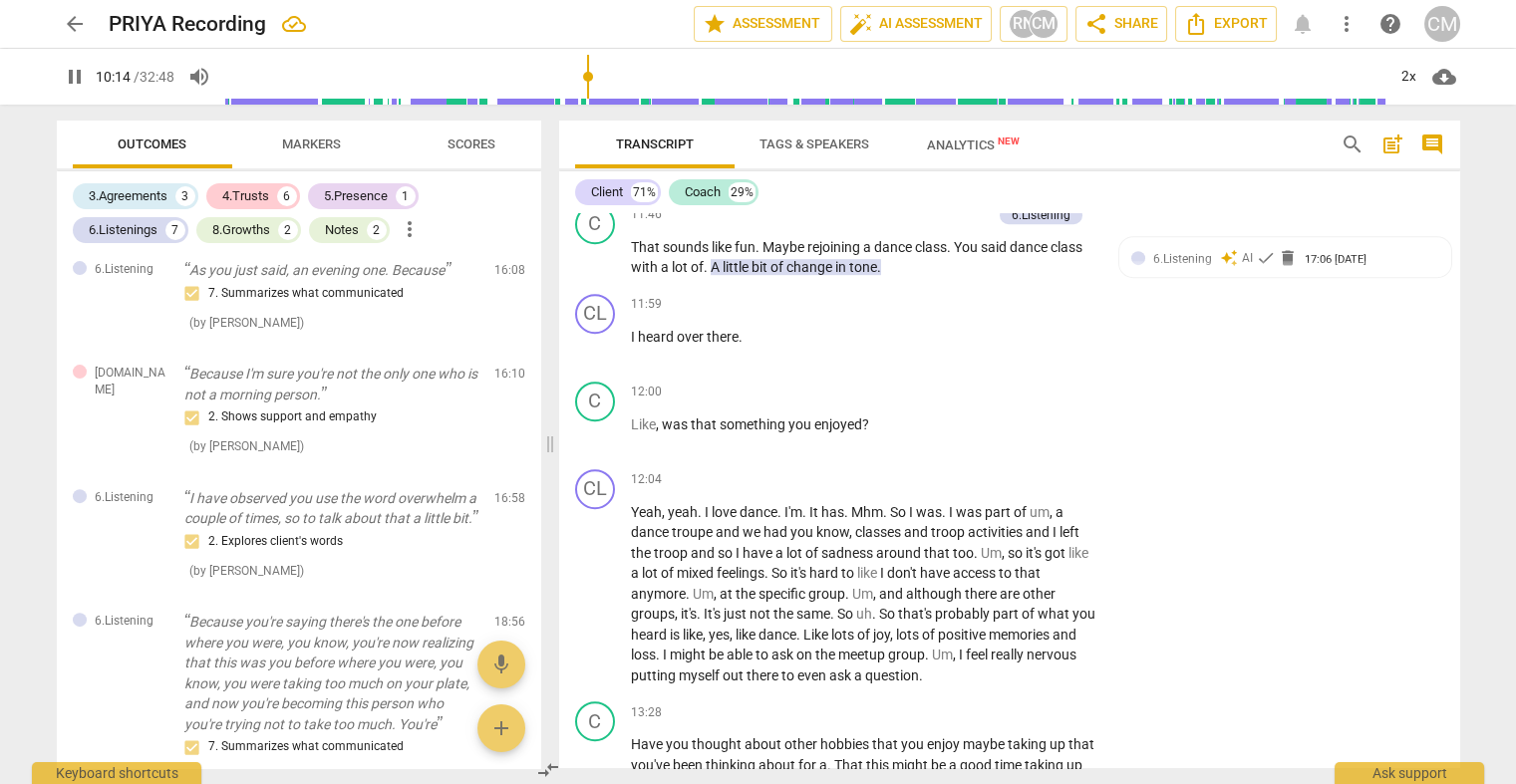 click on "pause" at bounding box center (596, -156) 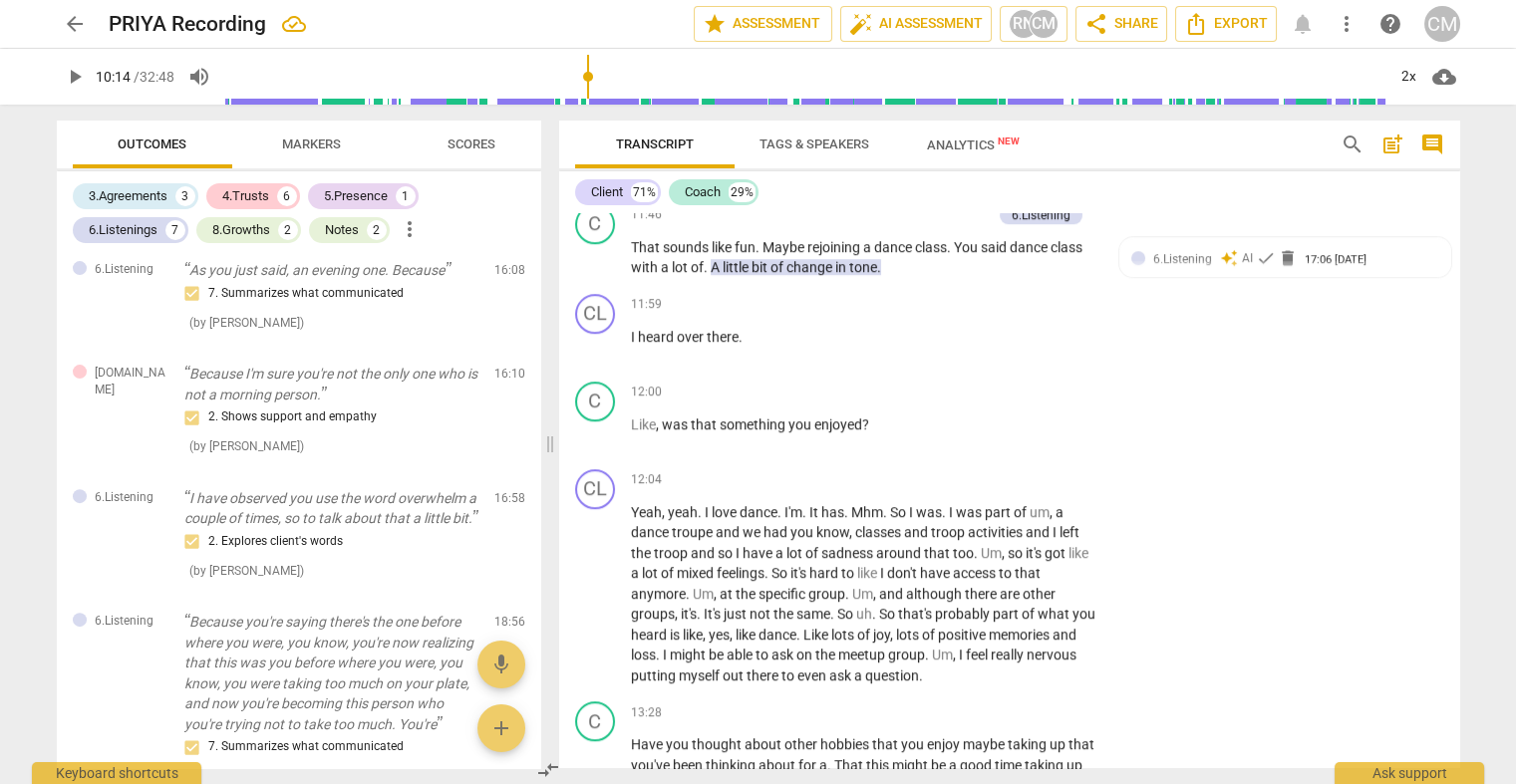 drag, startPoint x: 1022, startPoint y: 572, endPoint x: 595, endPoint y: 519, distance: 430.27666 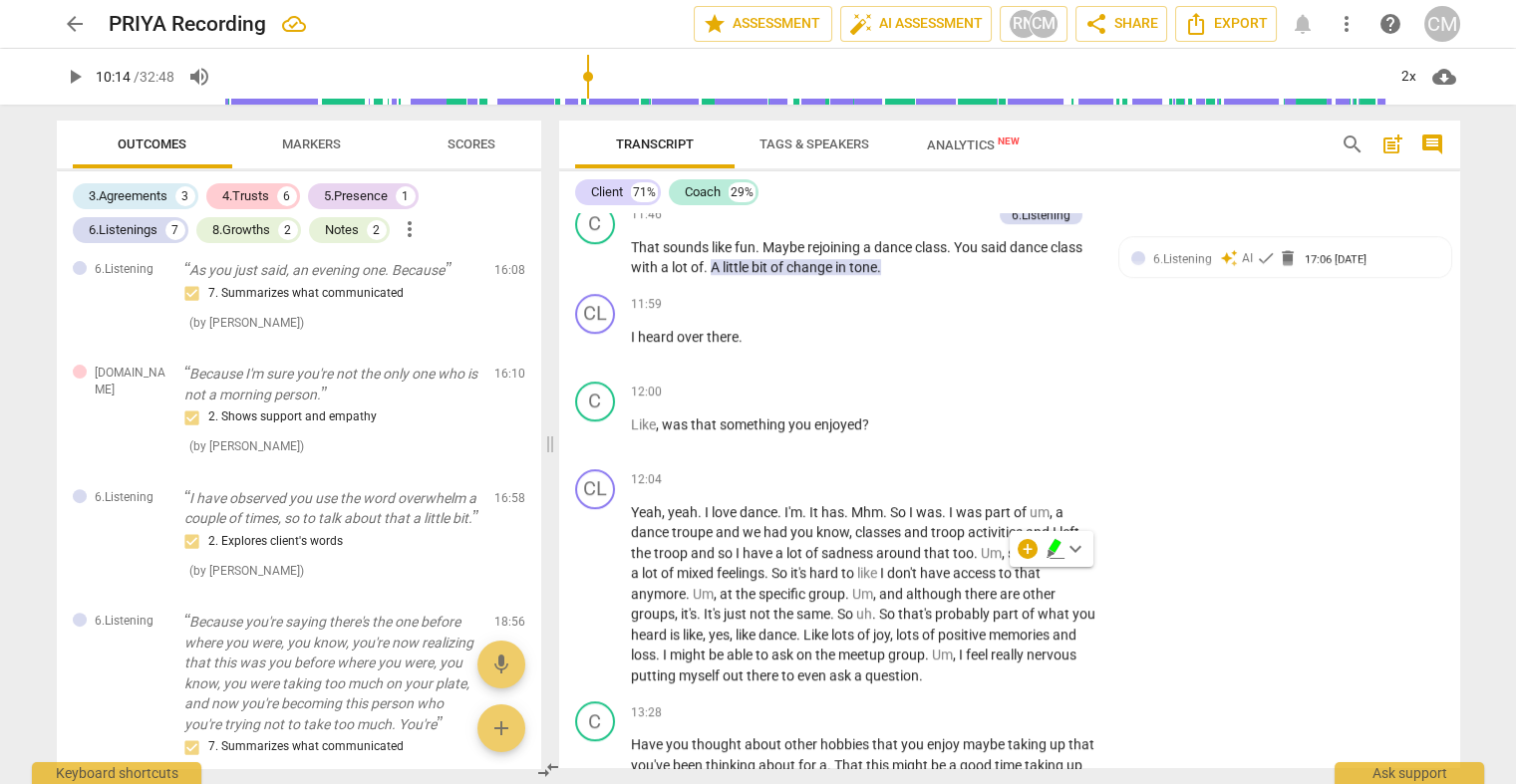click on "Add competency" at bounding box center [1035, -209] 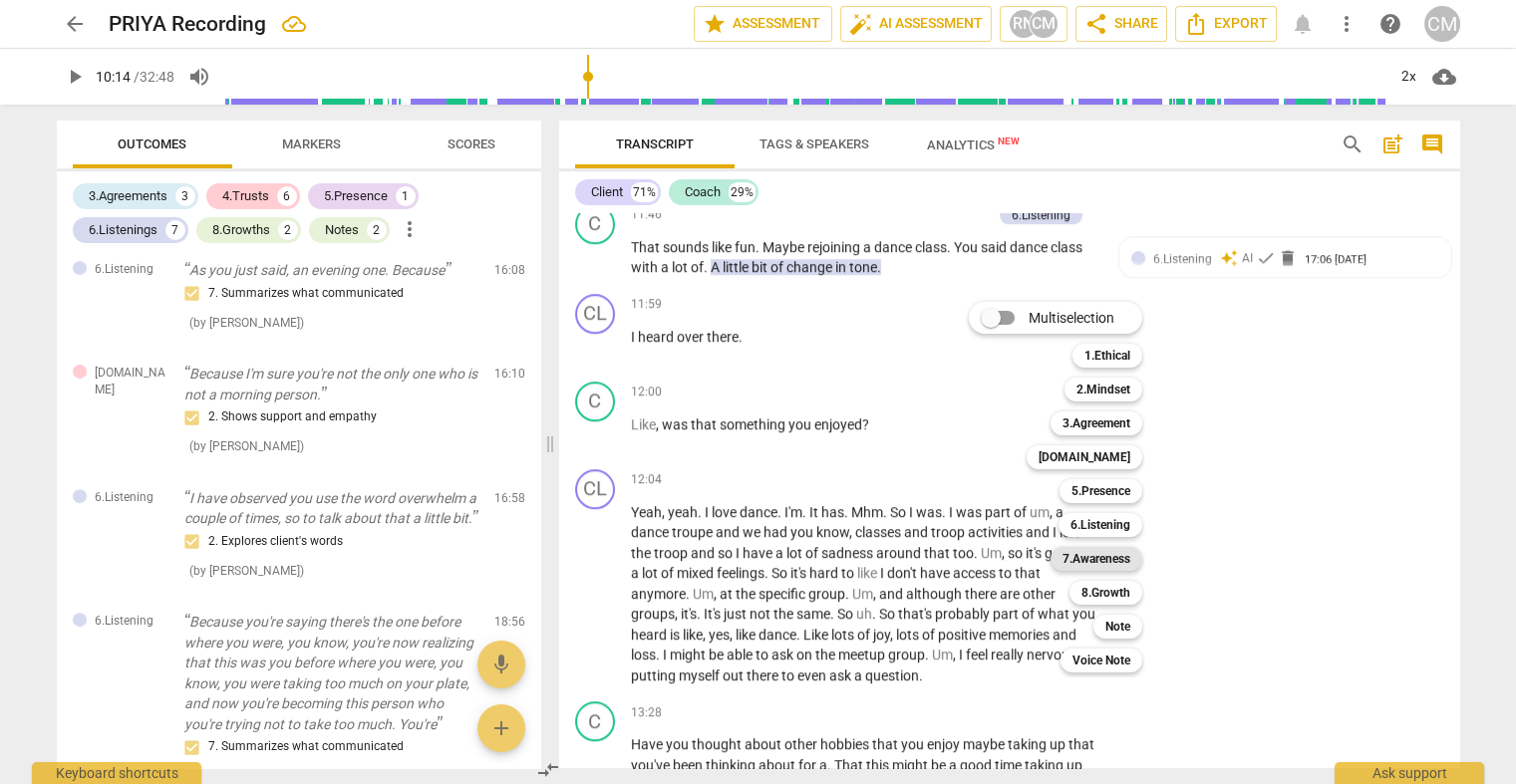 click on "7.Awareness" at bounding box center (1096, 559) 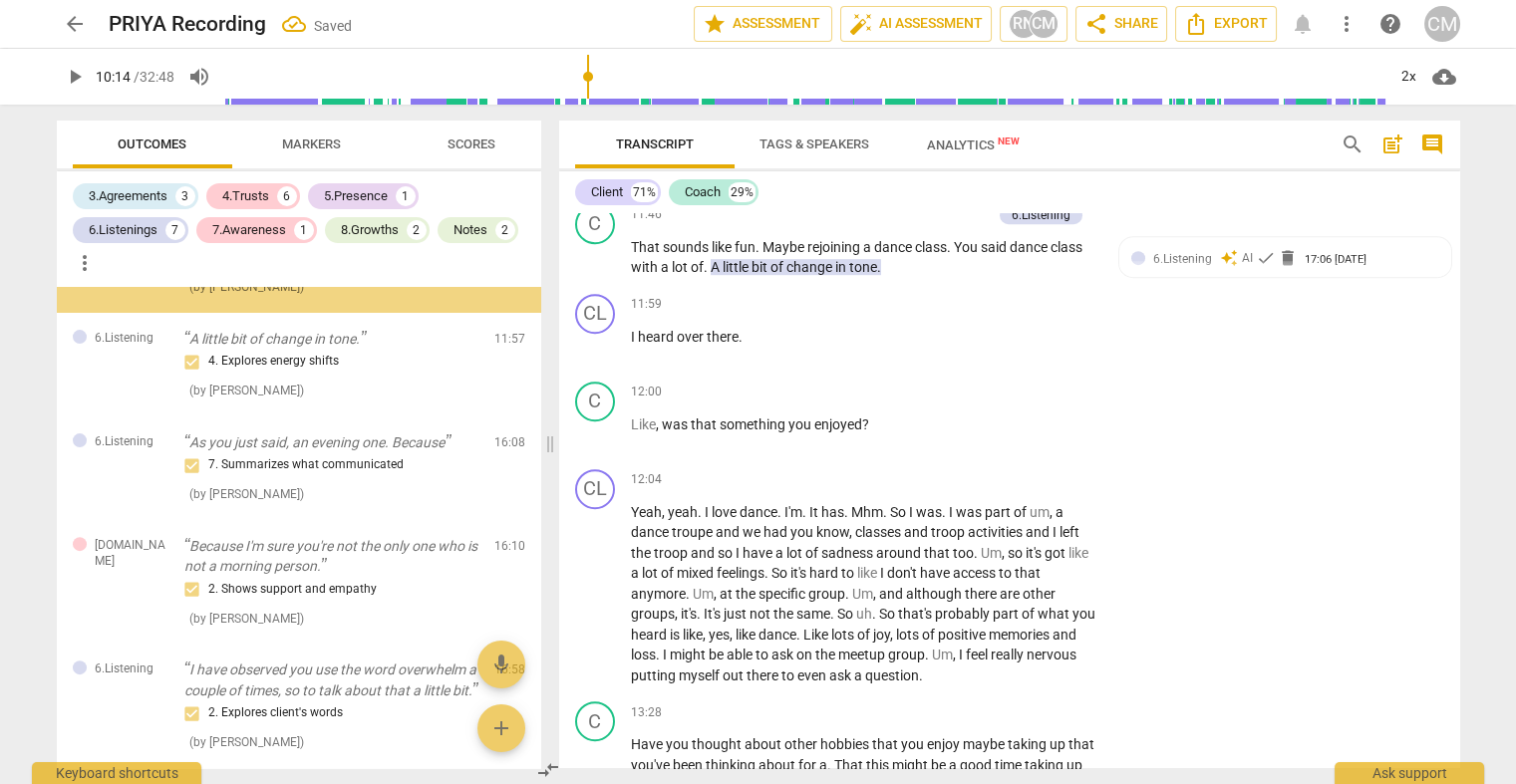 scroll, scrollTop: 3088, scrollLeft: 0, axis: vertical 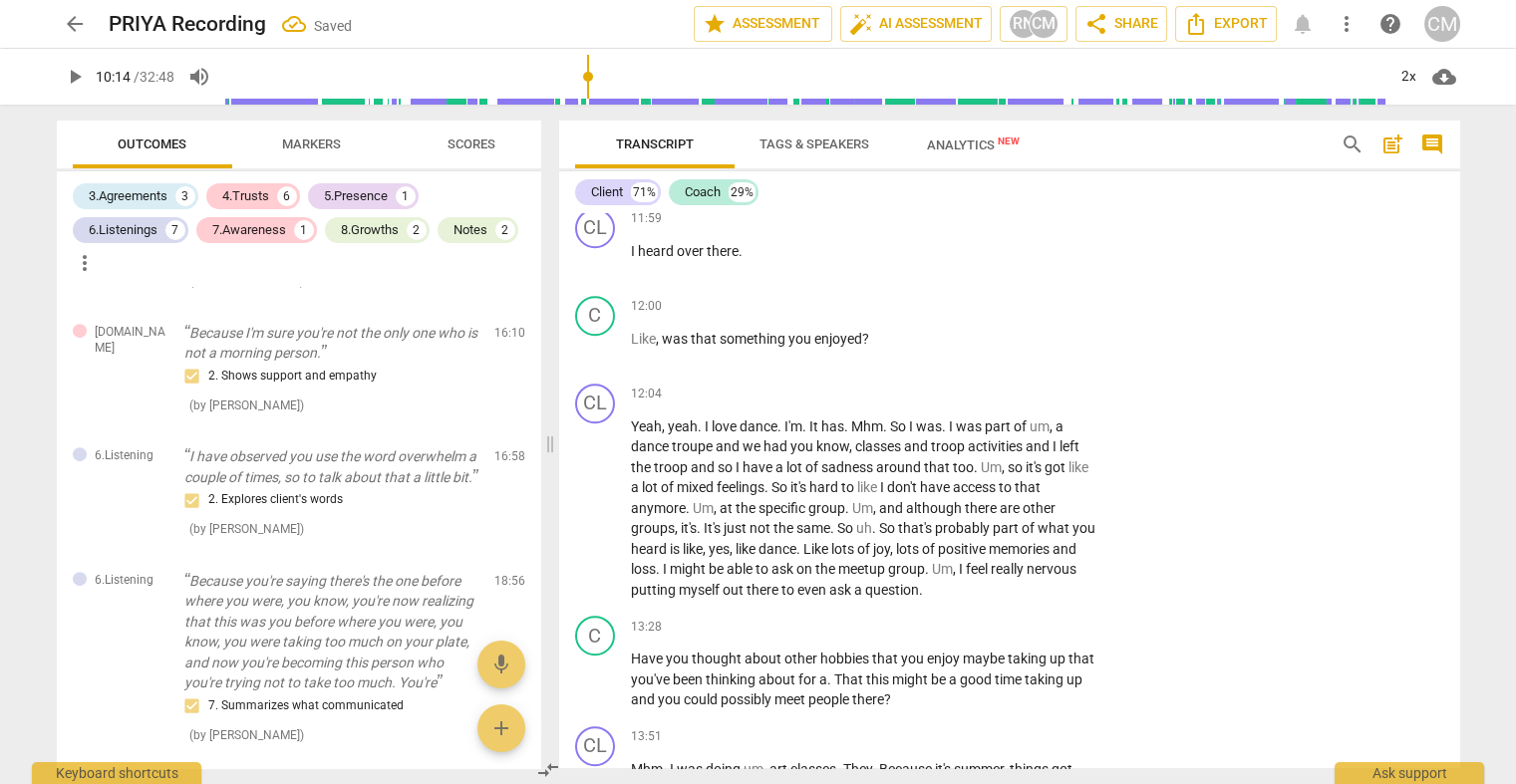 click on "1. Asks about a current way of thinking" at bounding box center (1244, -217) 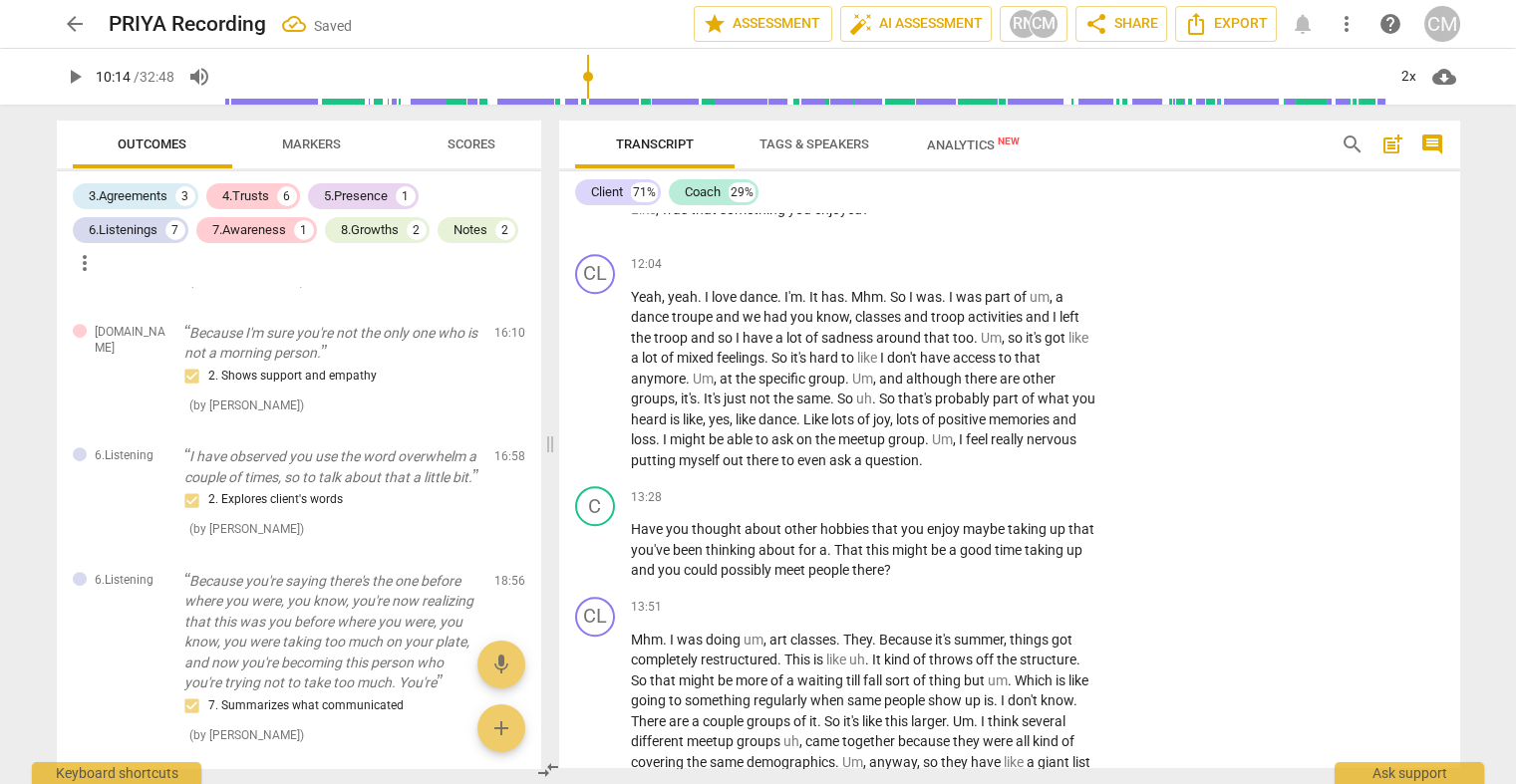 scroll, scrollTop: 2928, scrollLeft: 0, axis: vertical 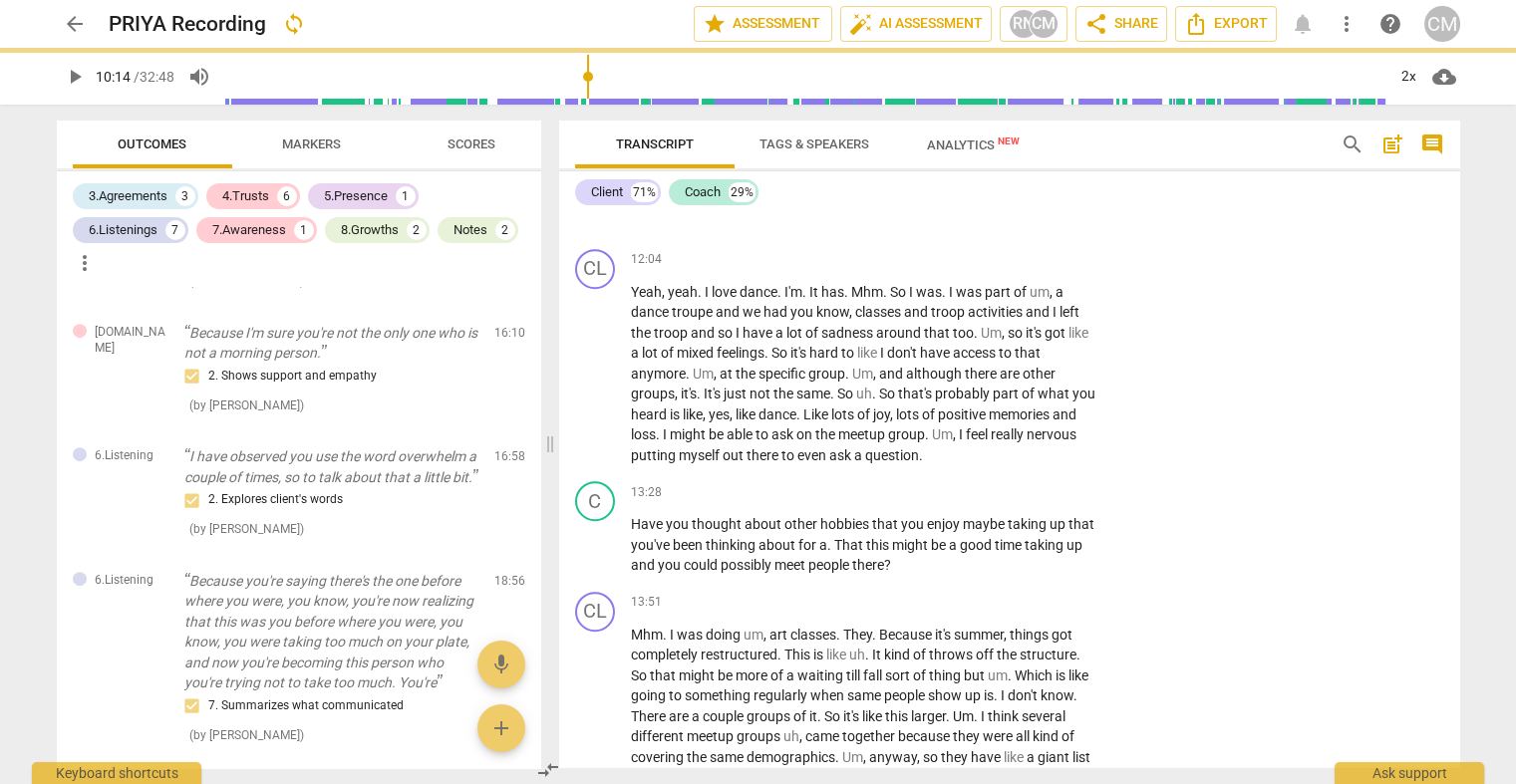 click on "play_arrow" at bounding box center [596, -164] 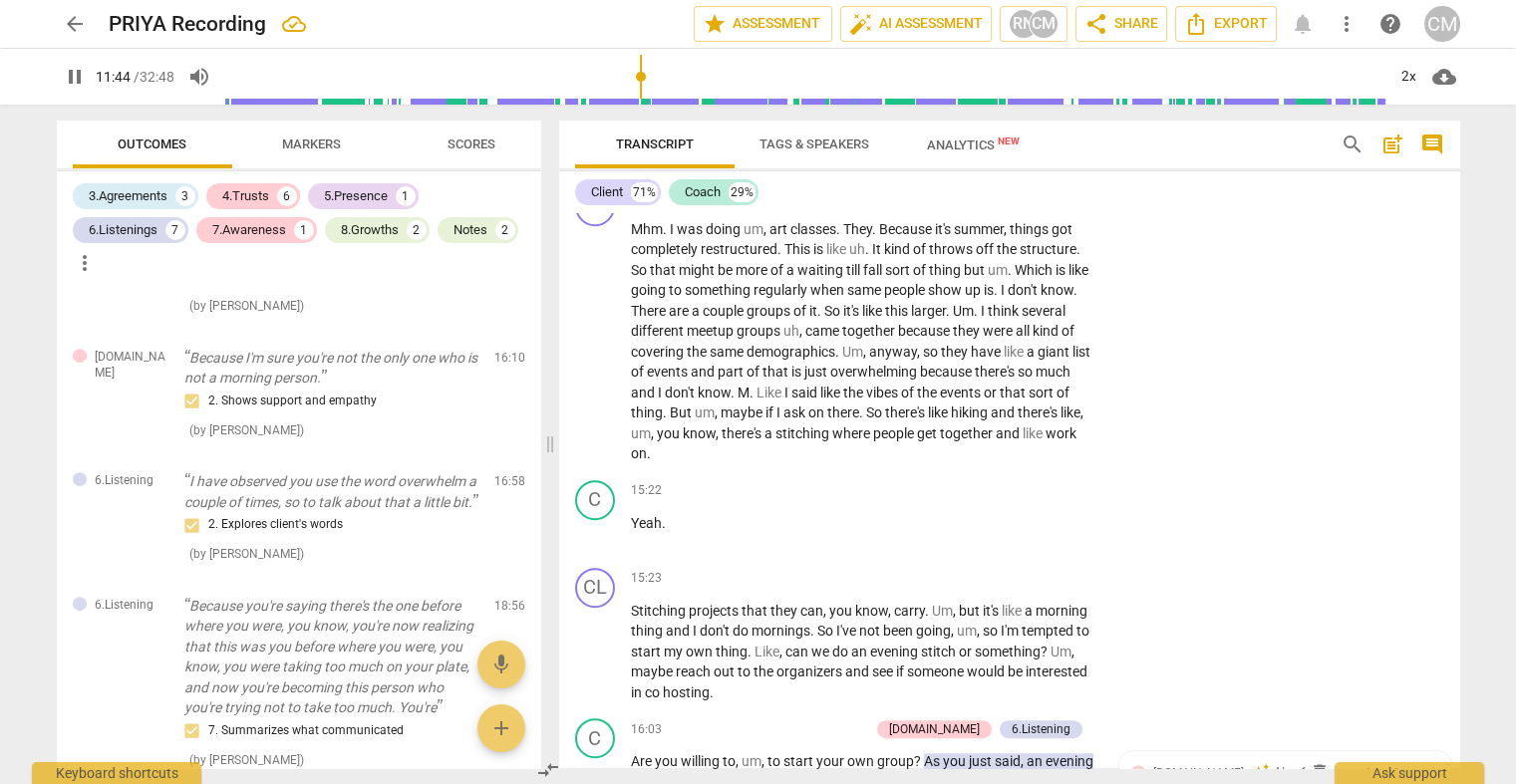 scroll, scrollTop: 3340, scrollLeft: 0, axis: vertical 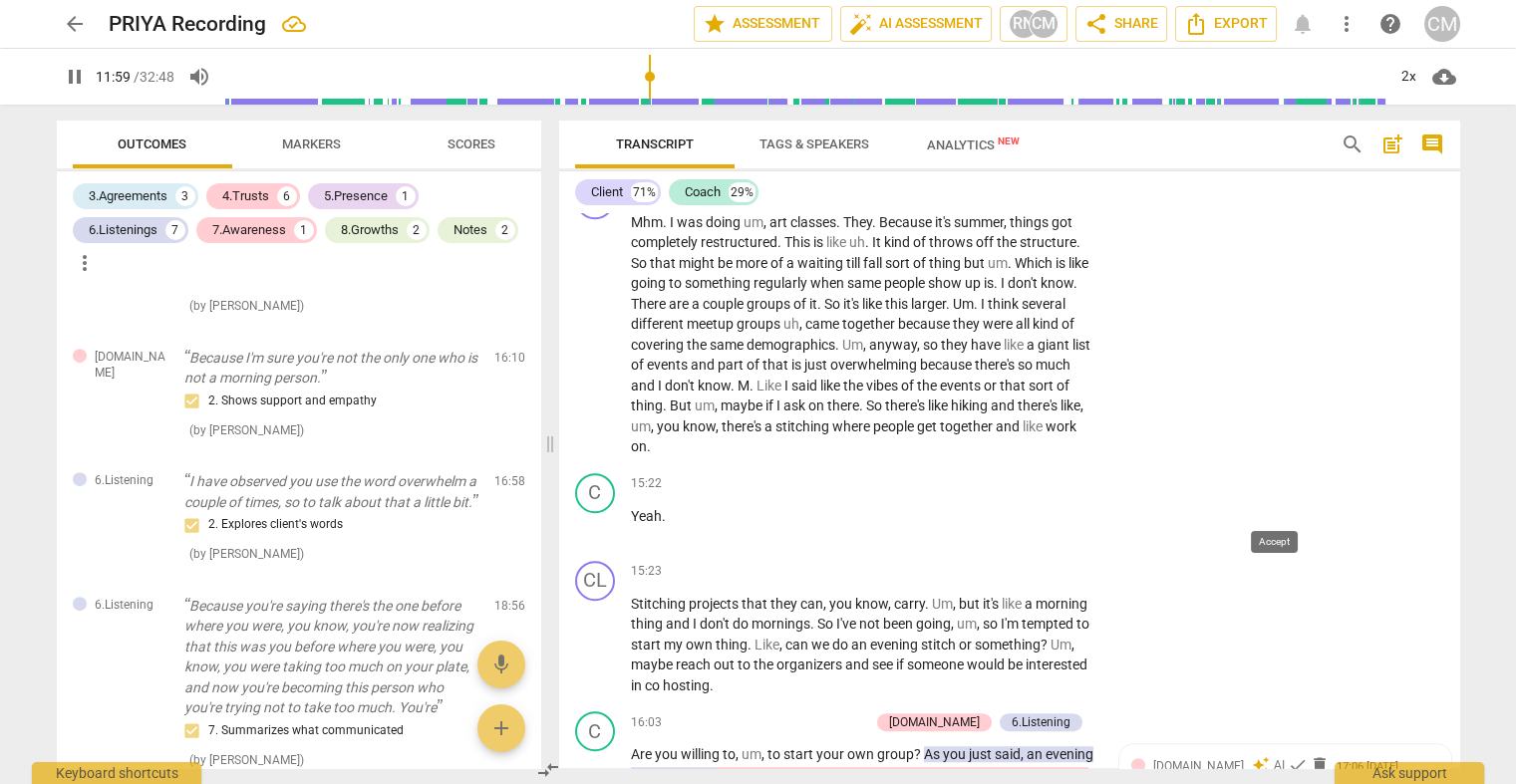 click on "check" at bounding box center (1266, -375) 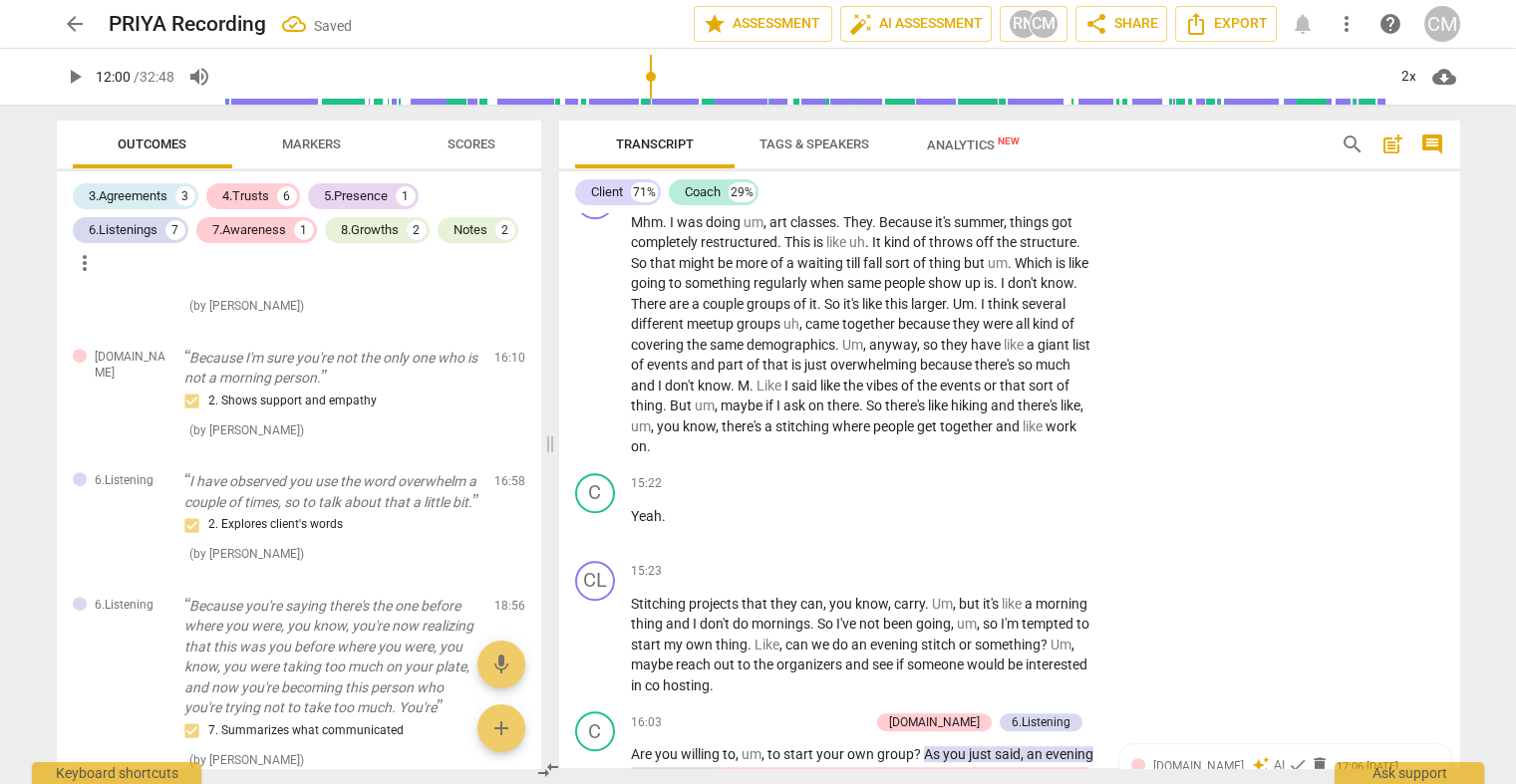 click on "play_arrow" at bounding box center [596, -286] 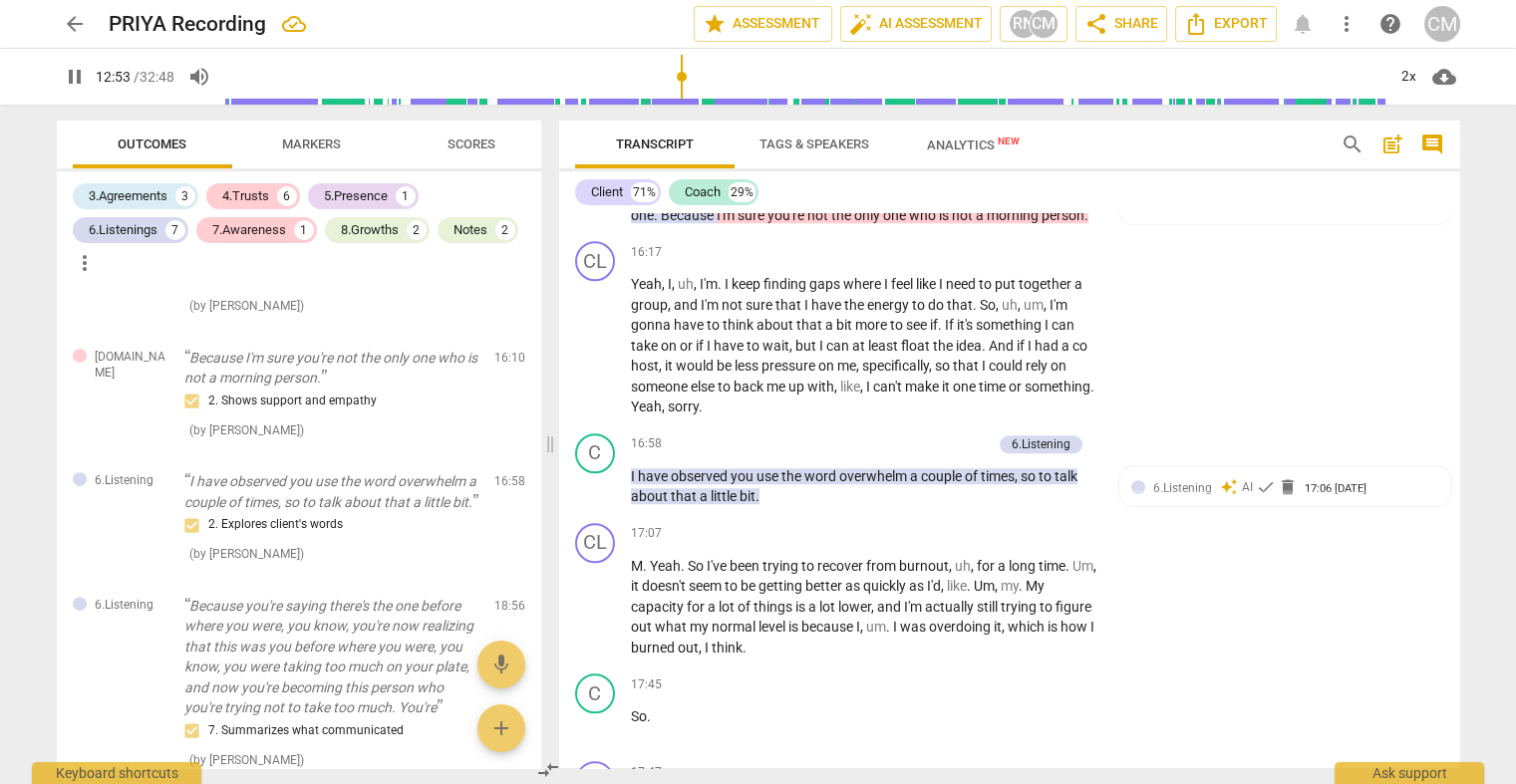 scroll, scrollTop: 3901, scrollLeft: 0, axis: vertical 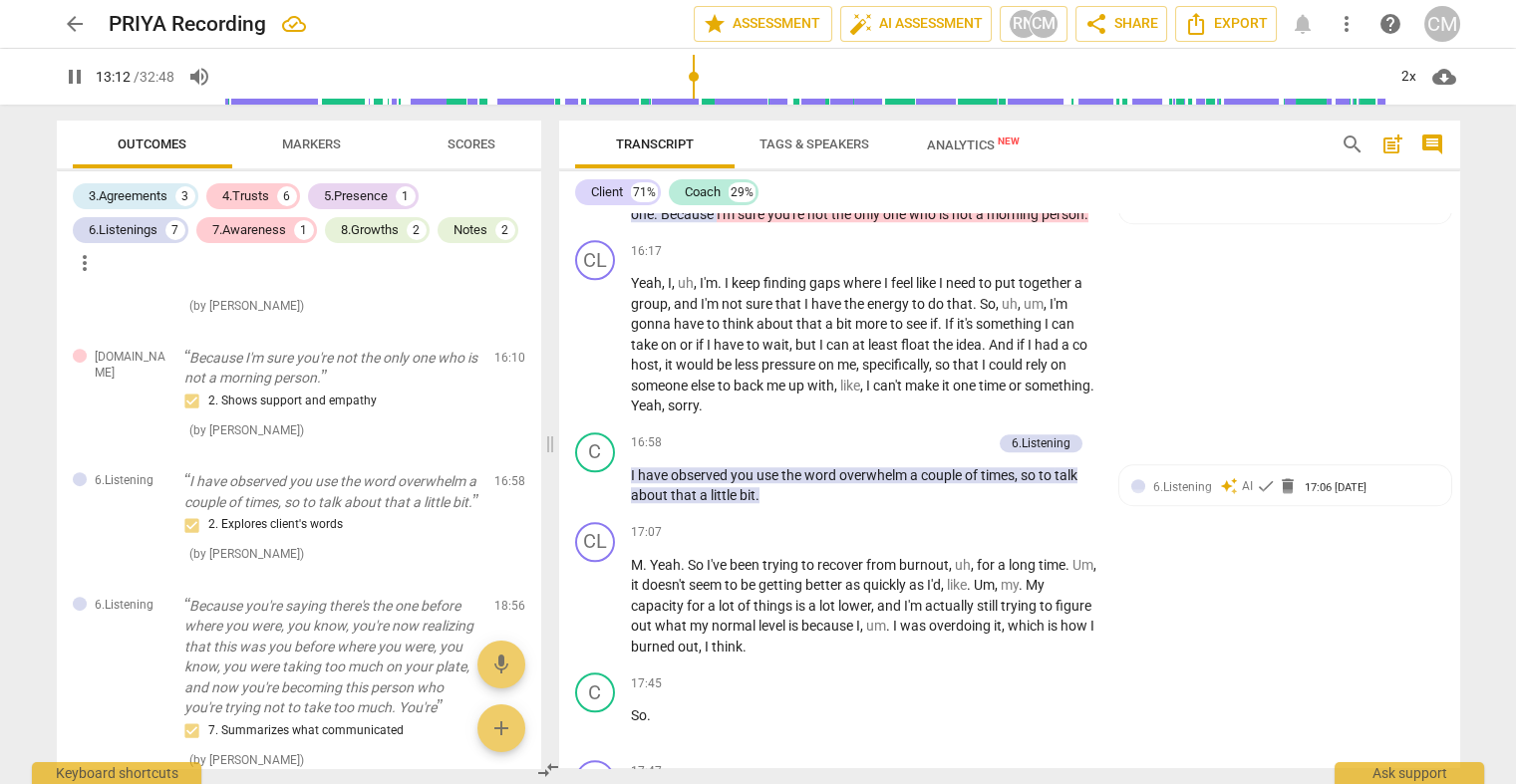 click on "pause" at bounding box center [596, -428] 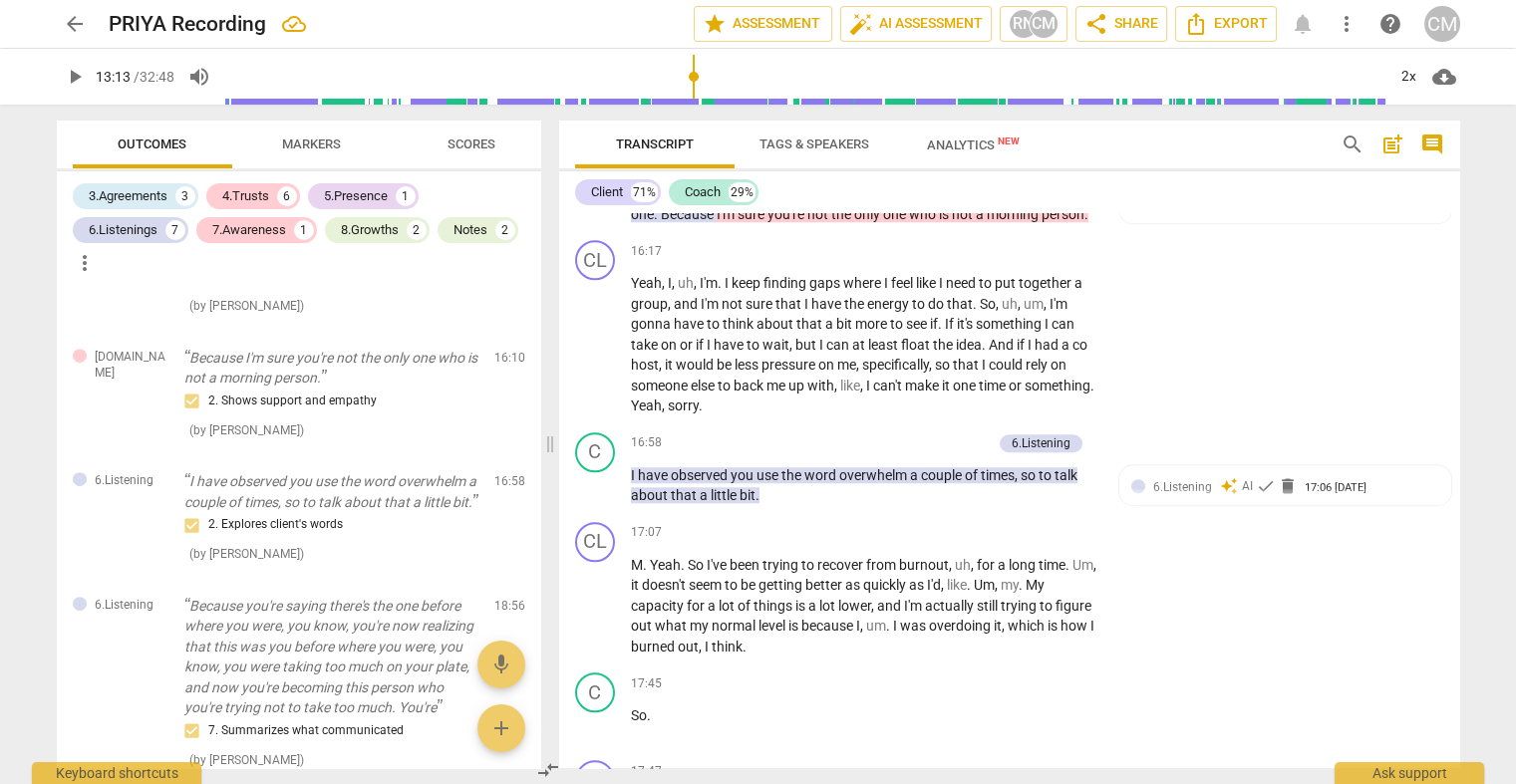 drag, startPoint x: 784, startPoint y: 616, endPoint x: 620, endPoint y: 550, distance: 176.78235 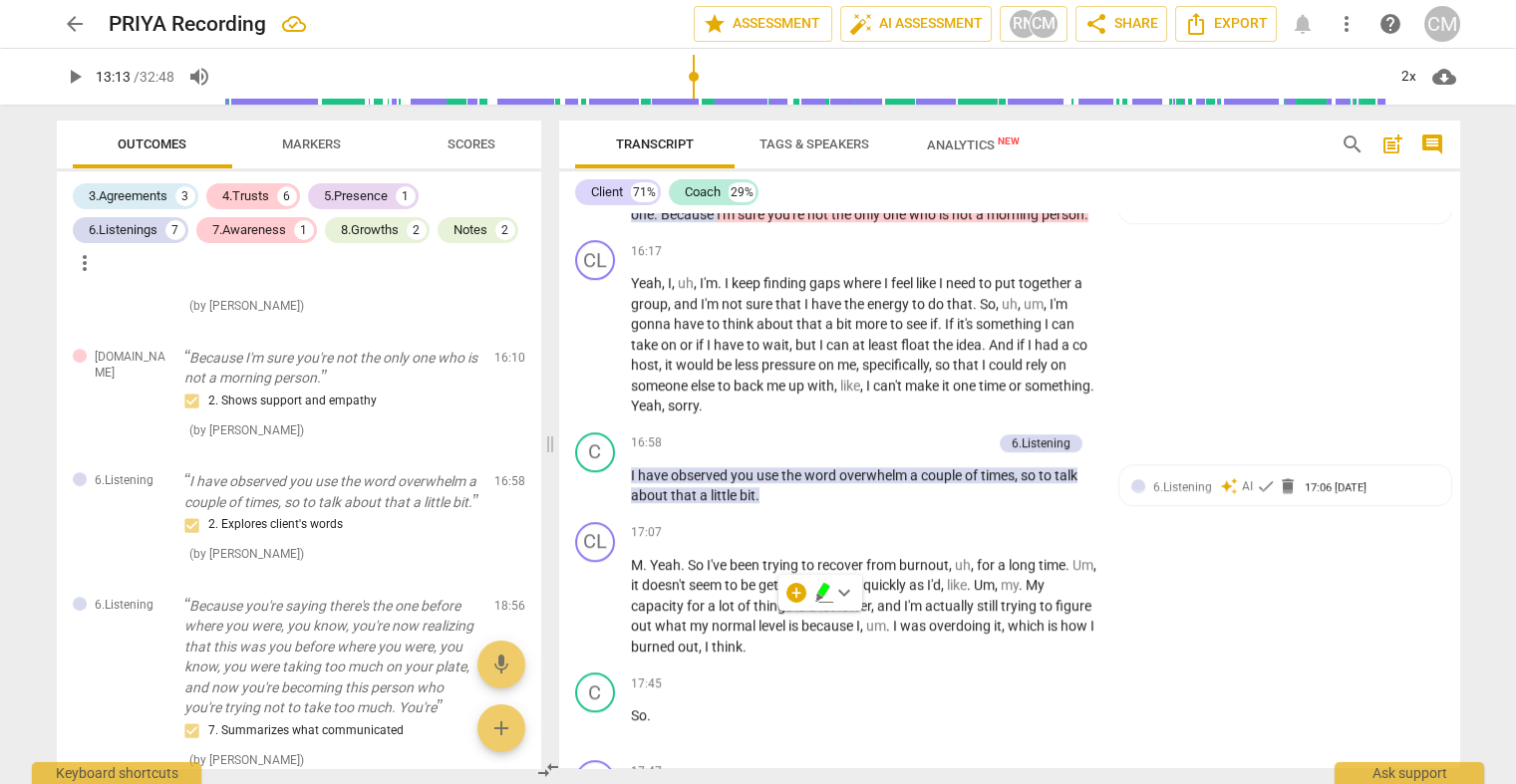 click on "+" at bounding box center (974, -481) 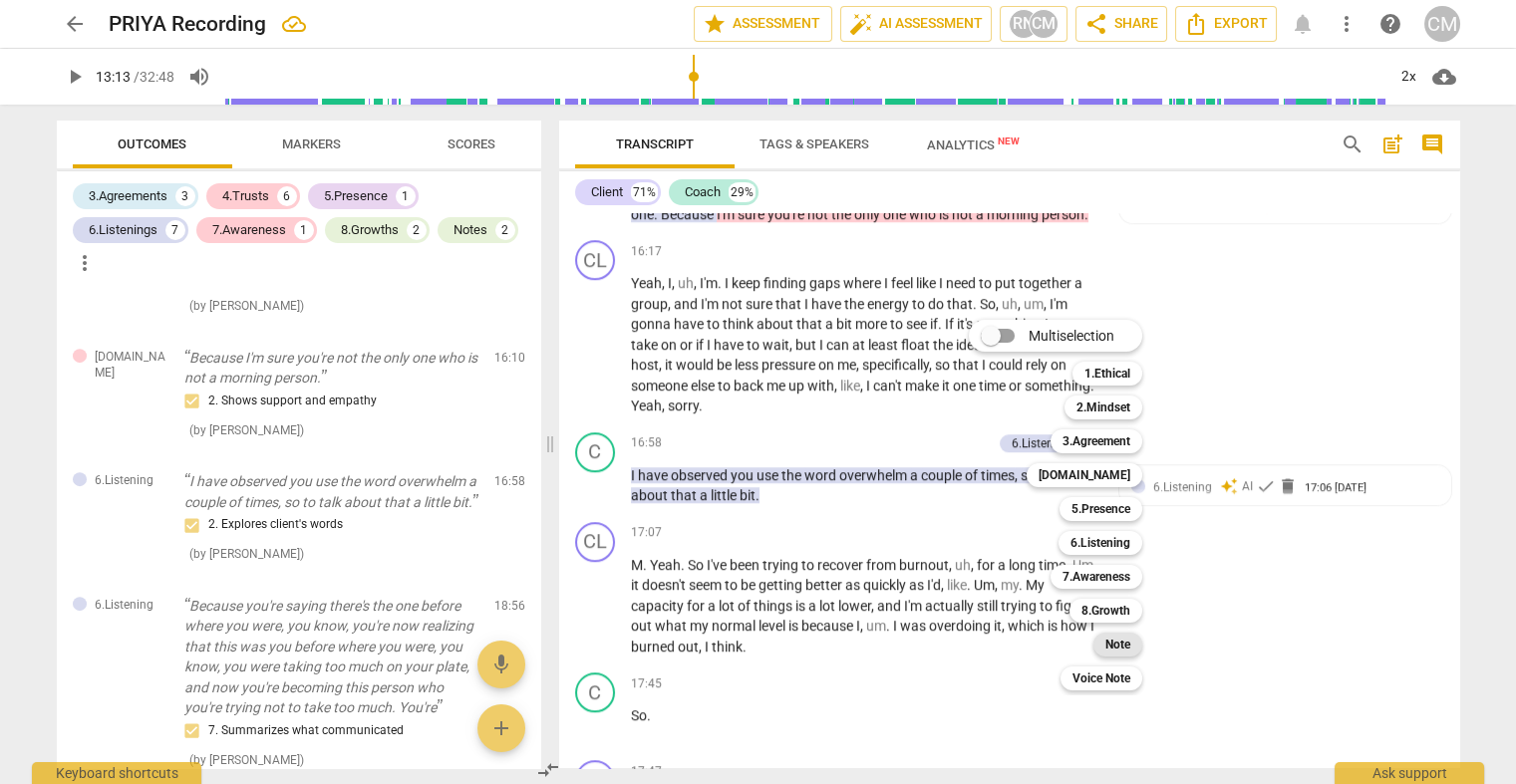 click on "Note" at bounding box center (1117, 645) 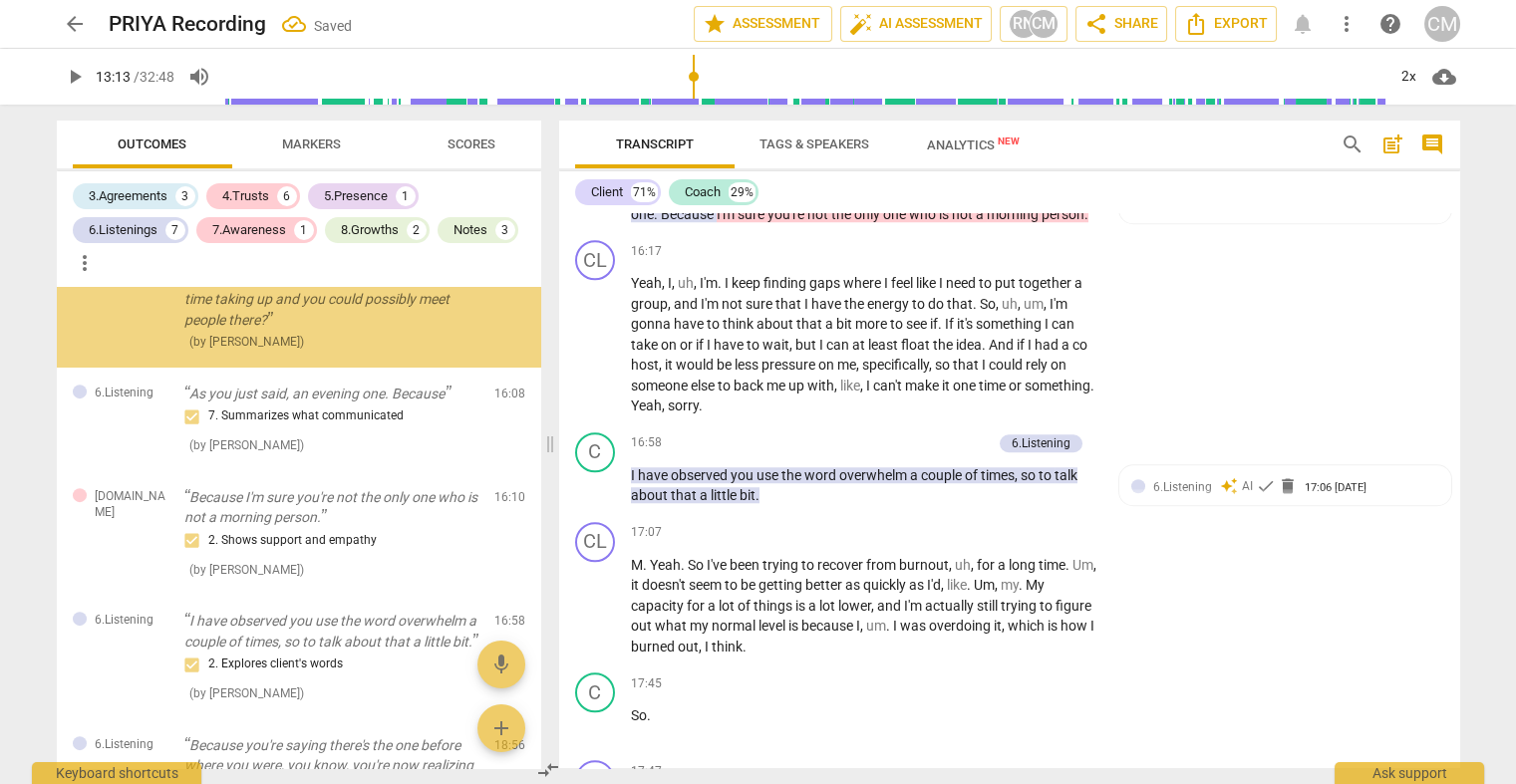 scroll, scrollTop: 2450, scrollLeft: 0, axis: vertical 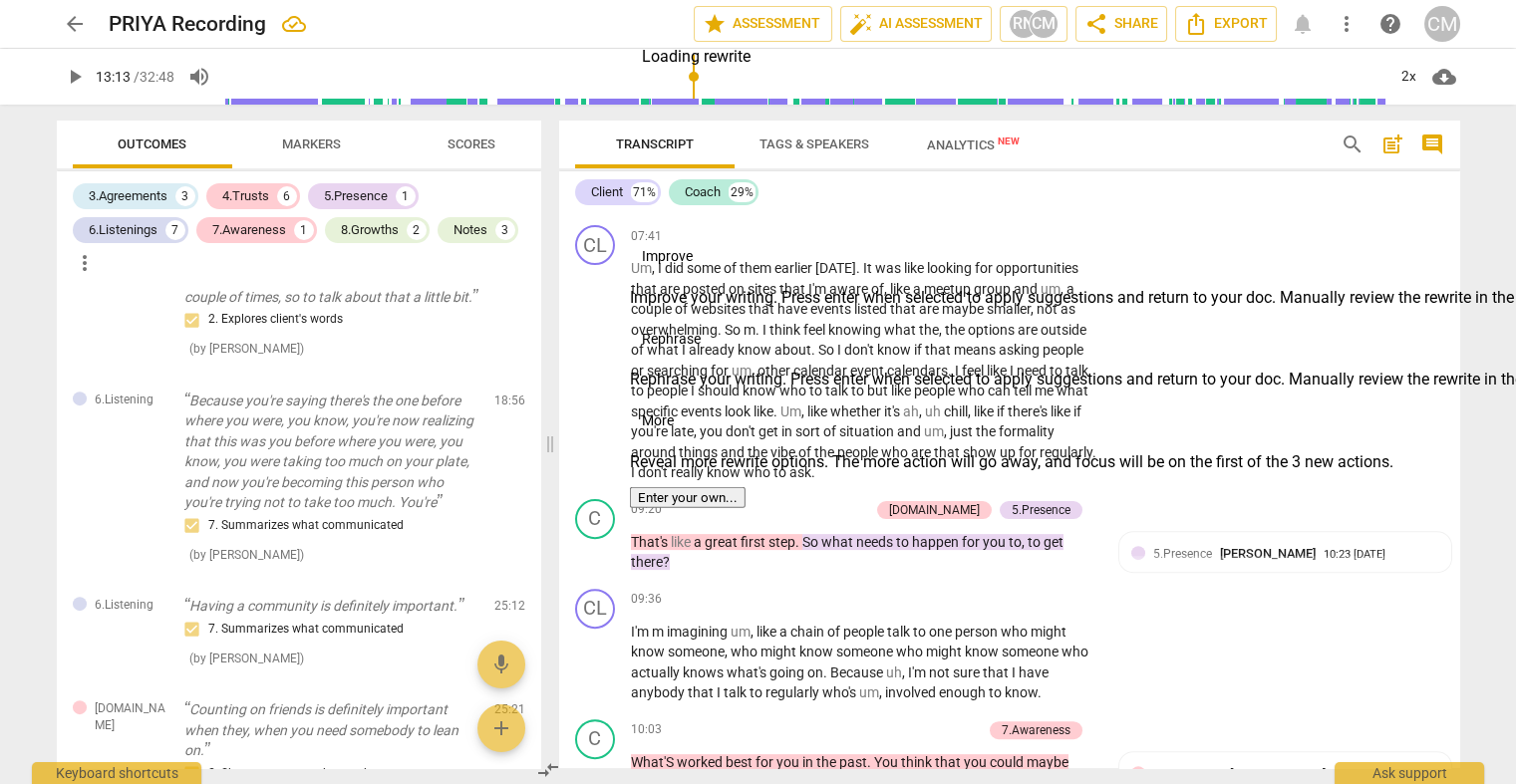 drag, startPoint x: 751, startPoint y: 543, endPoint x: 634, endPoint y: 523, distance: 118.69709 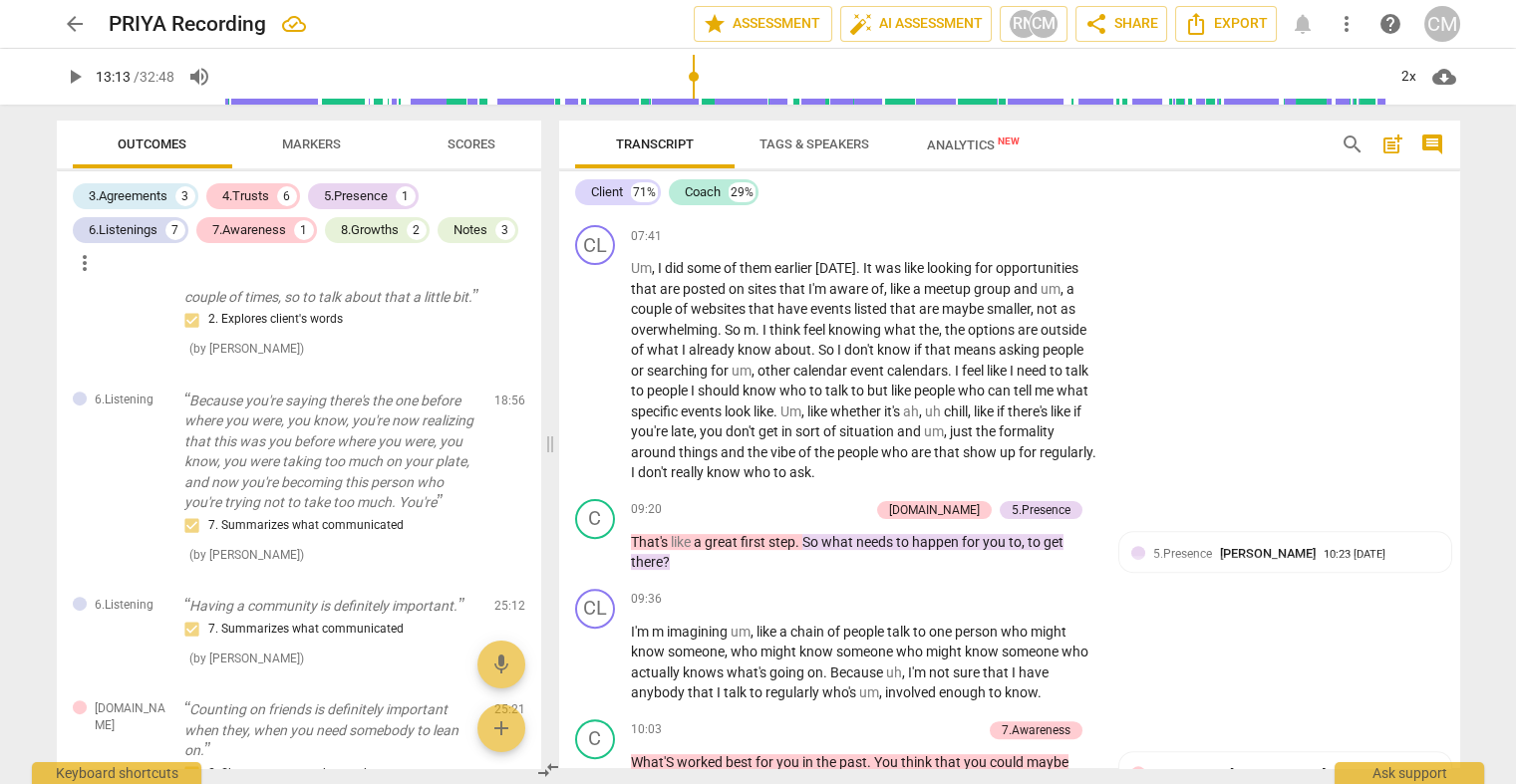 click on "?" at bounding box center [840, 110] 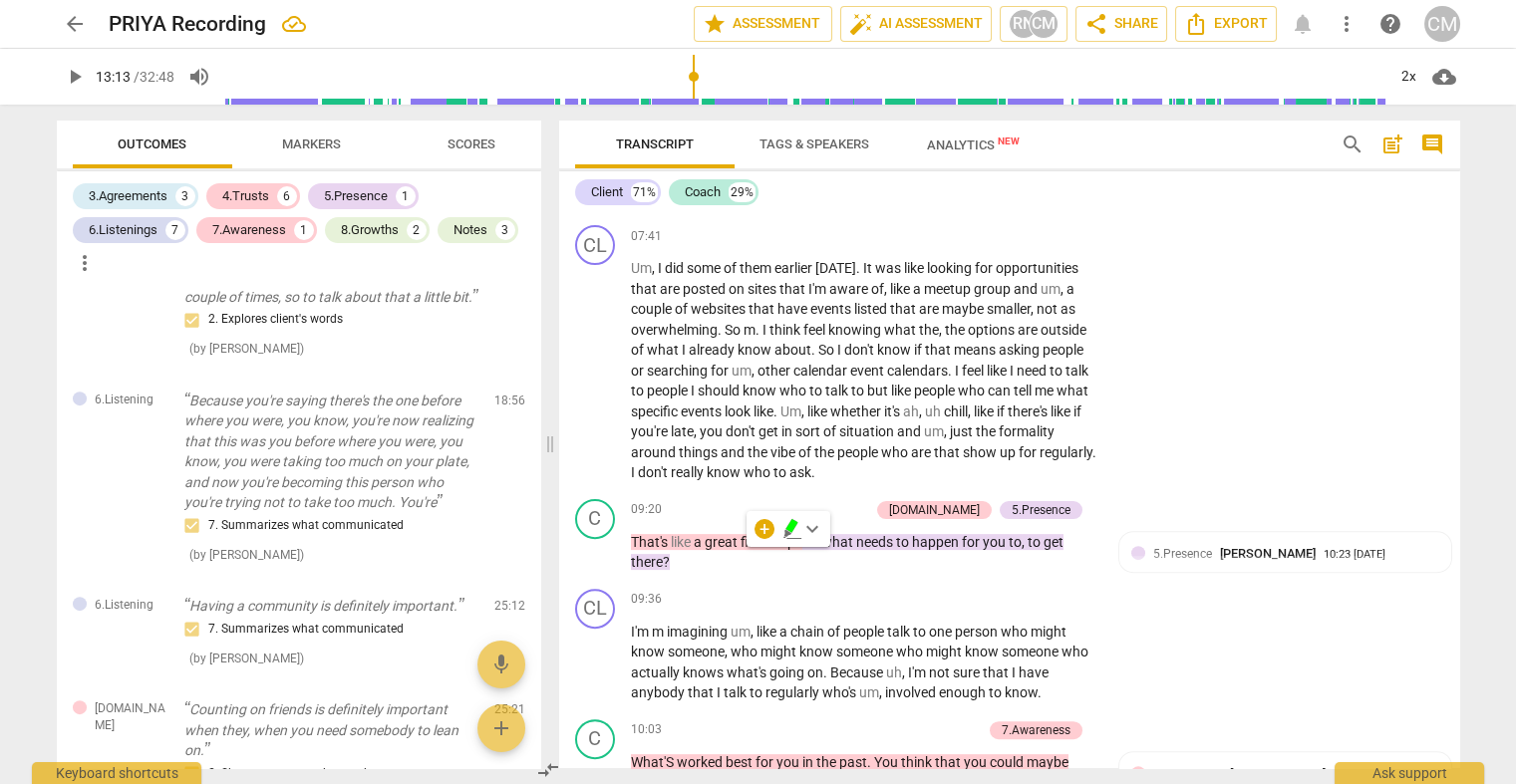 click on "+" at bounding box center [974, 37] 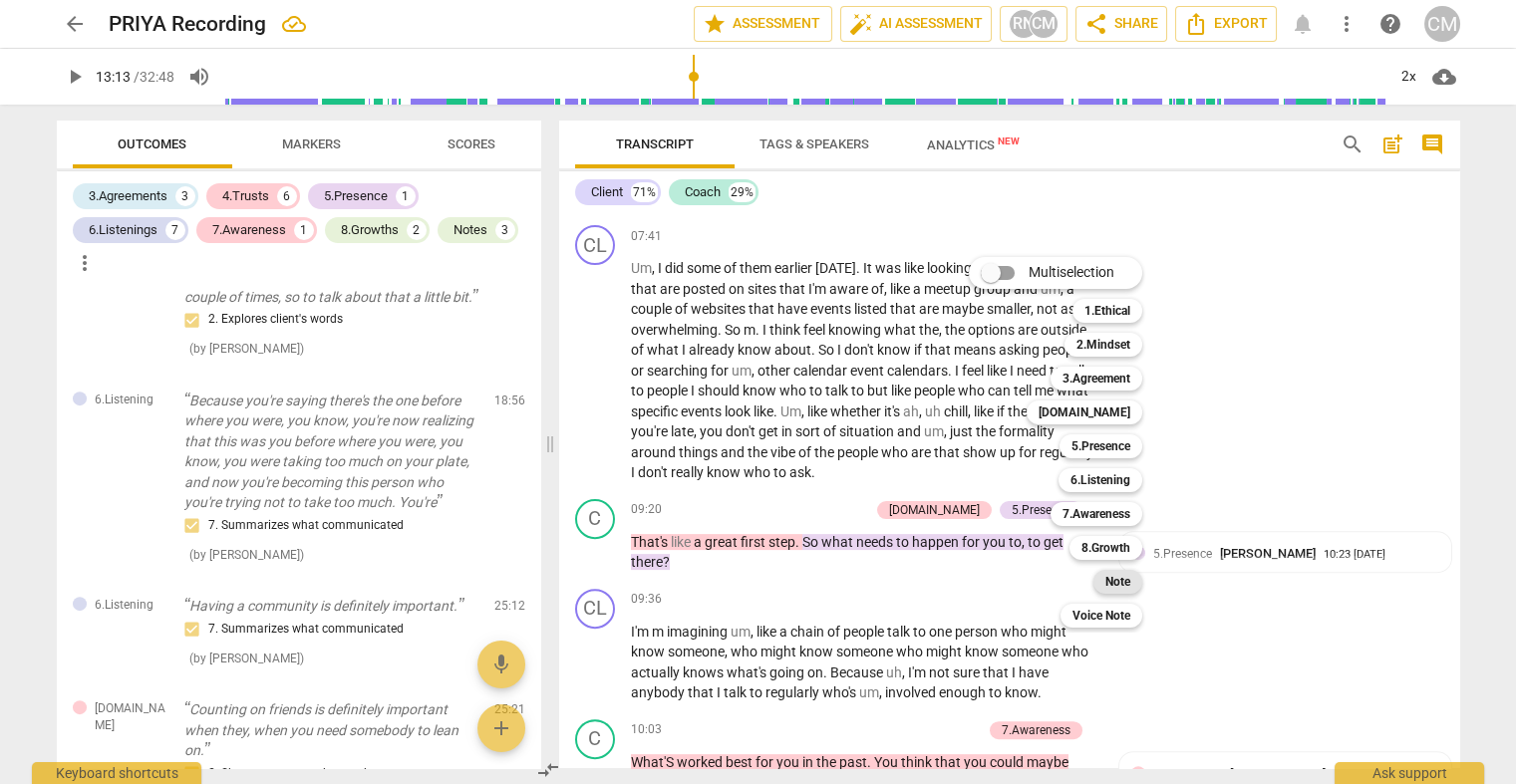 click on "Note" at bounding box center [1117, 582] 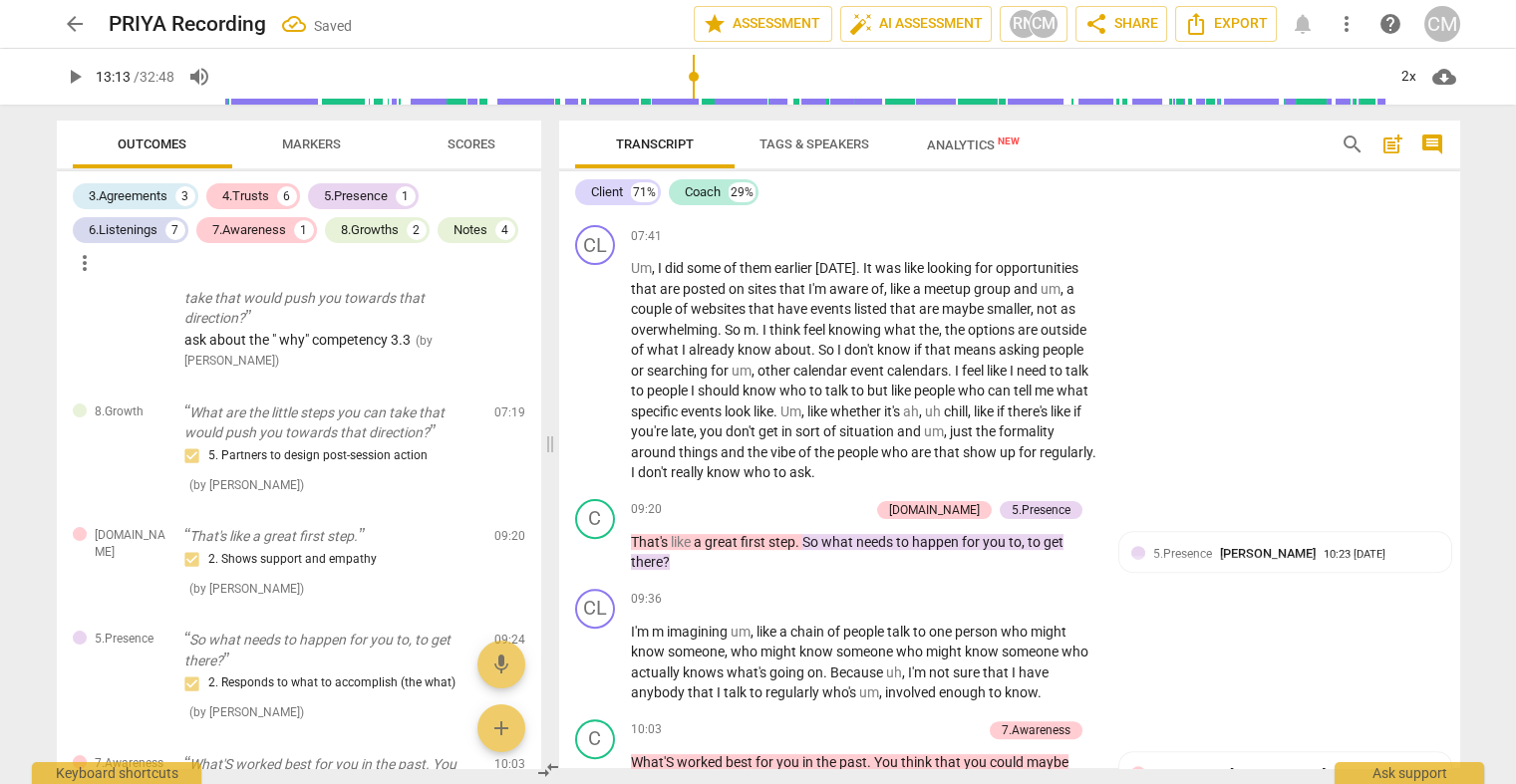 scroll, scrollTop: 1443, scrollLeft: 0, axis: vertical 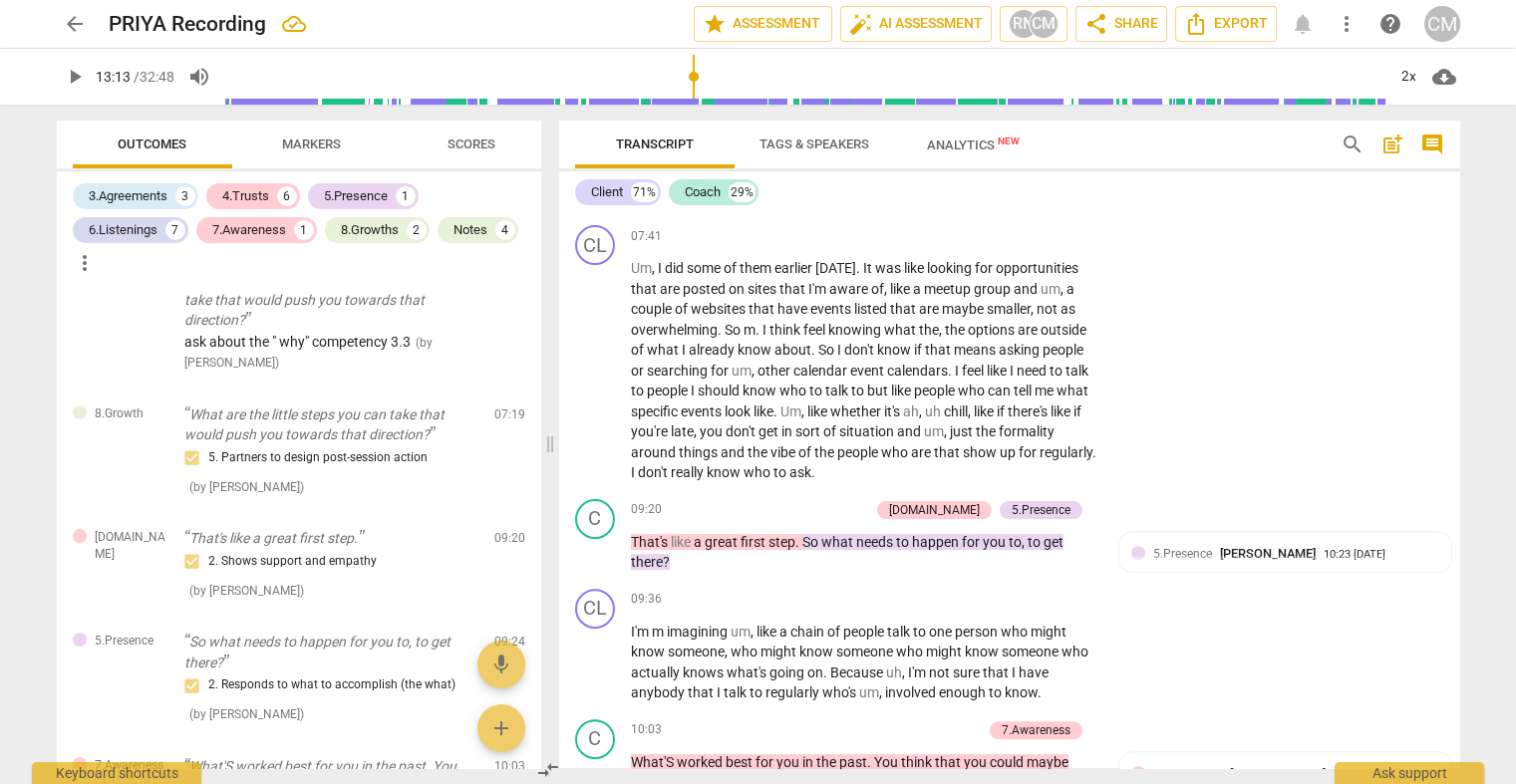 drag, startPoint x: 820, startPoint y: 555, endPoint x: 860, endPoint y: 510, distance: 60.207973 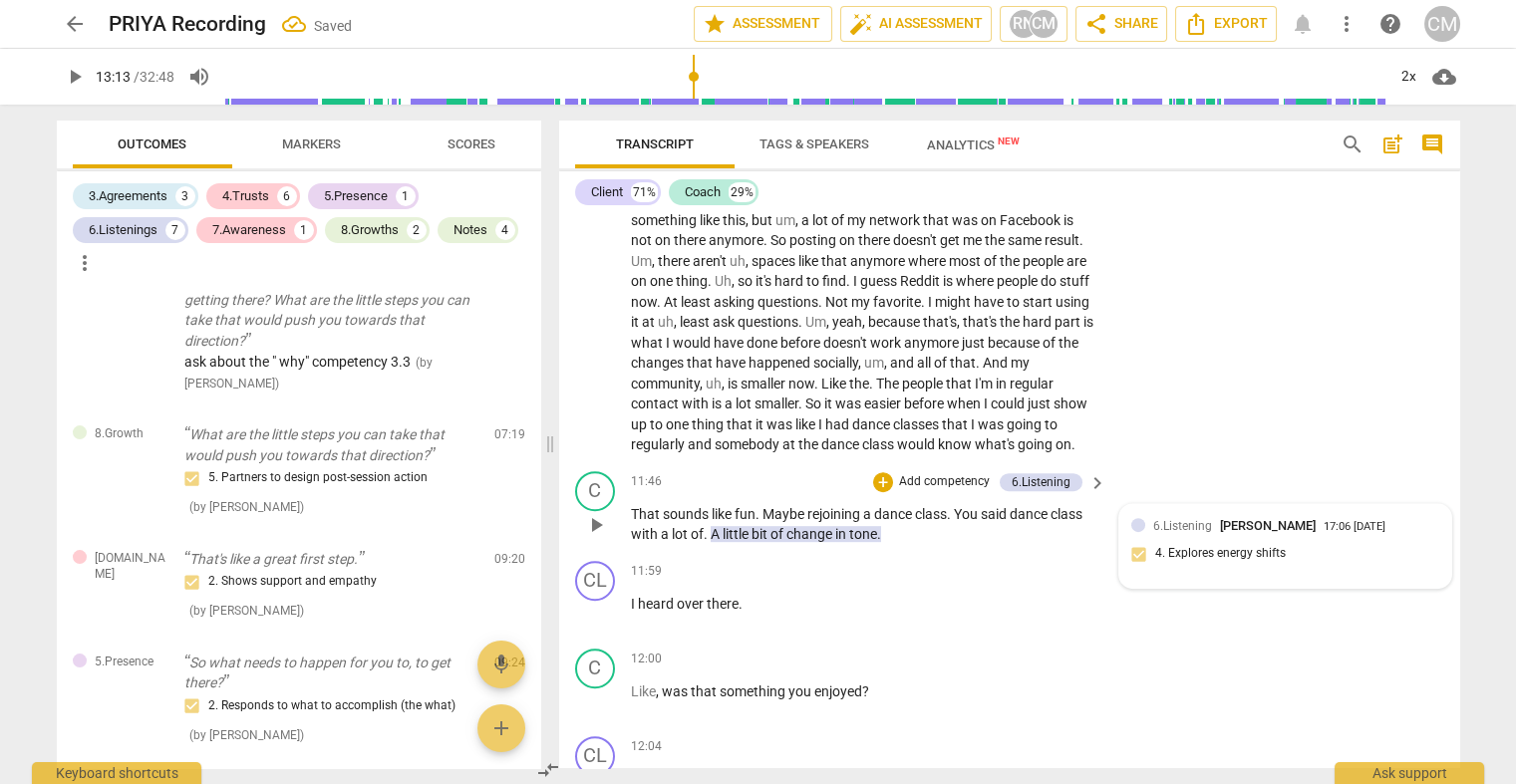 scroll, scrollTop: 2477, scrollLeft: 0, axis: vertical 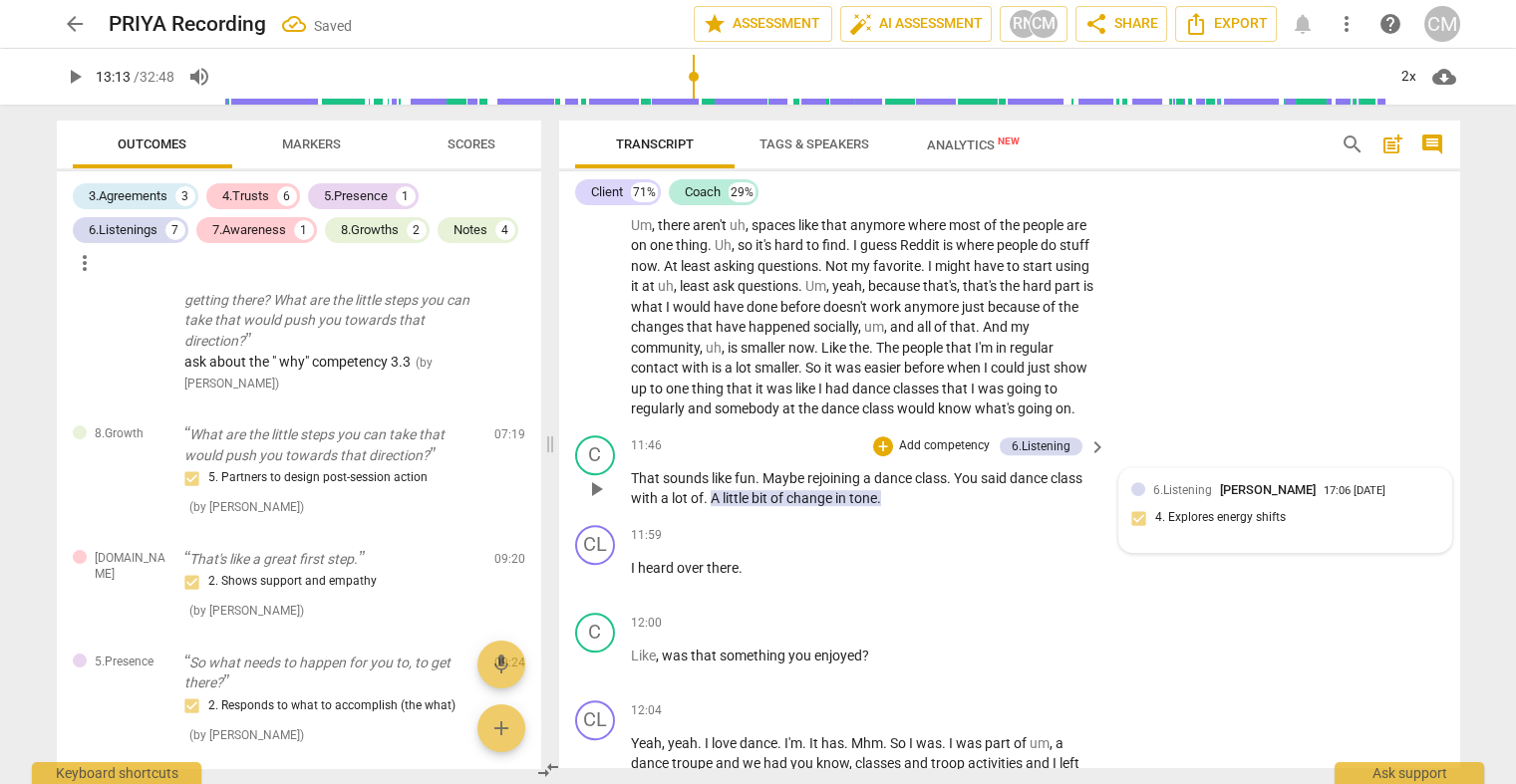 drag, startPoint x: 598, startPoint y: 628, endPoint x: 799, endPoint y: 600, distance: 202.94088 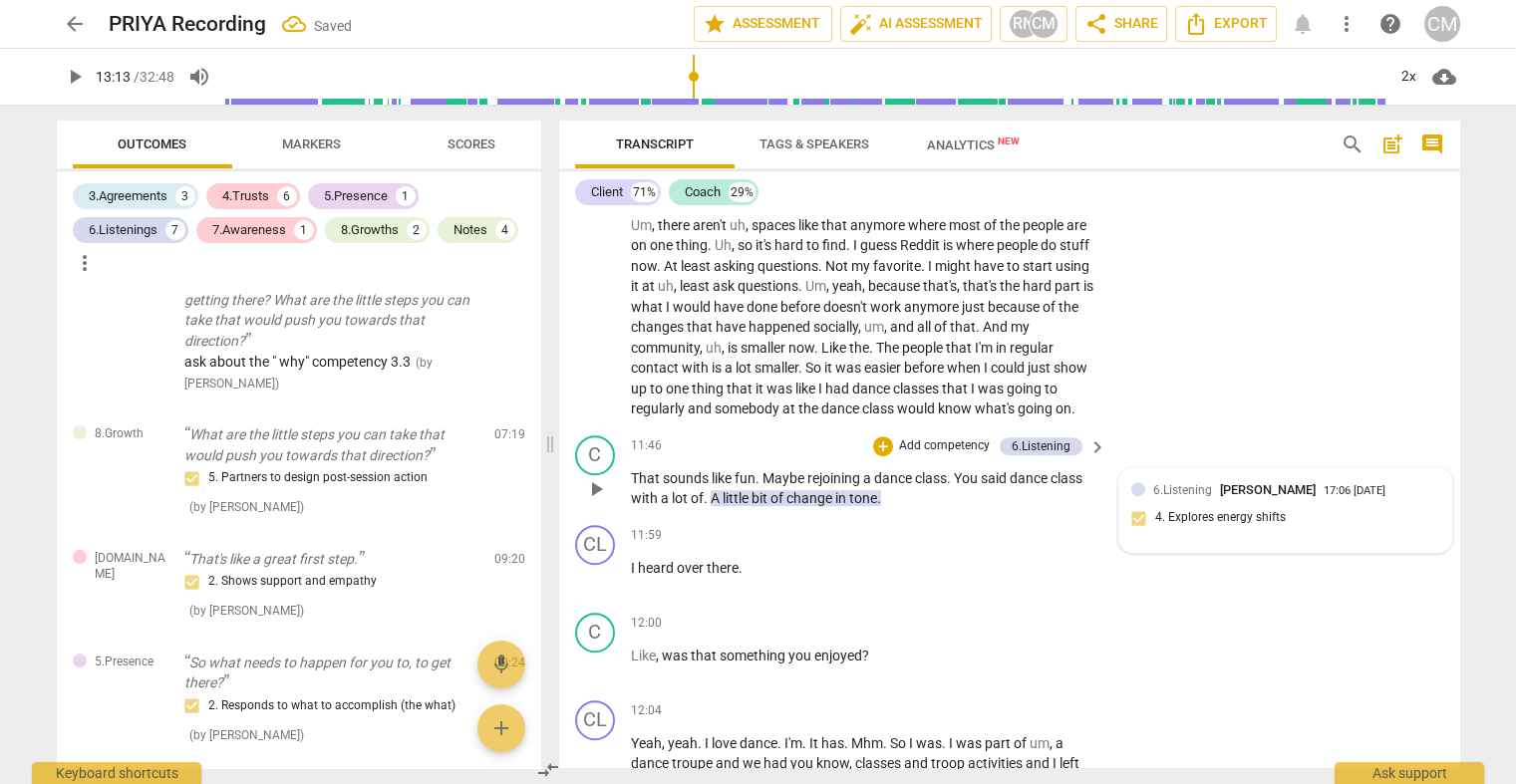 click on "play_arrow" at bounding box center [596, -46] 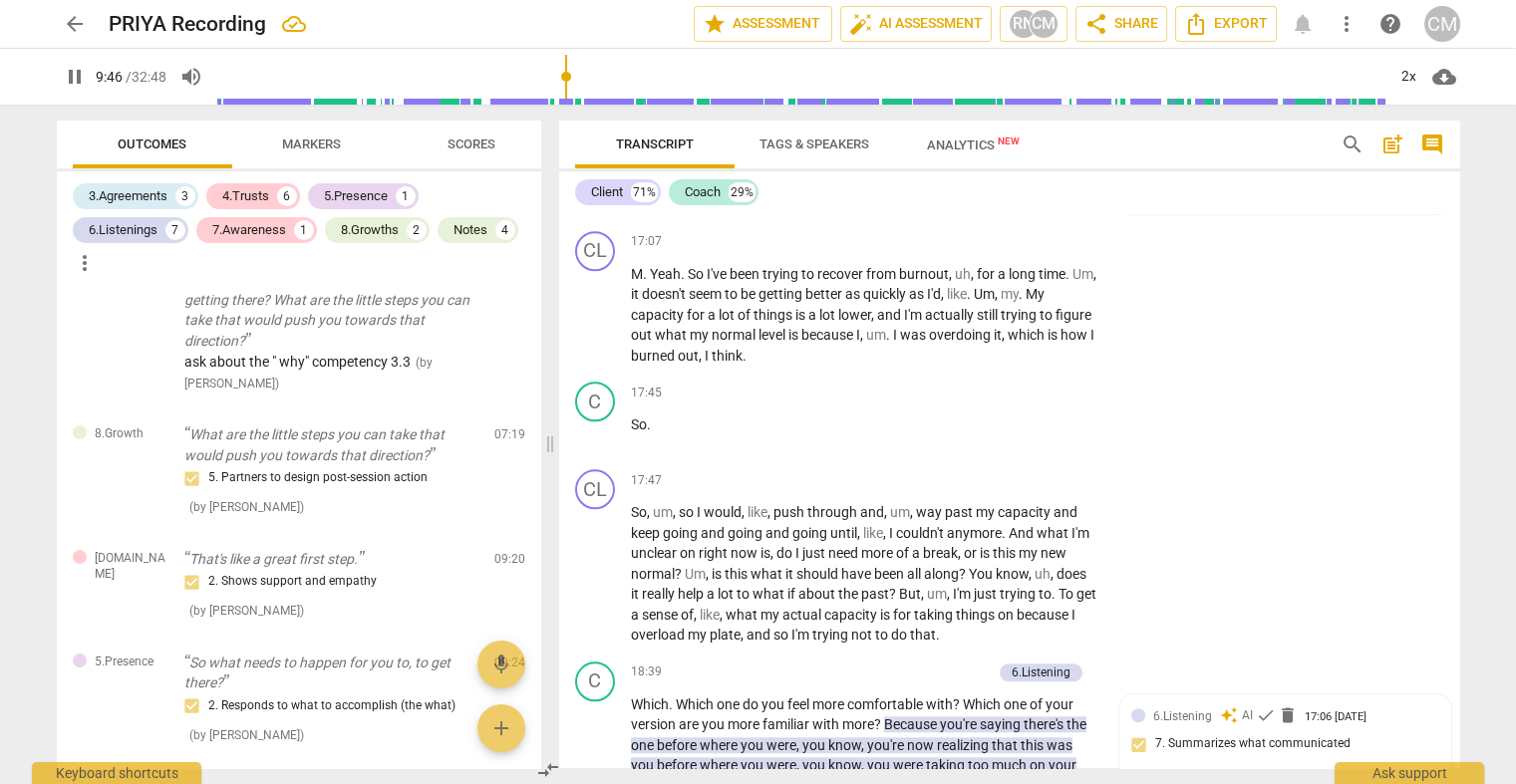 scroll, scrollTop: 4215, scrollLeft: 0, axis: vertical 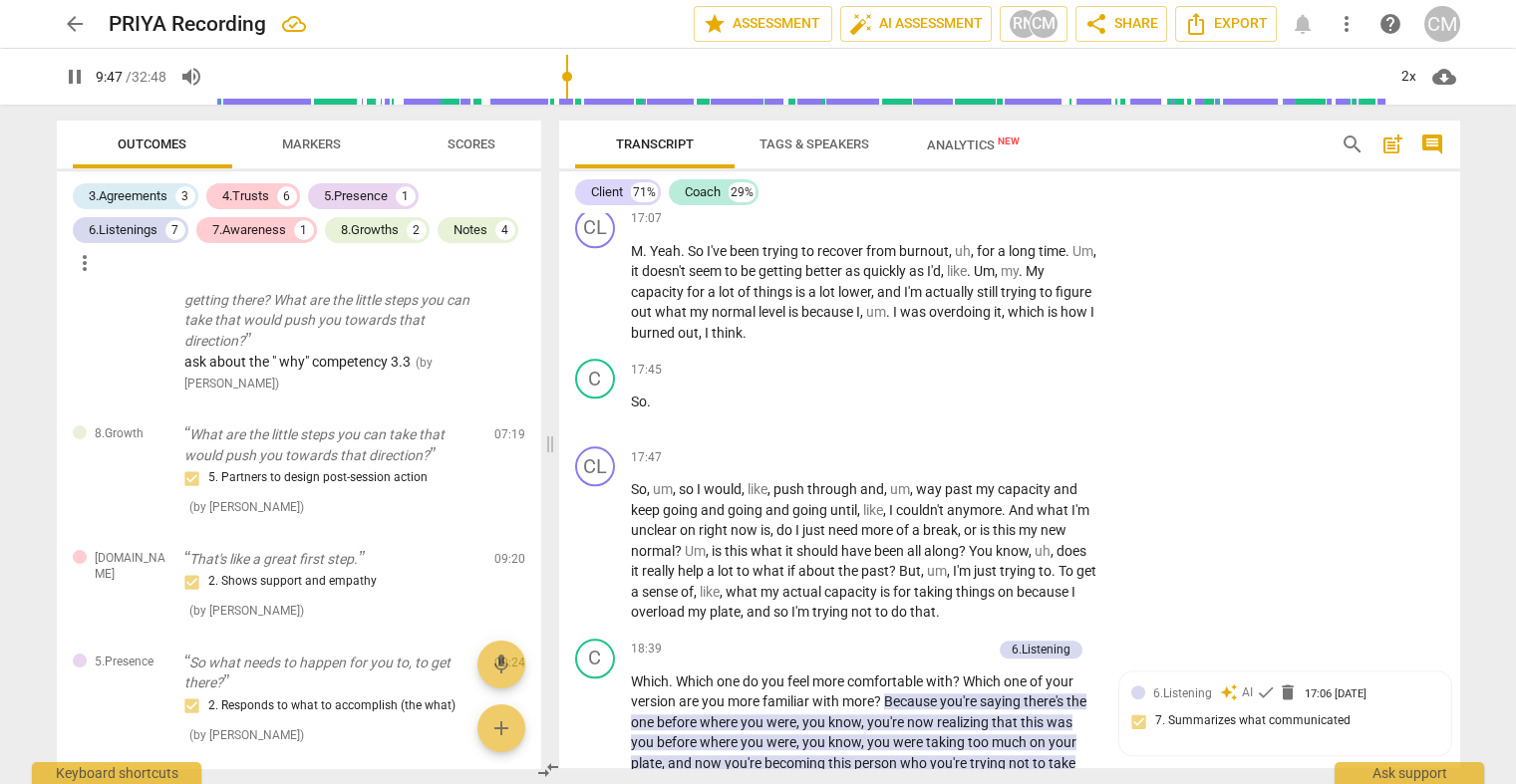 click on "pause" at bounding box center (596, -540) 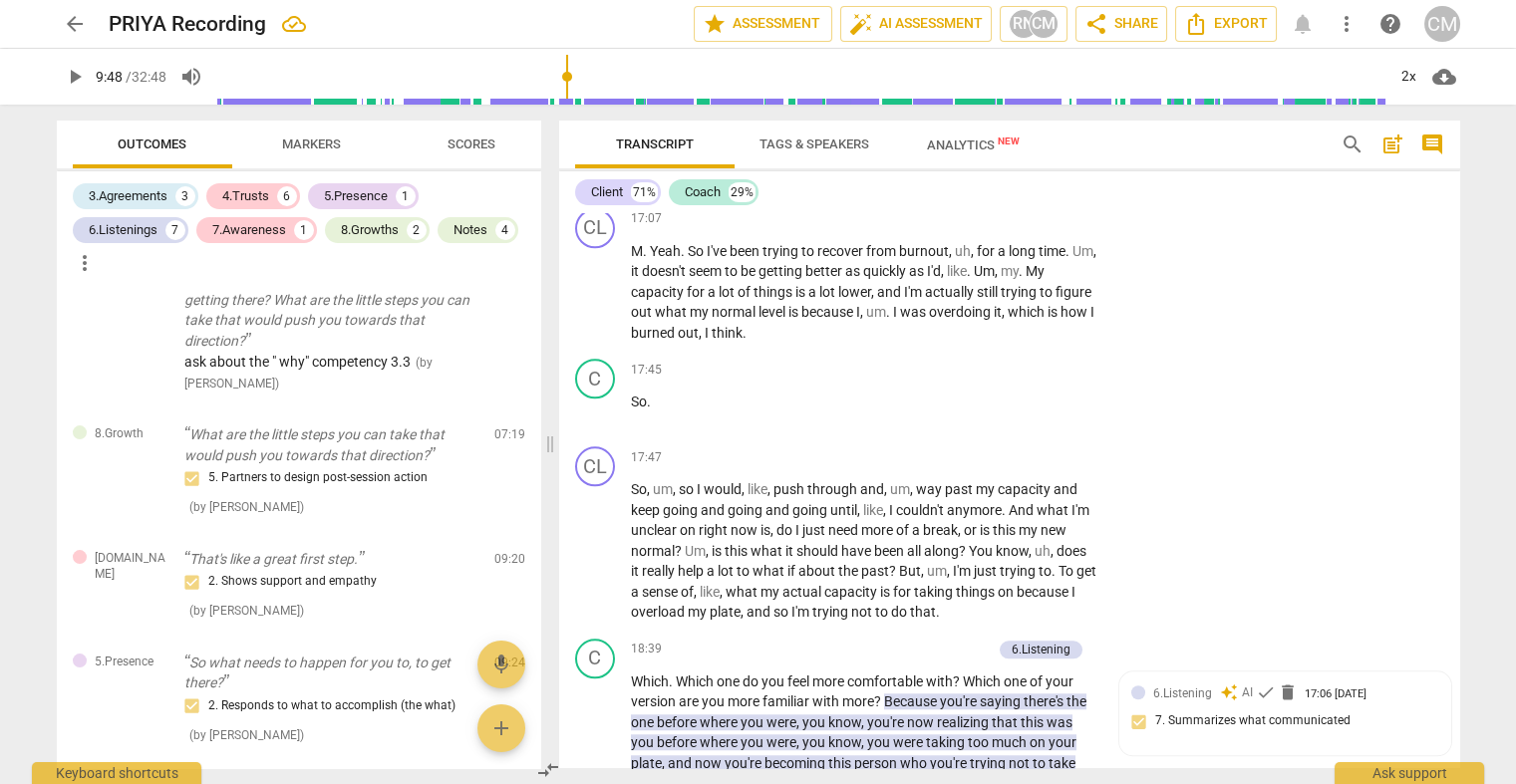 drag, startPoint x: 592, startPoint y: 568, endPoint x: 603, endPoint y: 554, distance: 17.804494 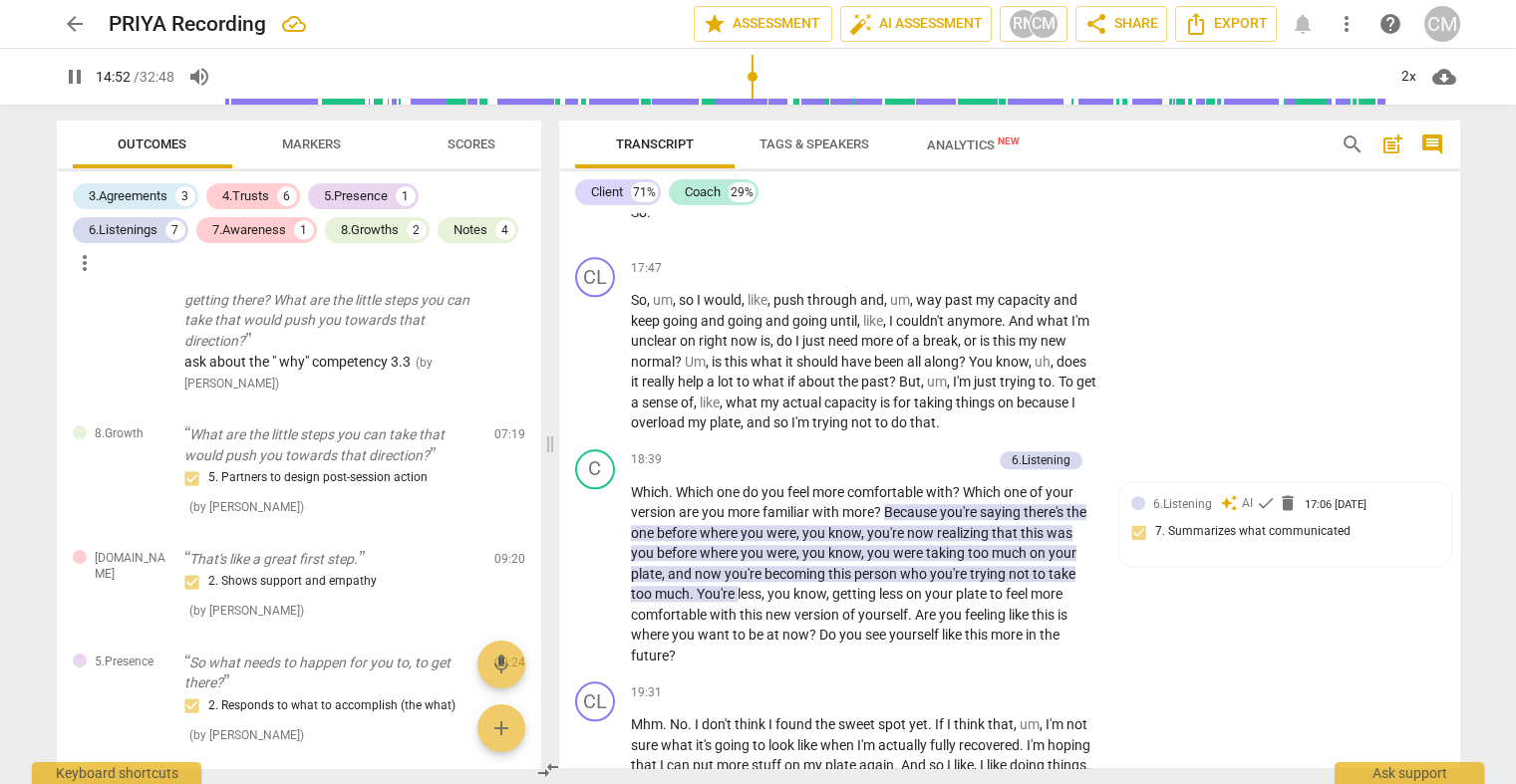 scroll, scrollTop: 4408, scrollLeft: 0, axis: vertical 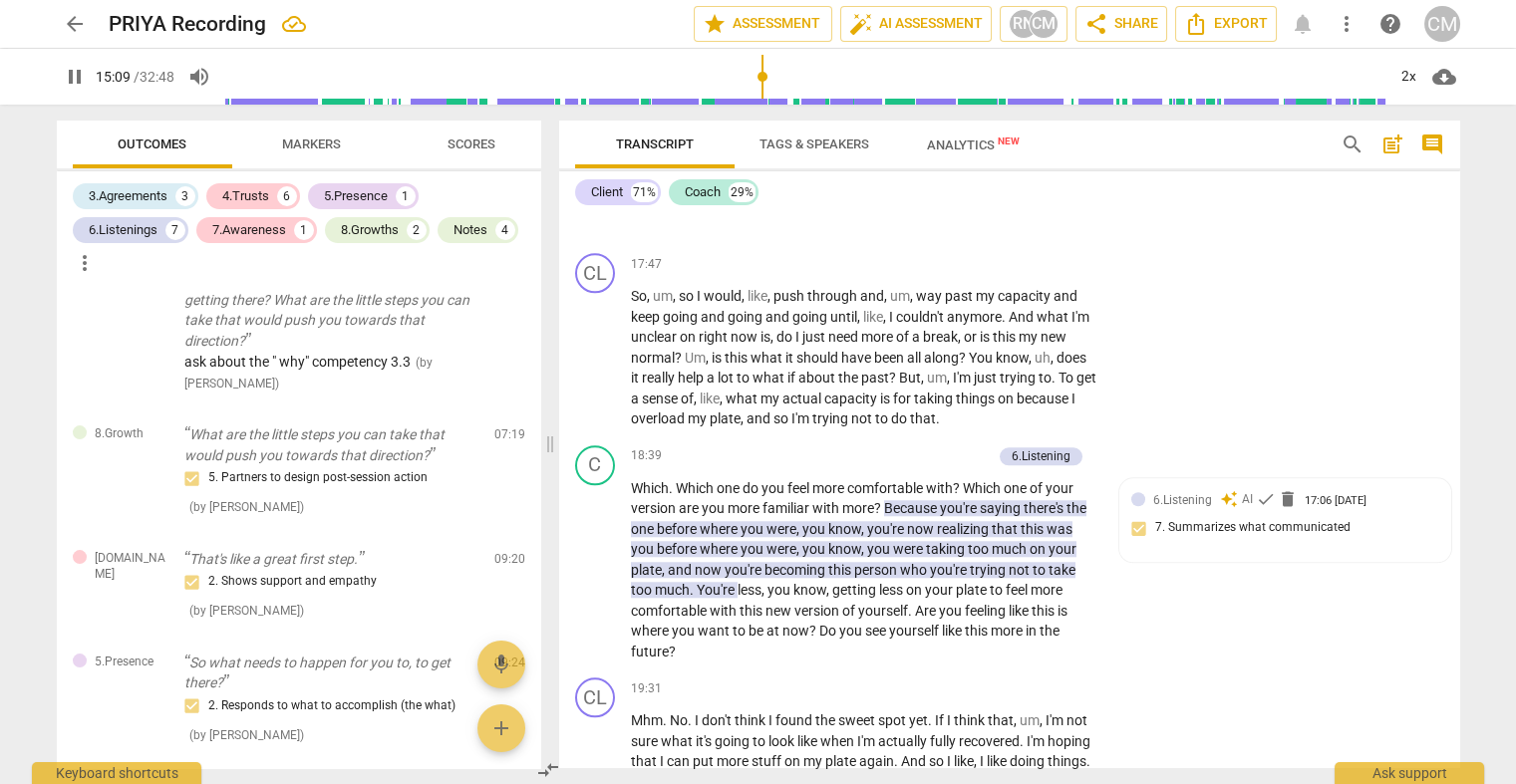 drag, startPoint x: 857, startPoint y: 412, endPoint x: 992, endPoint y: 409, distance: 135.03333 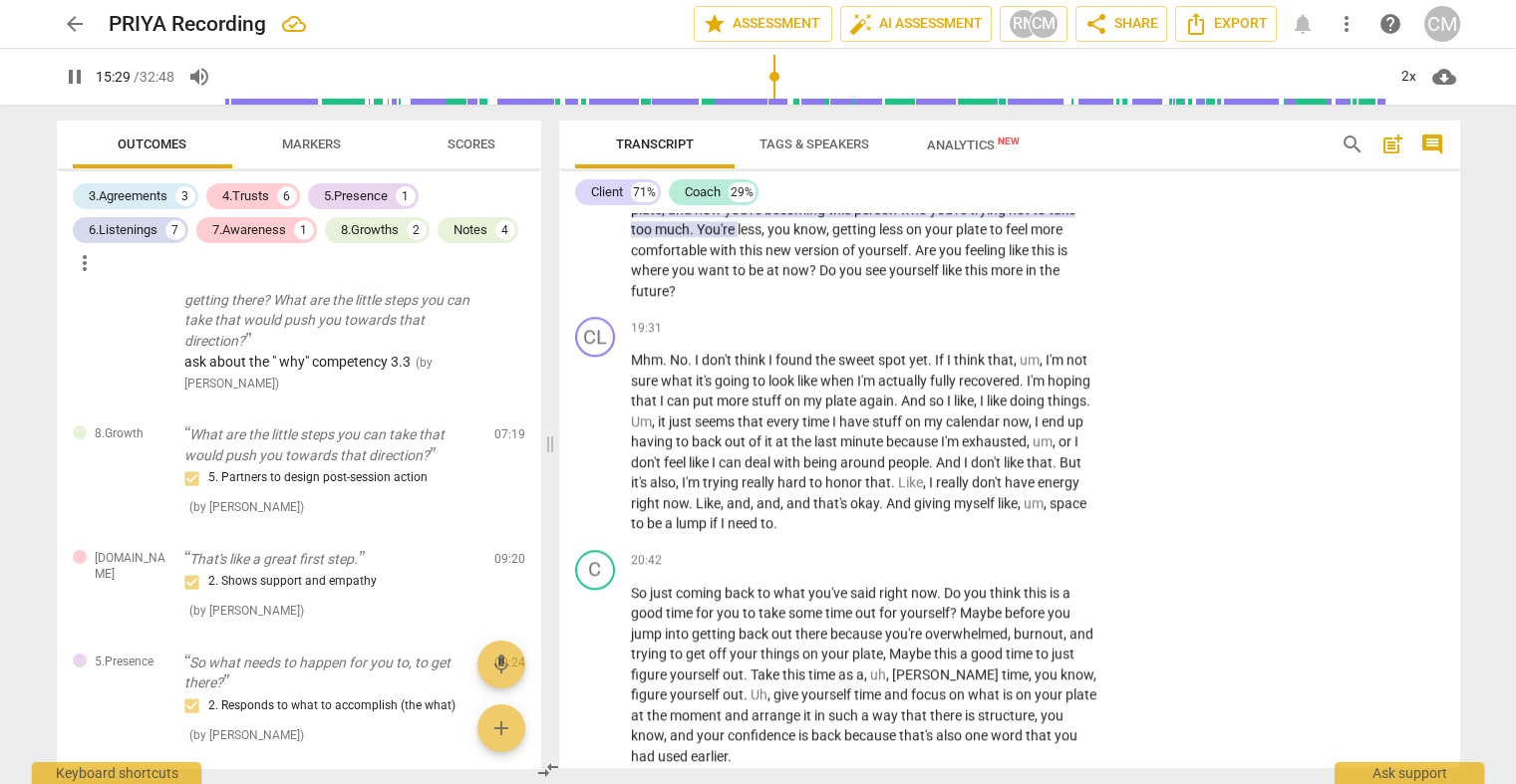 scroll, scrollTop: 4789, scrollLeft: 0, axis: vertical 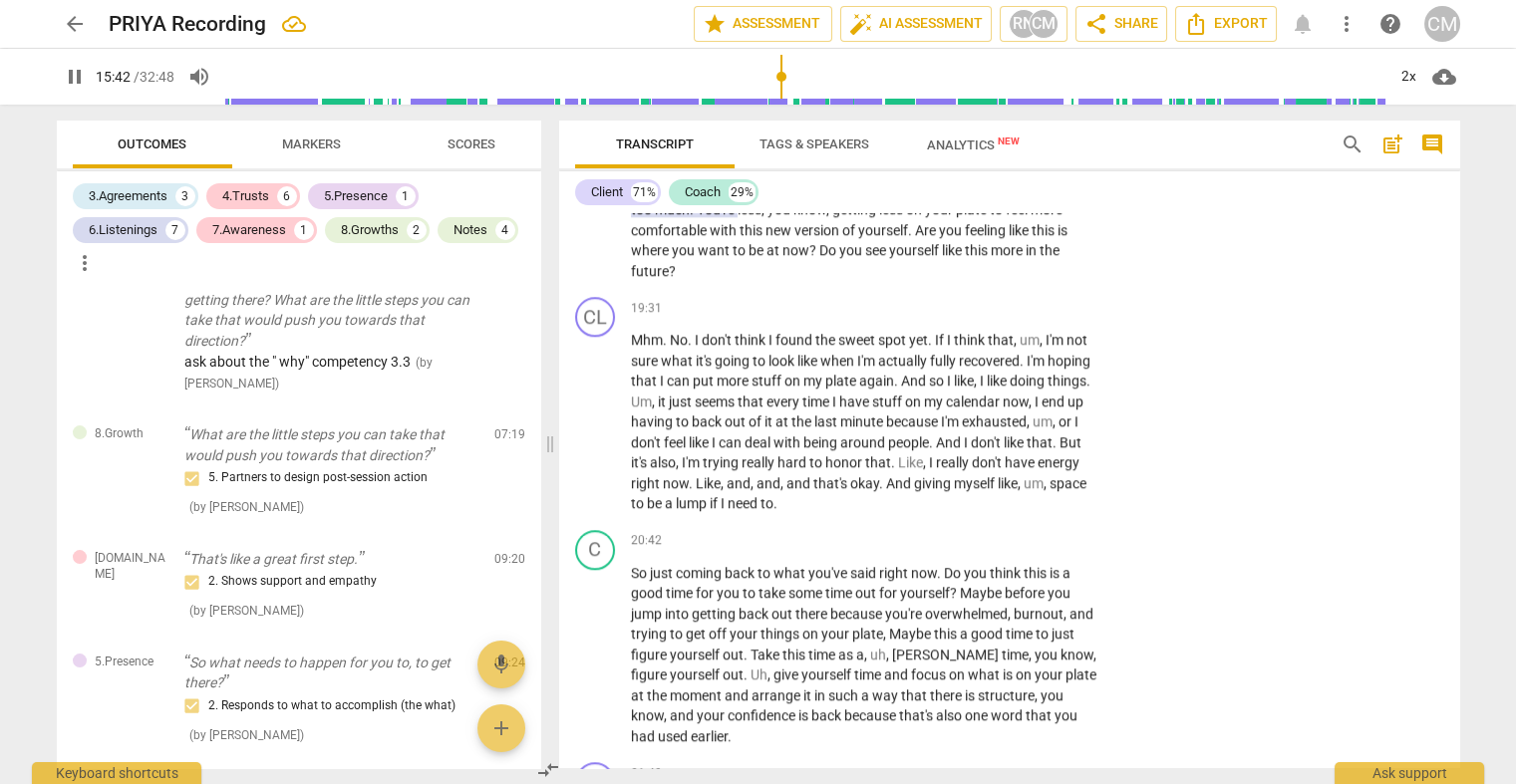 drag, startPoint x: 599, startPoint y: 390, endPoint x: 714, endPoint y: 366, distance: 117.47766 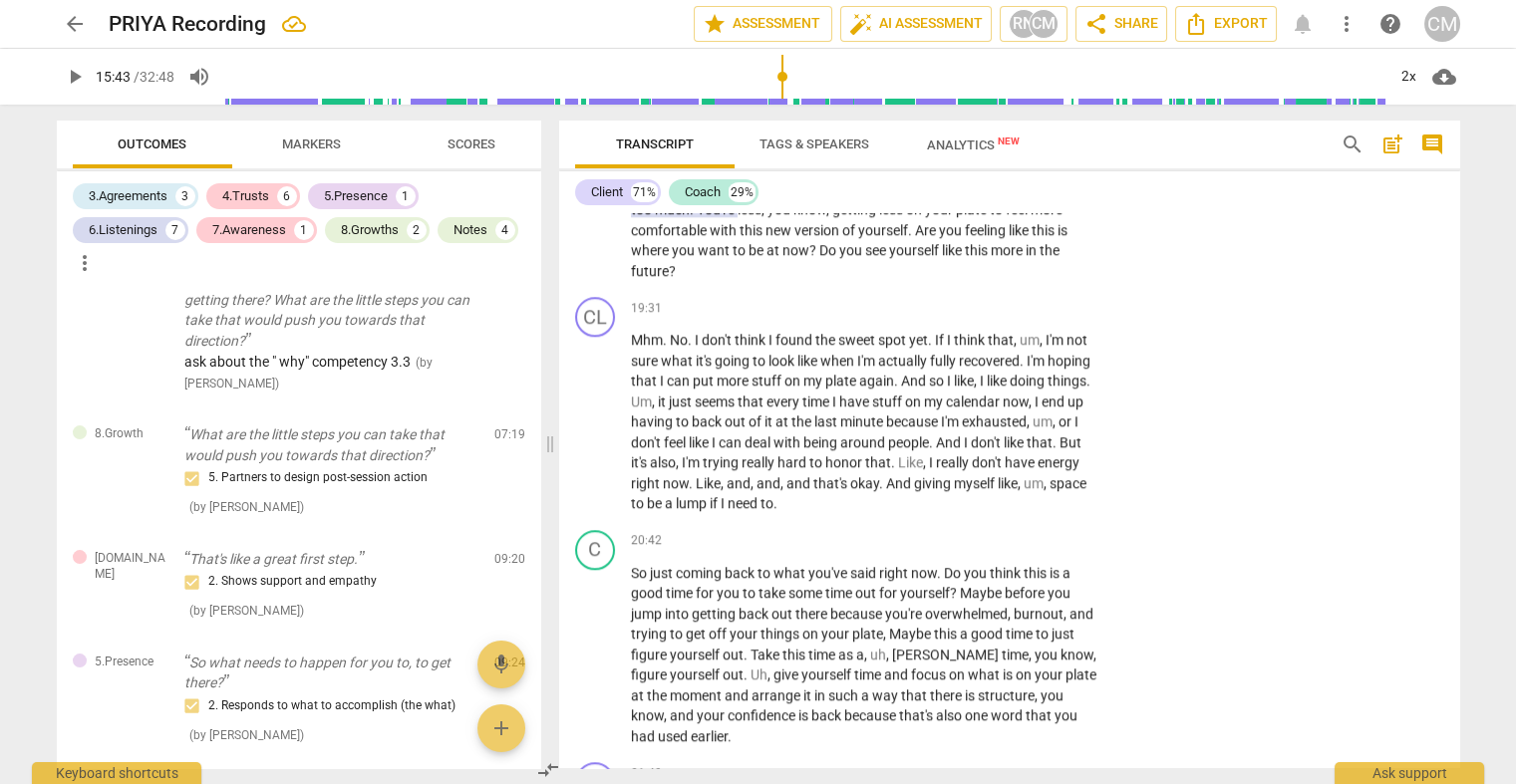 drag, startPoint x: 753, startPoint y: 371, endPoint x: 1109, endPoint y: 397, distance: 356.94818 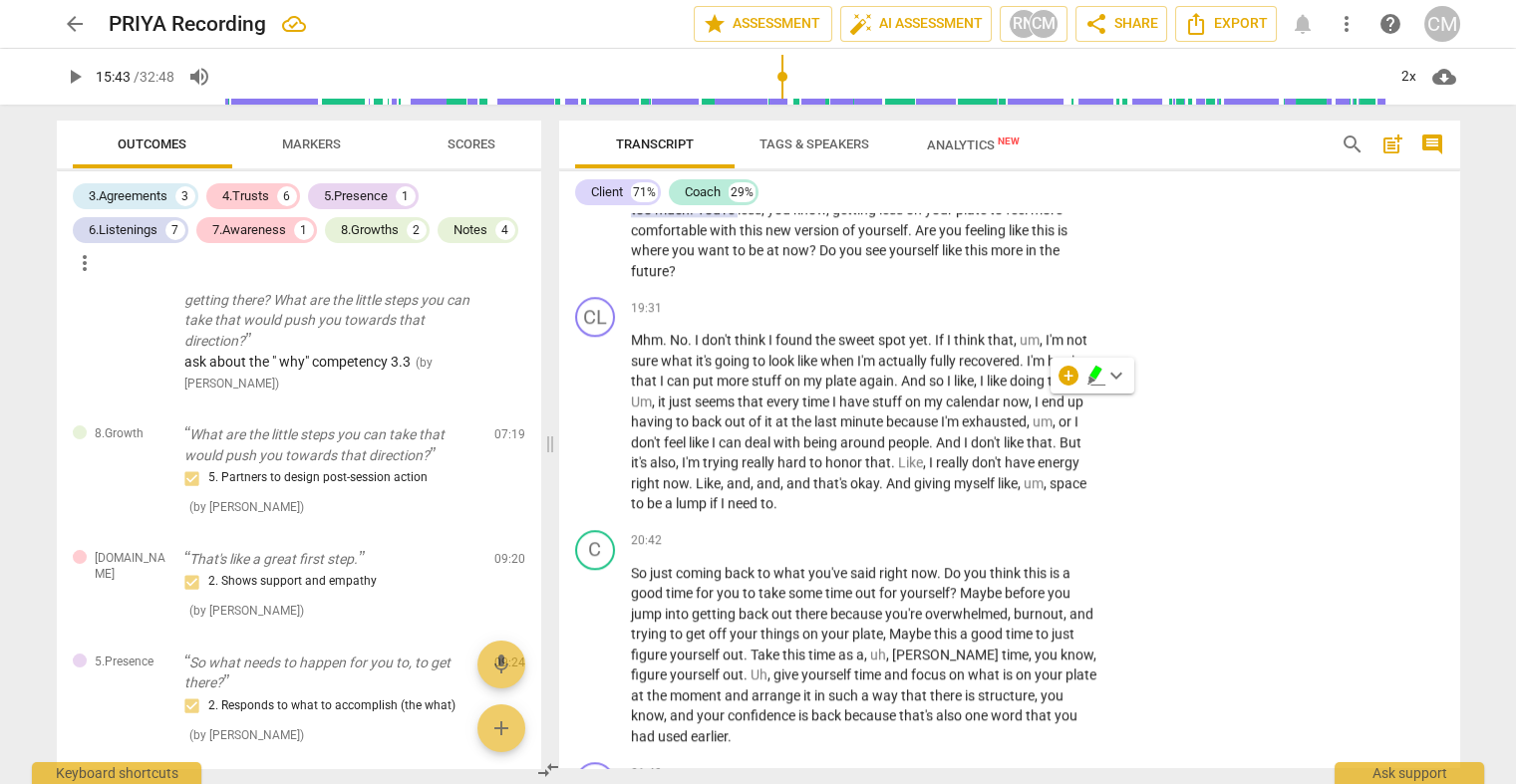 click on "play_arrow" at bounding box center (596, -683) 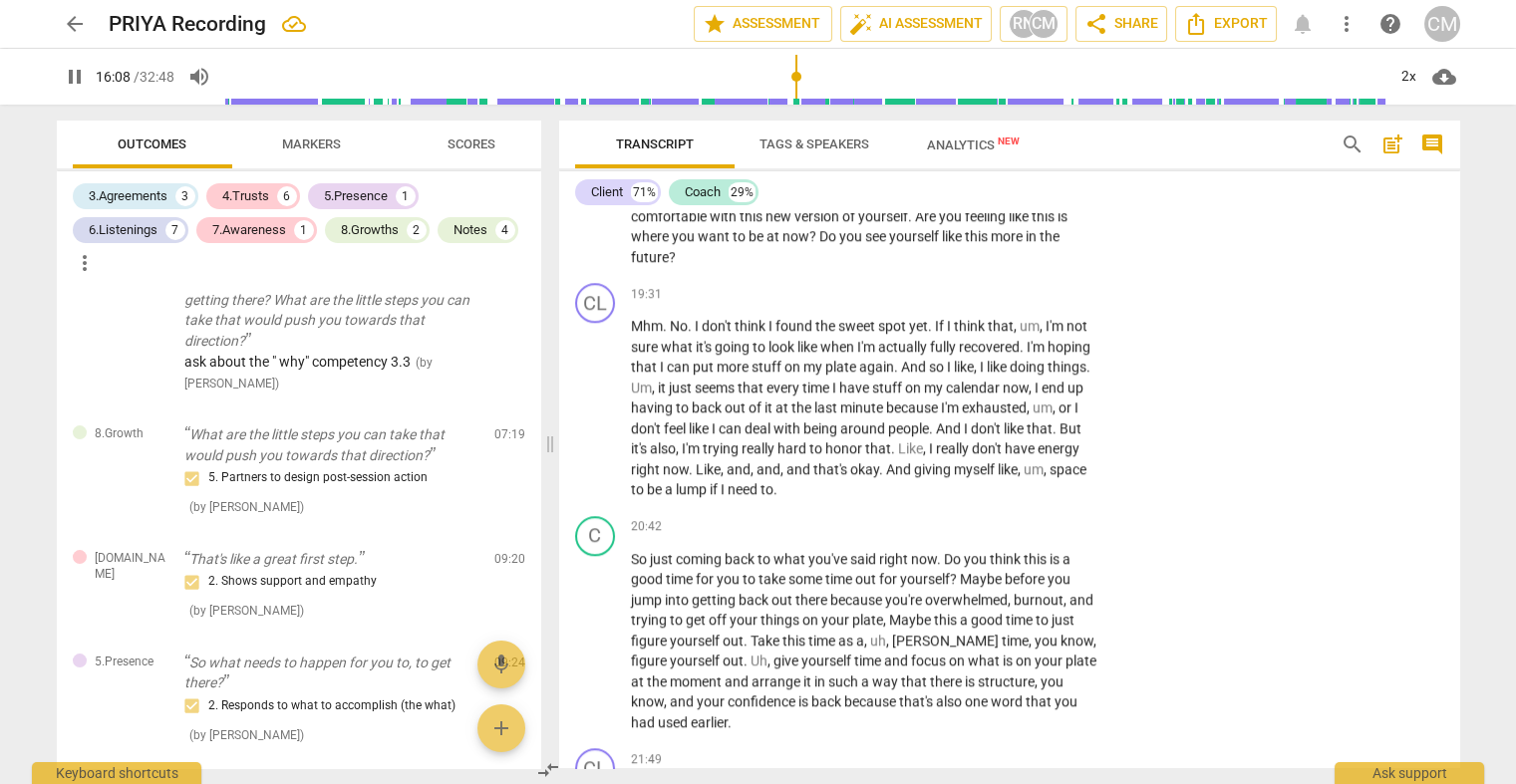 scroll, scrollTop: 4807, scrollLeft: 0, axis: vertical 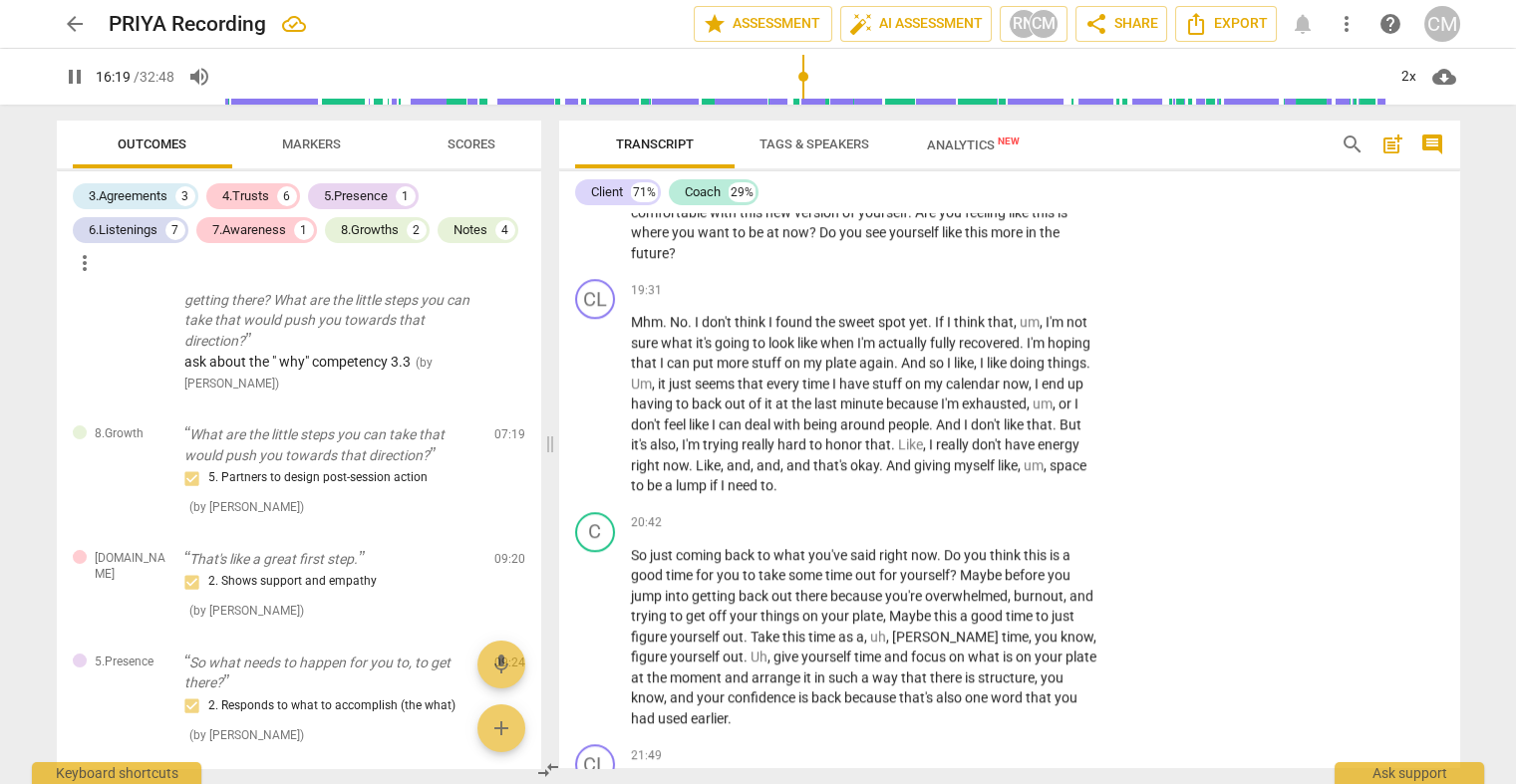 click on "you" at bounding box center [956, -712] 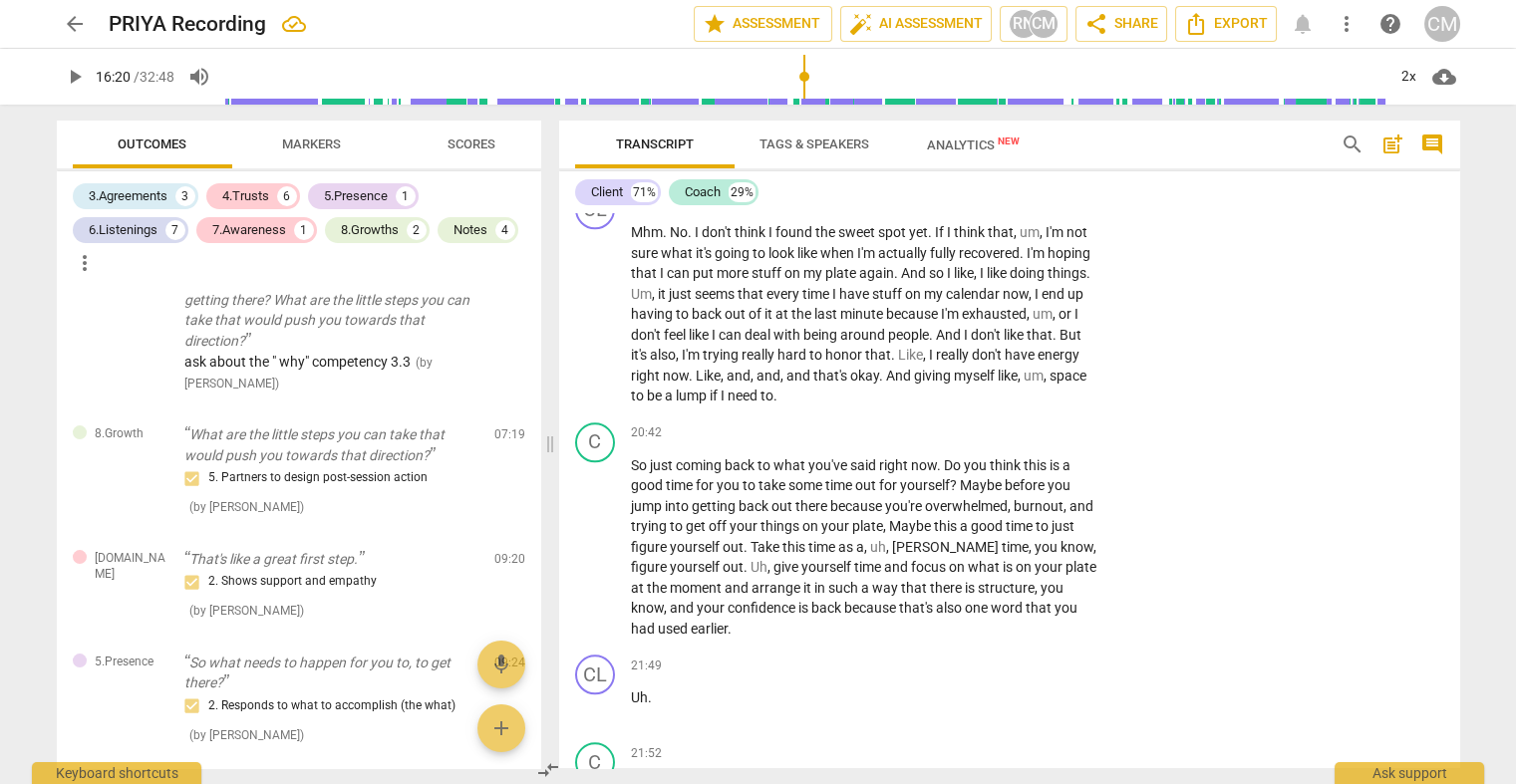 scroll, scrollTop: 5153, scrollLeft: 0, axis: vertical 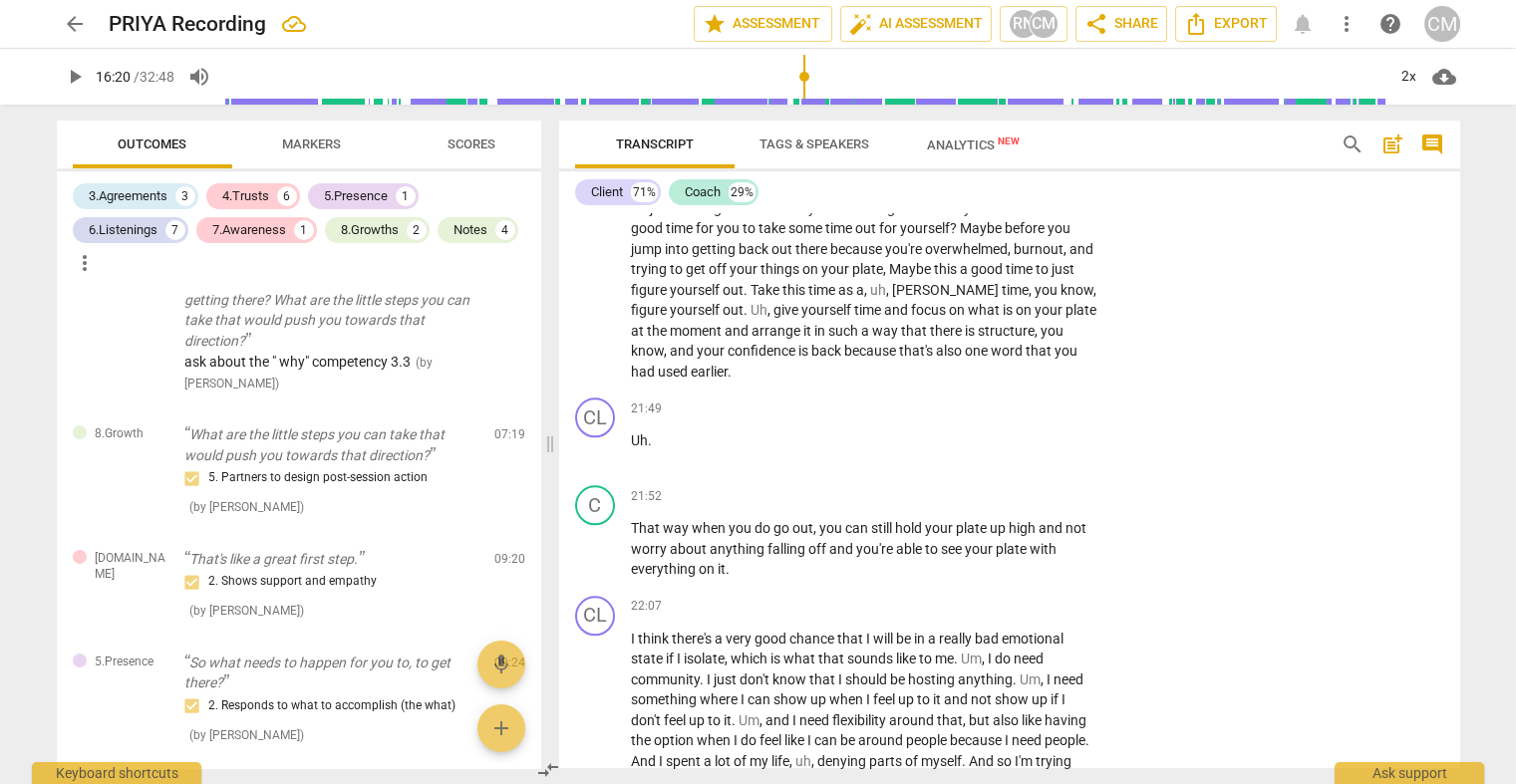 click on "play_arrow" at bounding box center (596, -908) 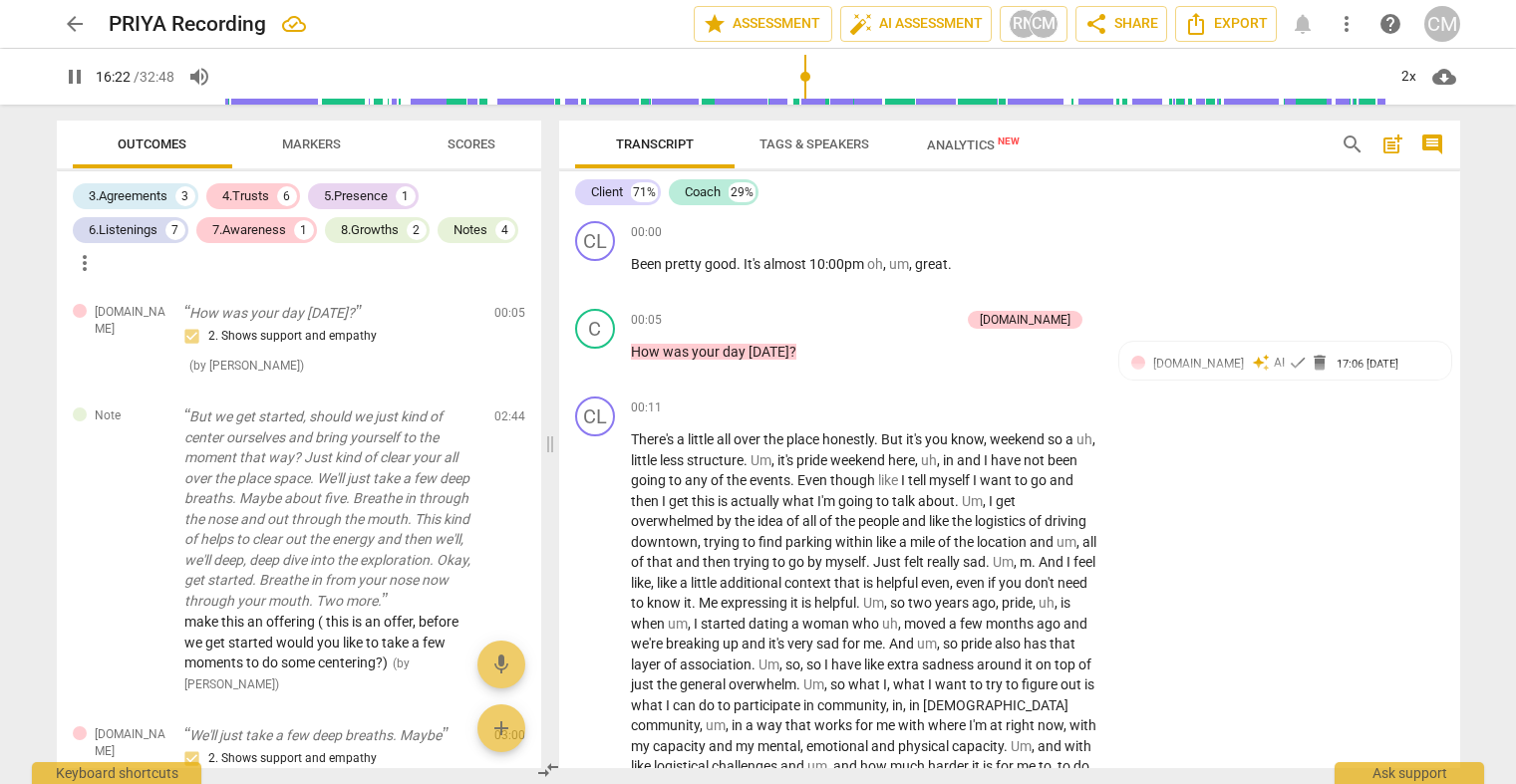 scroll, scrollTop: 0, scrollLeft: 0, axis: both 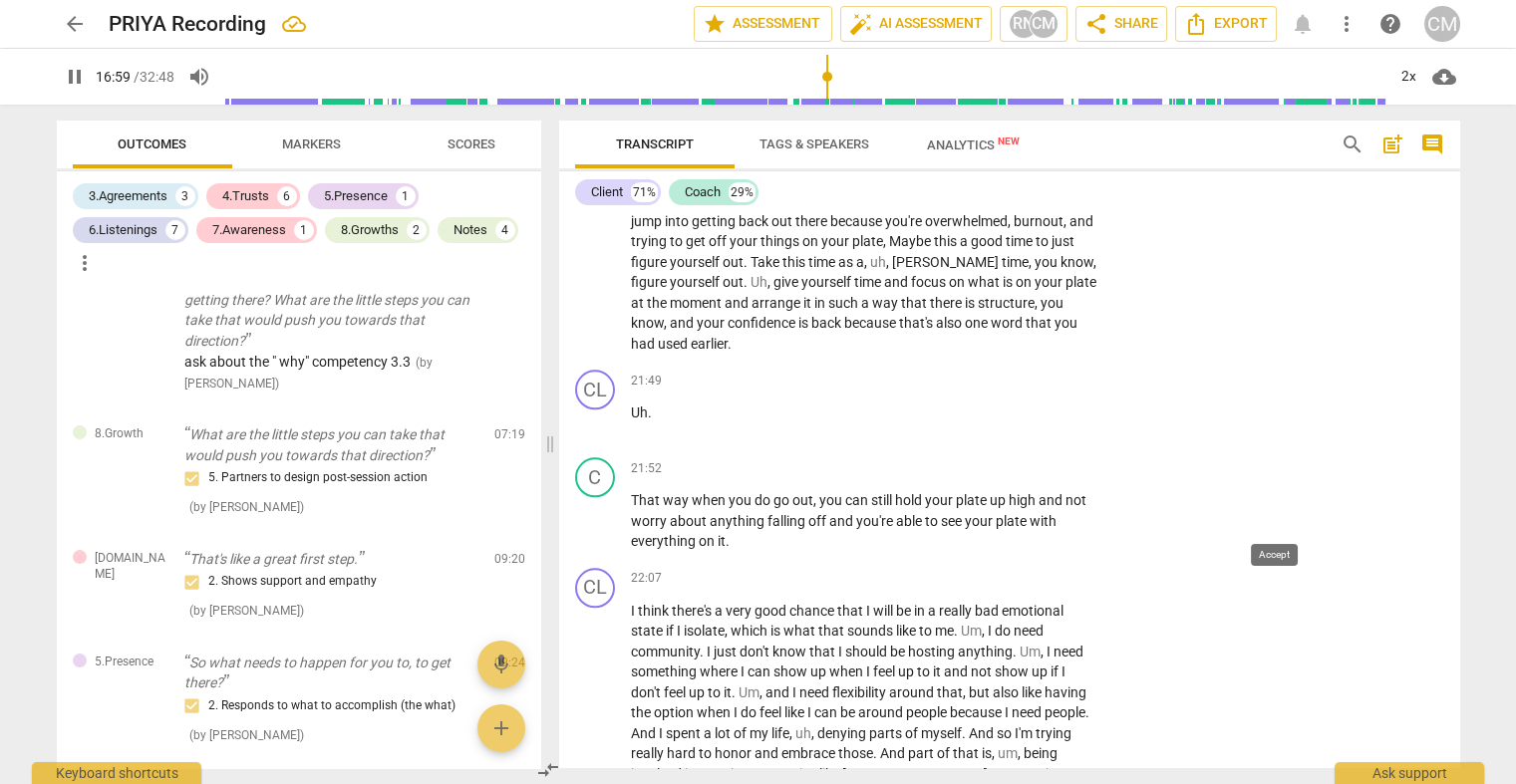 click on "check" at bounding box center [1266, -794] 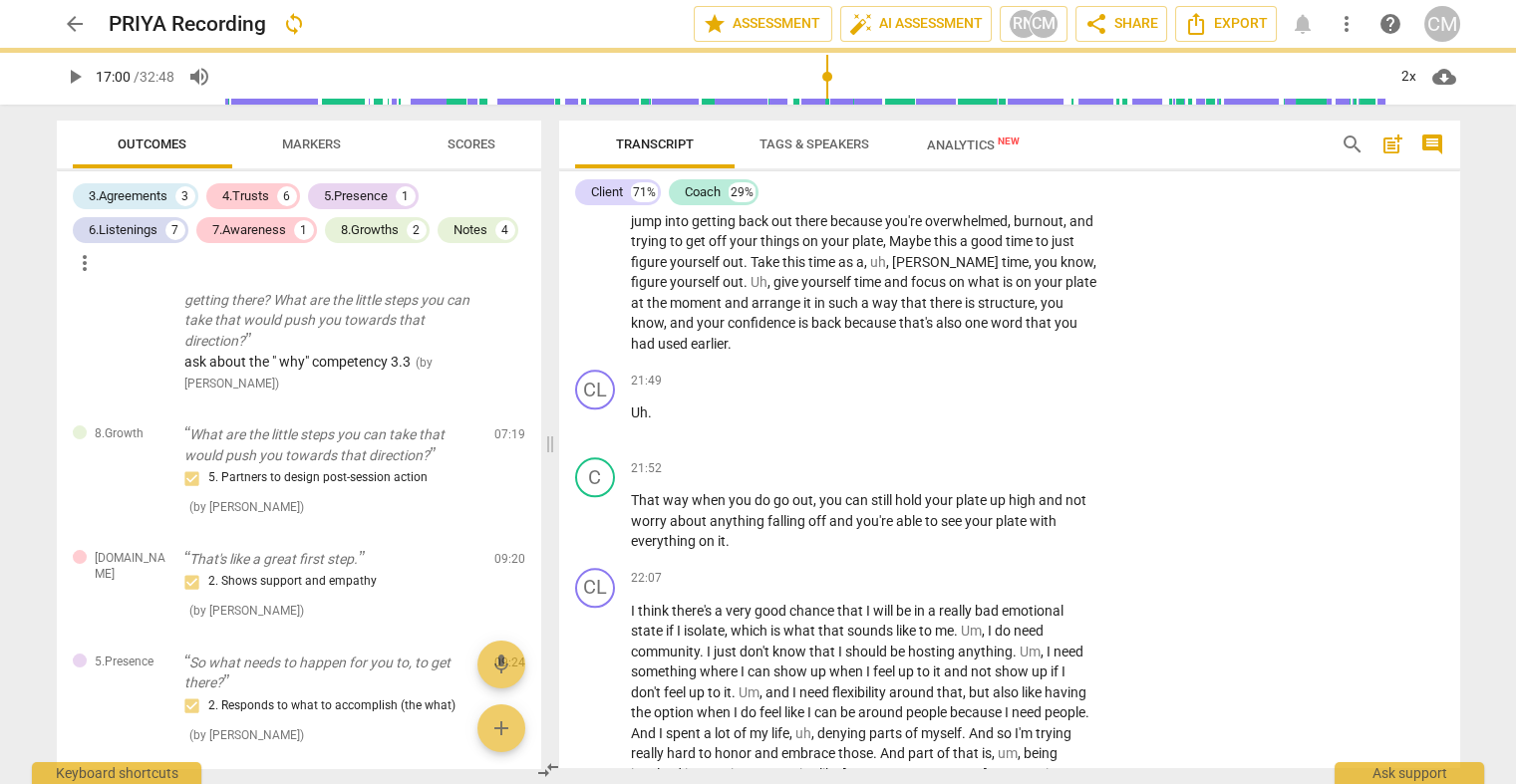 type on "1021" 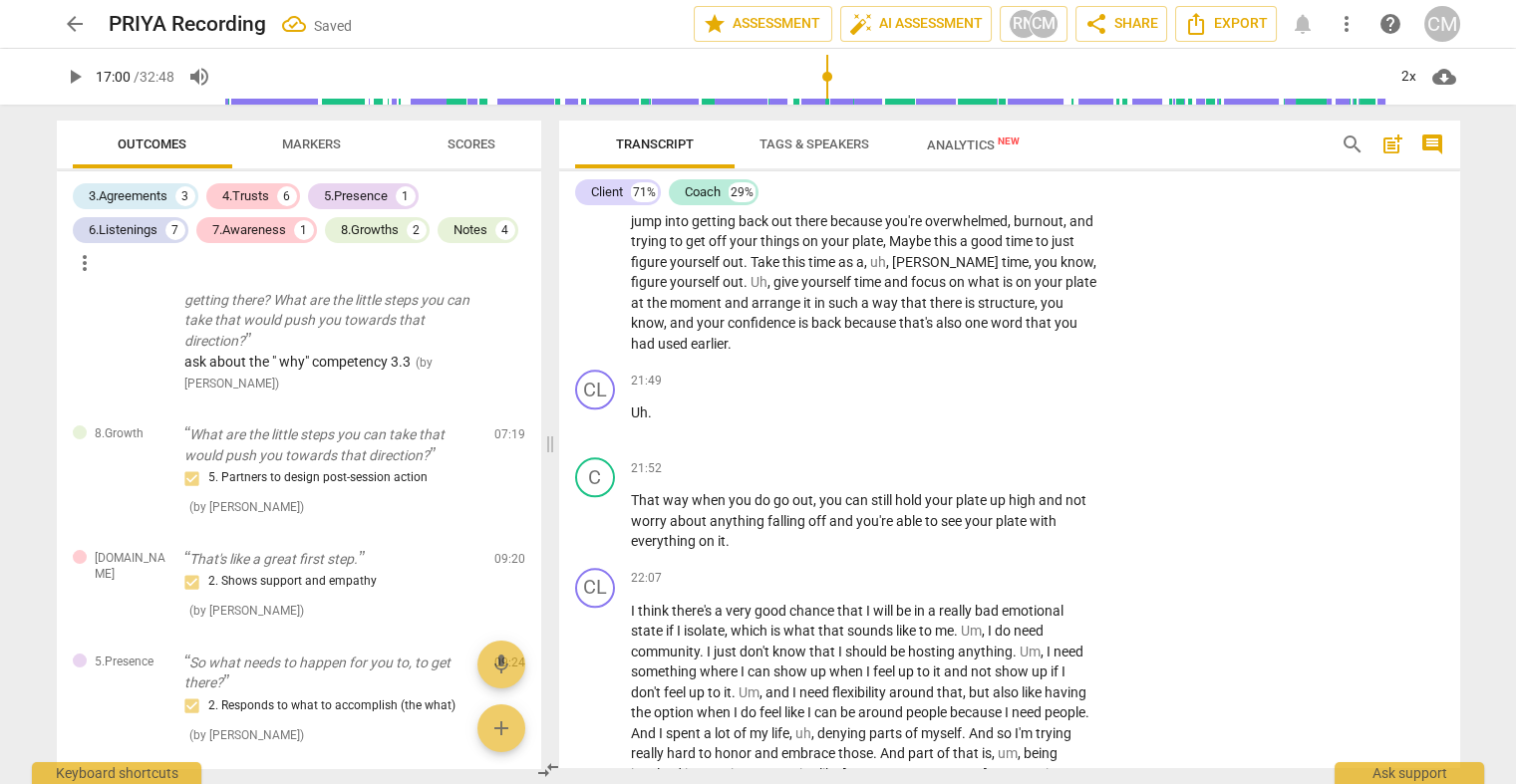 click on "3. Explores client's emotions" at bounding box center [1123, -711] 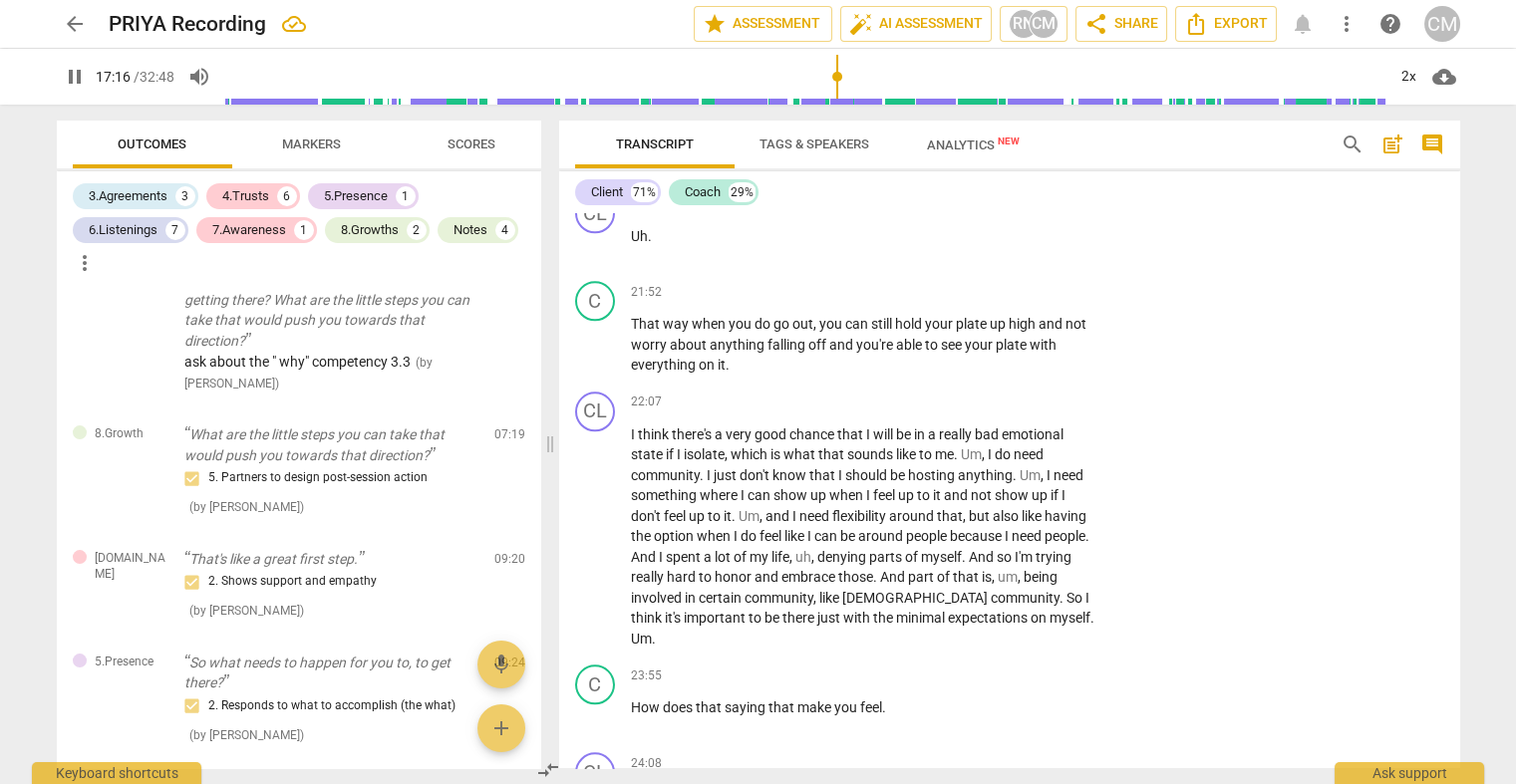 scroll, scrollTop: 5358, scrollLeft: 0, axis: vertical 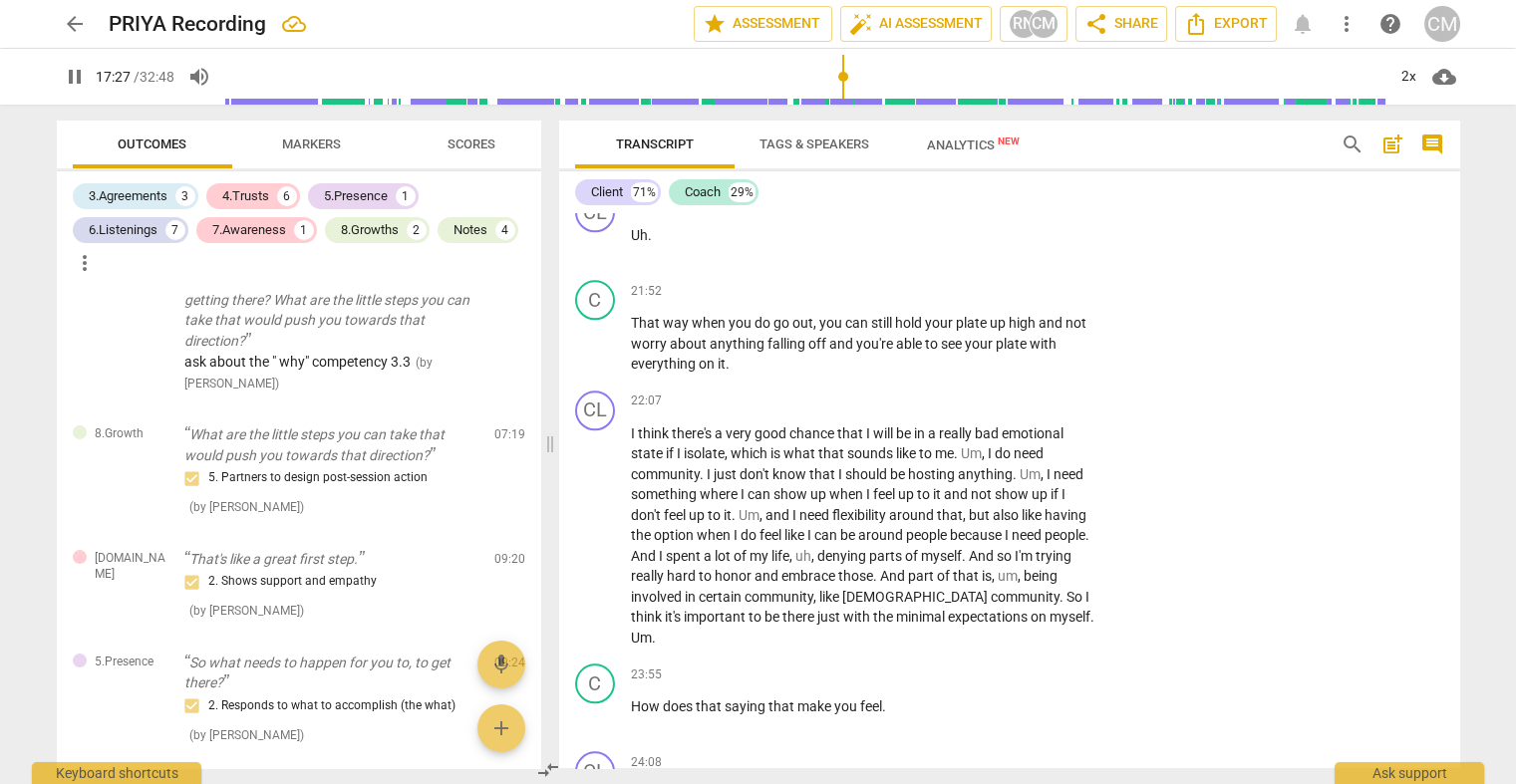 click on "Add competency" at bounding box center (944, -1014) 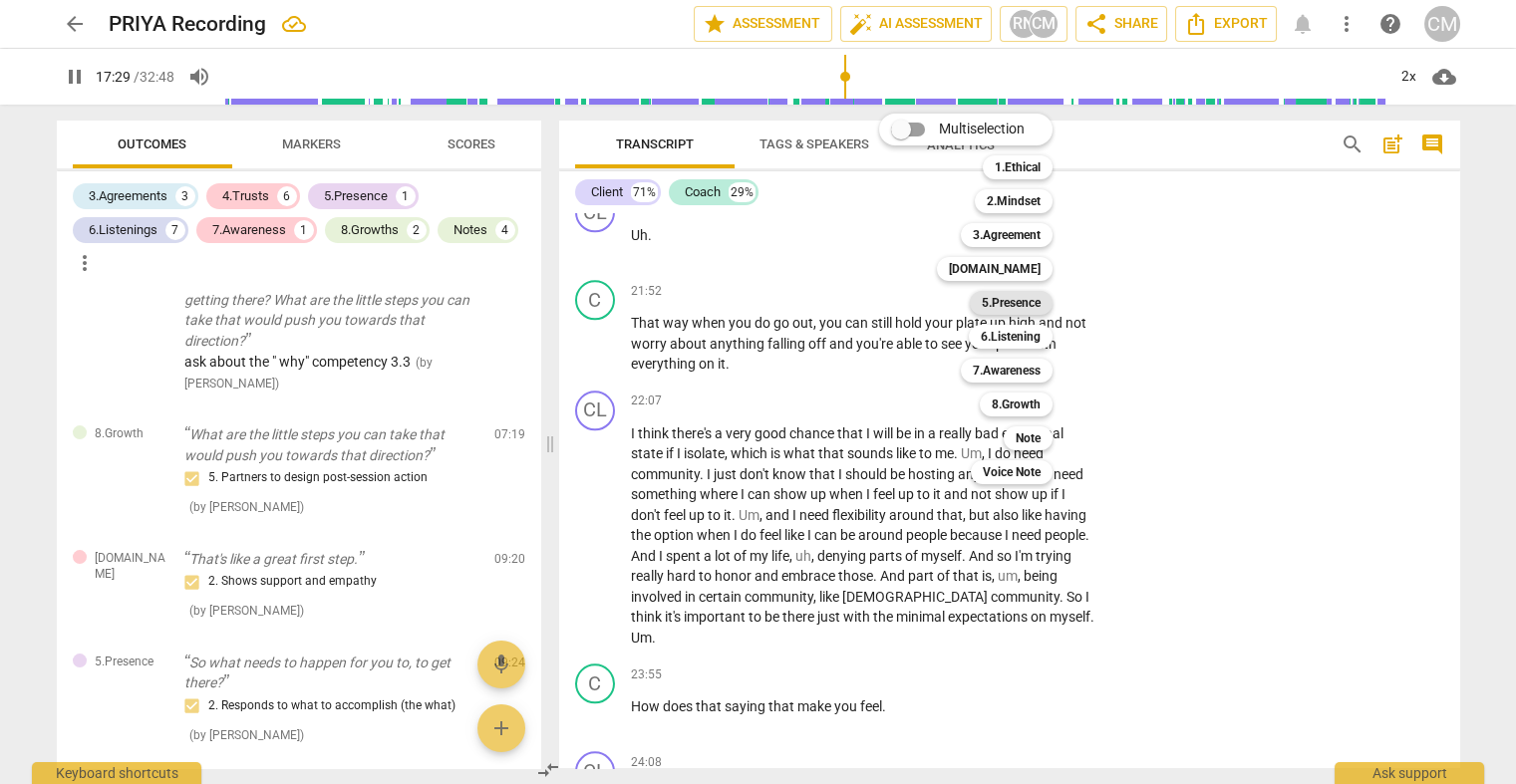click on "5.Presence" at bounding box center (1011, 303) 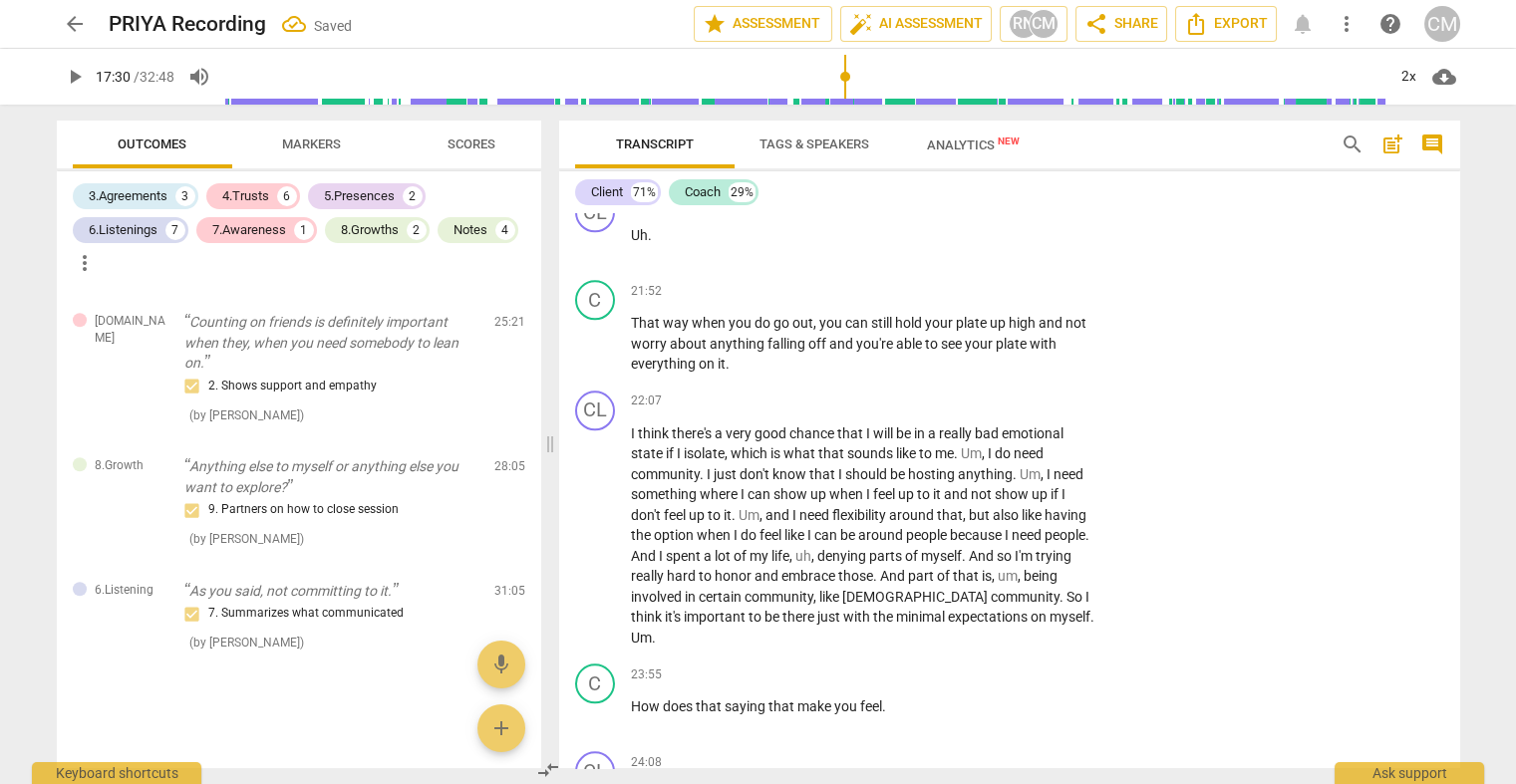 scroll, scrollTop: 3457, scrollLeft: 0, axis: vertical 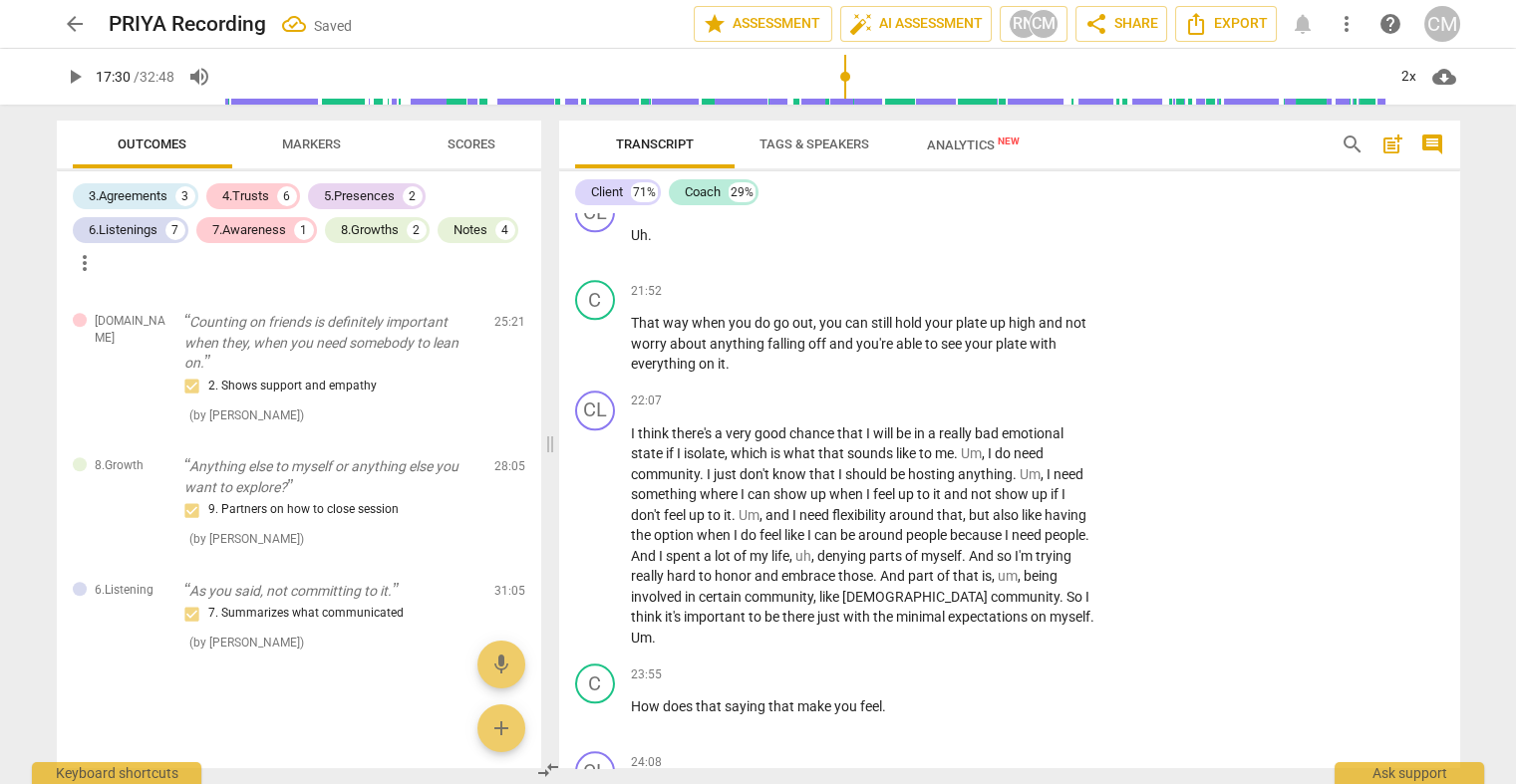 click on "4. Demonstrates curiosity" at bounding box center [1123, -865] 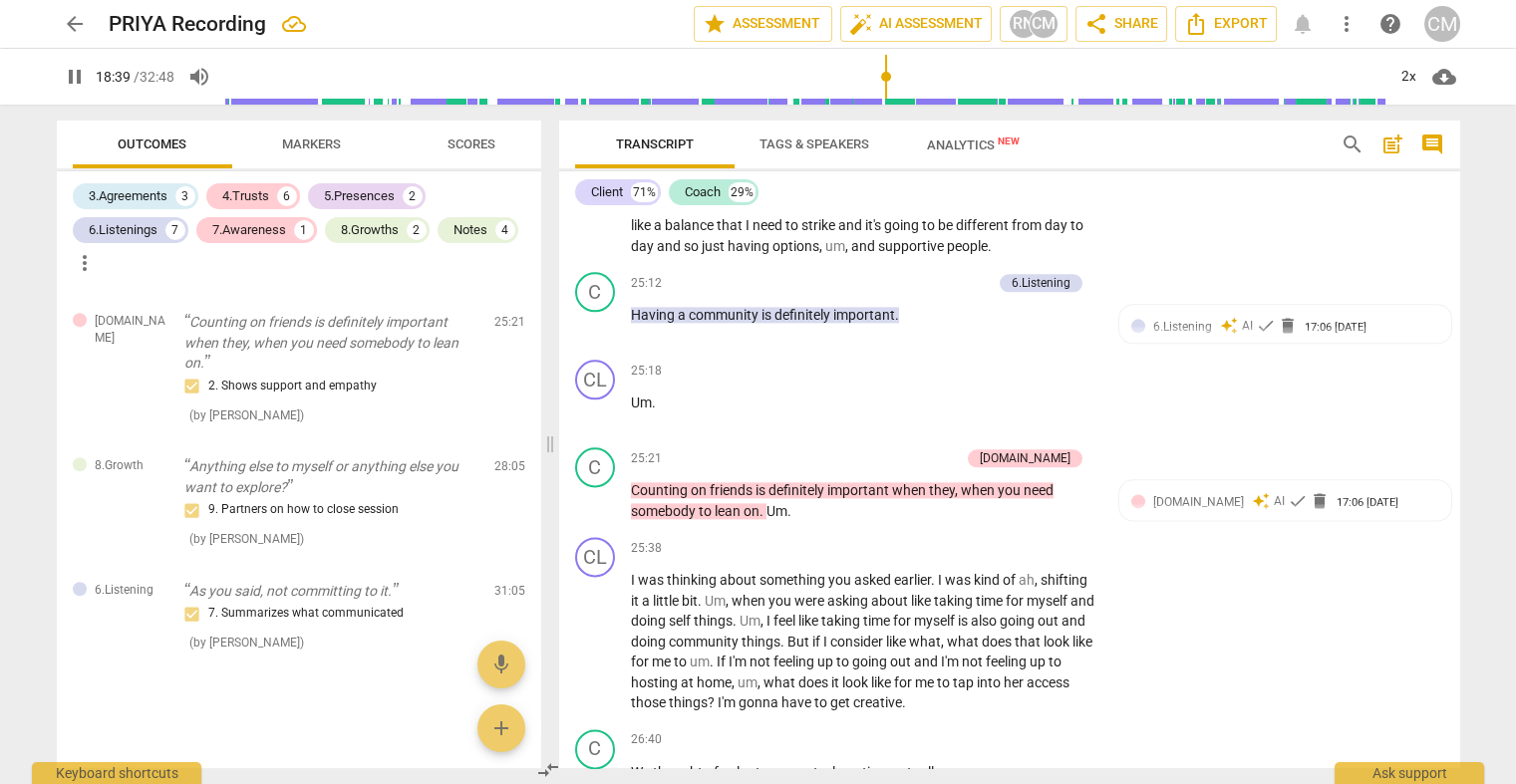 scroll, scrollTop: 5970, scrollLeft: 0, axis: vertical 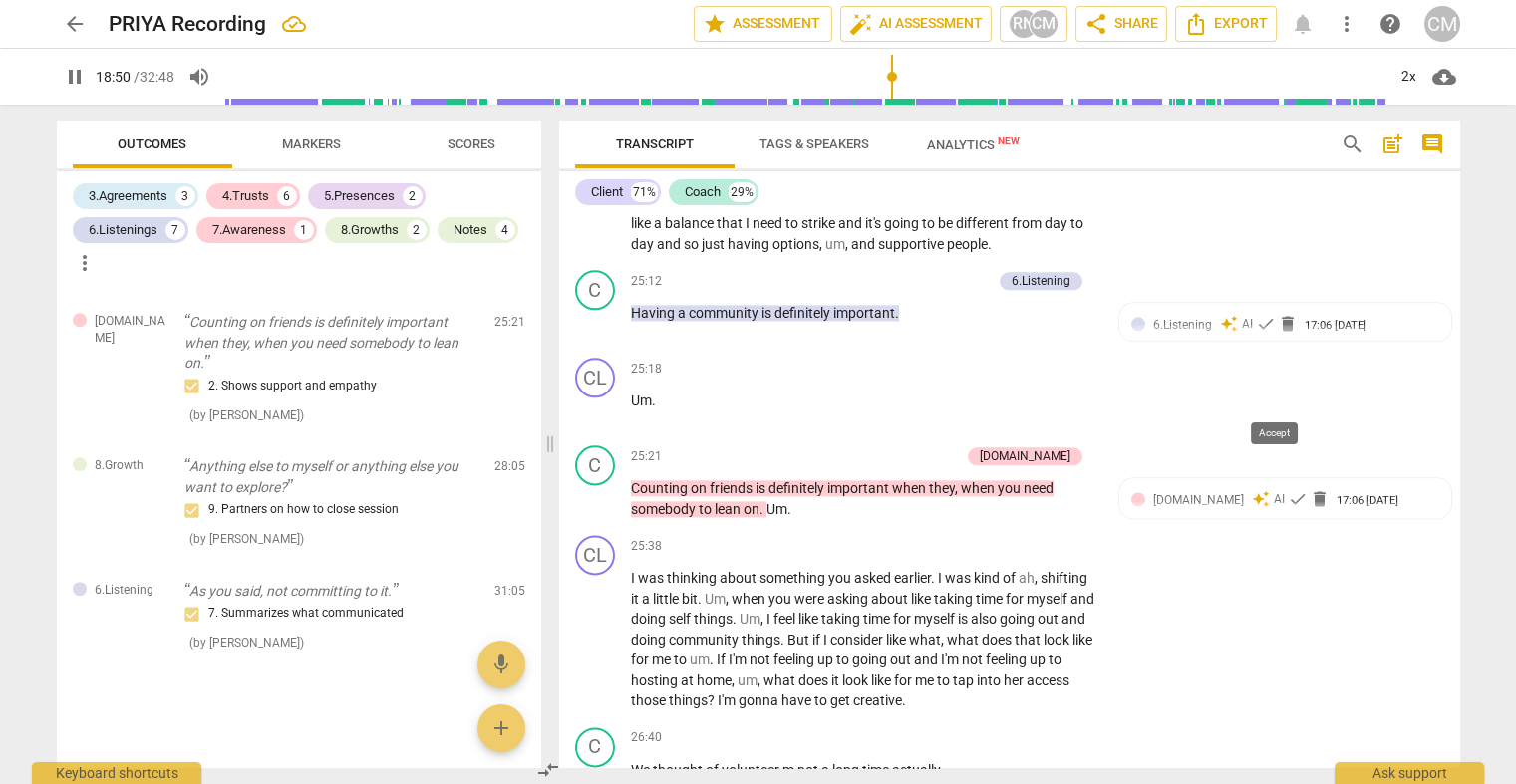 click on "check" at bounding box center [1266, -1063] 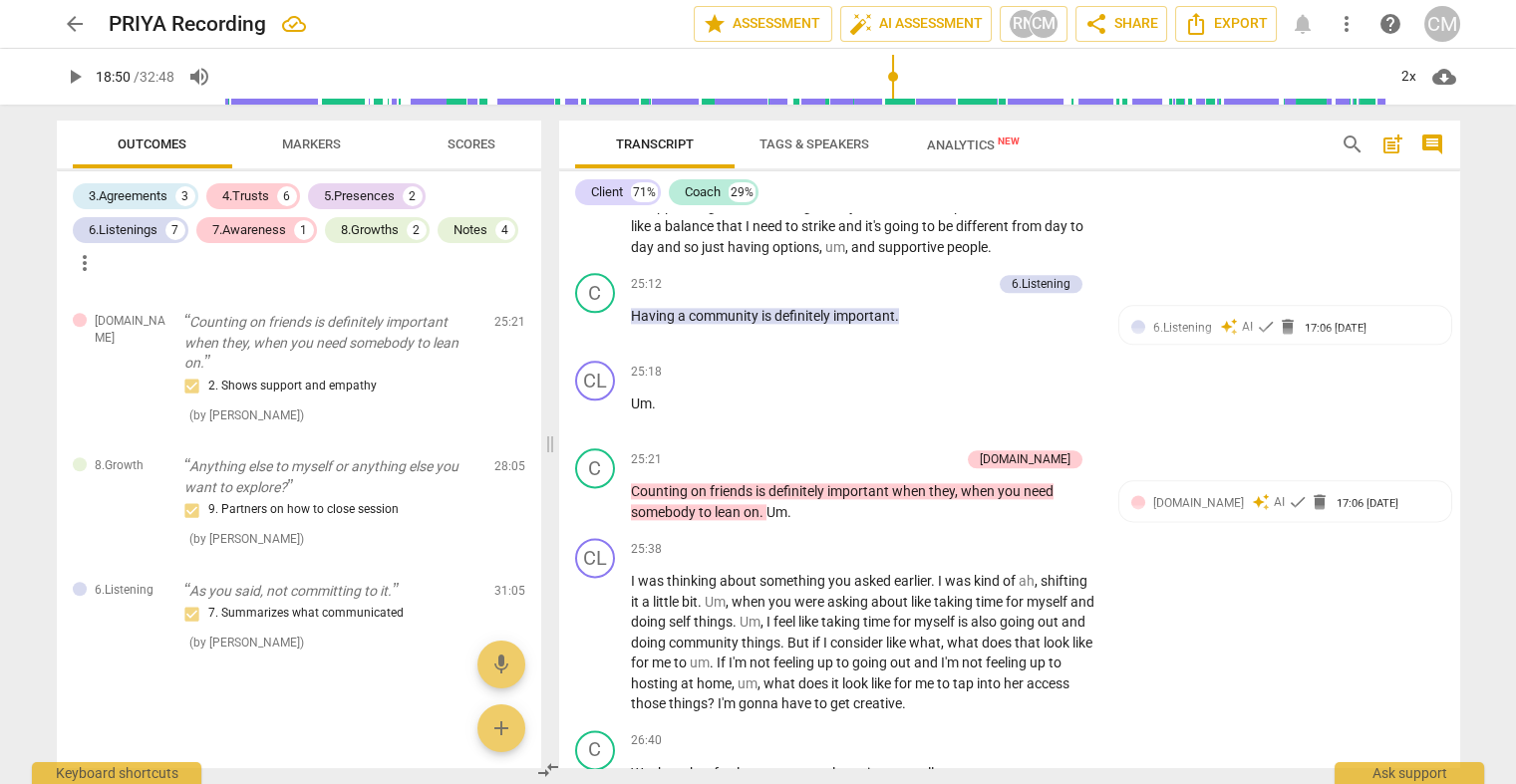 scroll, scrollTop: 5978, scrollLeft: 0, axis: vertical 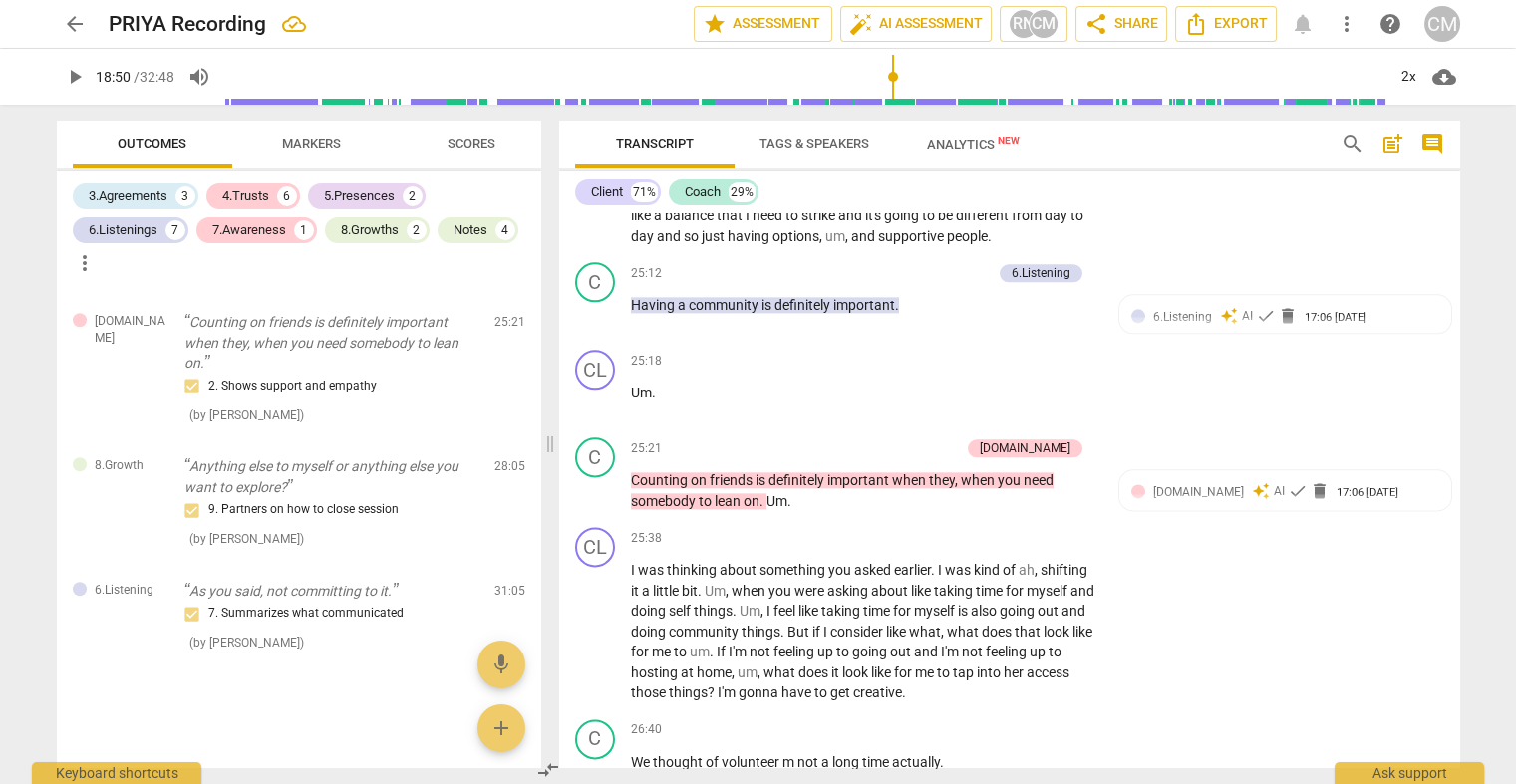 click on "play_arrow pause" at bounding box center (605, -999) 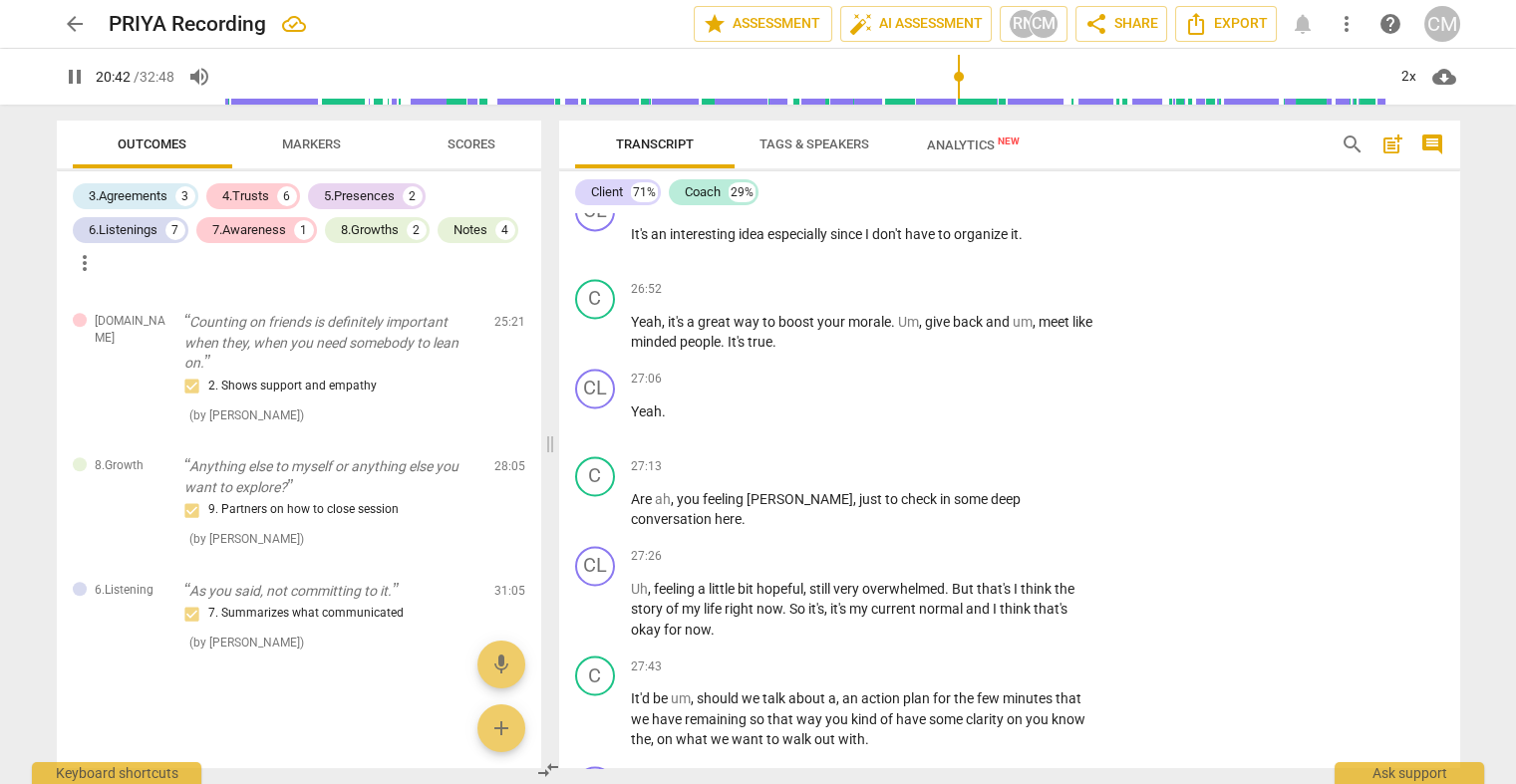 scroll, scrollTop: 6595, scrollLeft: 0, axis: vertical 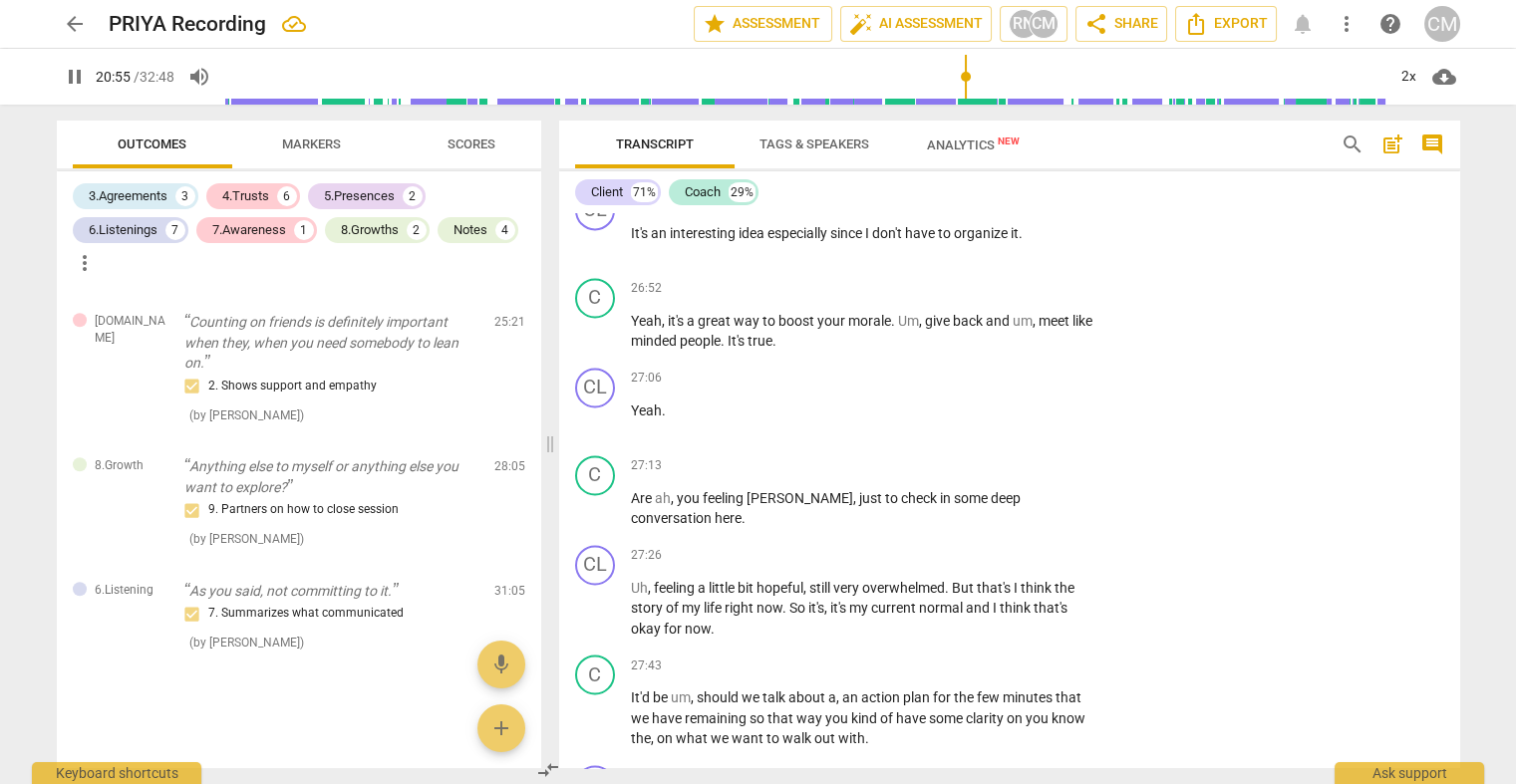 drag, startPoint x: 594, startPoint y: 555, endPoint x: 607, endPoint y: 545, distance: 16.40122 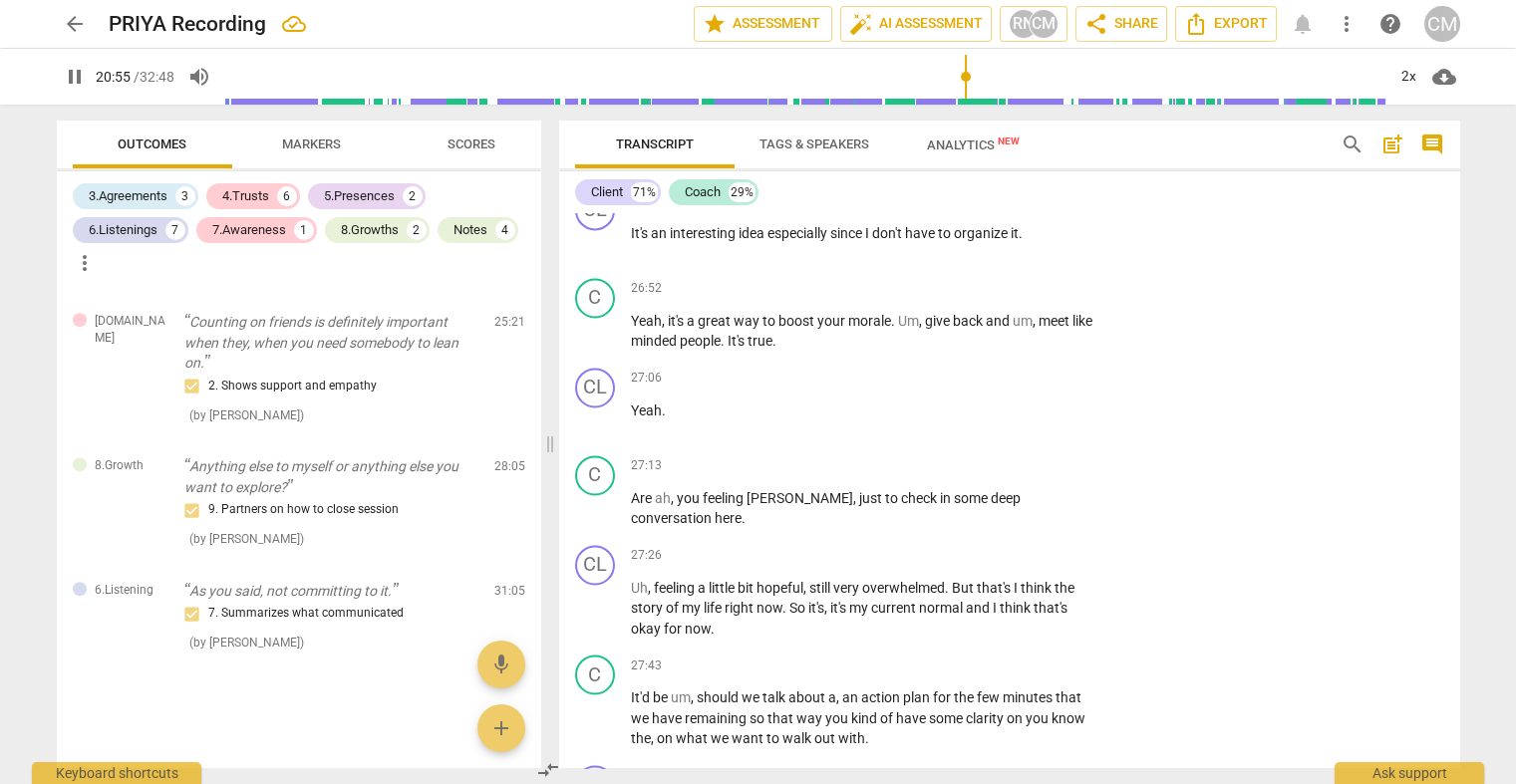 type on "1255" 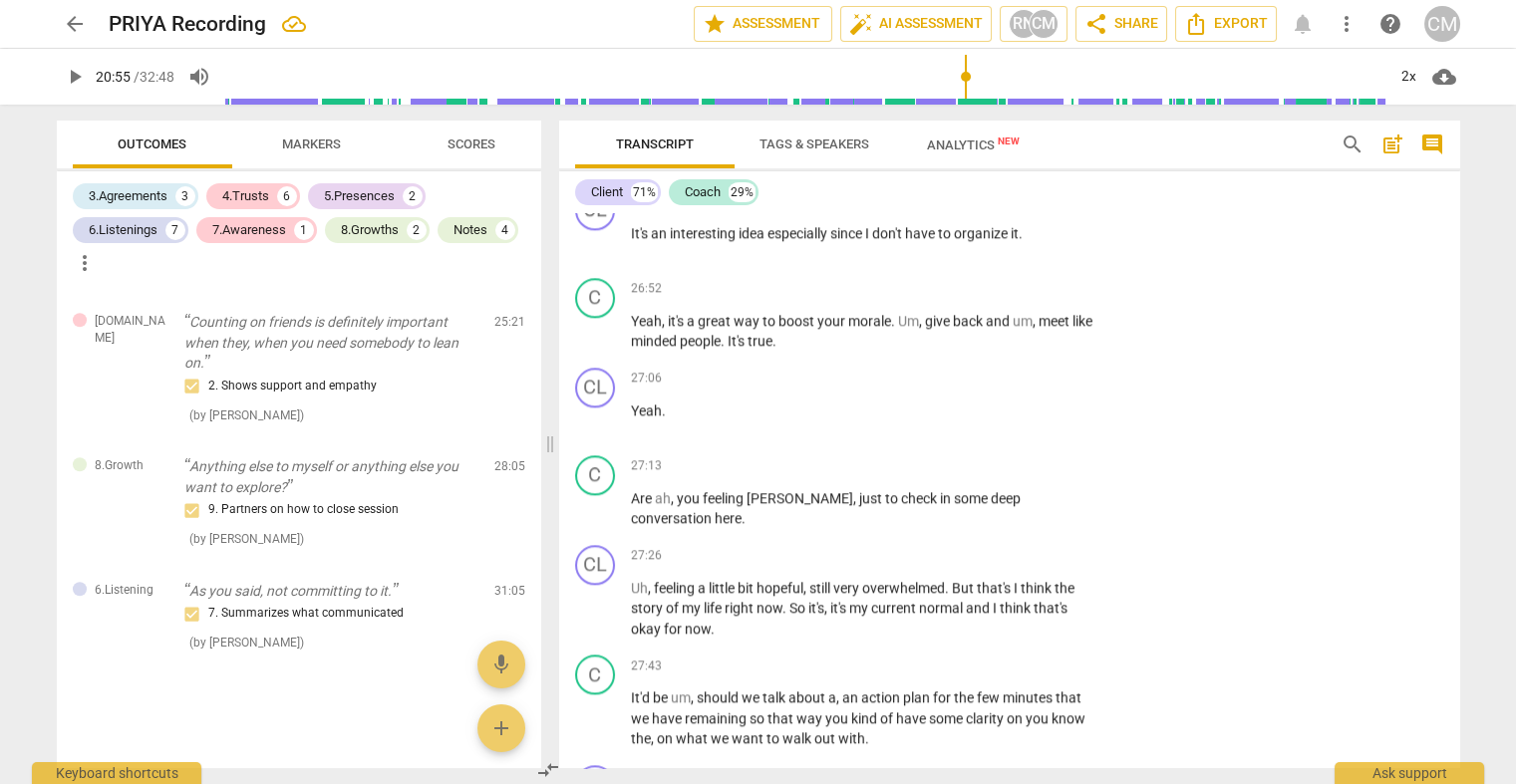 drag, startPoint x: 1026, startPoint y: 426, endPoint x: 1094, endPoint y: 674, distance: 257.15365 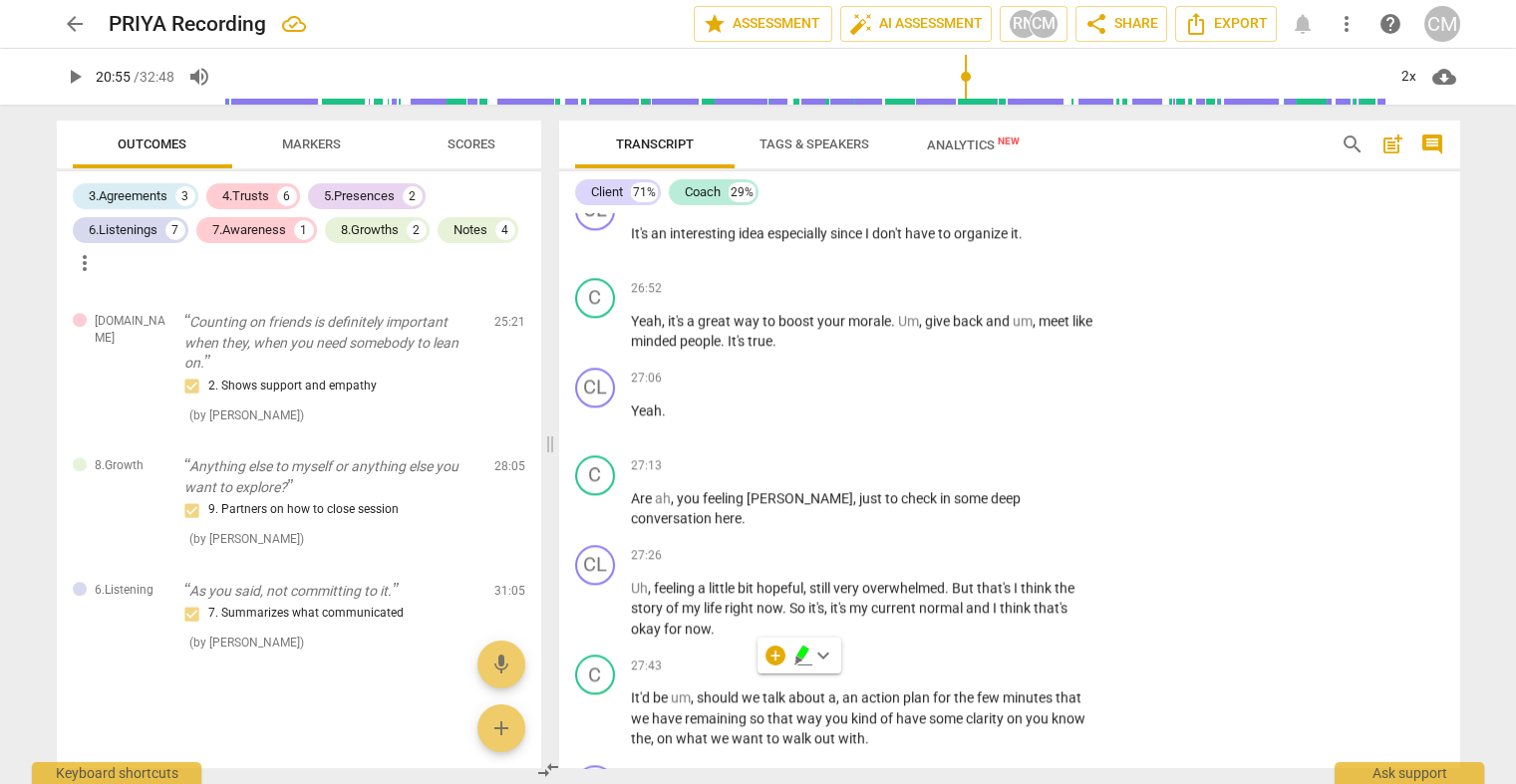 click on "+" at bounding box center [974, -1265] 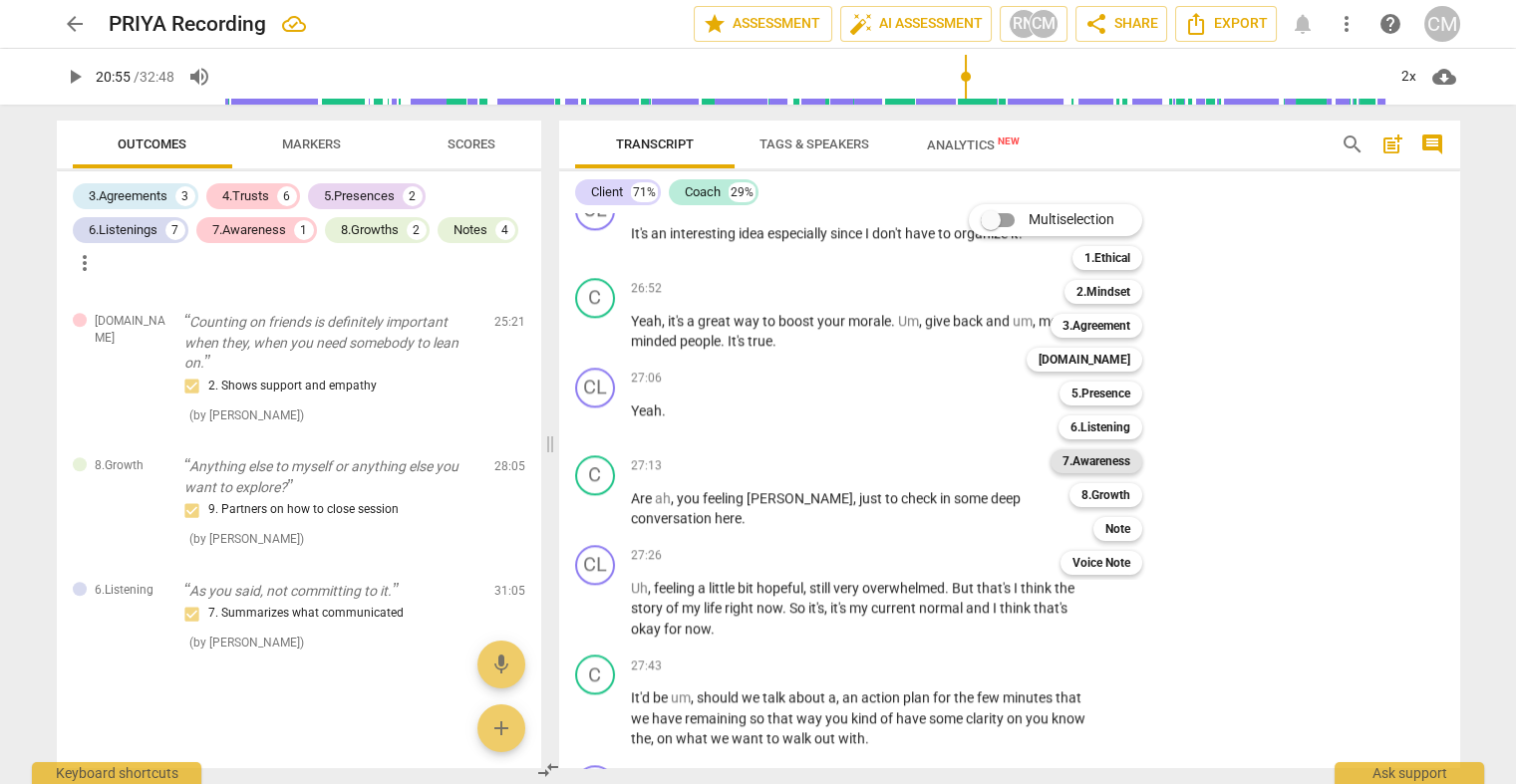 click on "7.Awareness" at bounding box center [1096, 461] 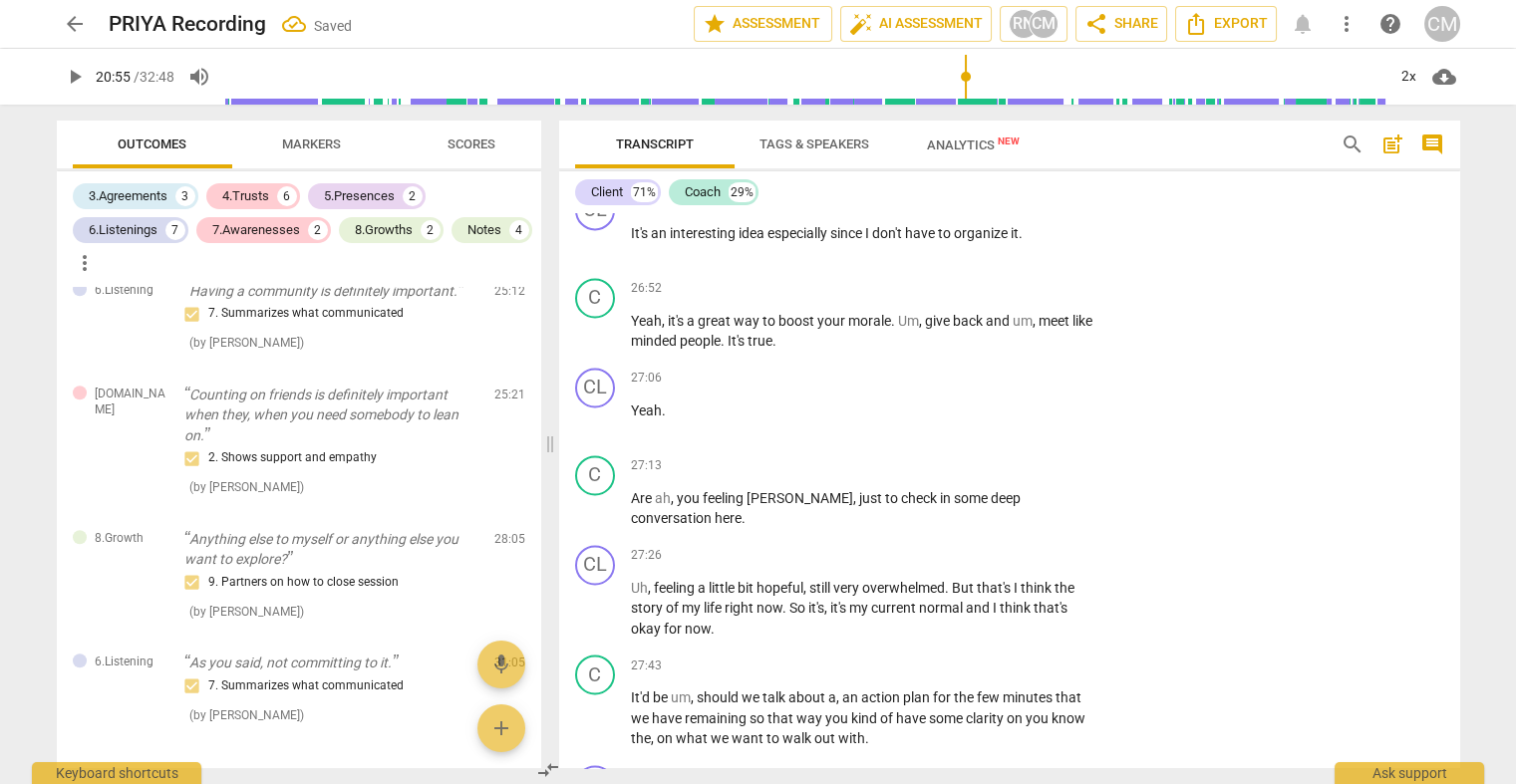 scroll, scrollTop: 6610, scrollLeft: 0, axis: vertical 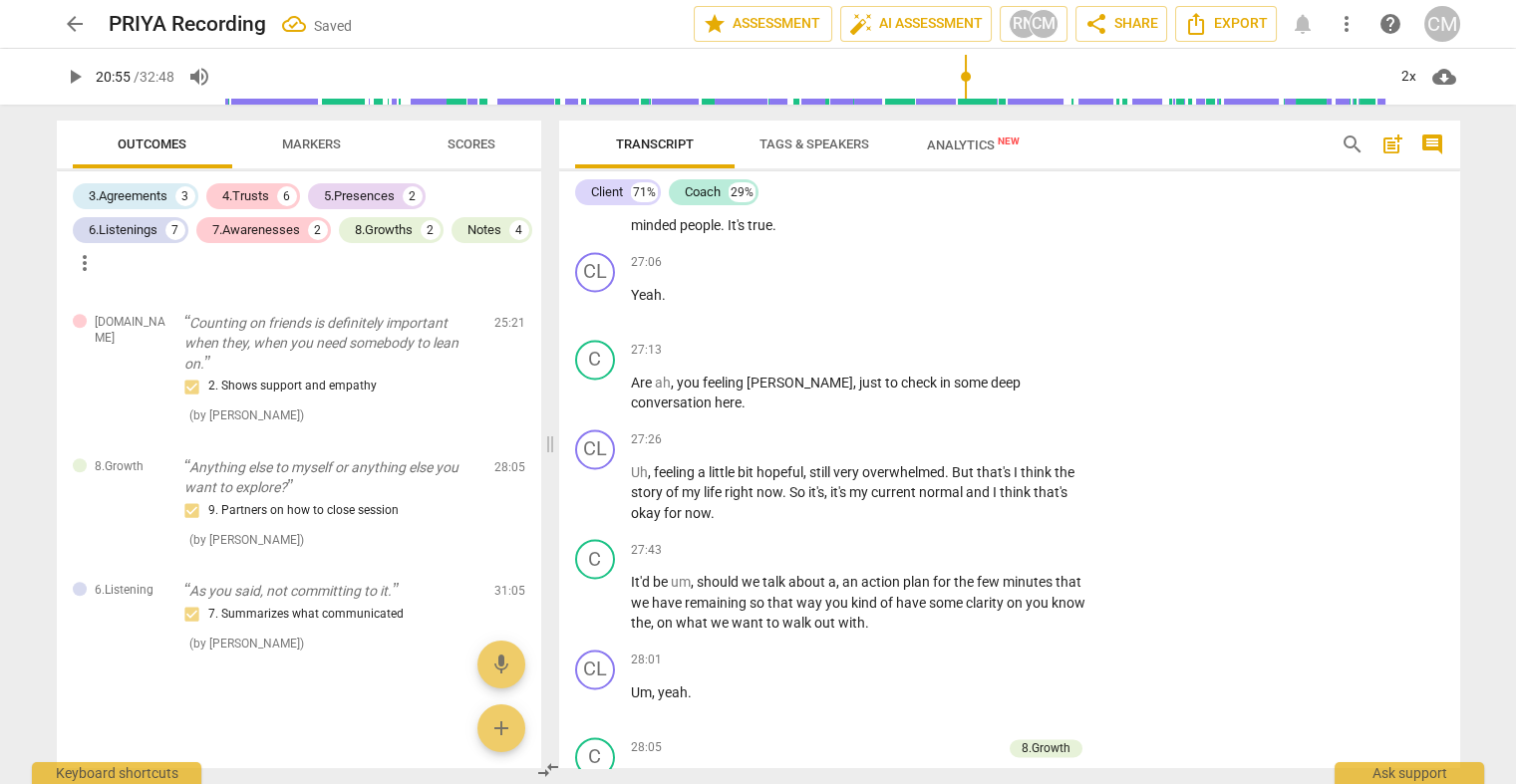 click on "5. Shares observations and comments without attachment" at bounding box center [1123, -1202] 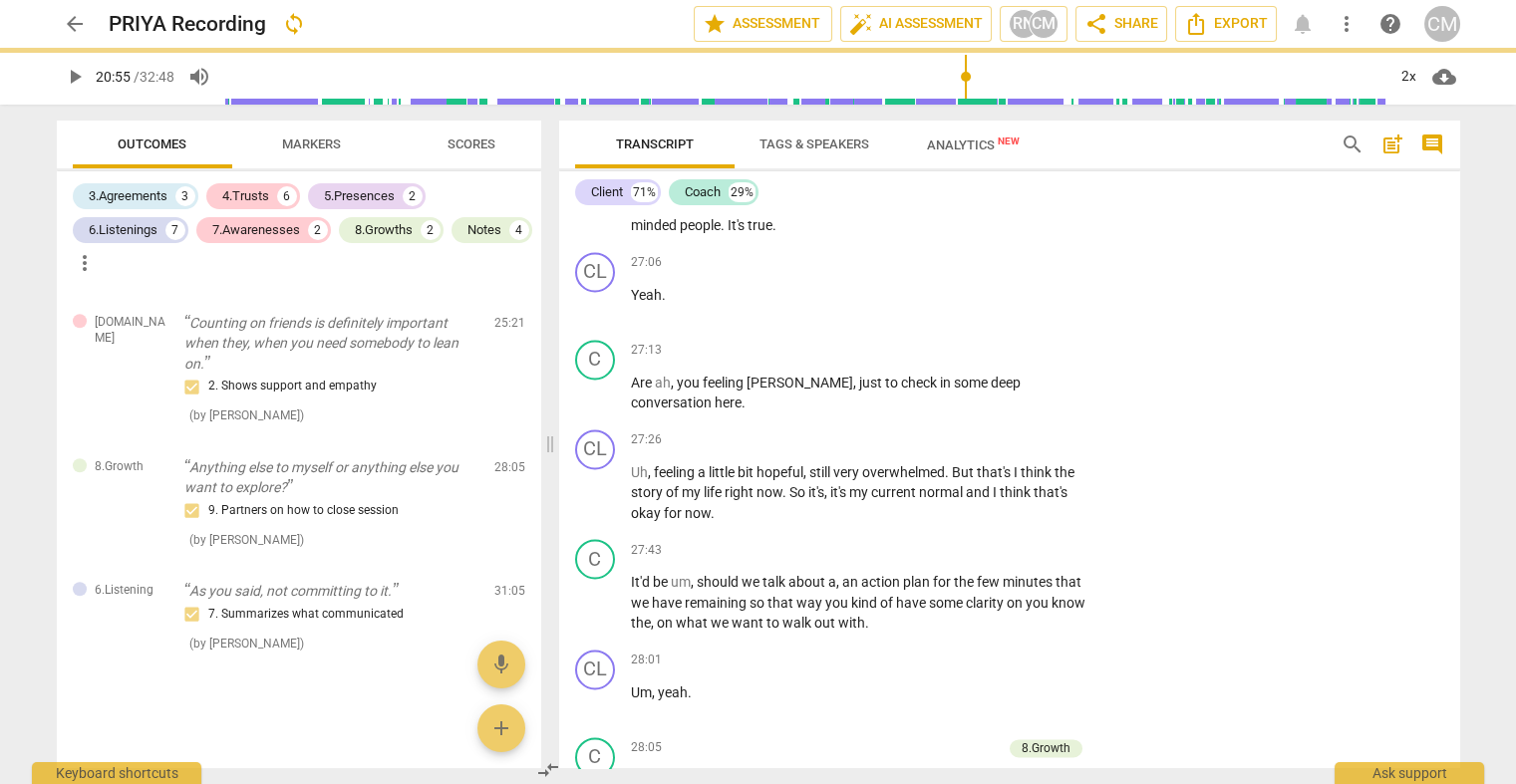 click on "6. Asks clear, open-ended questions" at bounding box center (1123, -1173) 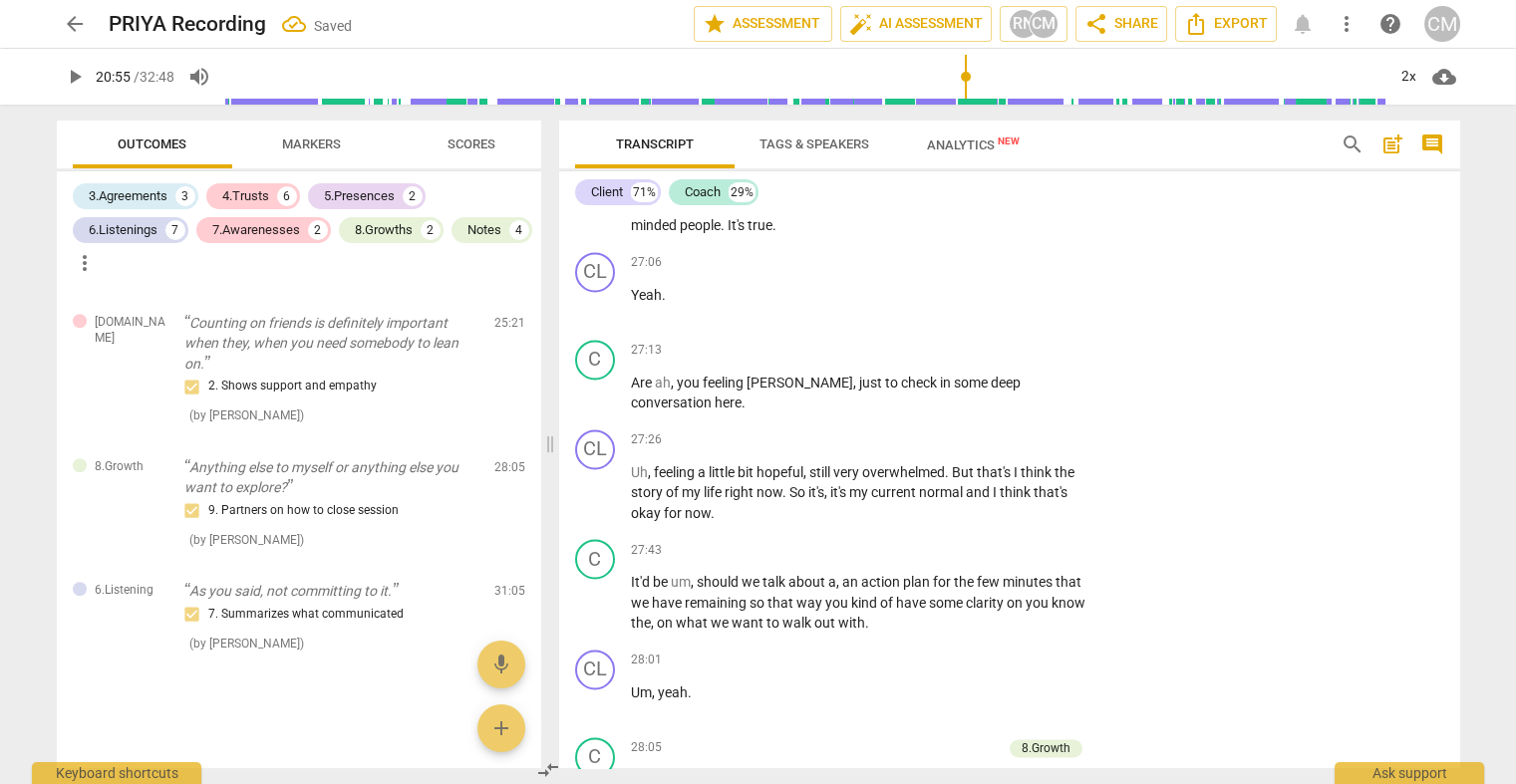 click on "6. Asks clear, open-ended questions" at bounding box center (1123, -1173) 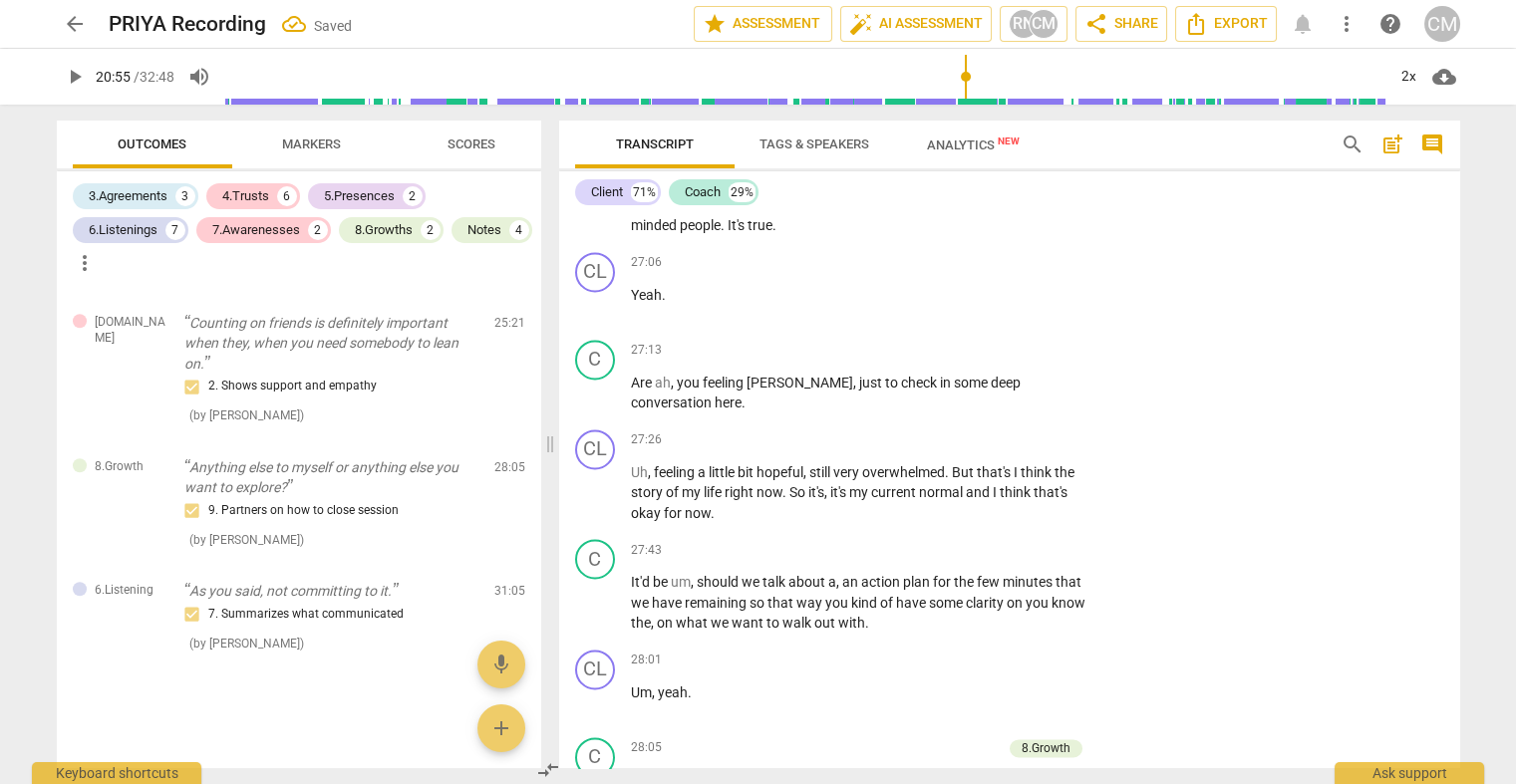 click on "play_arrow" at bounding box center [596, -1267] 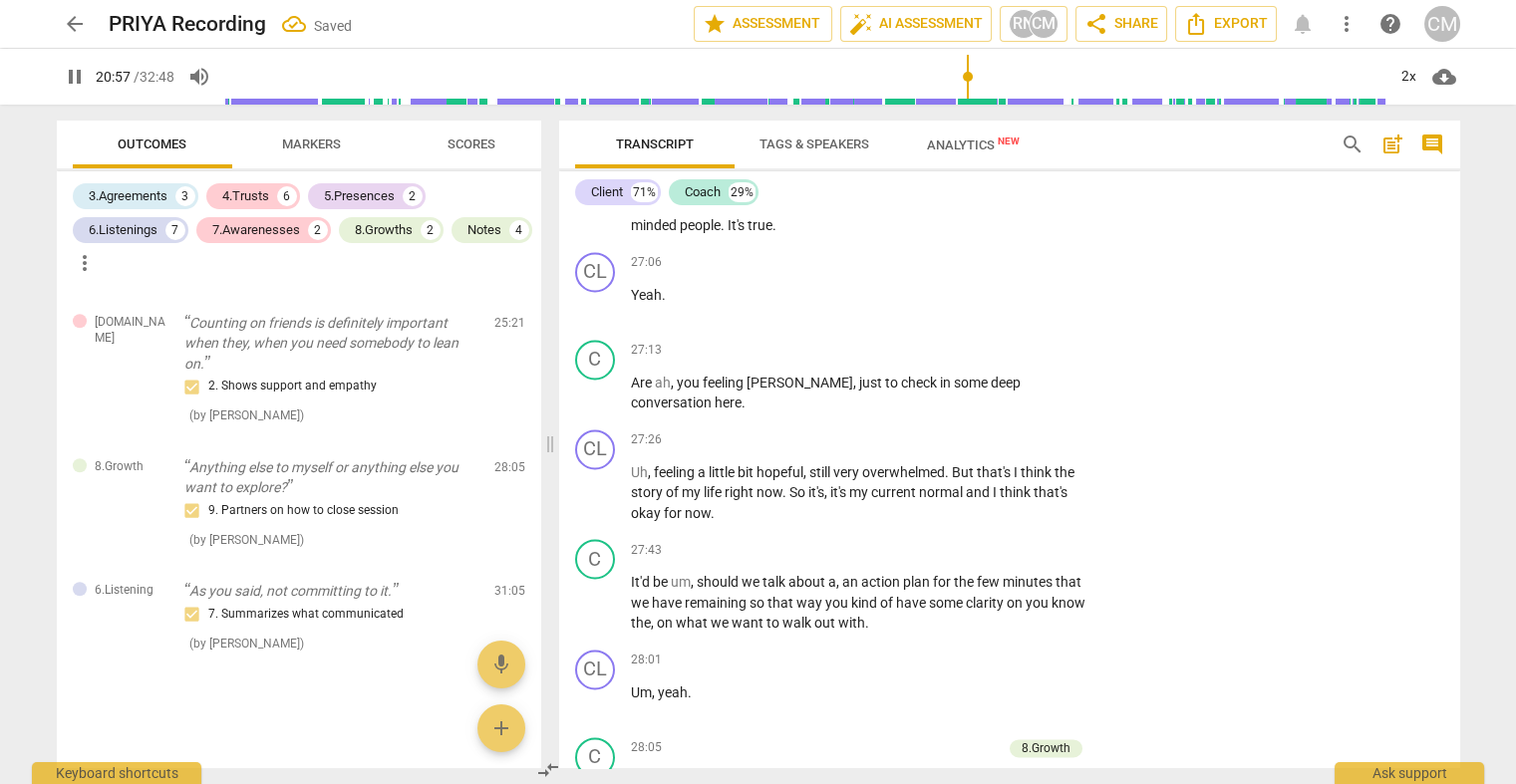 click on "pause" at bounding box center (596, -1267) 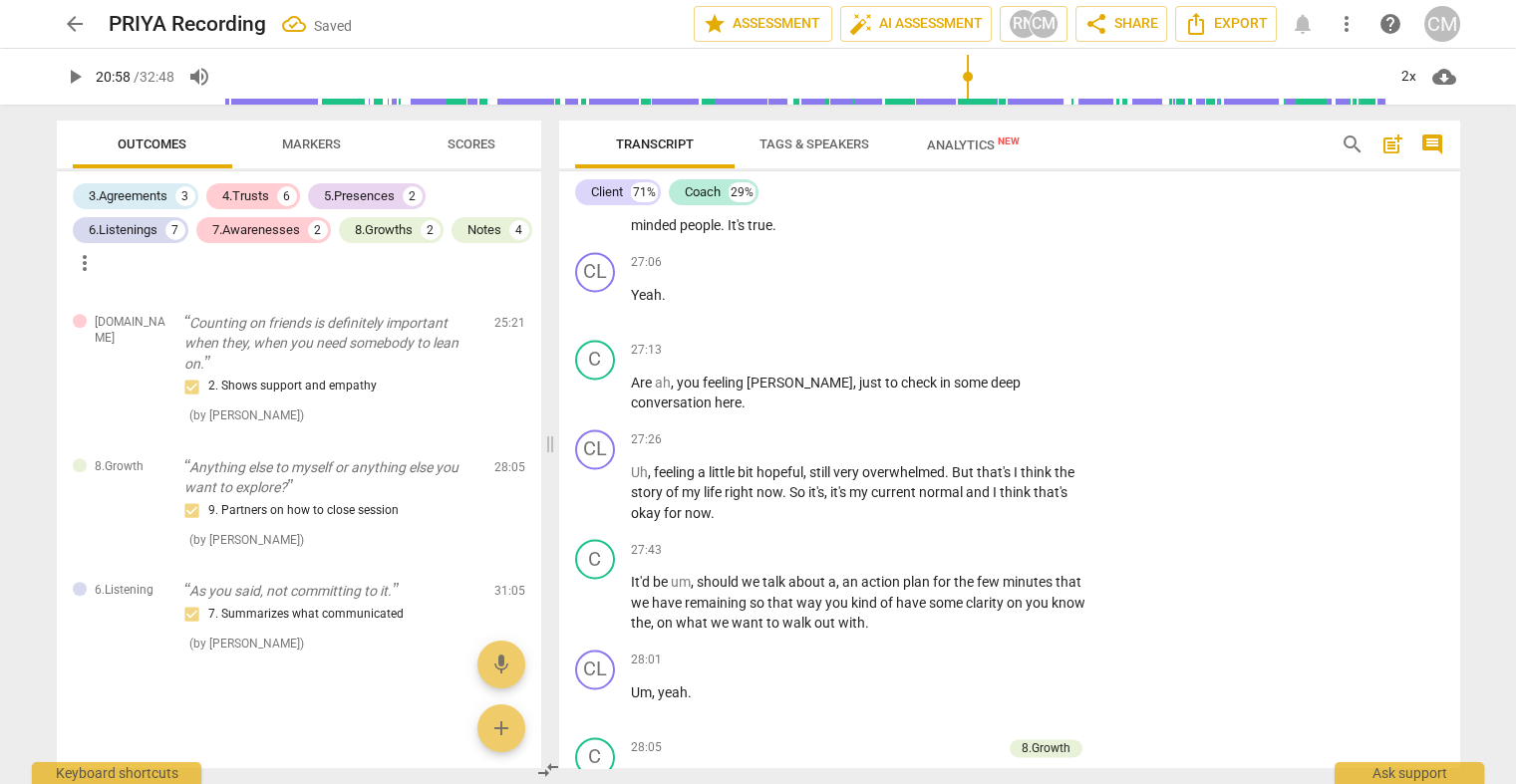 drag, startPoint x: 595, startPoint y: 431, endPoint x: 603, endPoint y: 416, distance: 17 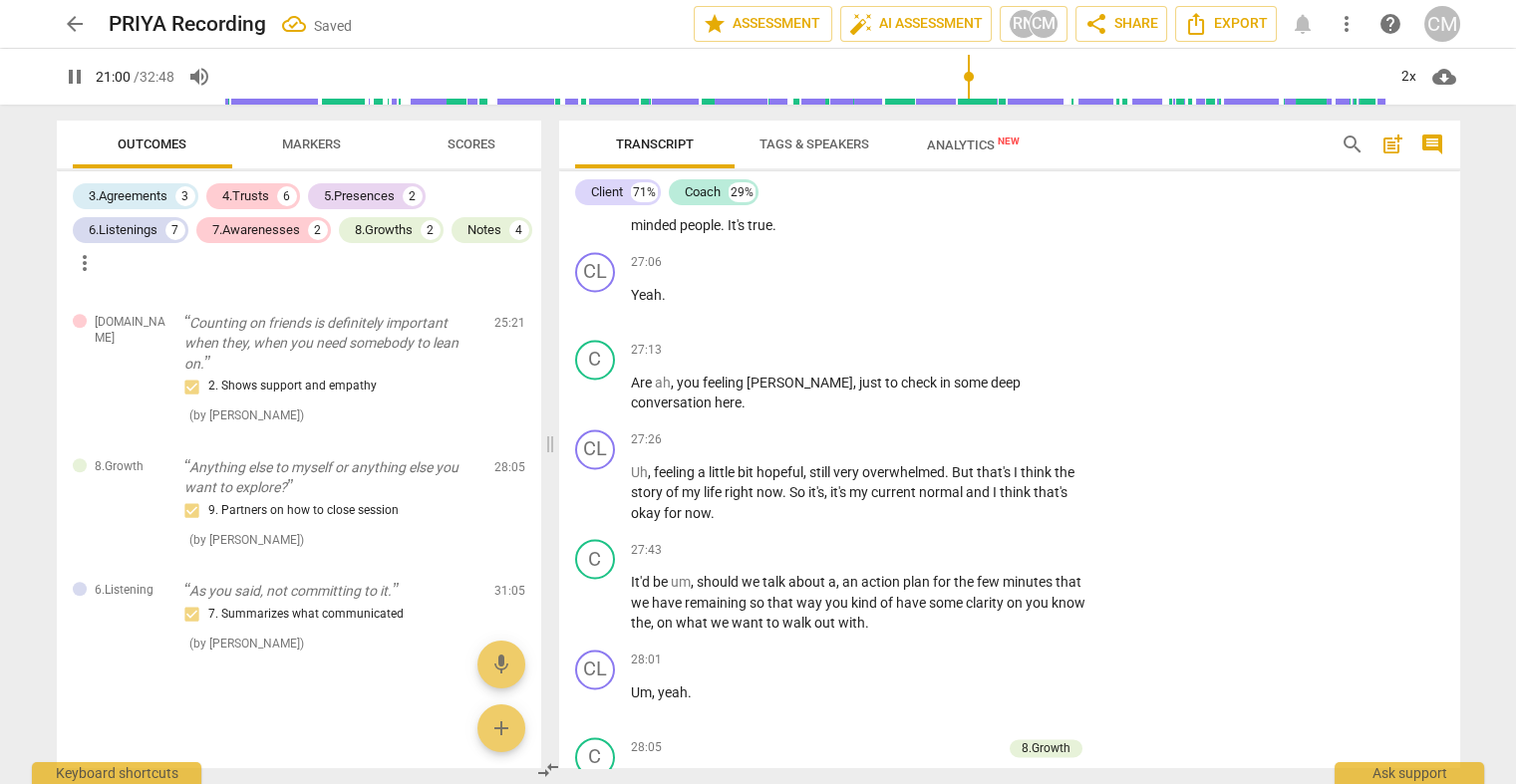 click on "structure" at bounding box center [1006, -1226] 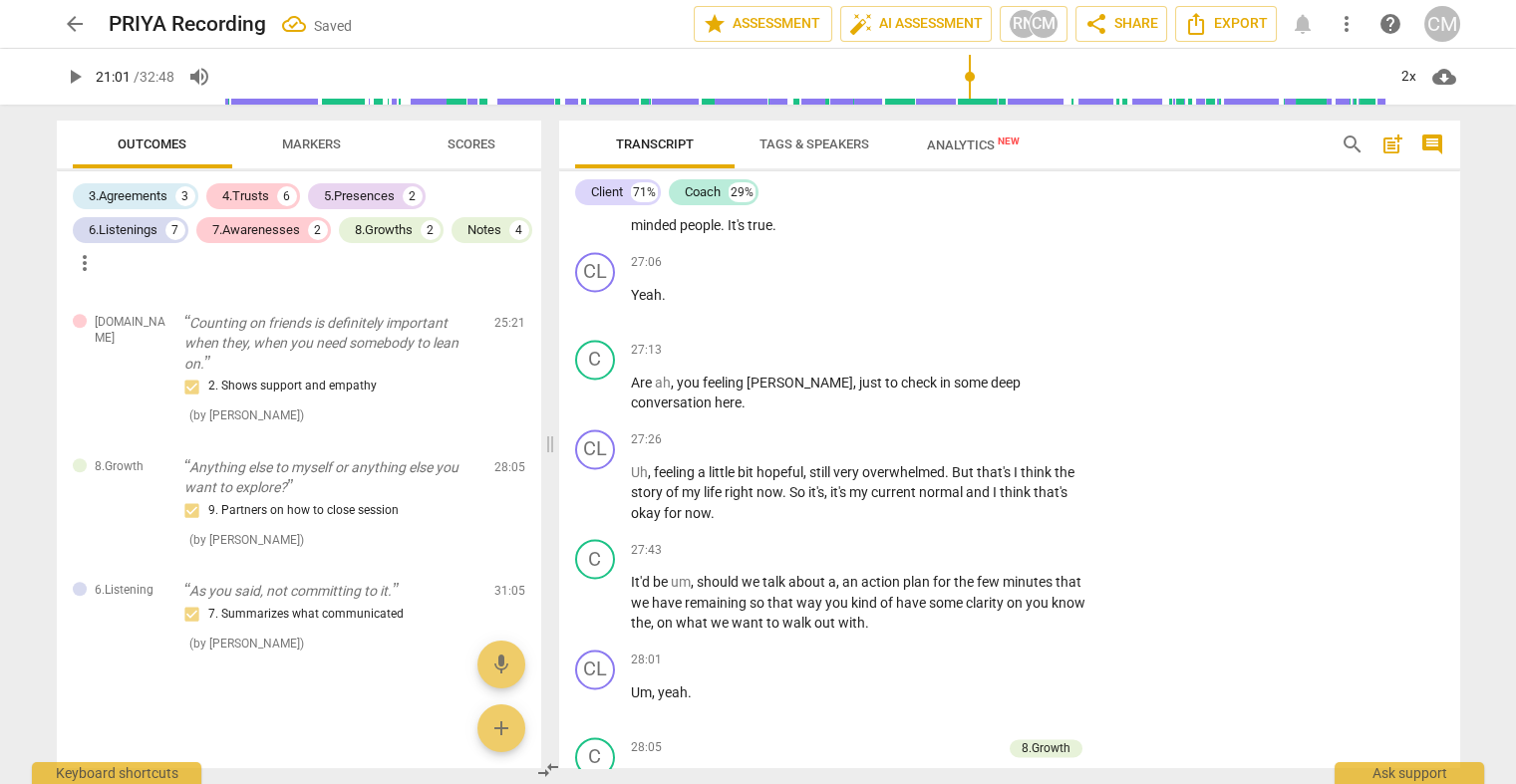 click on "play_arrow pause" at bounding box center [605, -1266] 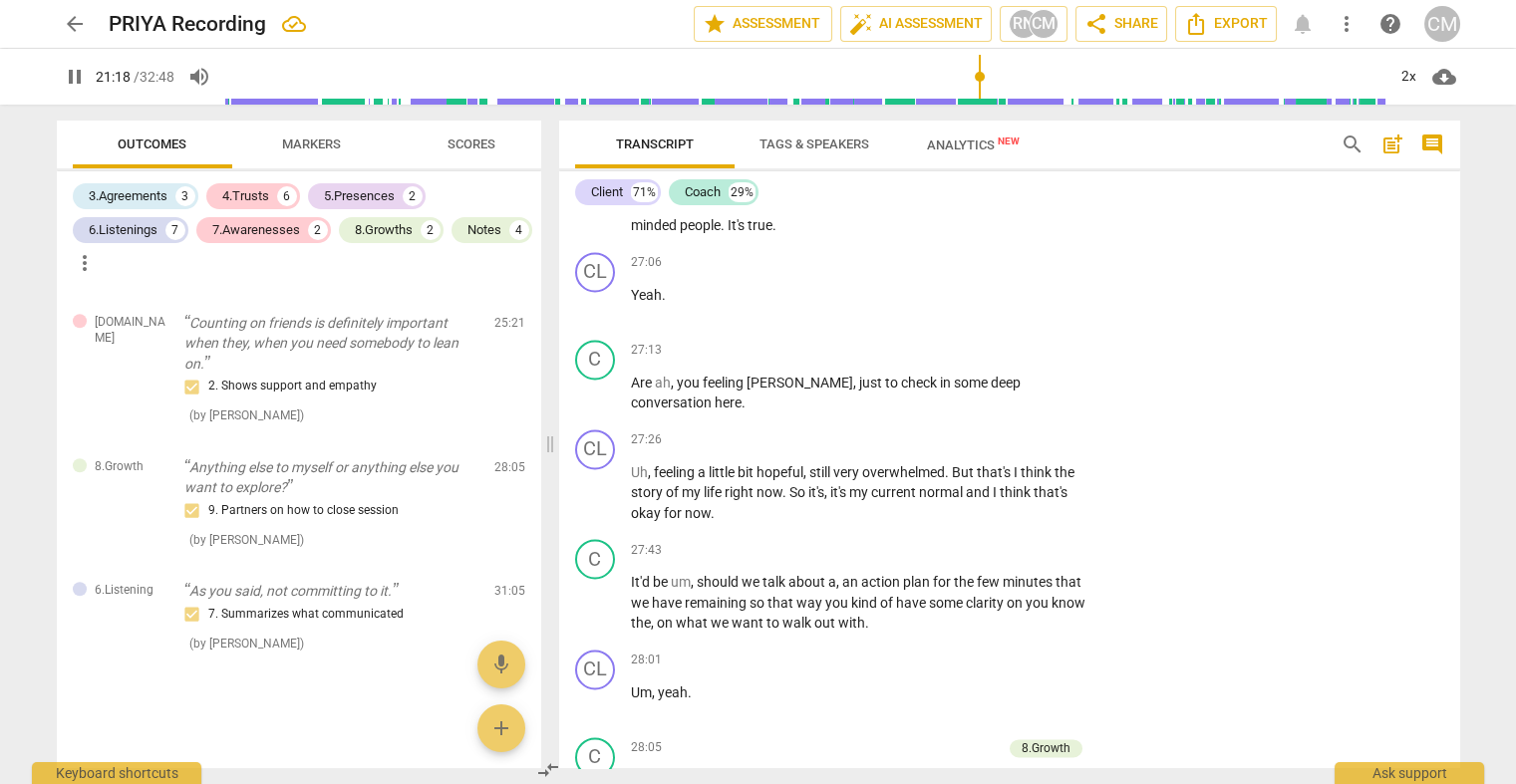 click on "Add competency" at bounding box center [934, -1381] 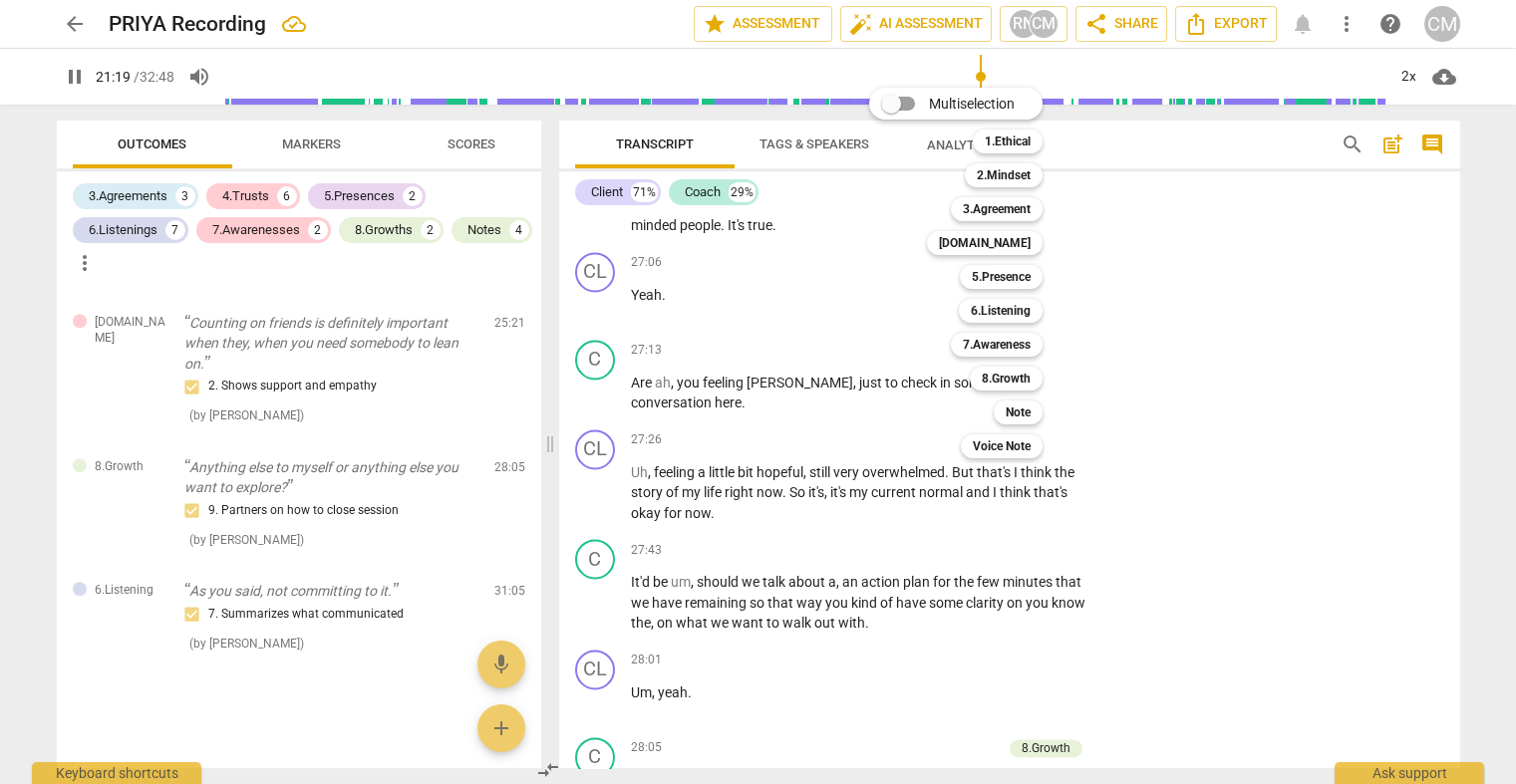 drag, startPoint x: 1044, startPoint y: 414, endPoint x: 1100, endPoint y: 396, distance: 58.82176 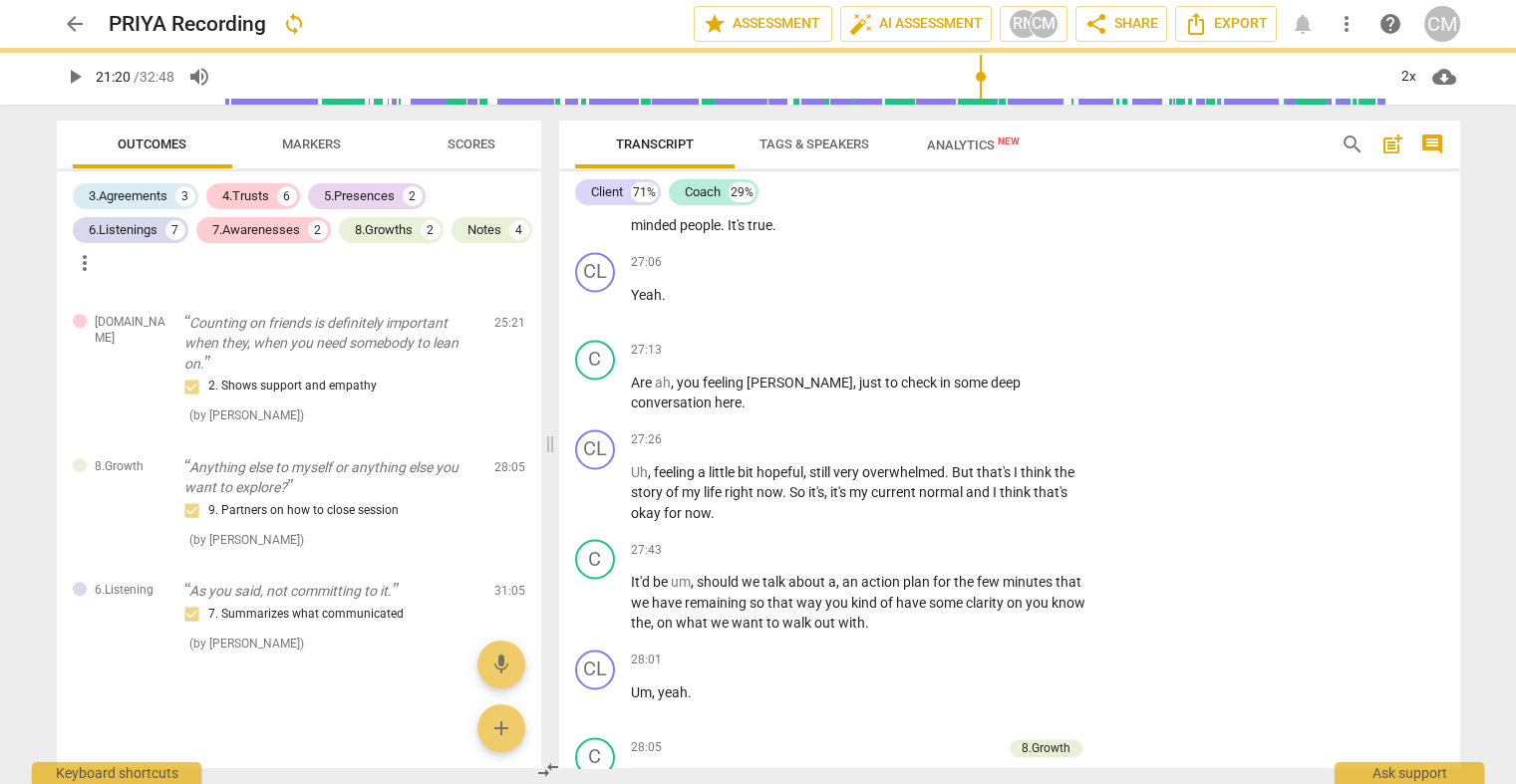 type on "1281" 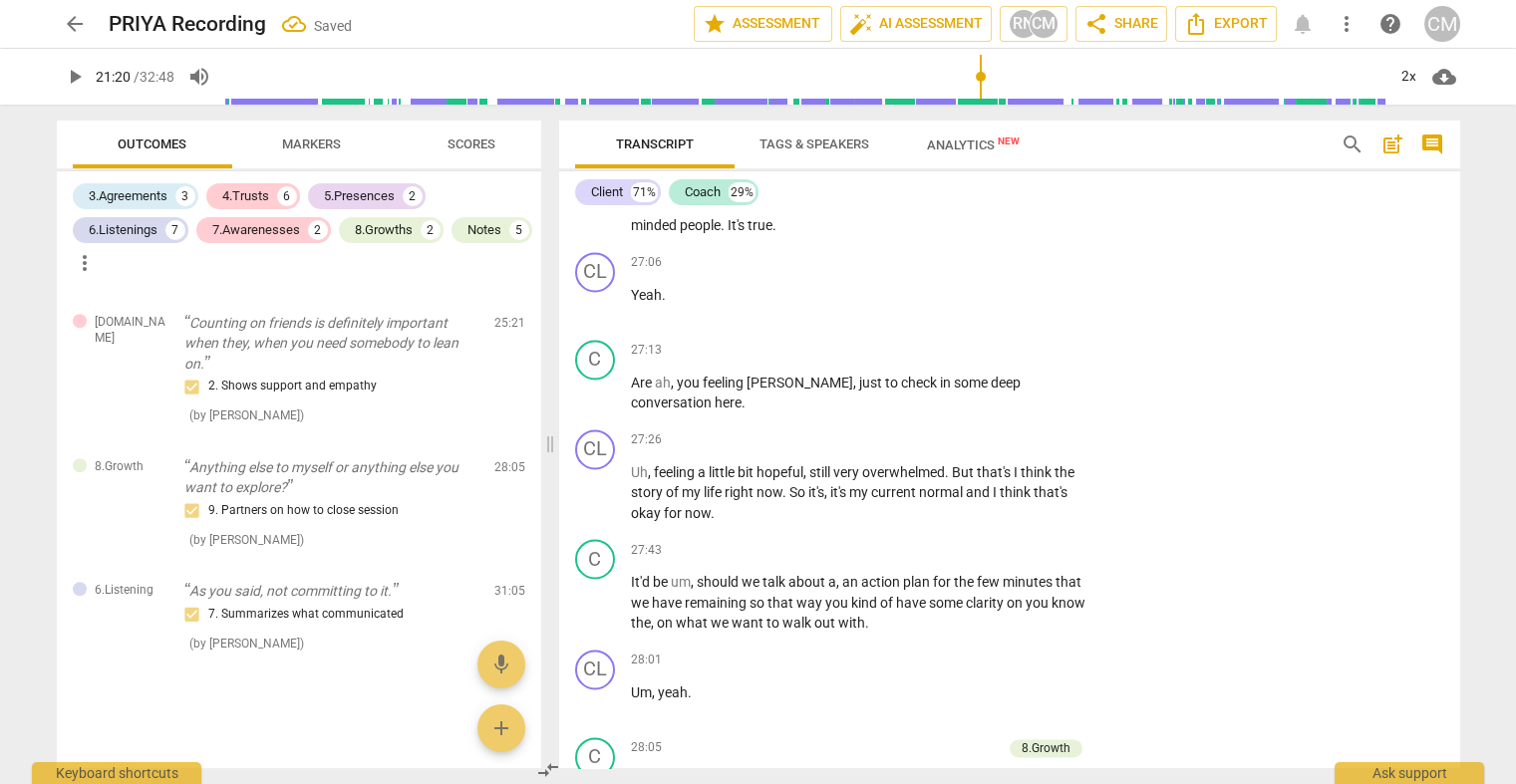 scroll, scrollTop: 4147, scrollLeft: 0, axis: vertical 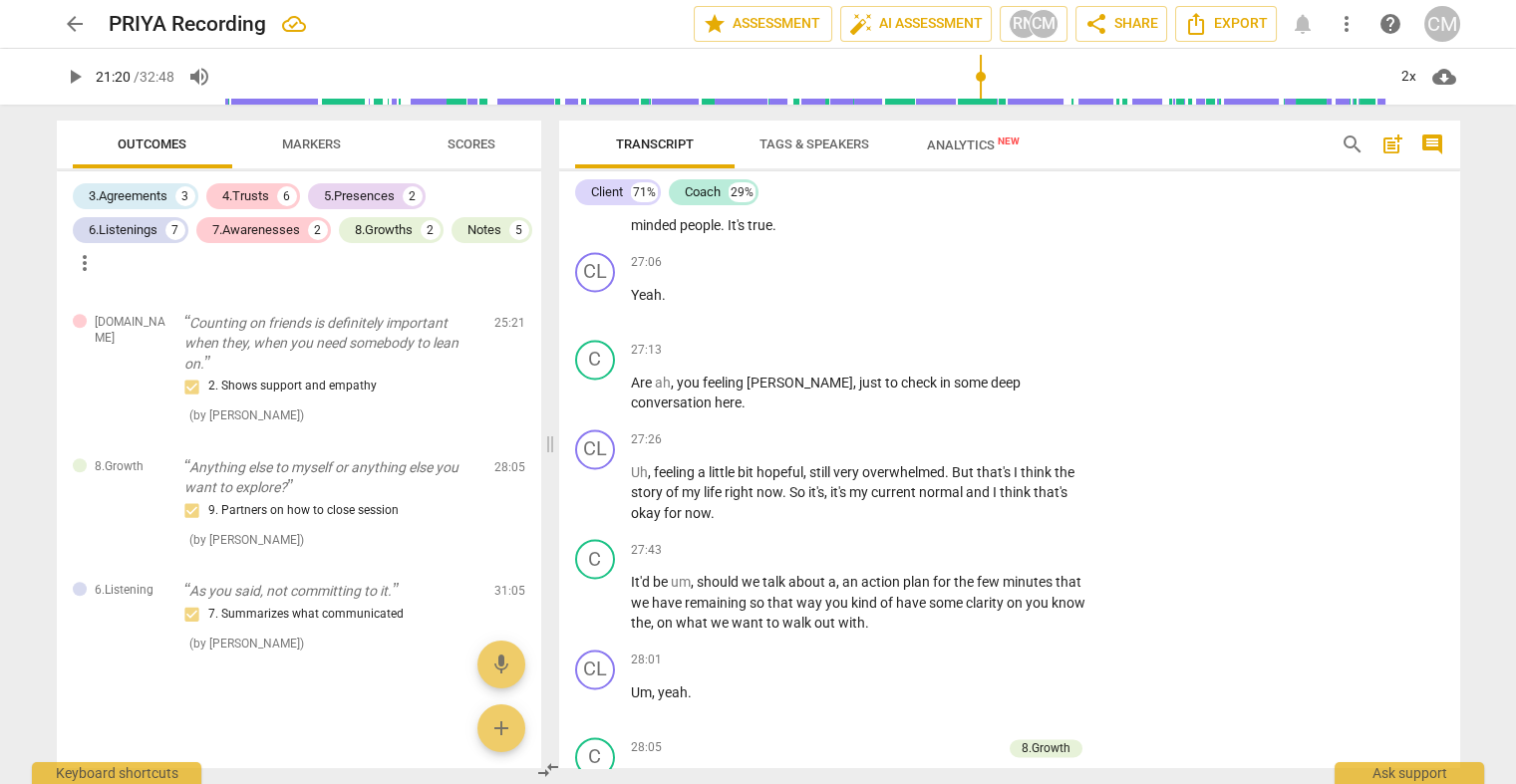 type on "Ask the ckl" 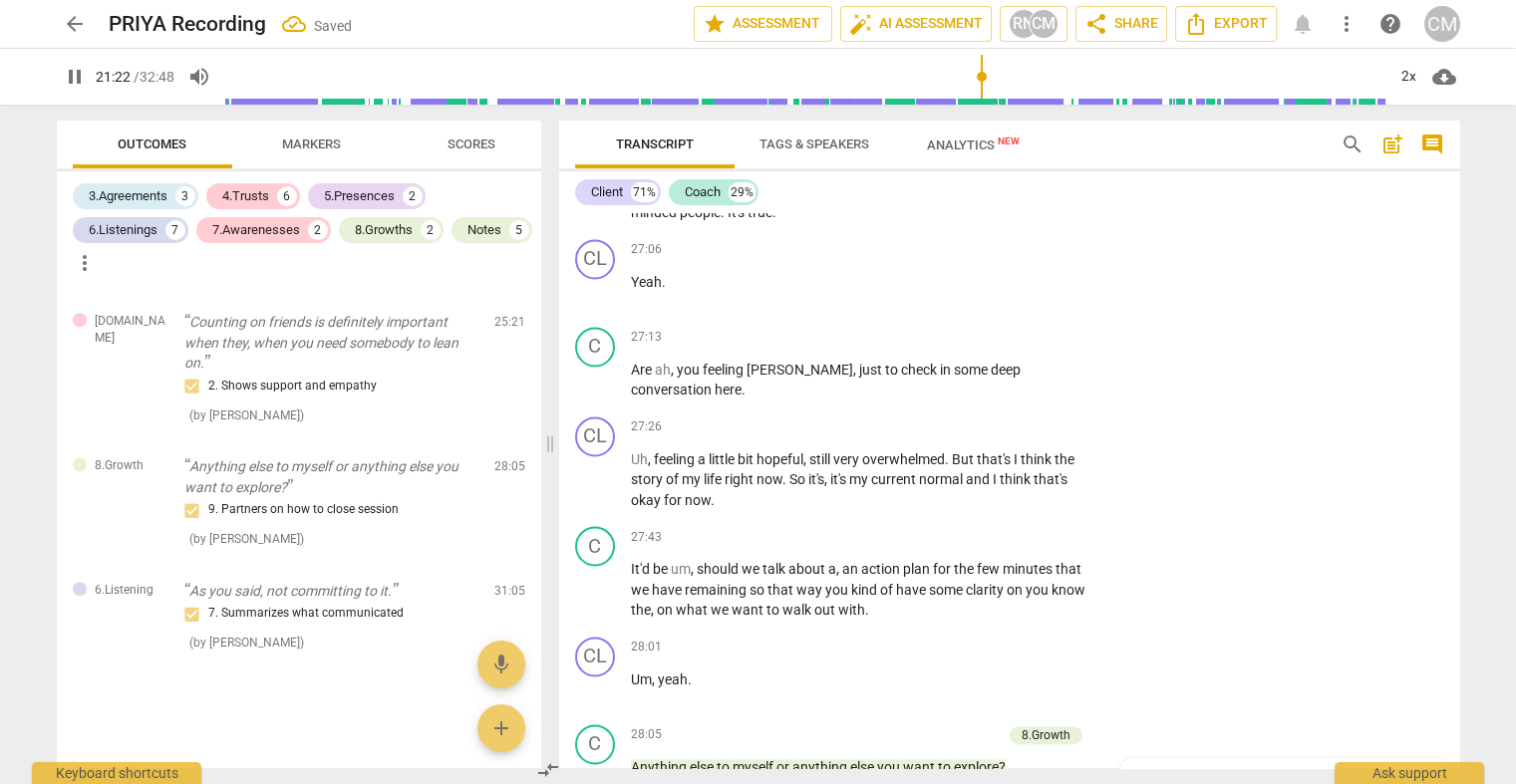 scroll, scrollTop: 7020, scrollLeft: 0, axis: vertical 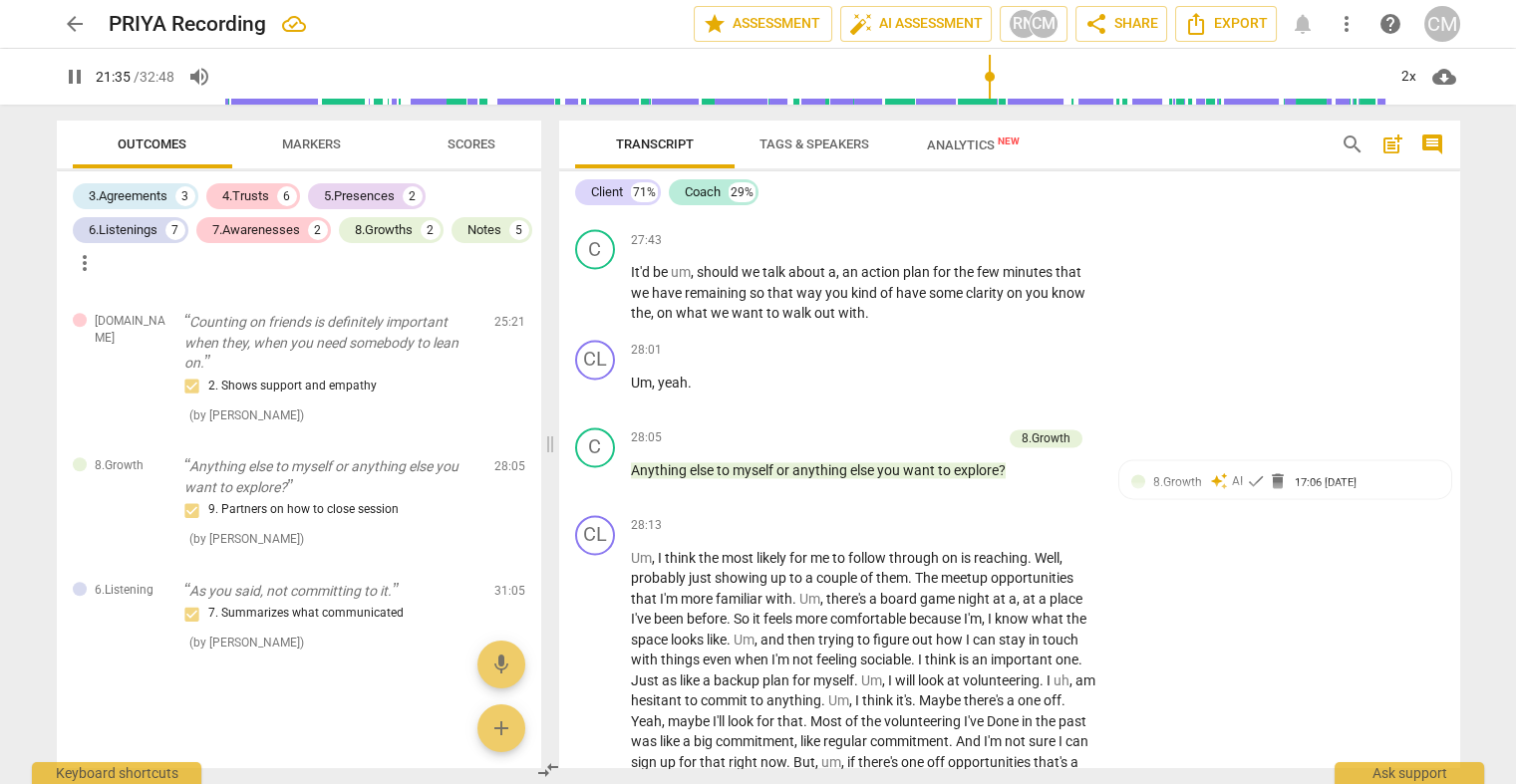 click on "pause" at bounding box center [596, -1318] 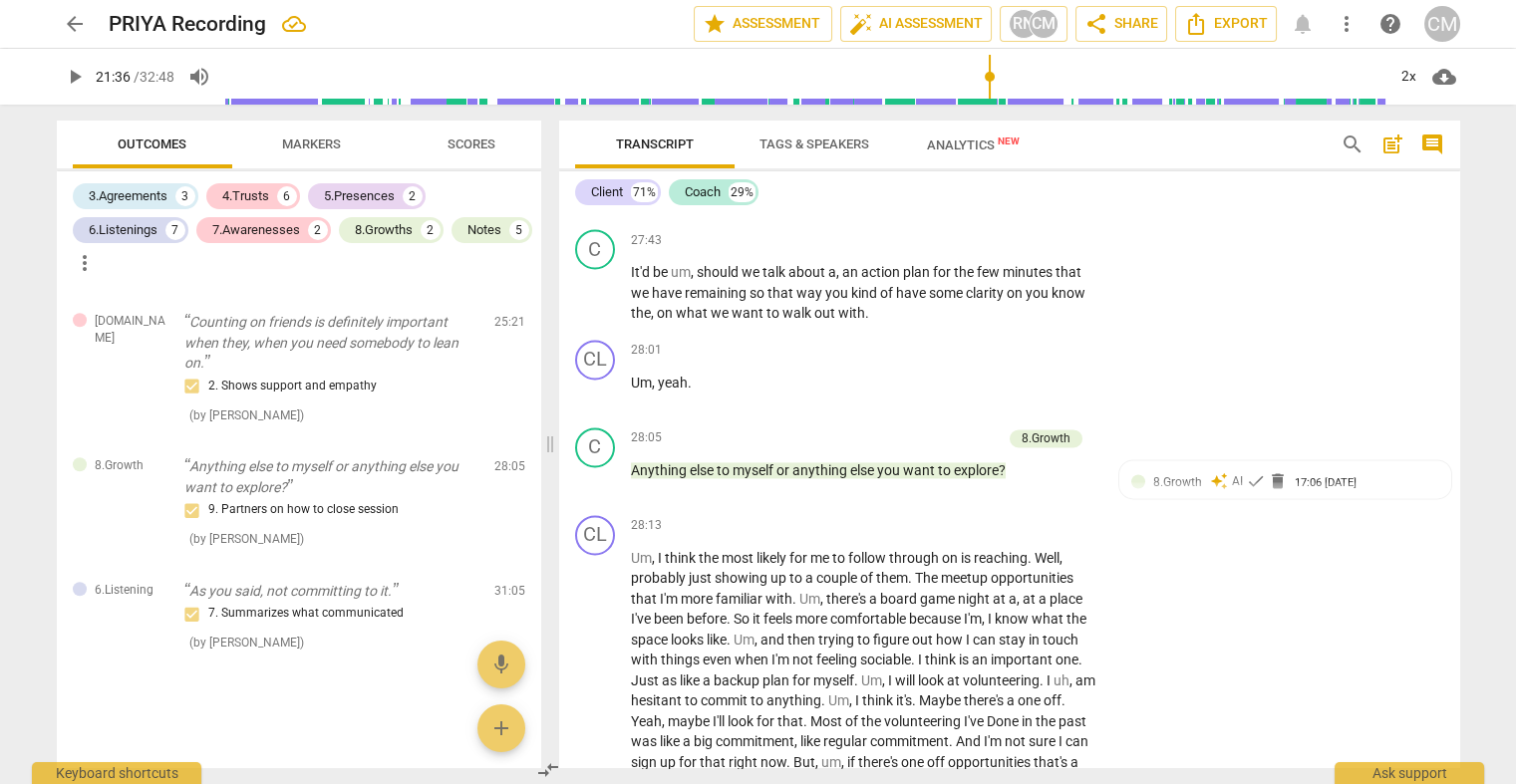 click on "play_arrow" at bounding box center (596, -1318) 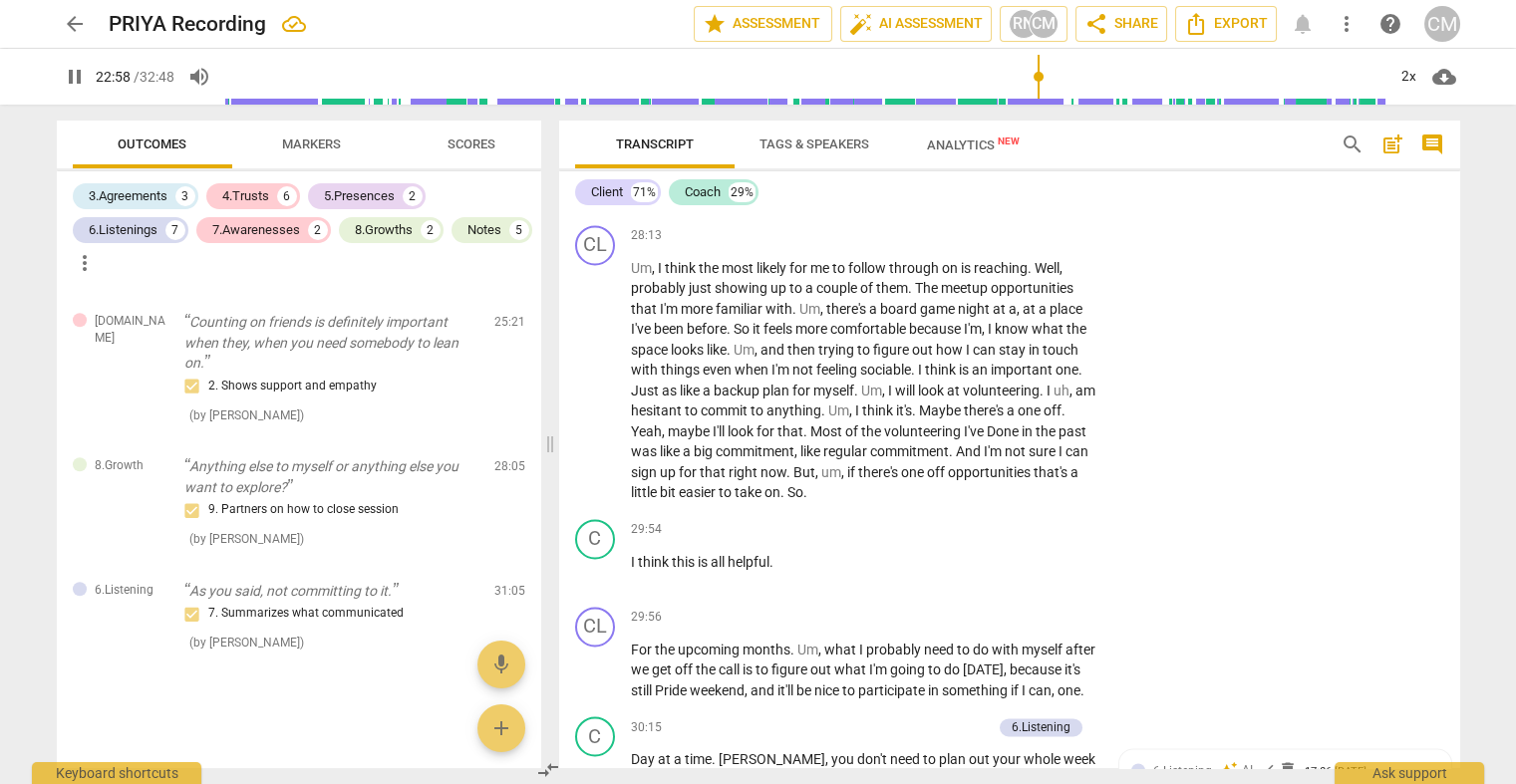 scroll, scrollTop: 7382, scrollLeft: 0, axis: vertical 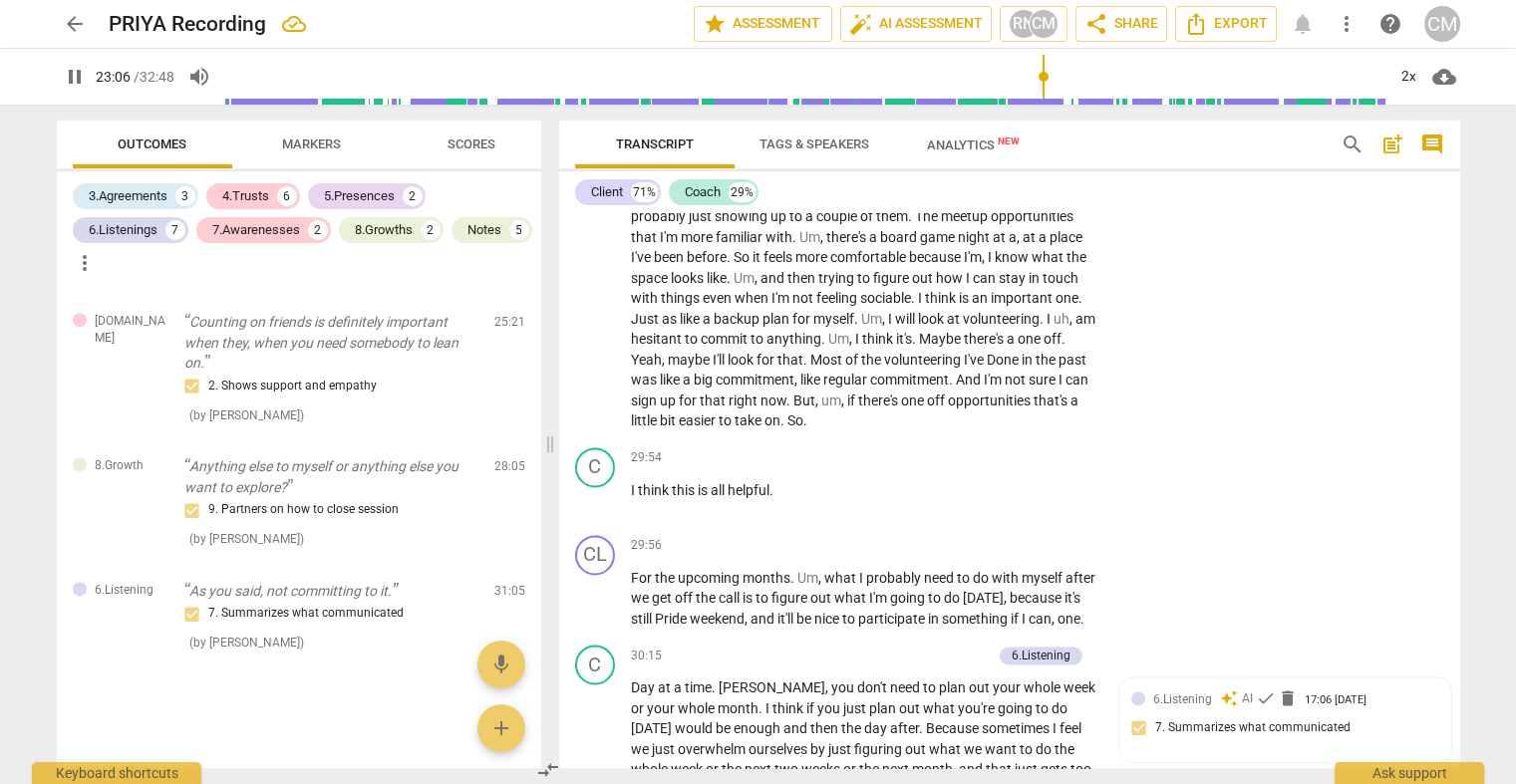 drag, startPoint x: 866, startPoint y: 560, endPoint x: 569, endPoint y: 560, distance: 297 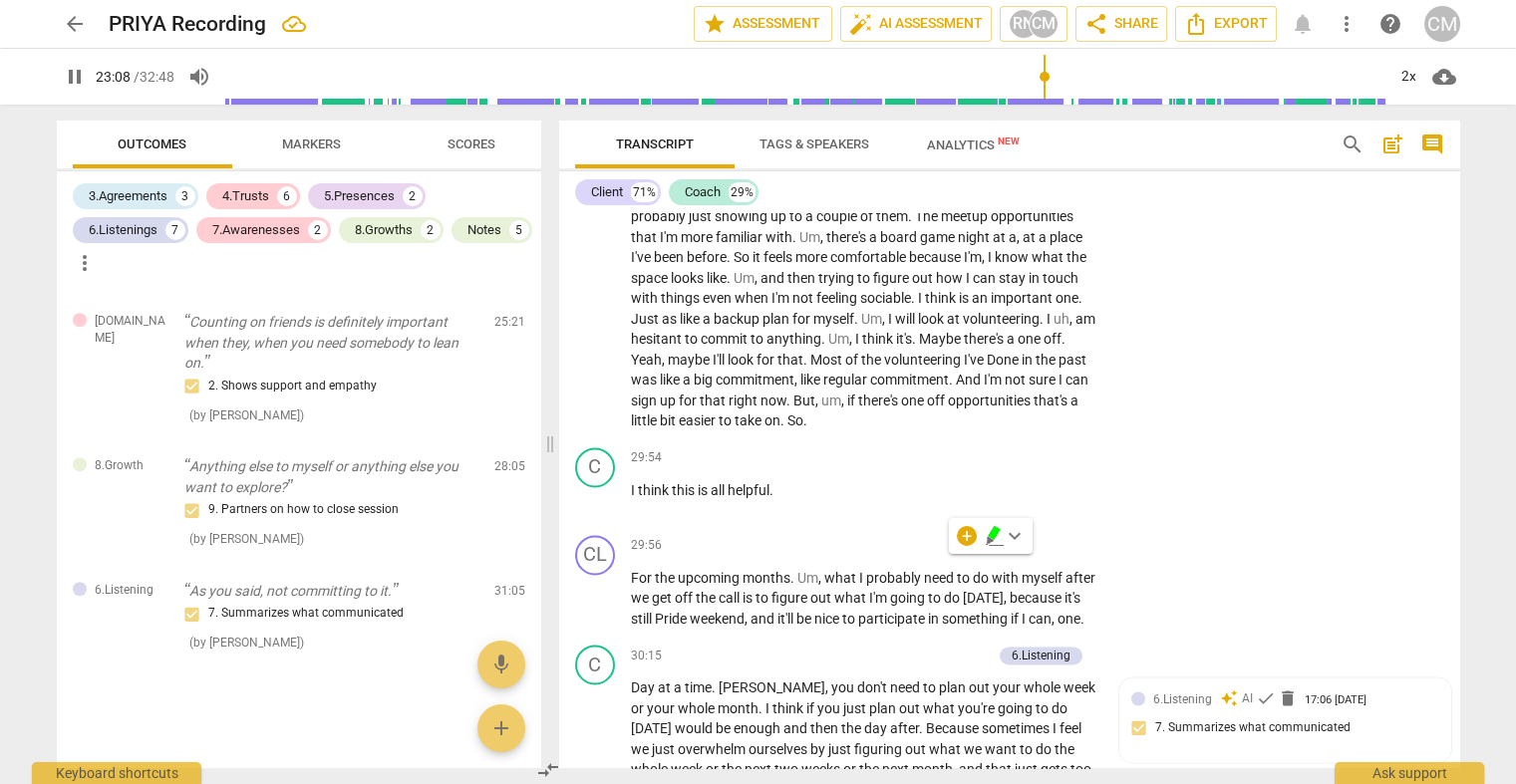 click on "Add competency" at bounding box center (1035, -1348) 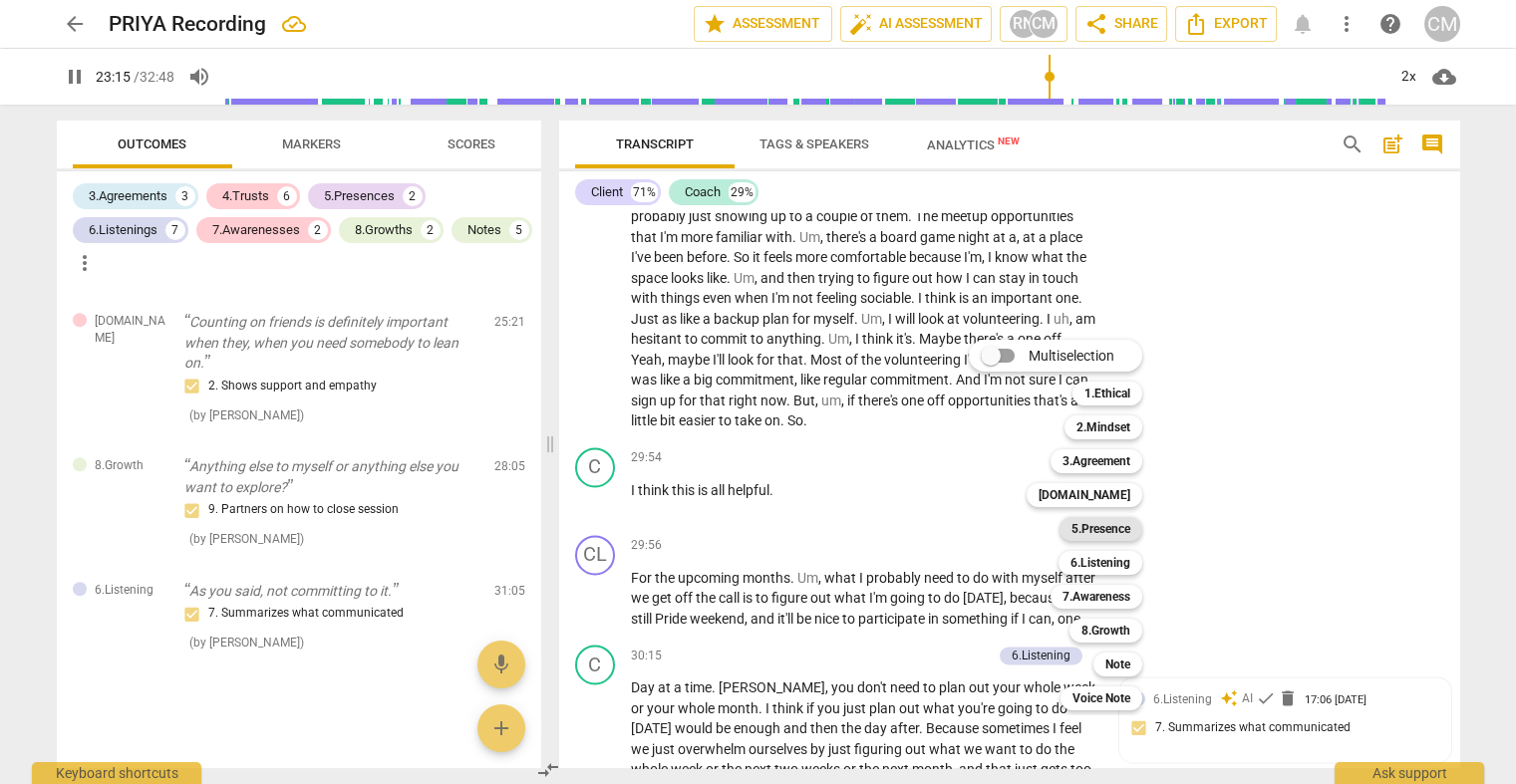 click on "5.Presence" at bounding box center (1100, 529) 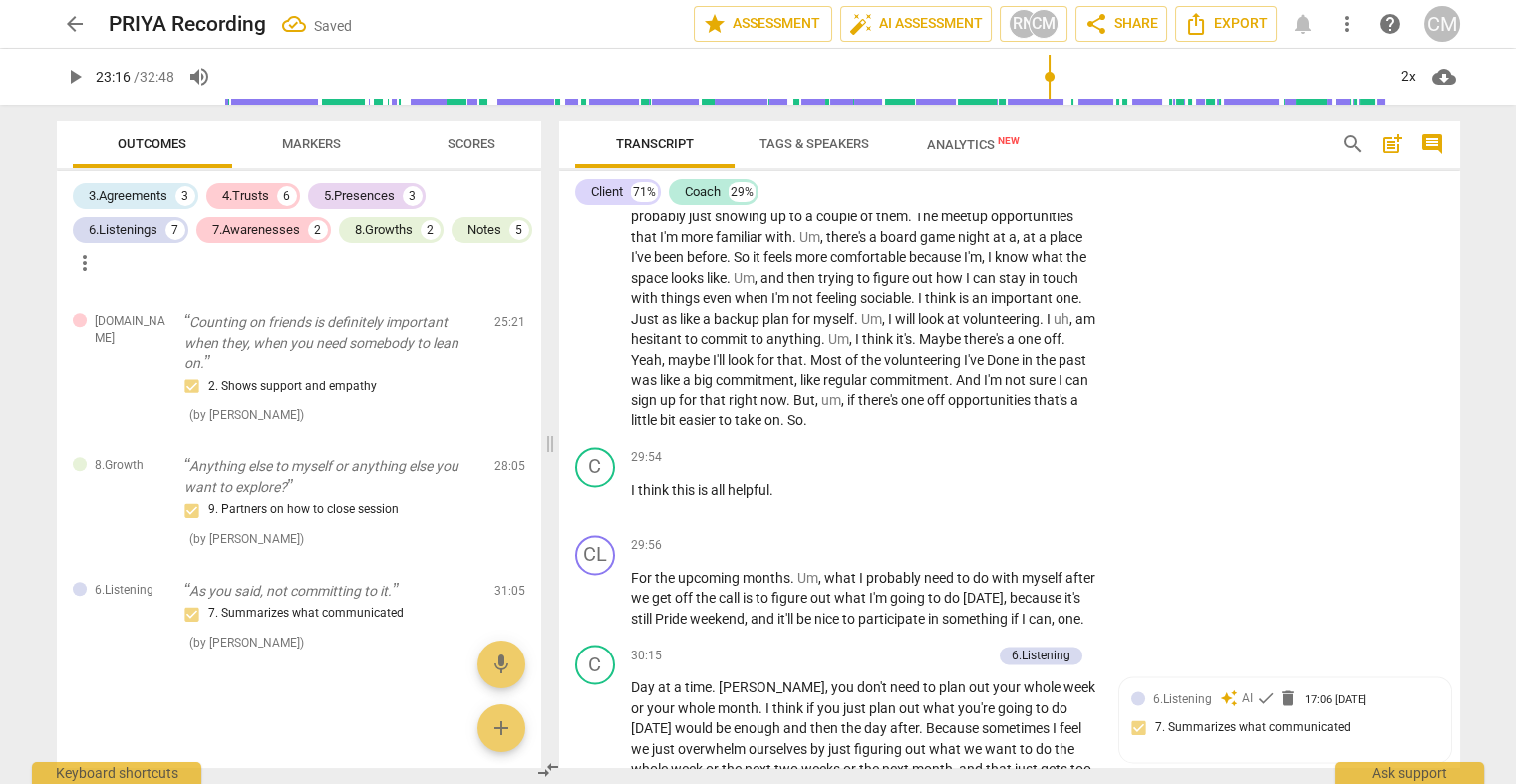 scroll, scrollTop: 7709, scrollLeft: 0, axis: vertical 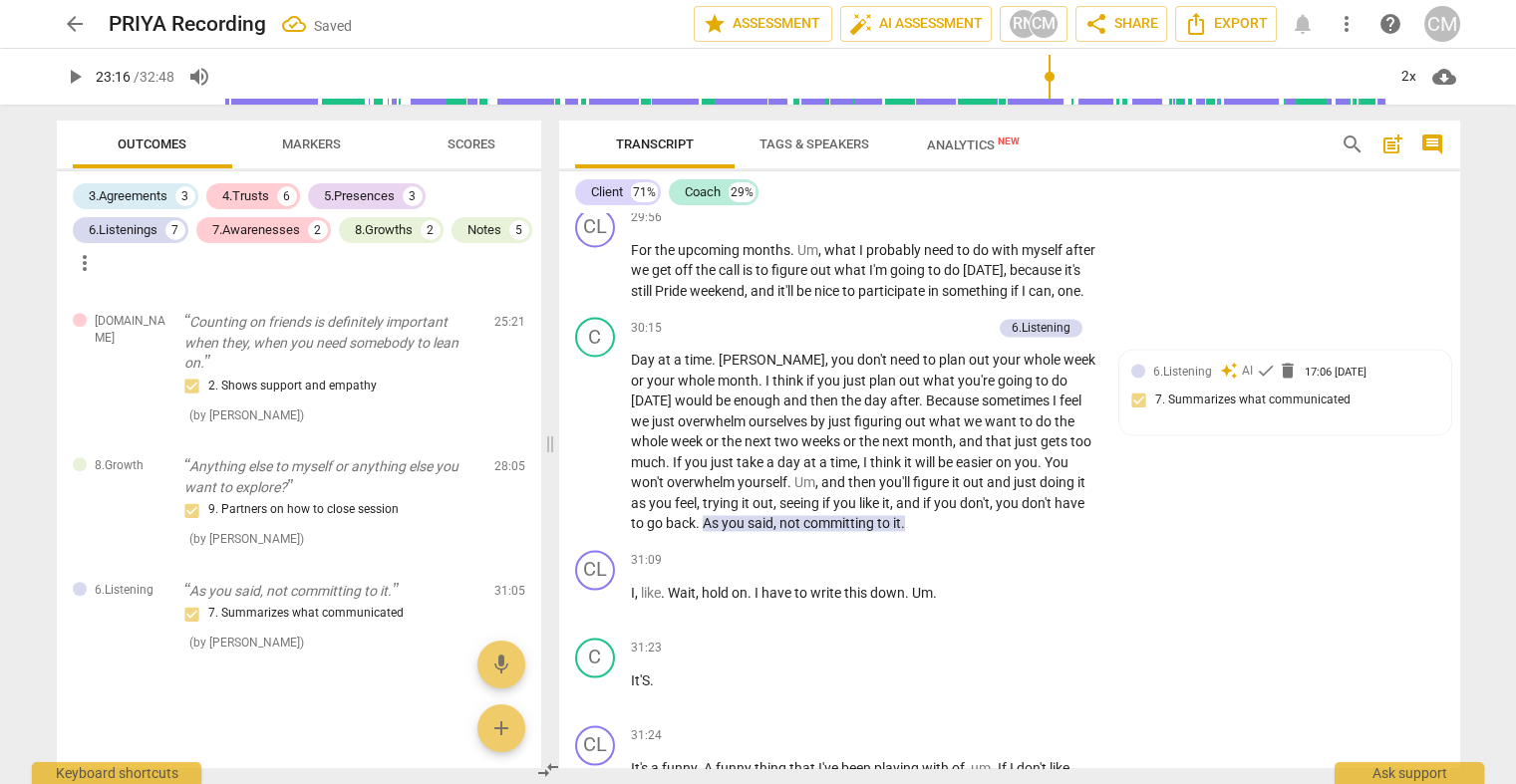 click on "1. Responds to the whole person (the who)" at bounding box center [1253, -1599] 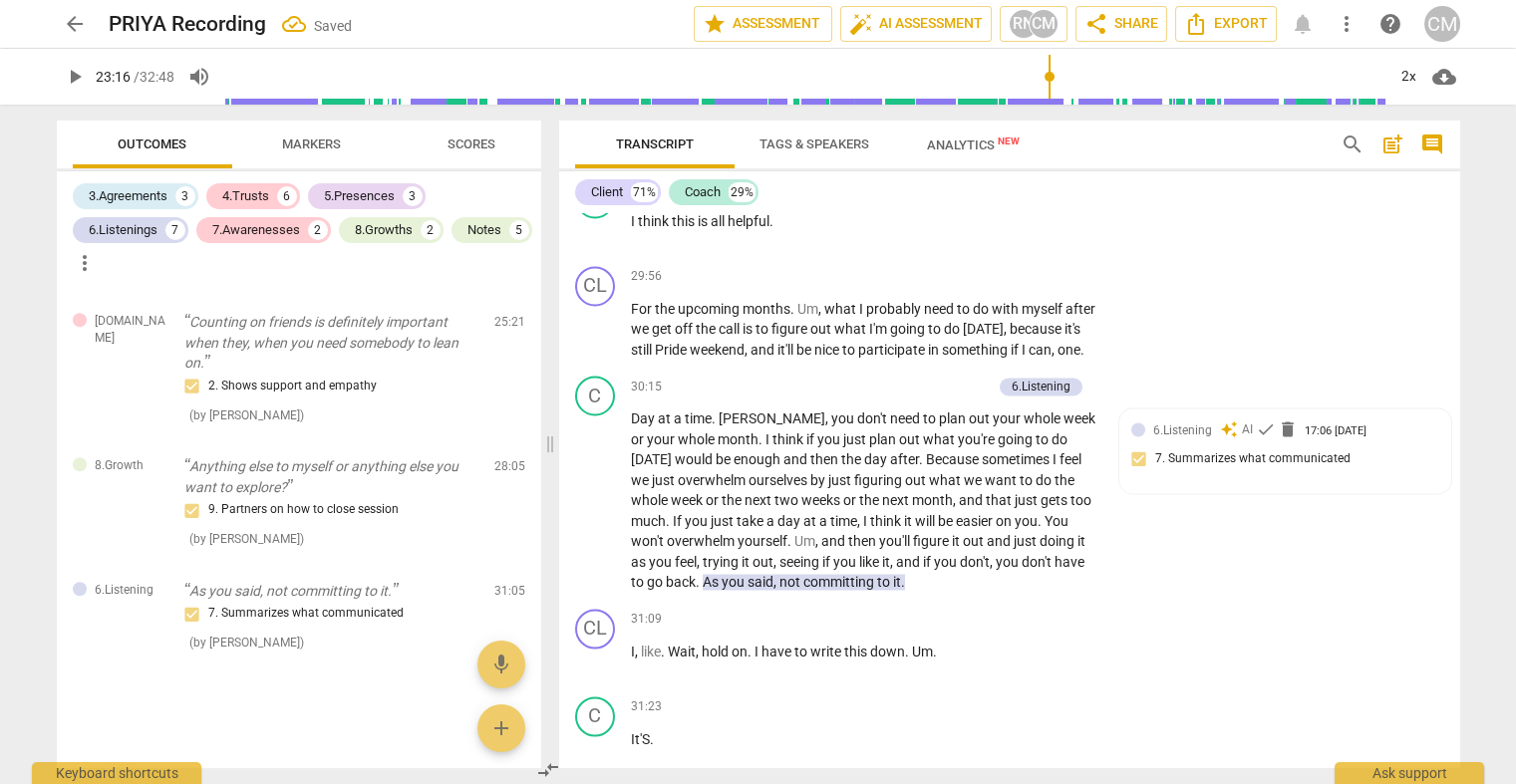 scroll, scrollTop: 7649, scrollLeft: 0, axis: vertical 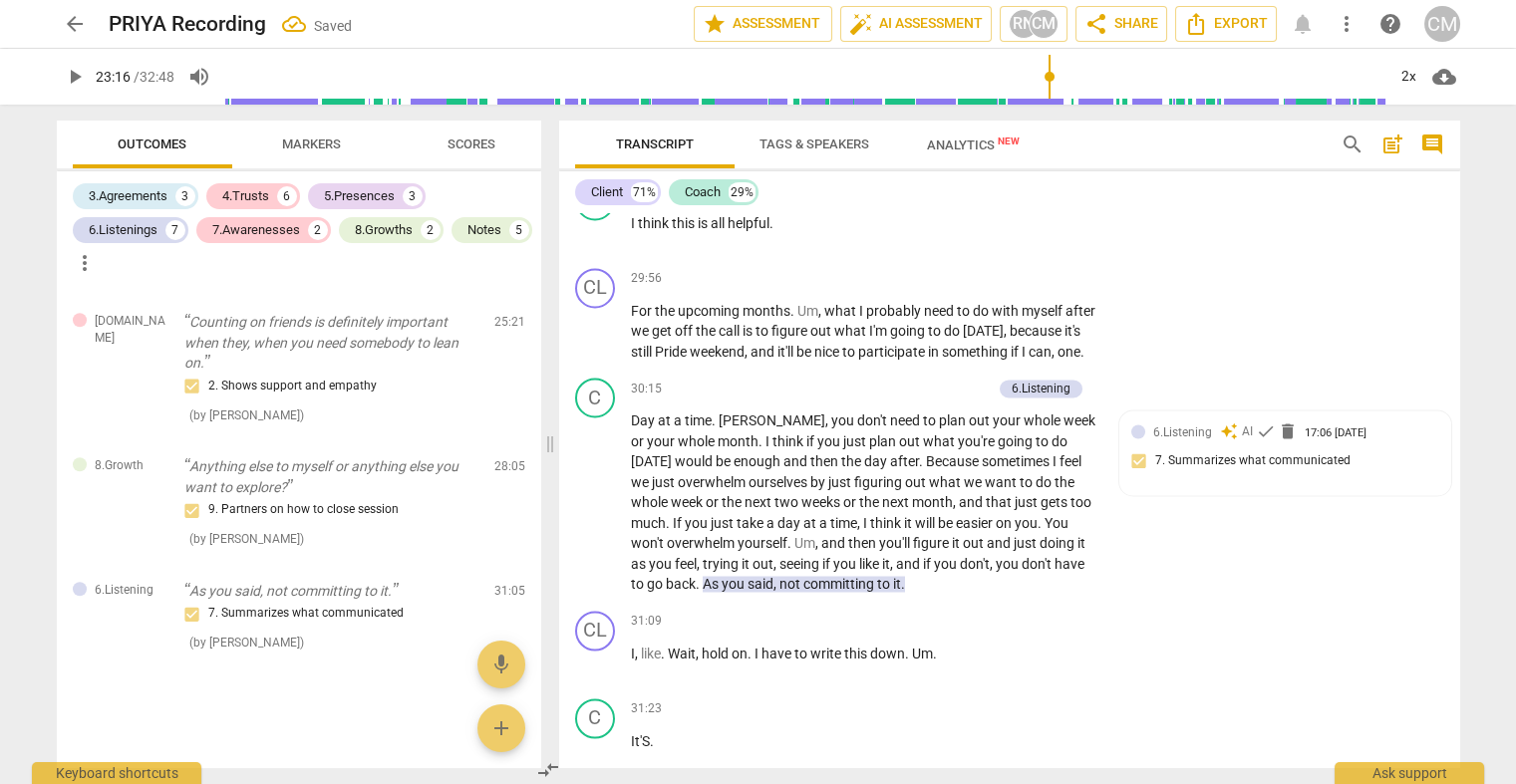 click on "Add competency" at bounding box center [944, -1615] 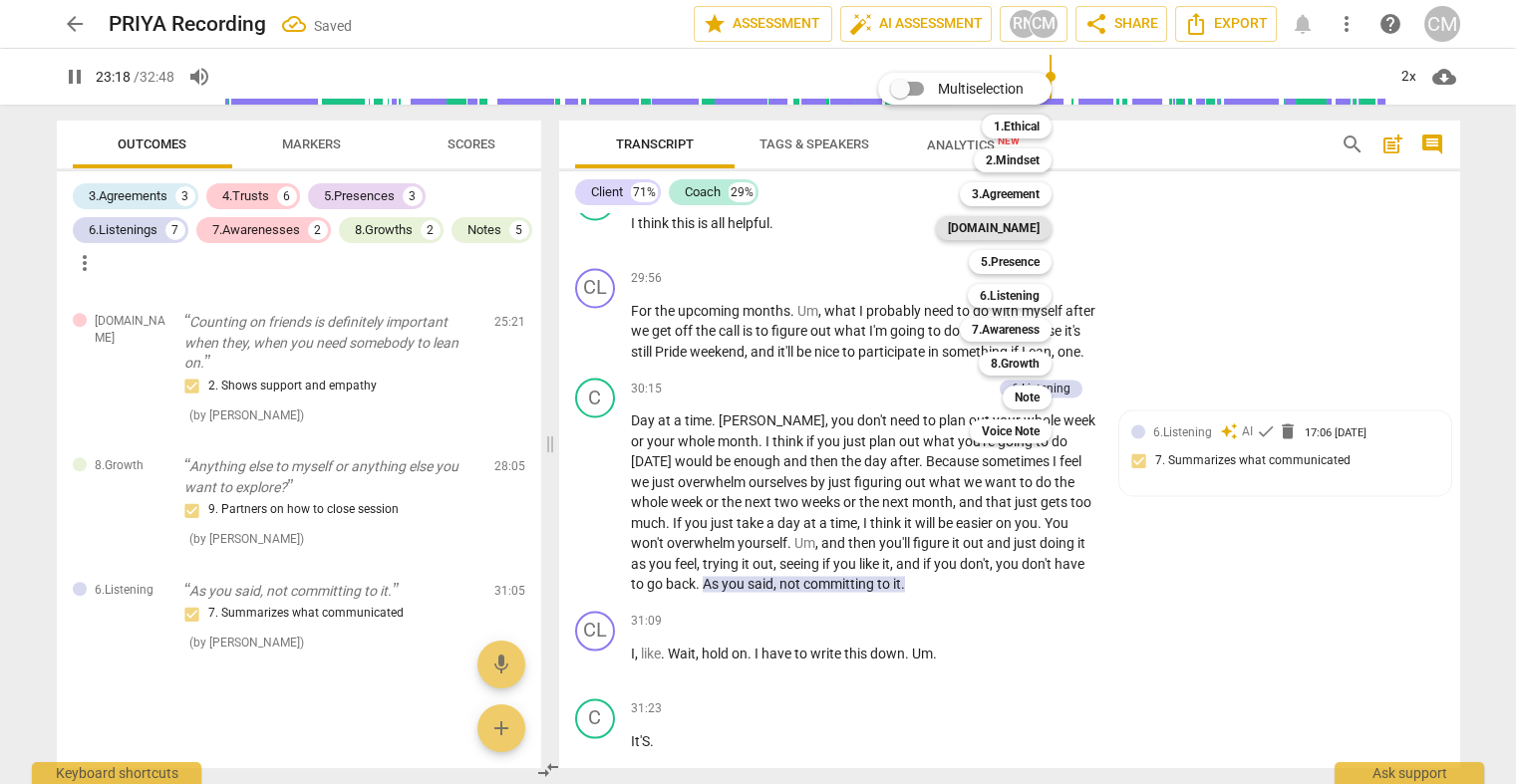 click on "[DOMAIN_NAME]" at bounding box center (994, 228) 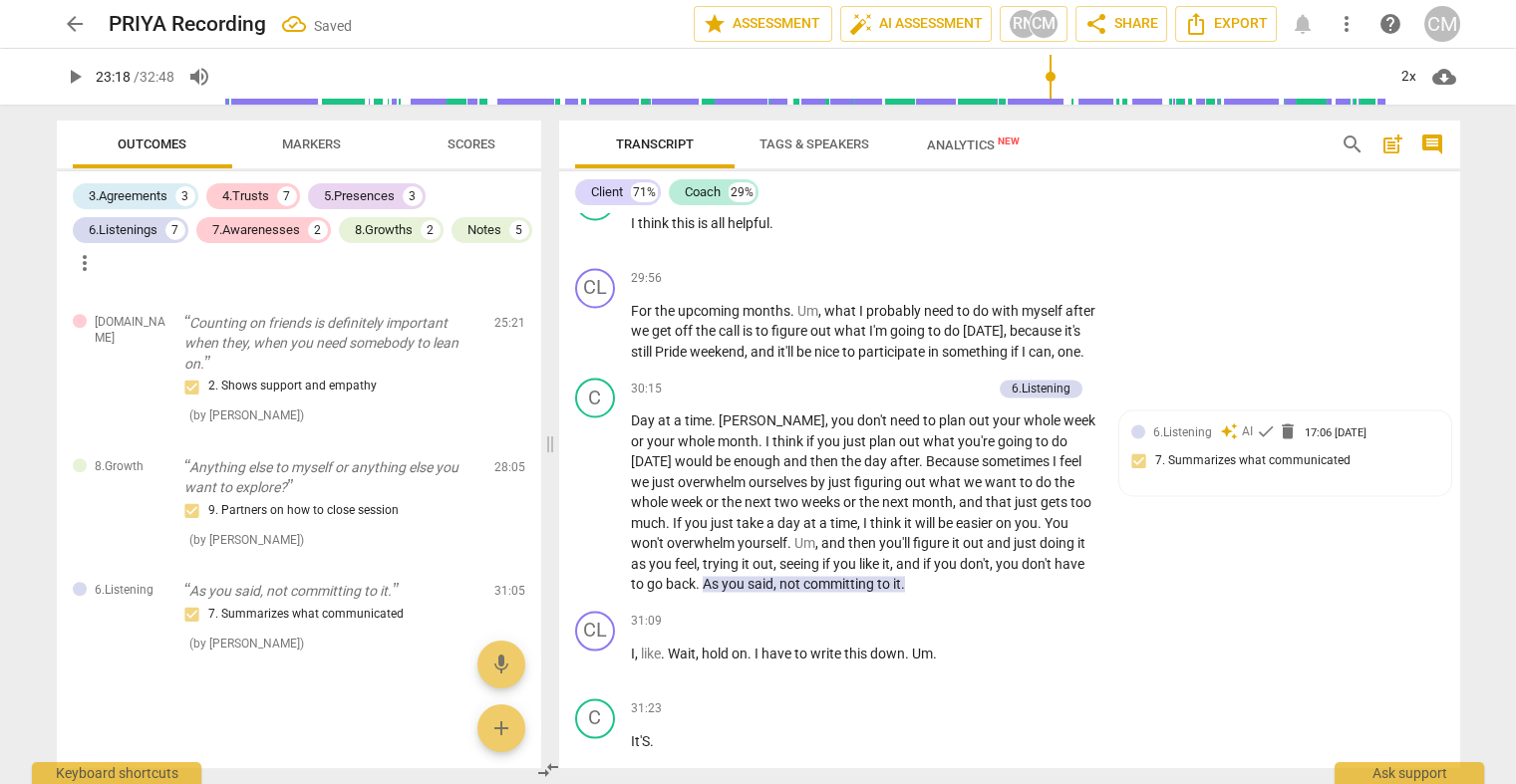 scroll, scrollTop: 5214, scrollLeft: 0, axis: vertical 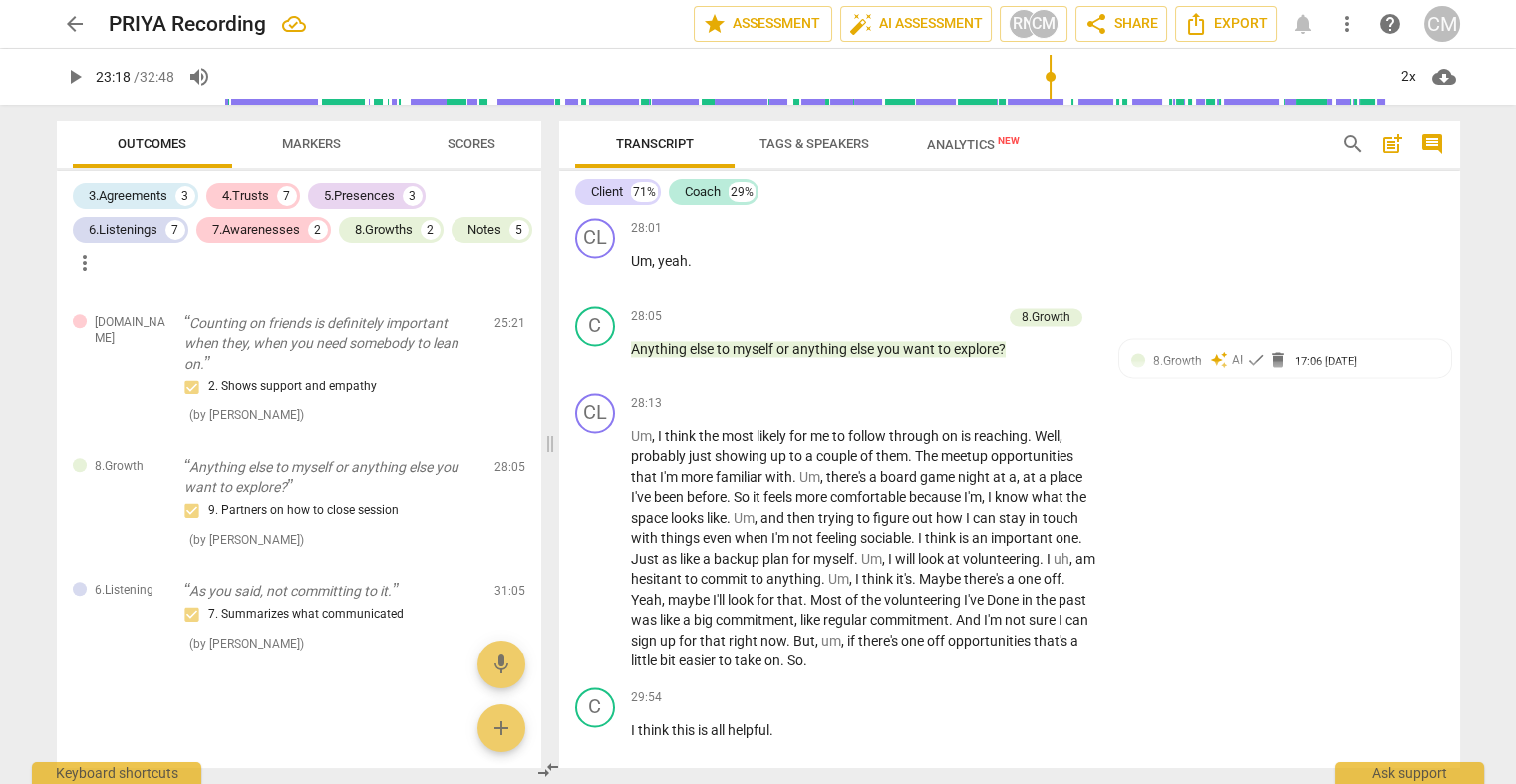 click on "play_arrow" at bounding box center [596, -1247] 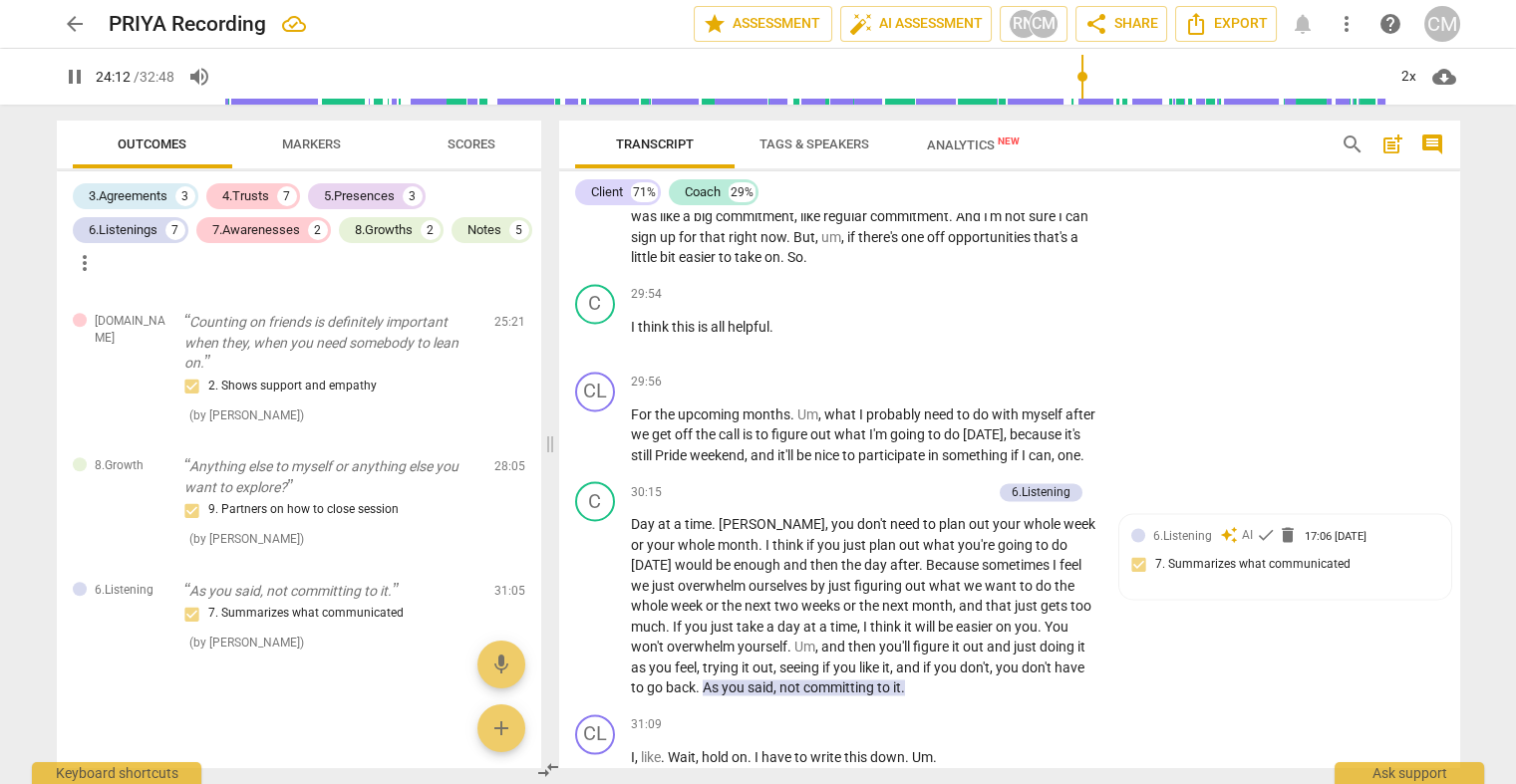 scroll, scrollTop: 7546, scrollLeft: 0, axis: vertical 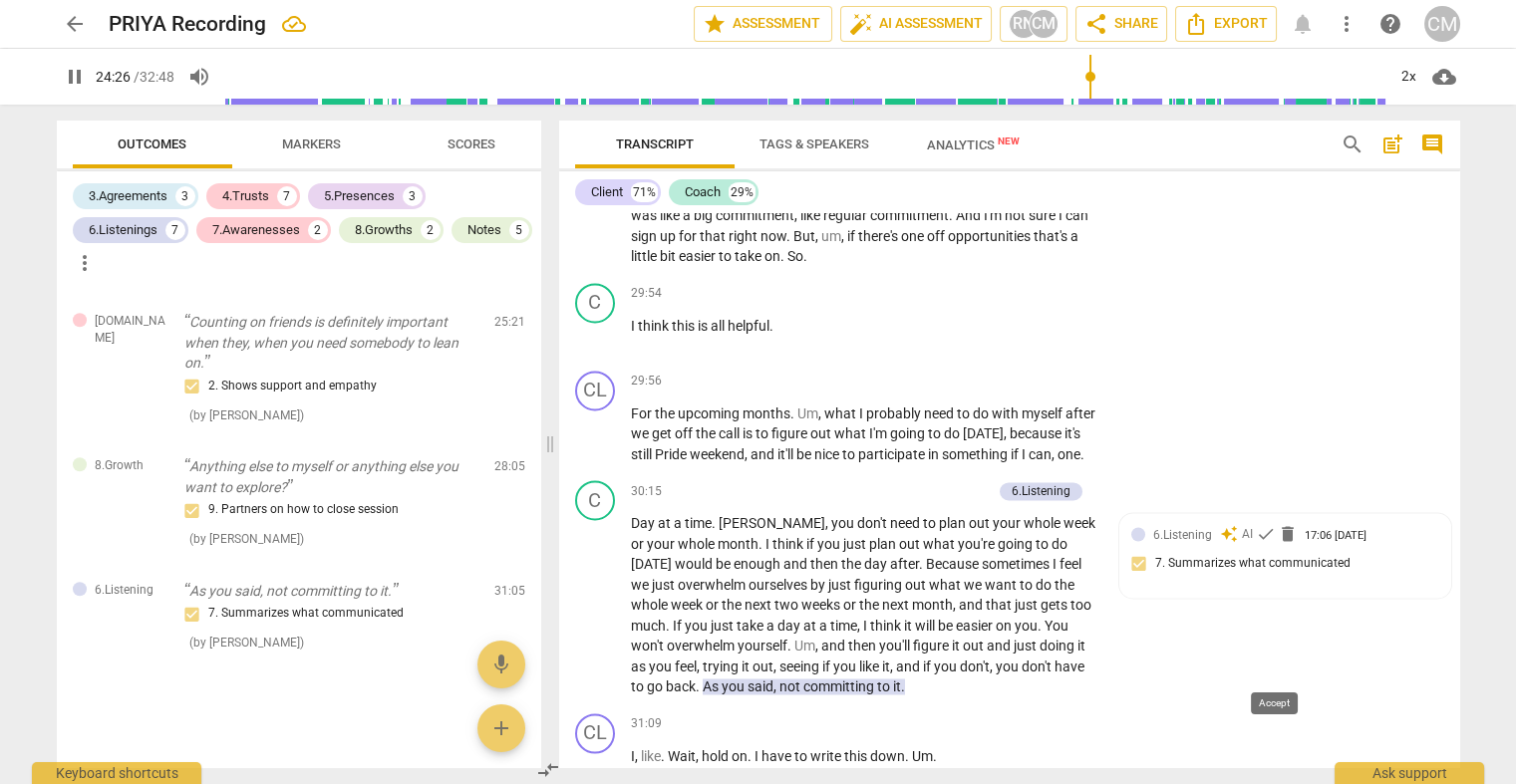 click on "check" at bounding box center [1266, -1252] 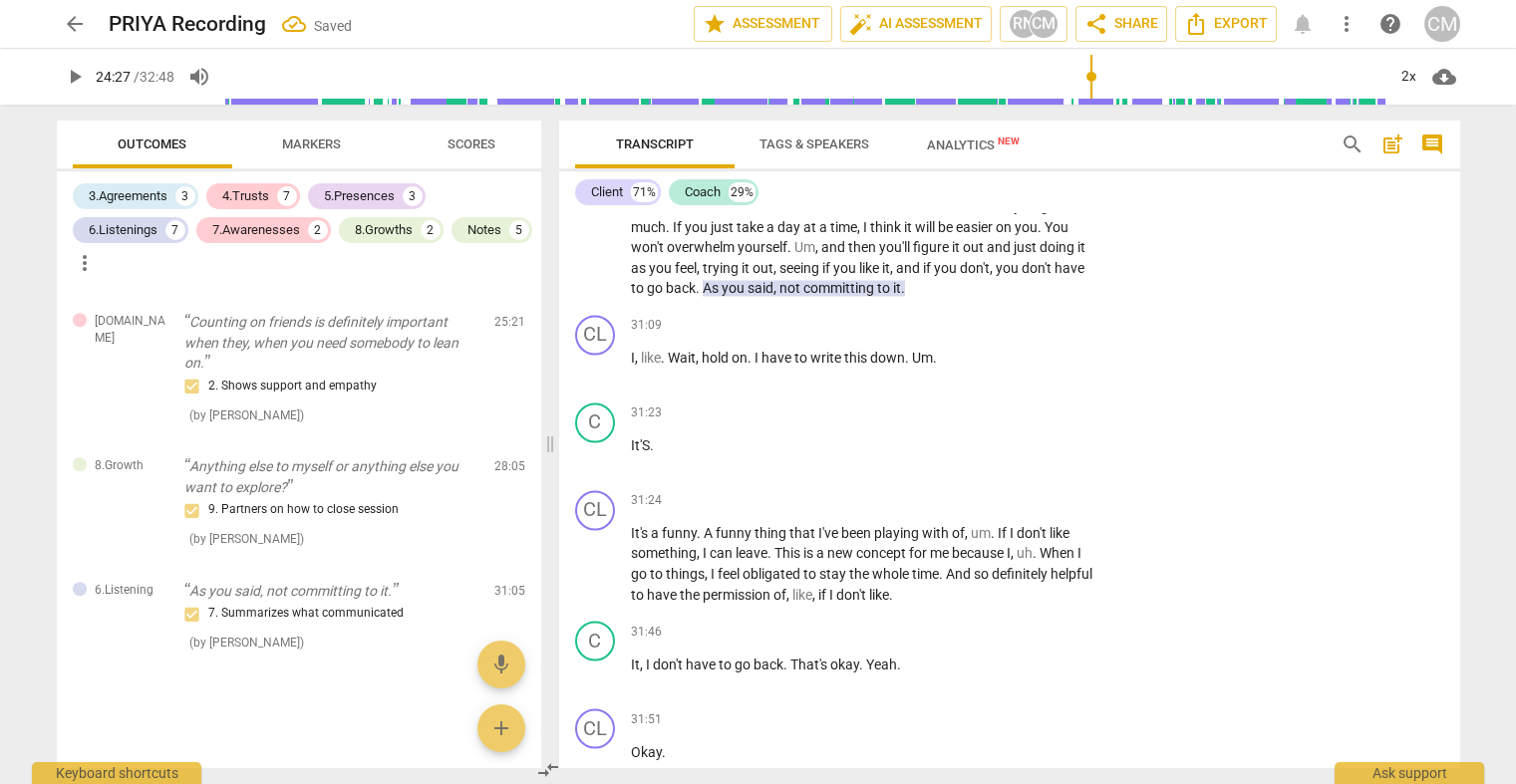 scroll, scrollTop: 7926, scrollLeft: 0, axis: vertical 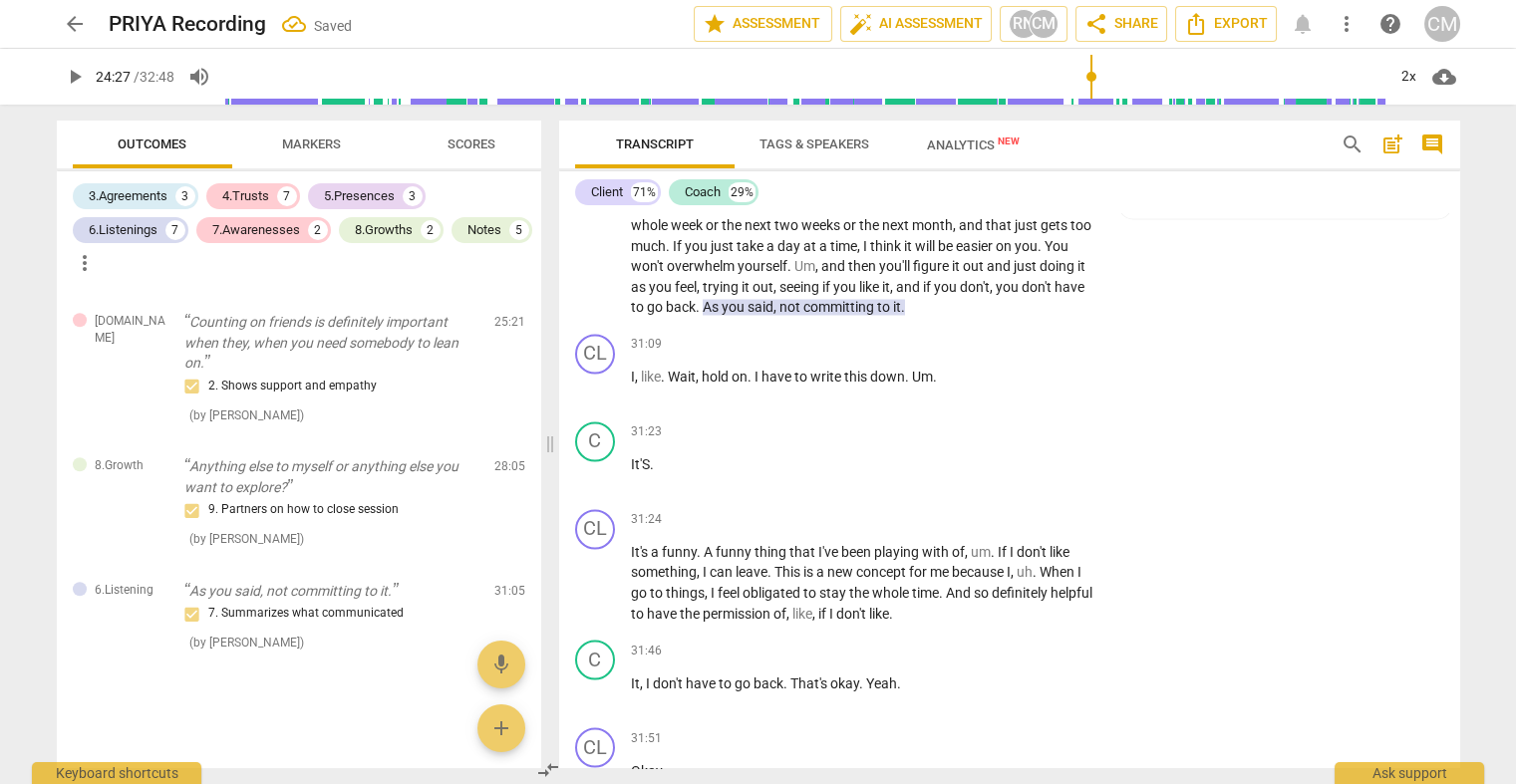 click on "play_arrow" at bounding box center (596, -1633) 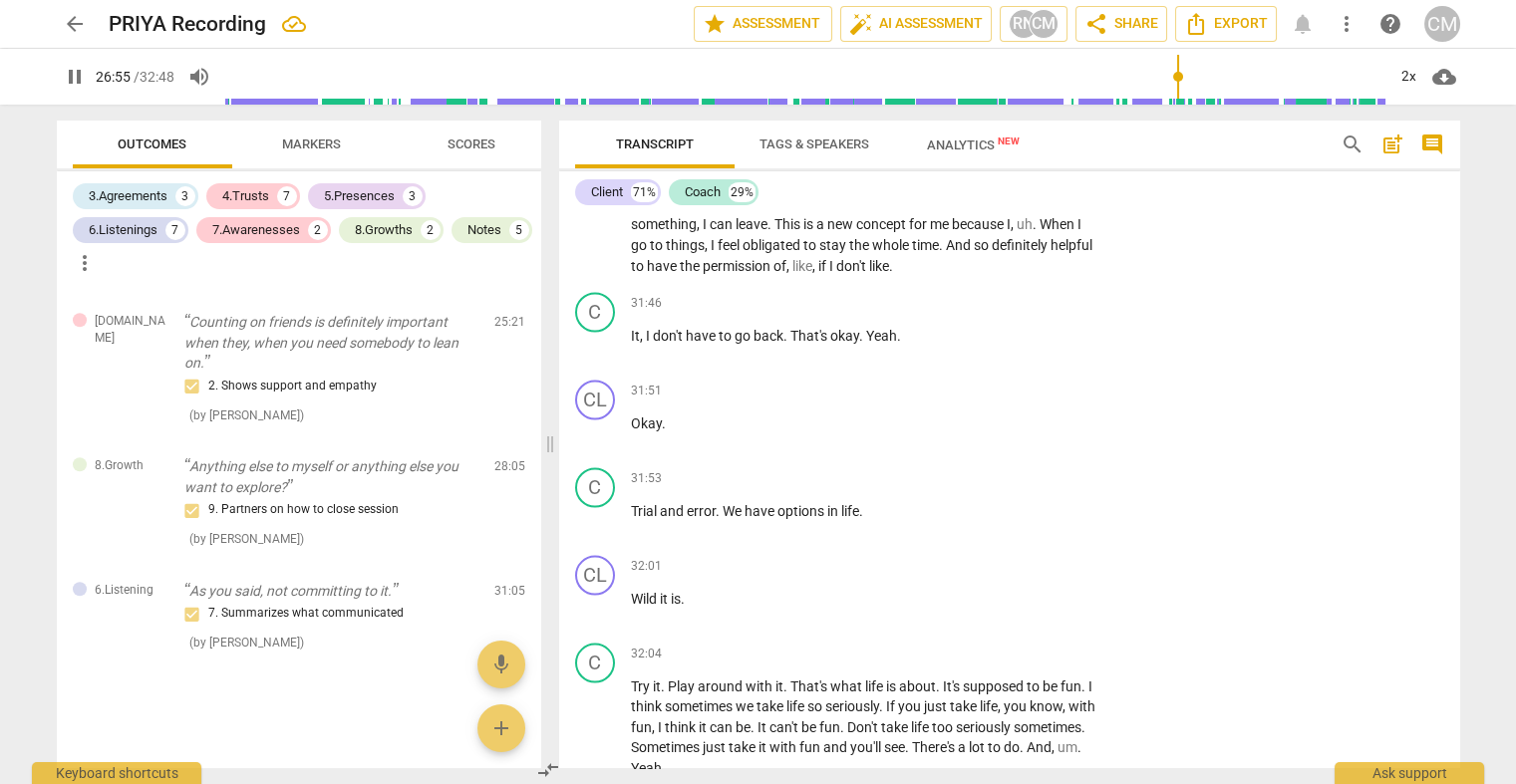 scroll, scrollTop: 8277, scrollLeft: 0, axis: vertical 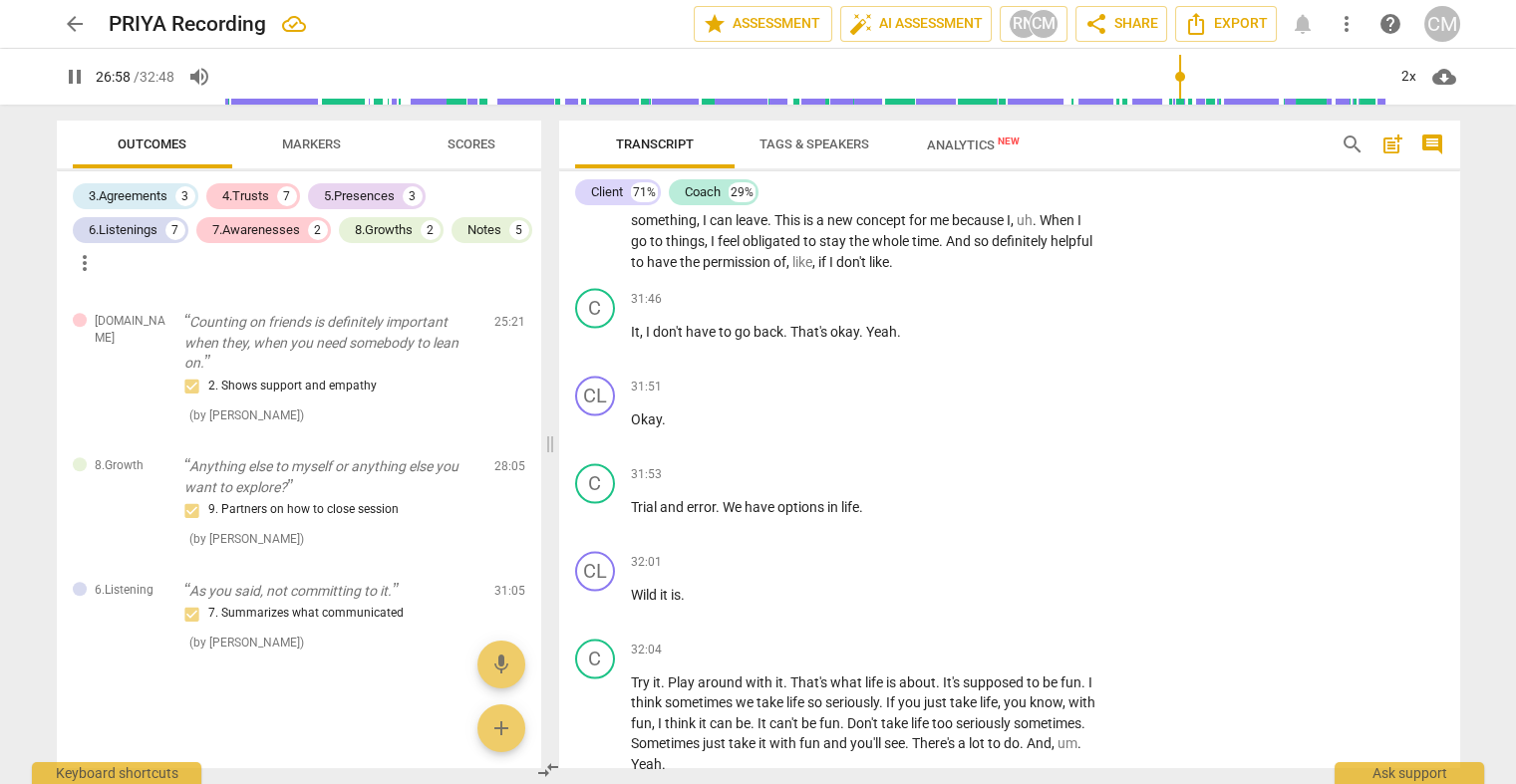 drag, startPoint x: 630, startPoint y: 481, endPoint x: 1131, endPoint y: 477, distance: 501.016 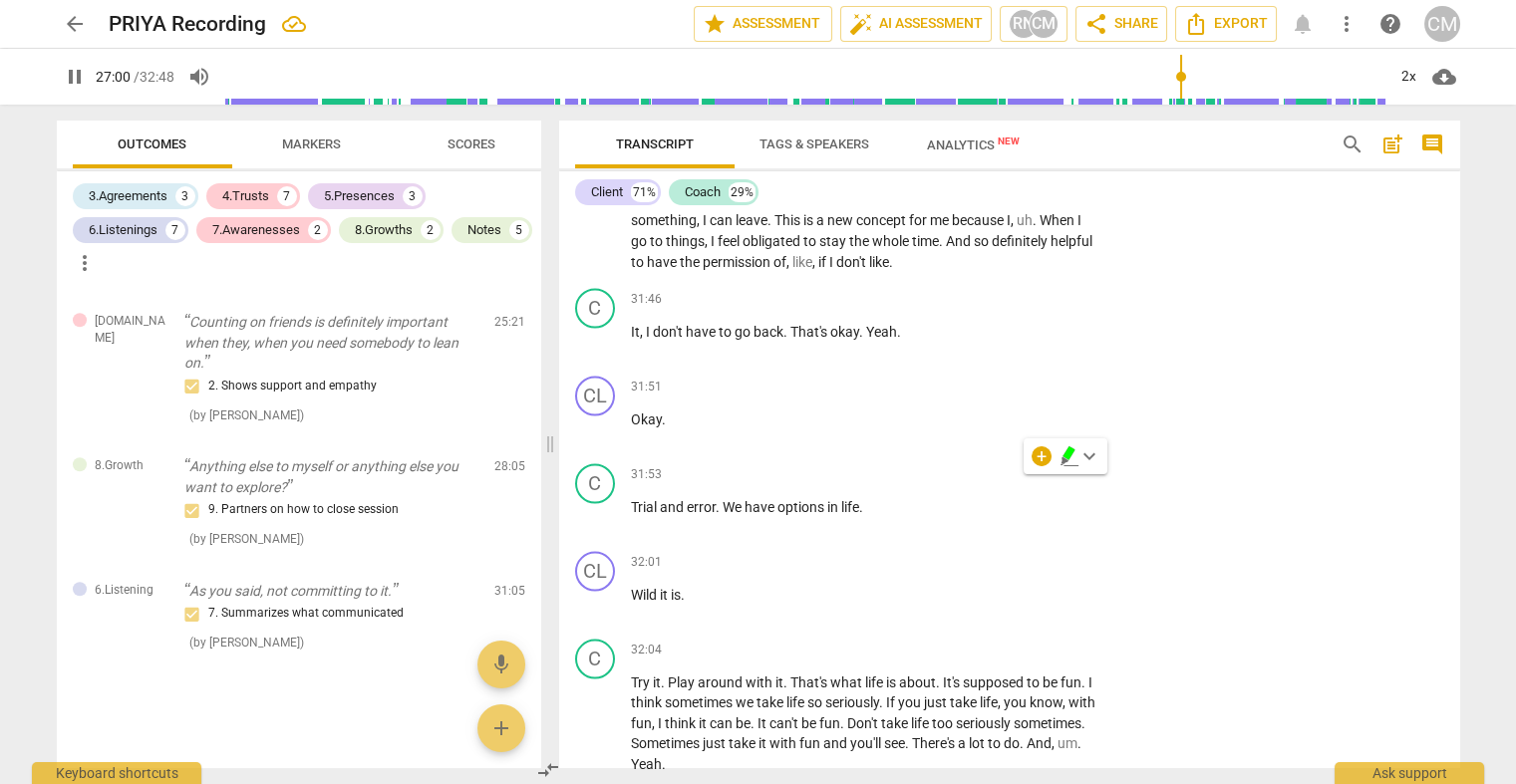 click on "+" at bounding box center (974, -1569) 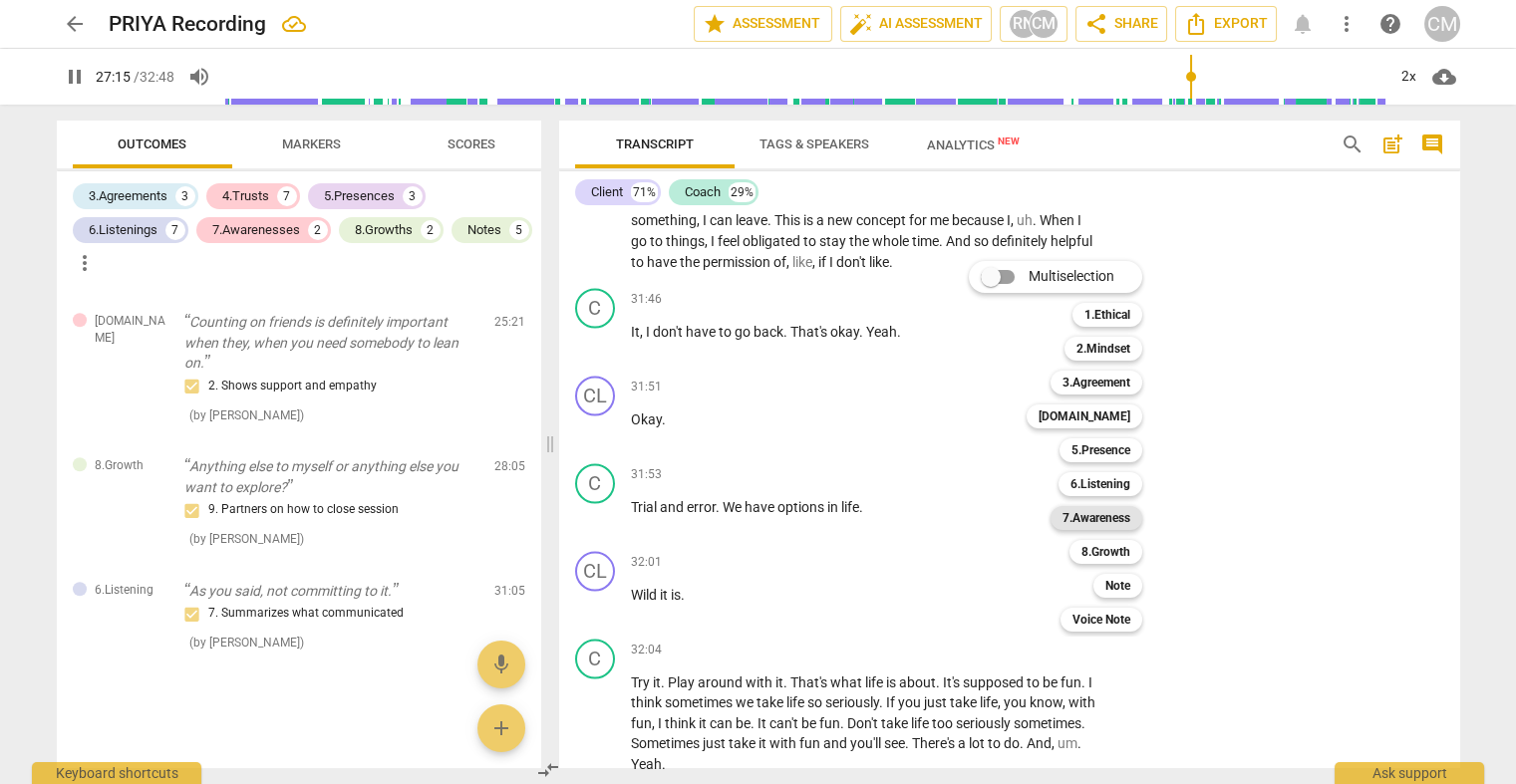scroll, scrollTop: 8907, scrollLeft: 0, axis: vertical 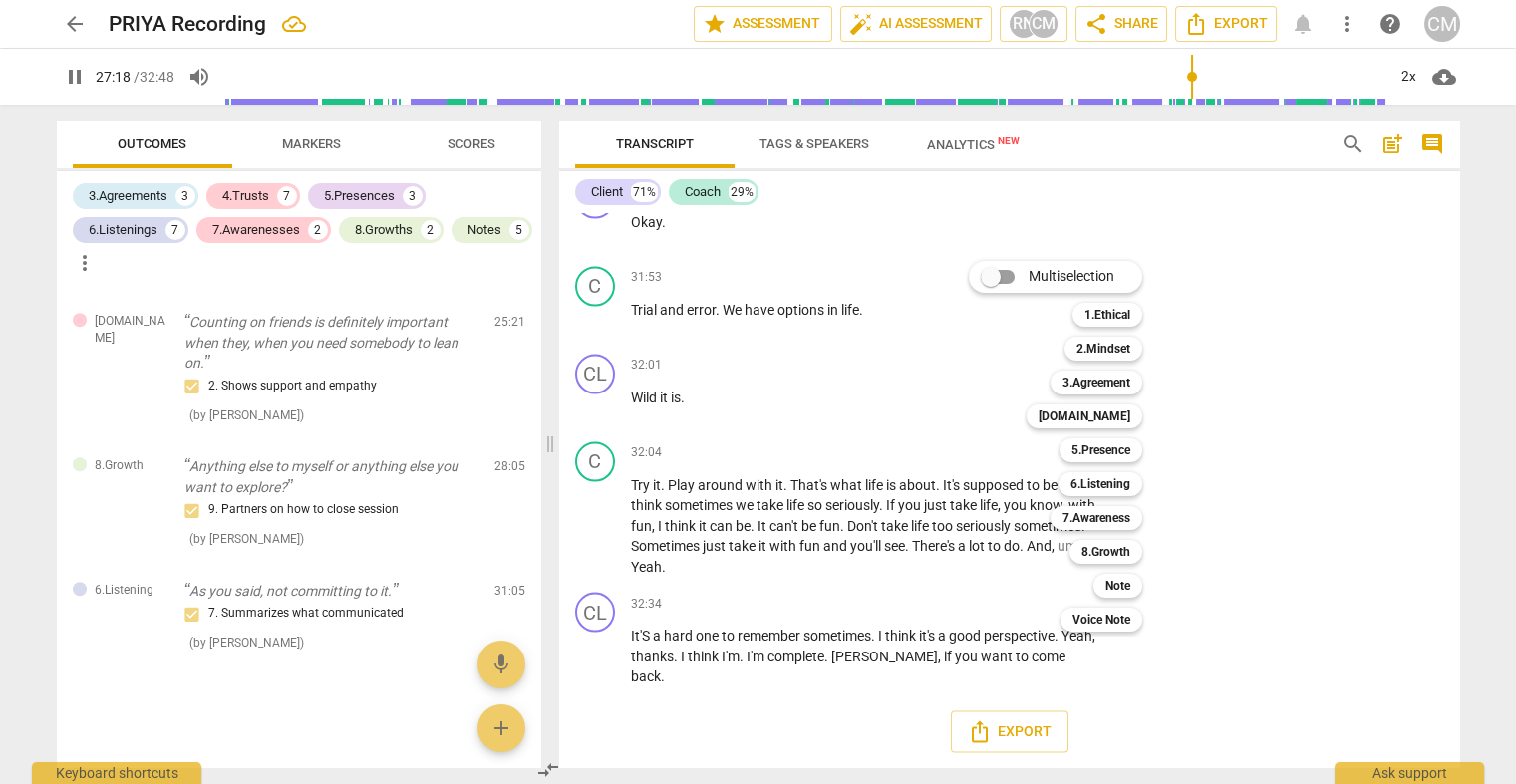 click on "Multiselection m 1.Ethical 1 2.Mindset 2 3.Agreement 3 [DOMAIN_NAME] 4 5.Presence 5 6.Listening 6 7.Awareness 7 8.Growth 8 Note 9 Voice Note 0" at bounding box center [1070, 446] 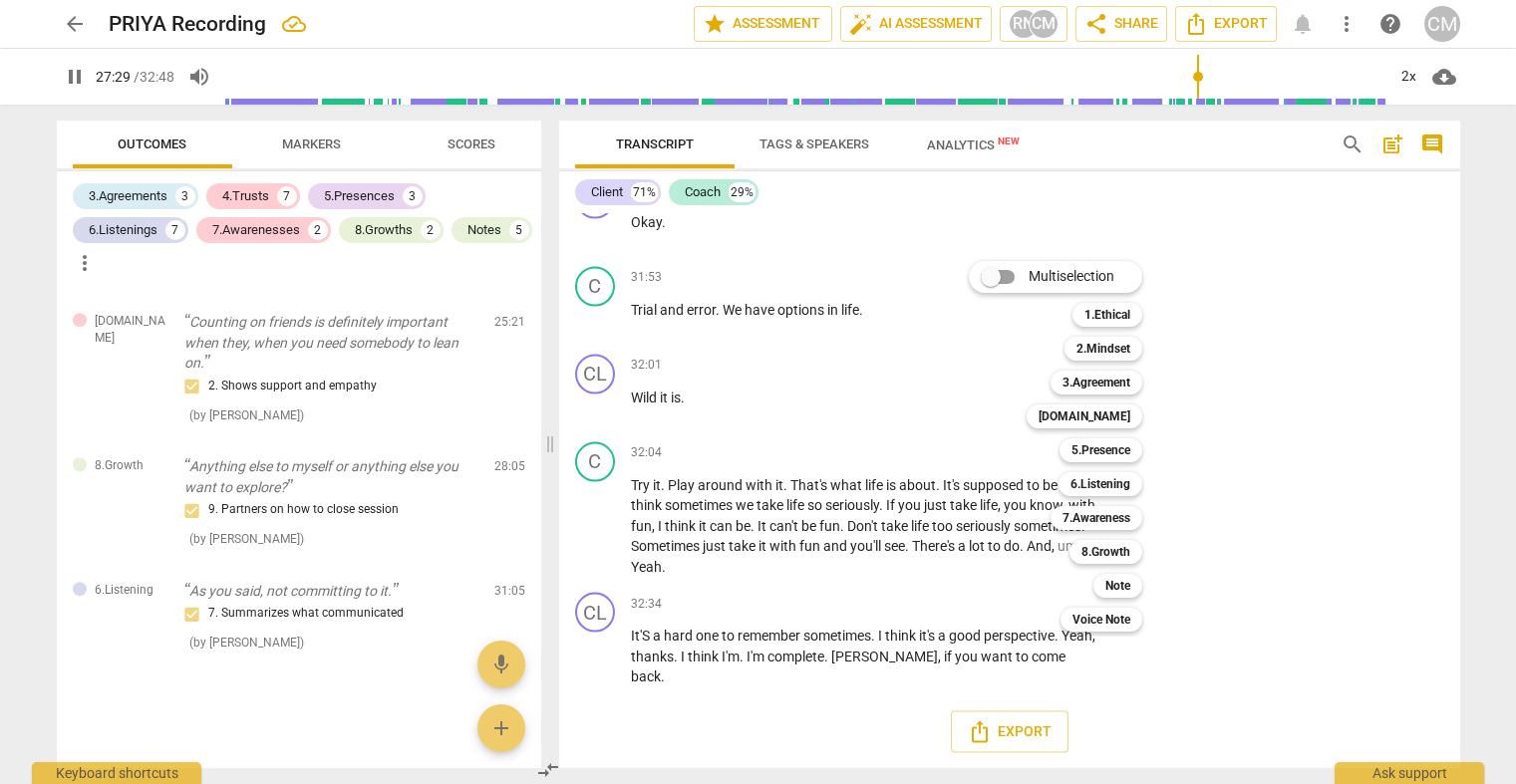 click at bounding box center [758, 392] 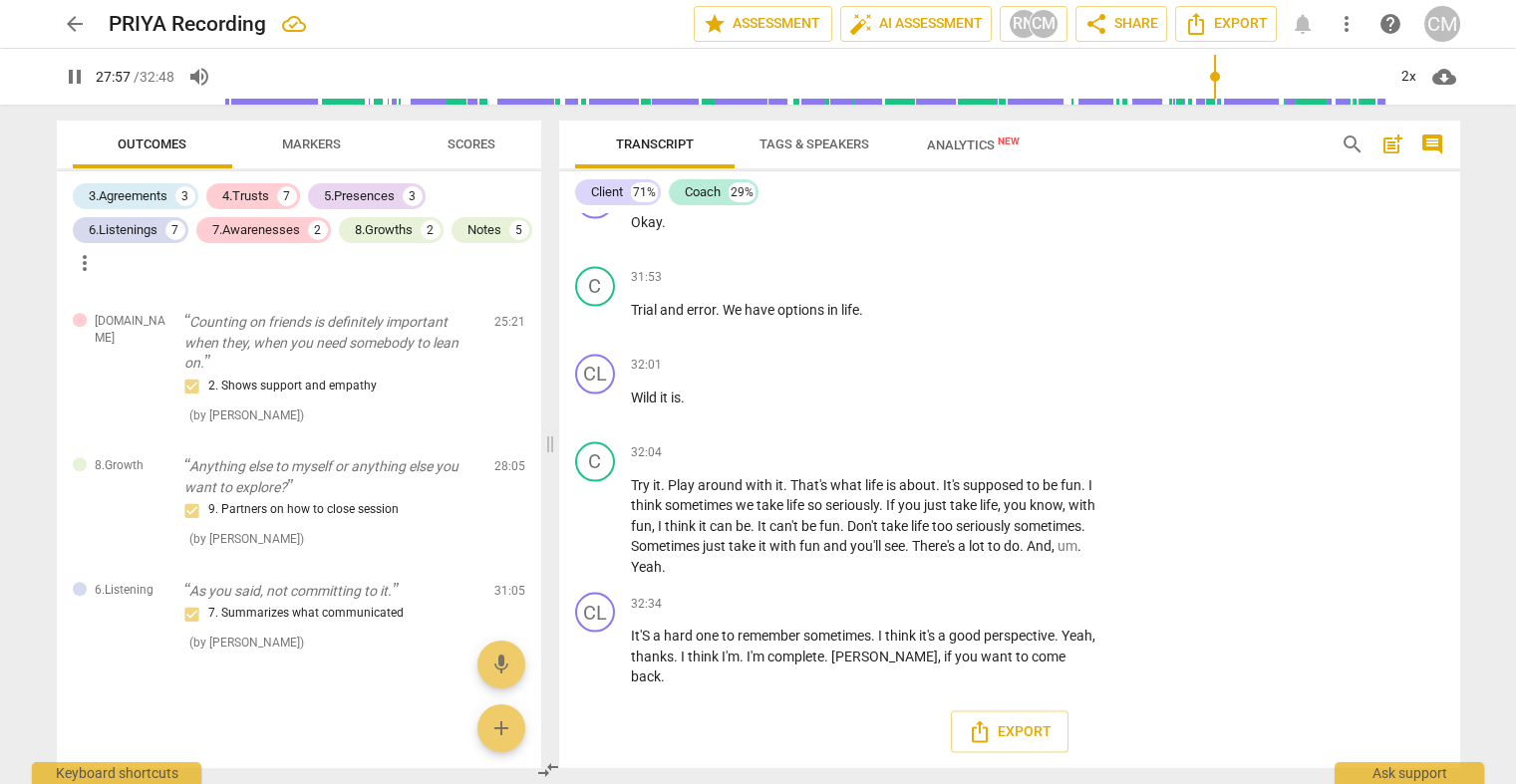 scroll, scrollTop: 9048, scrollLeft: 0, axis: vertical 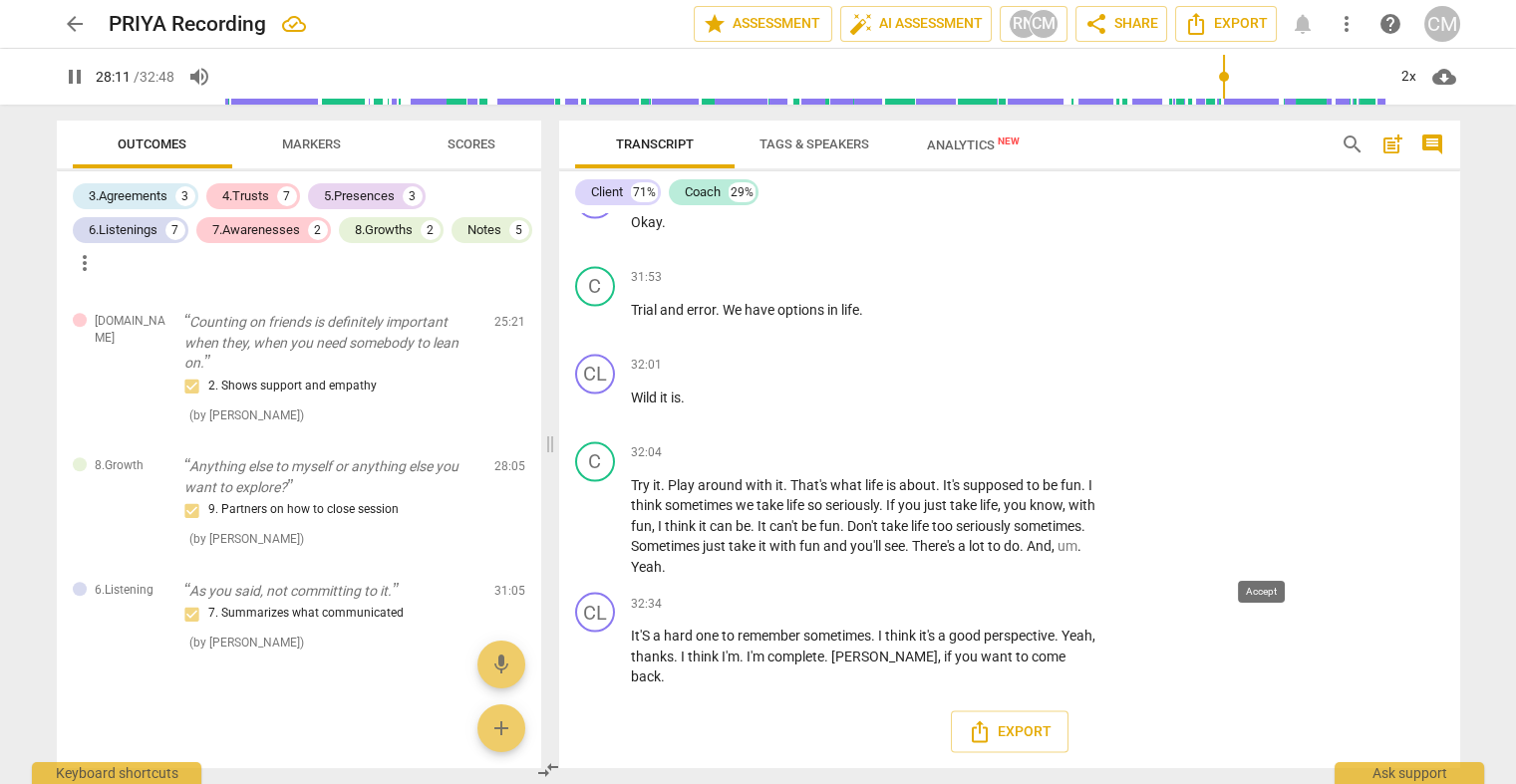 click on "check" at bounding box center [1256, -973] 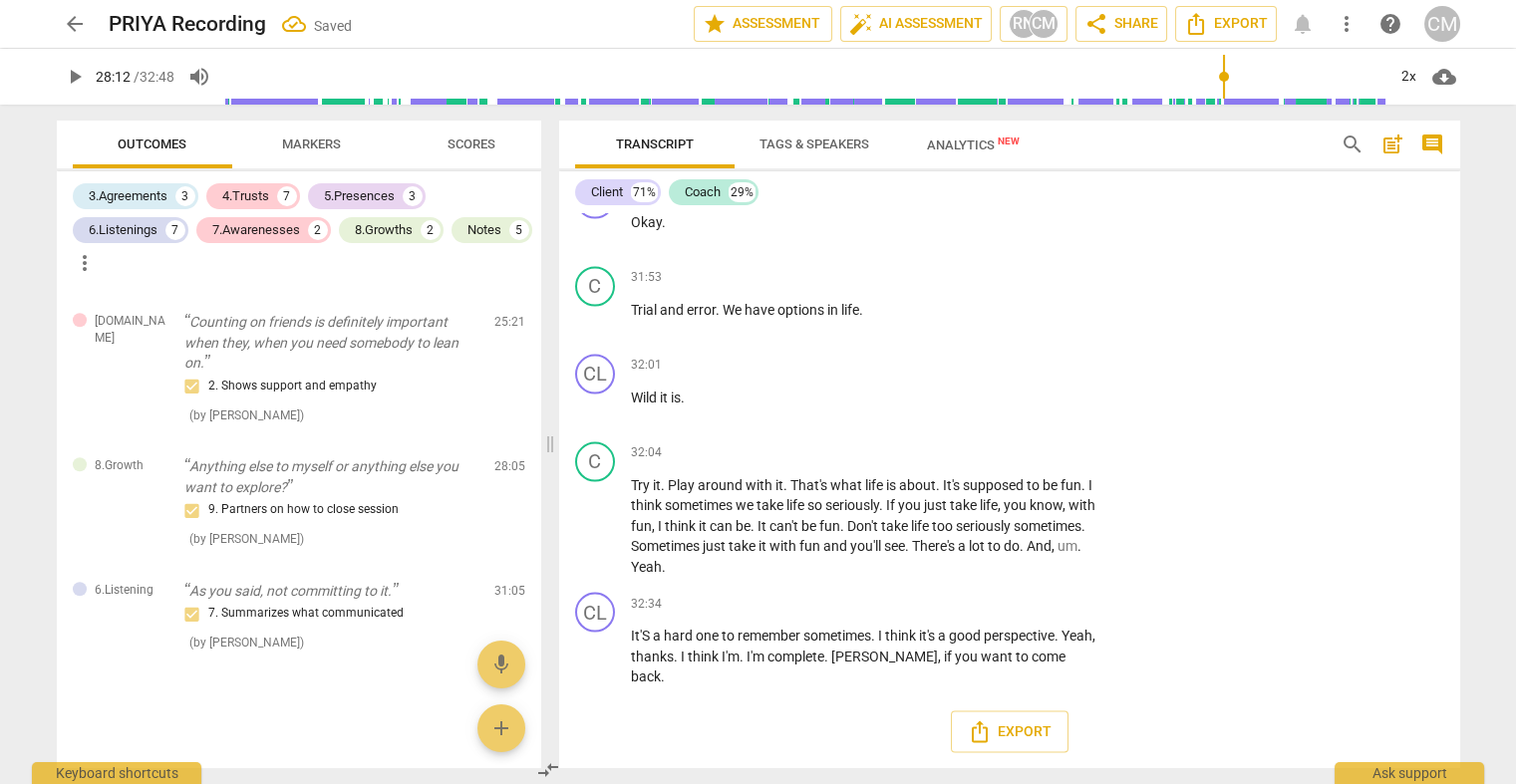 scroll, scrollTop: 9287, scrollLeft: 0, axis: vertical 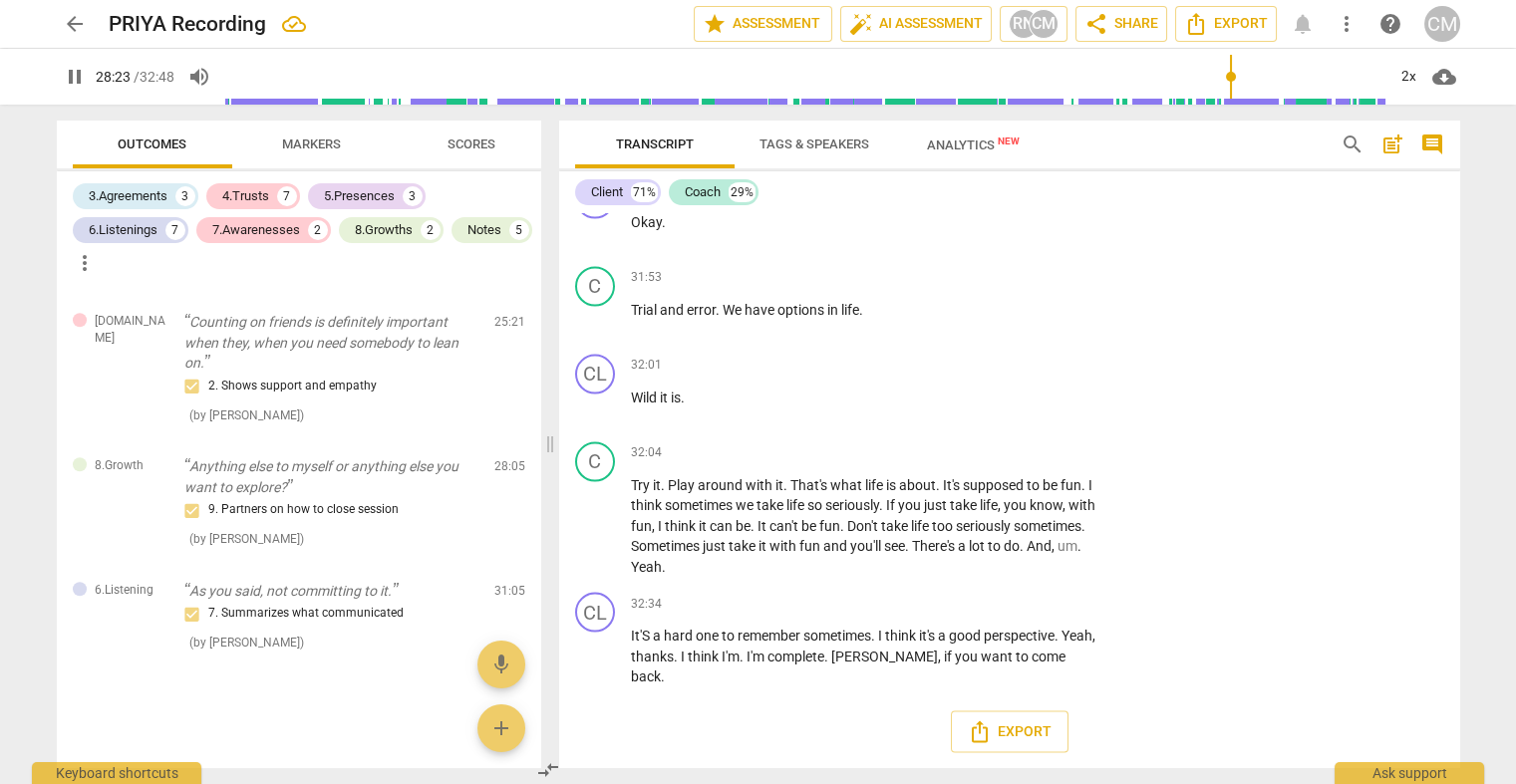 click on "pause" at bounding box center [596, -784] 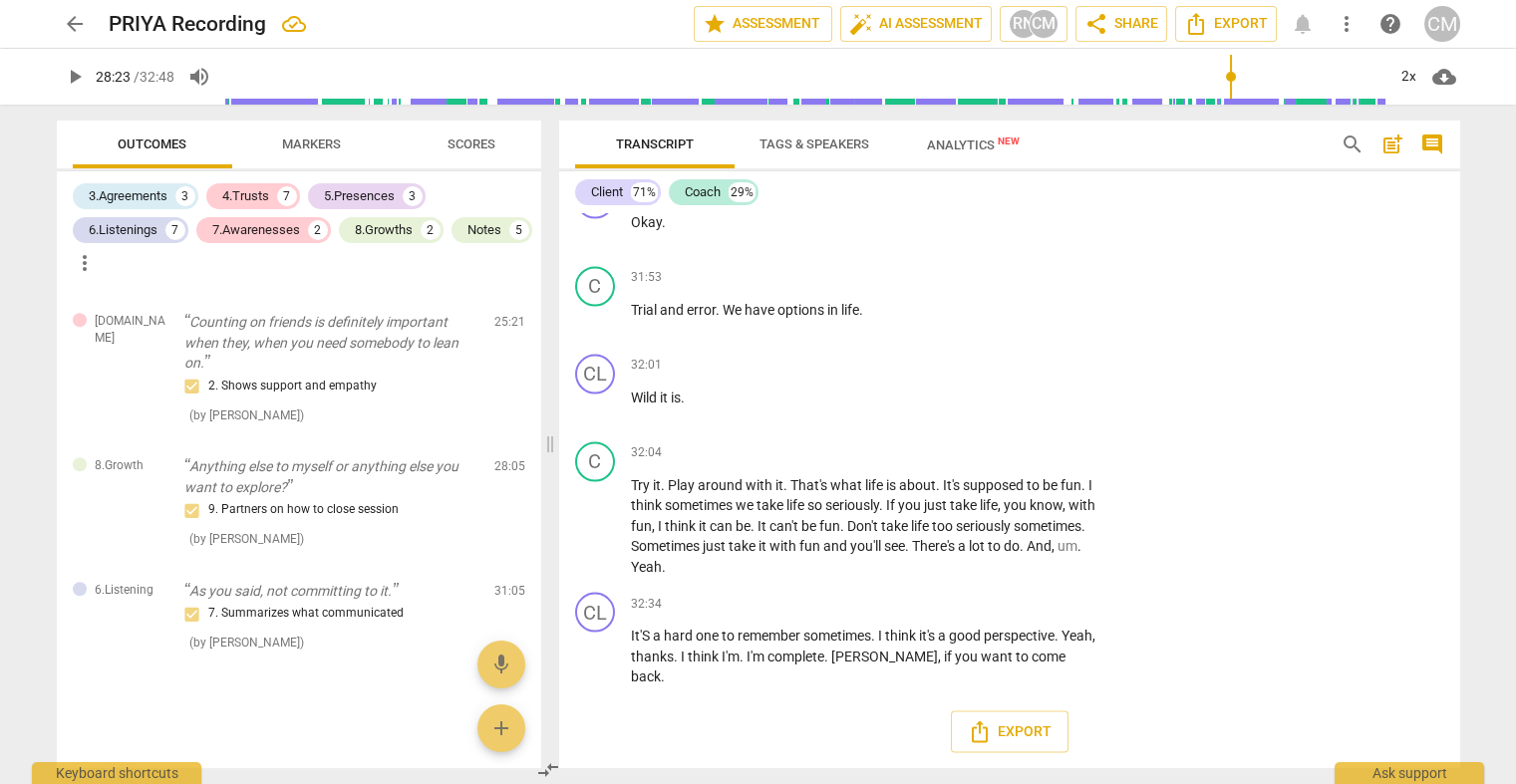 click on "play_arrow" at bounding box center (596, -784) 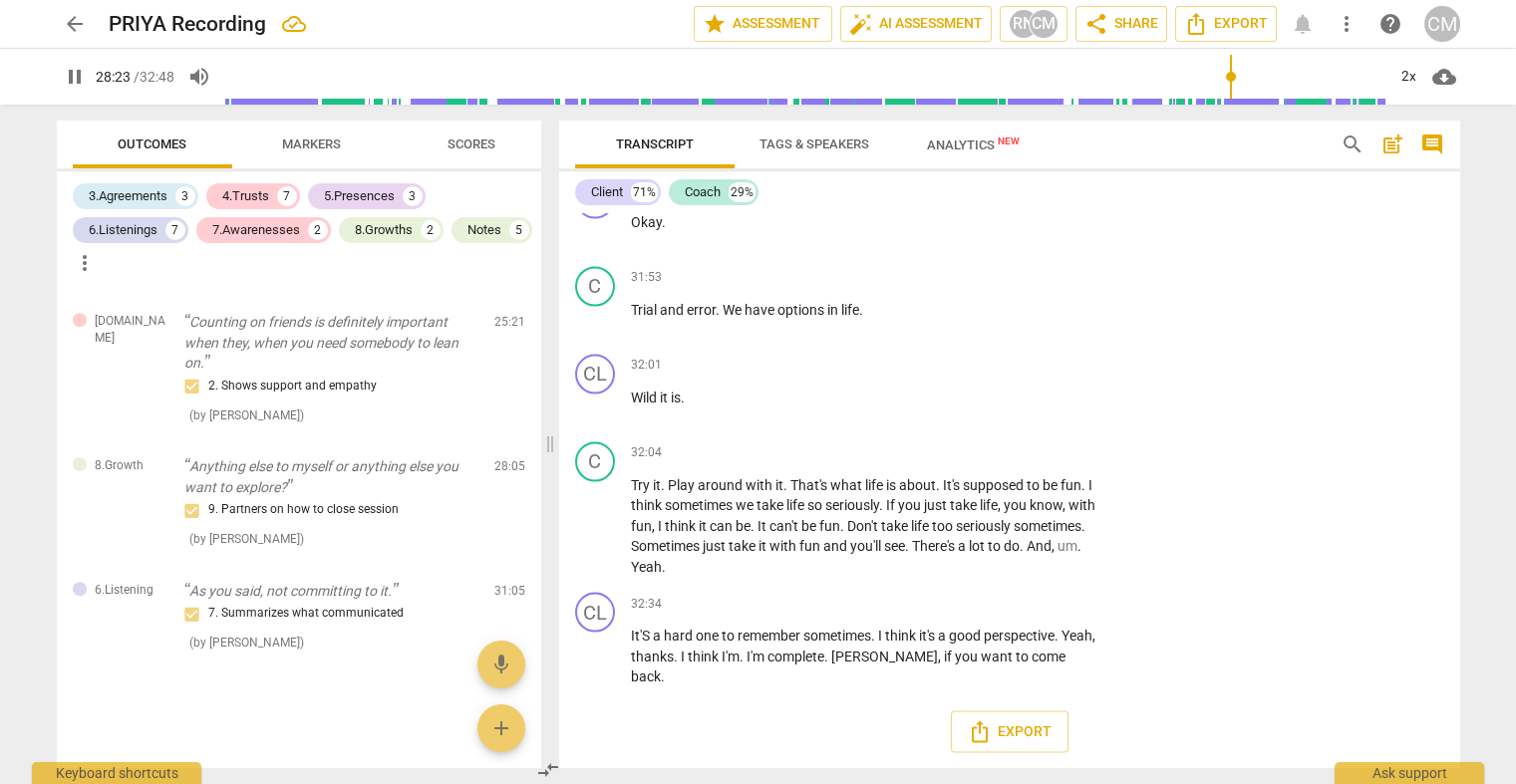 click on "pause" at bounding box center [596, -784] 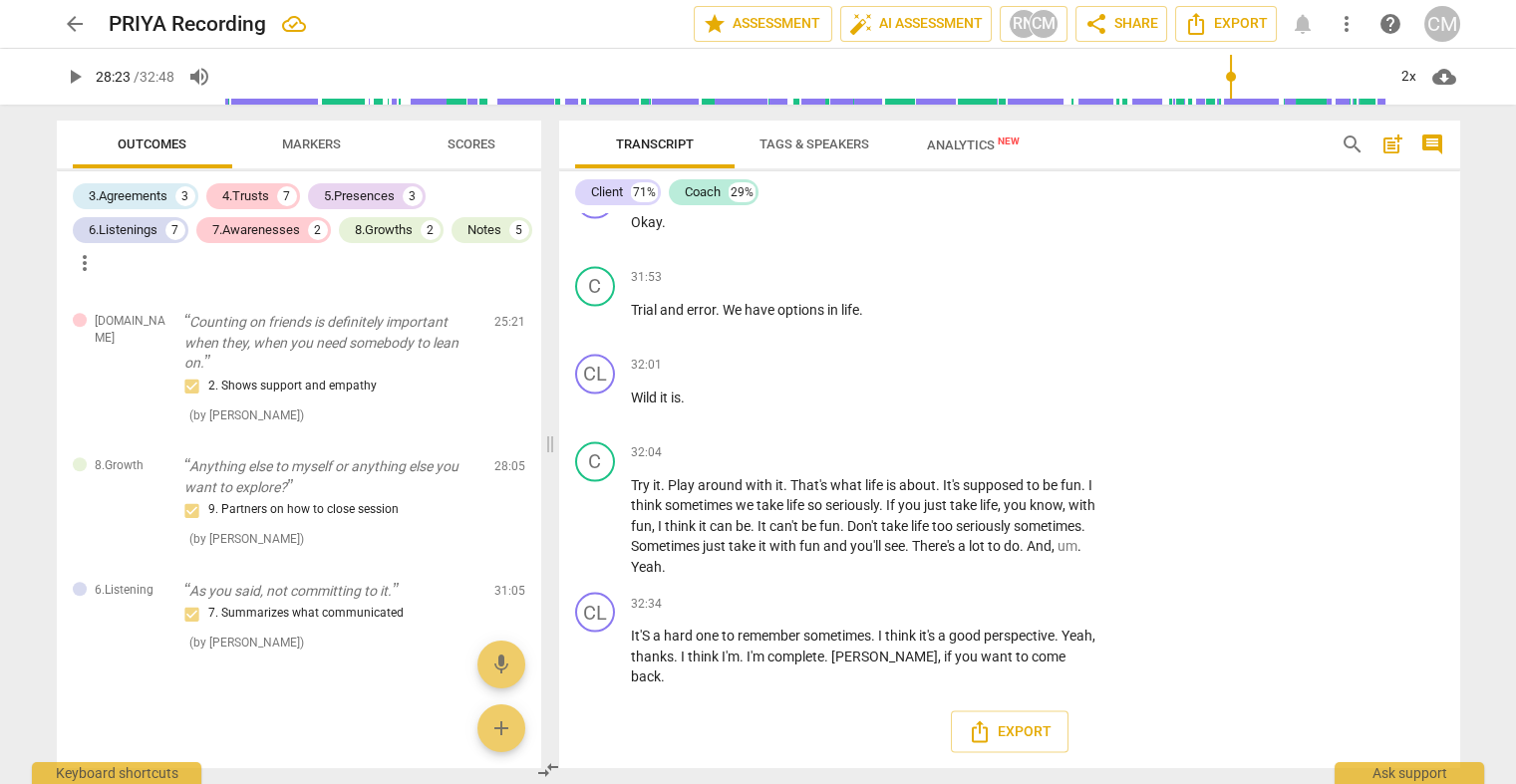 click on "play_arrow" at bounding box center (596, -784) 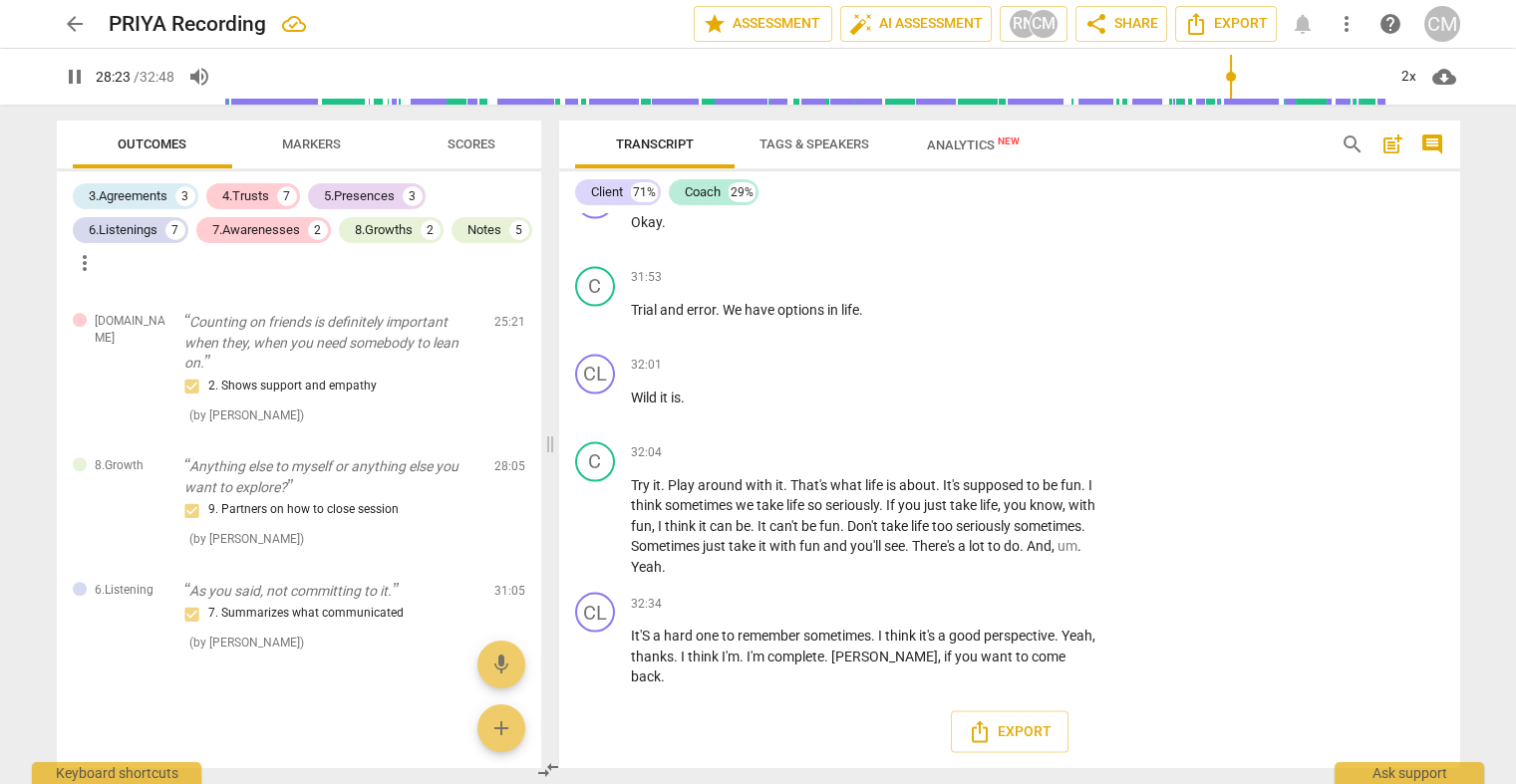 scroll, scrollTop: 9387, scrollLeft: 0, axis: vertical 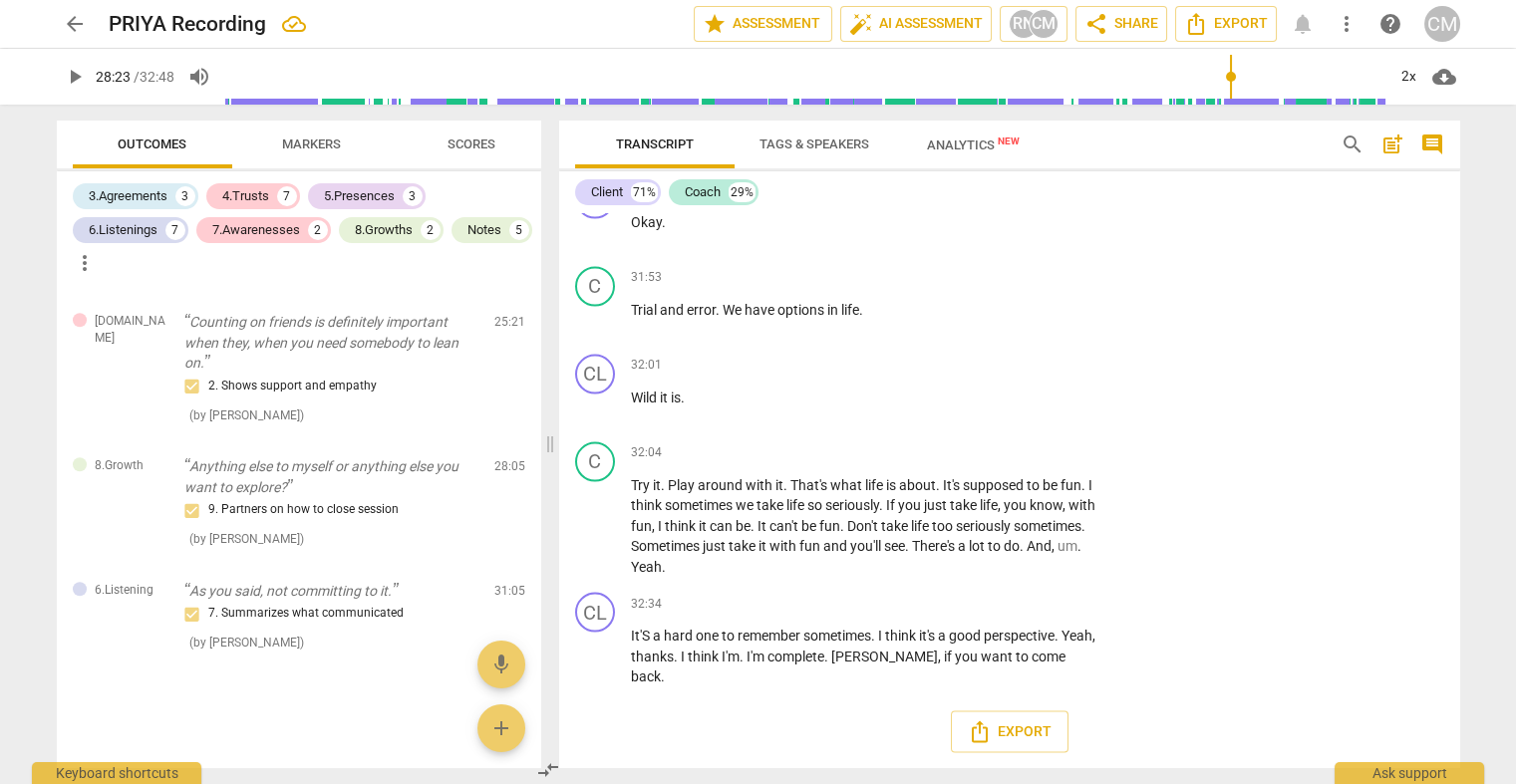 click on "play_arrow" at bounding box center (75, 77) 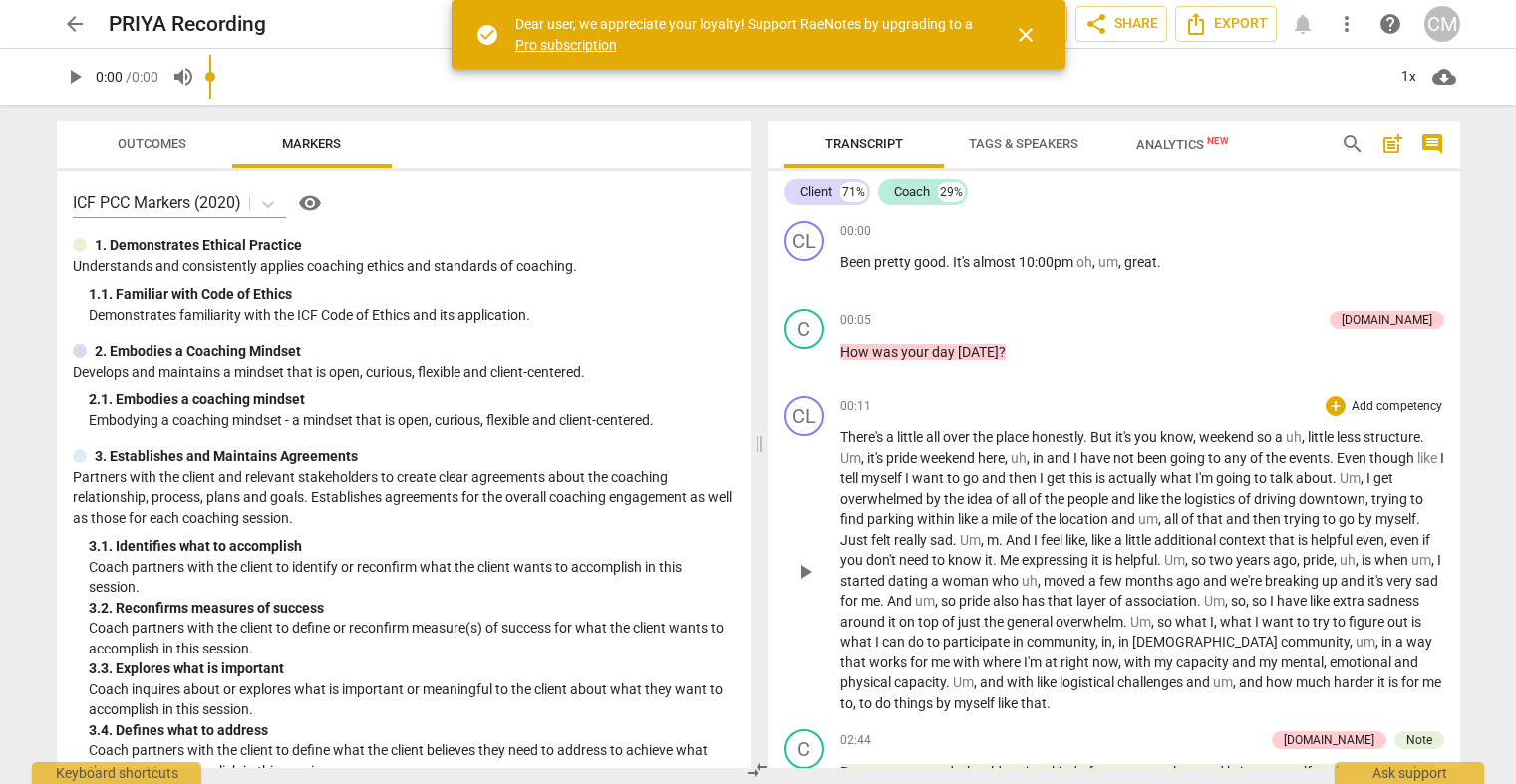 scroll, scrollTop: 0, scrollLeft: 0, axis: both 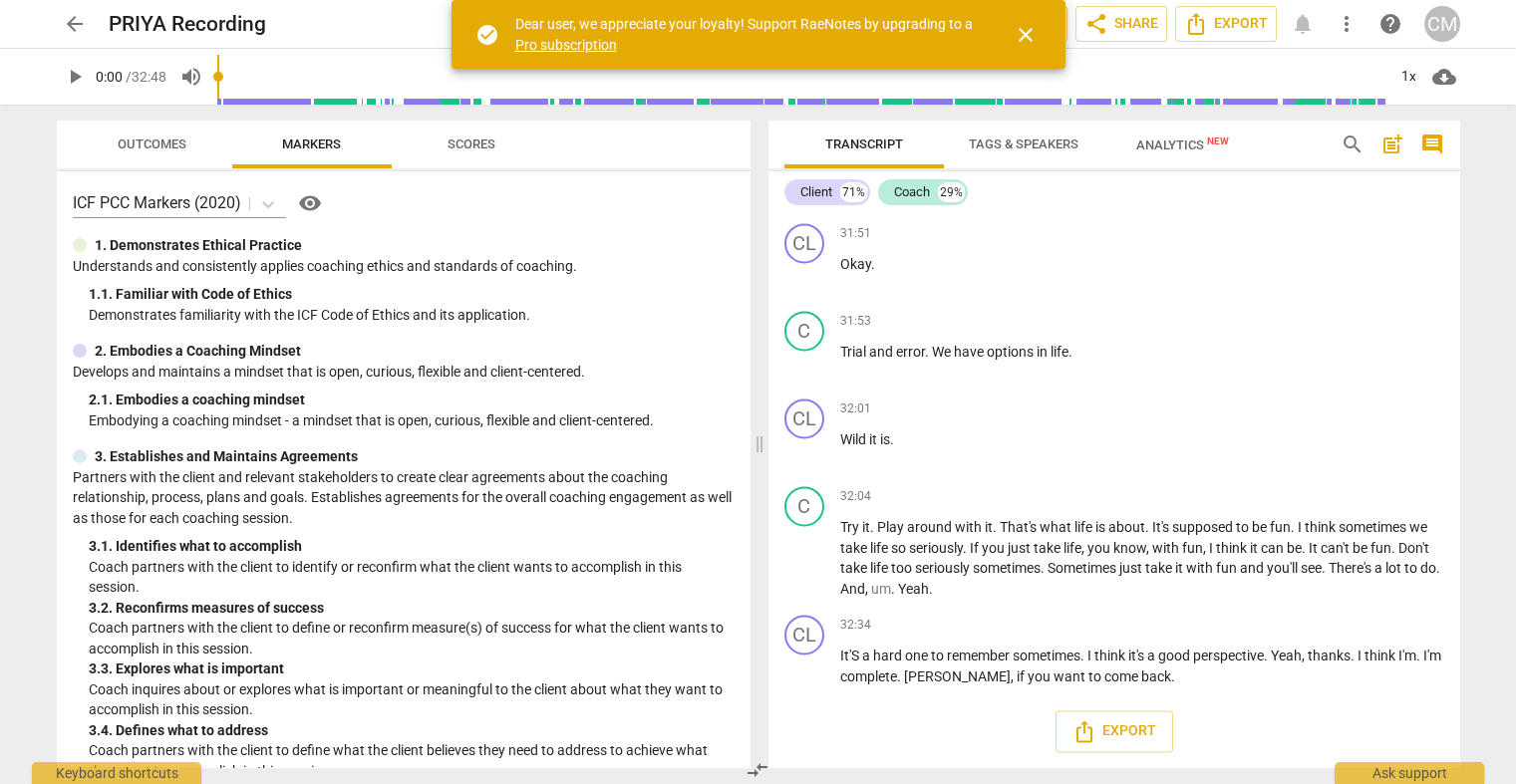 drag, startPoint x: 811, startPoint y: 473, endPoint x: 844, endPoint y: 464, distance: 34.20526 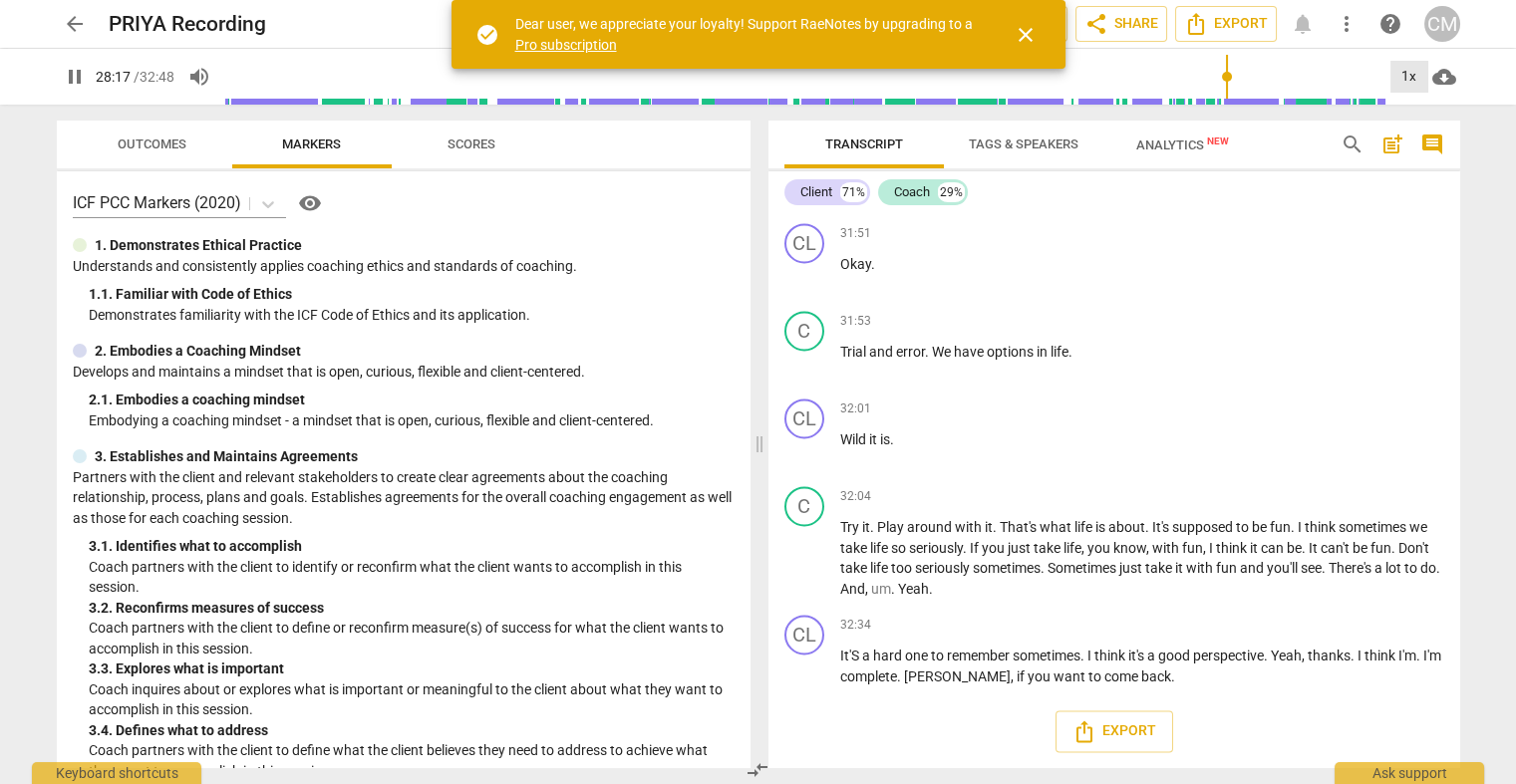 click on "1x" at bounding box center (1409, 77) 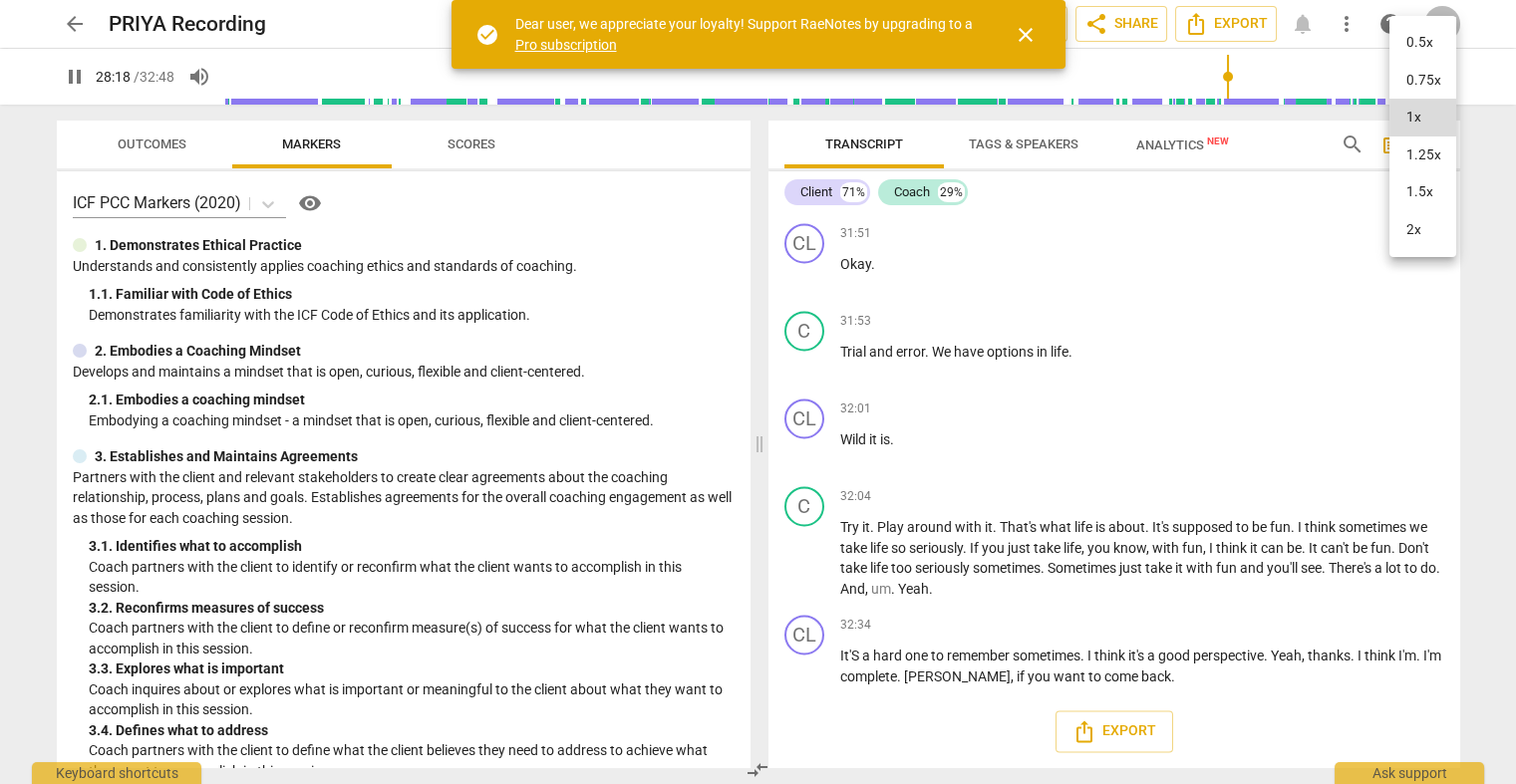 click on "2x" at bounding box center (1422, 230) 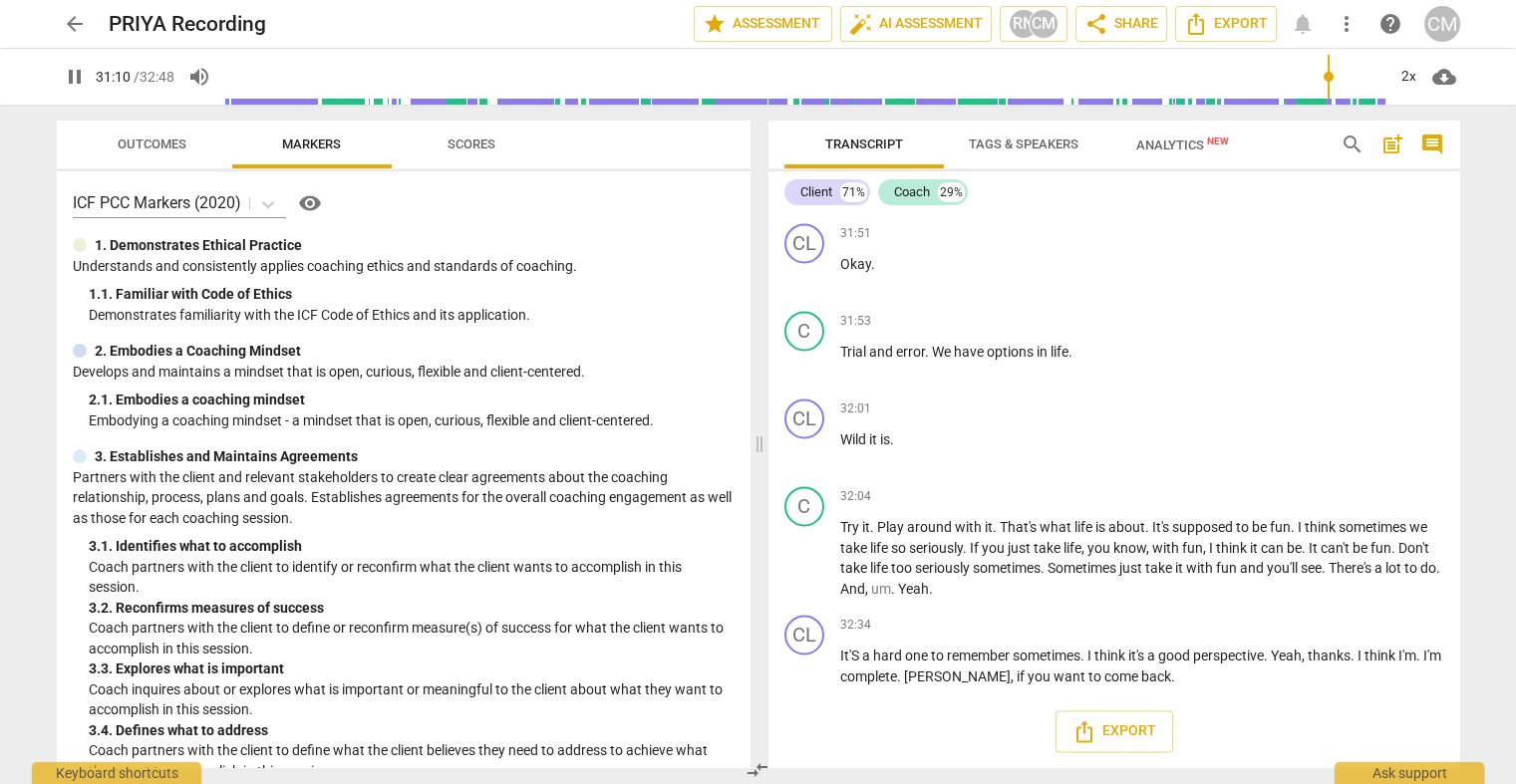scroll, scrollTop: 9246, scrollLeft: 0, axis: vertical 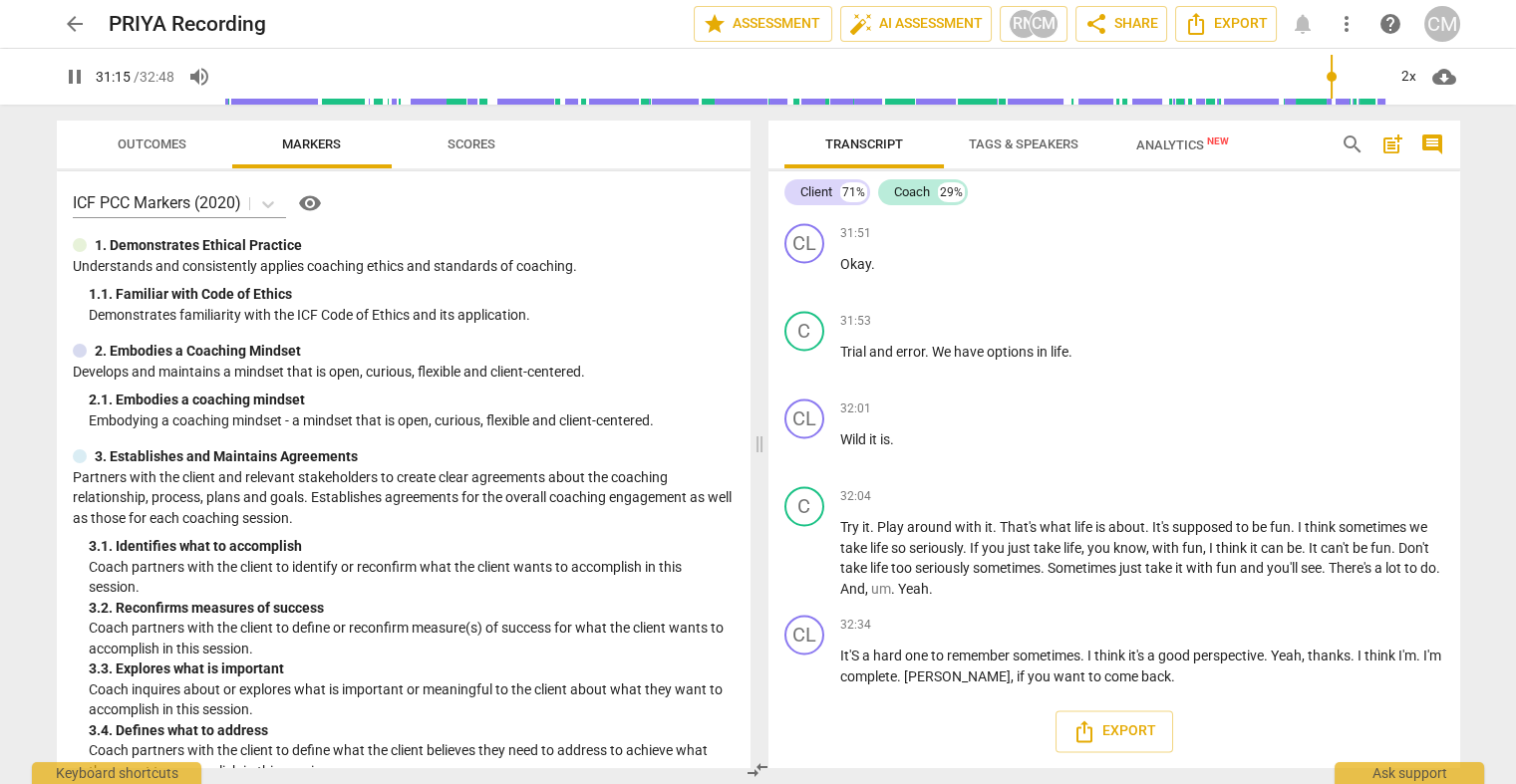 click on "Outcomes" at bounding box center (152, 143) 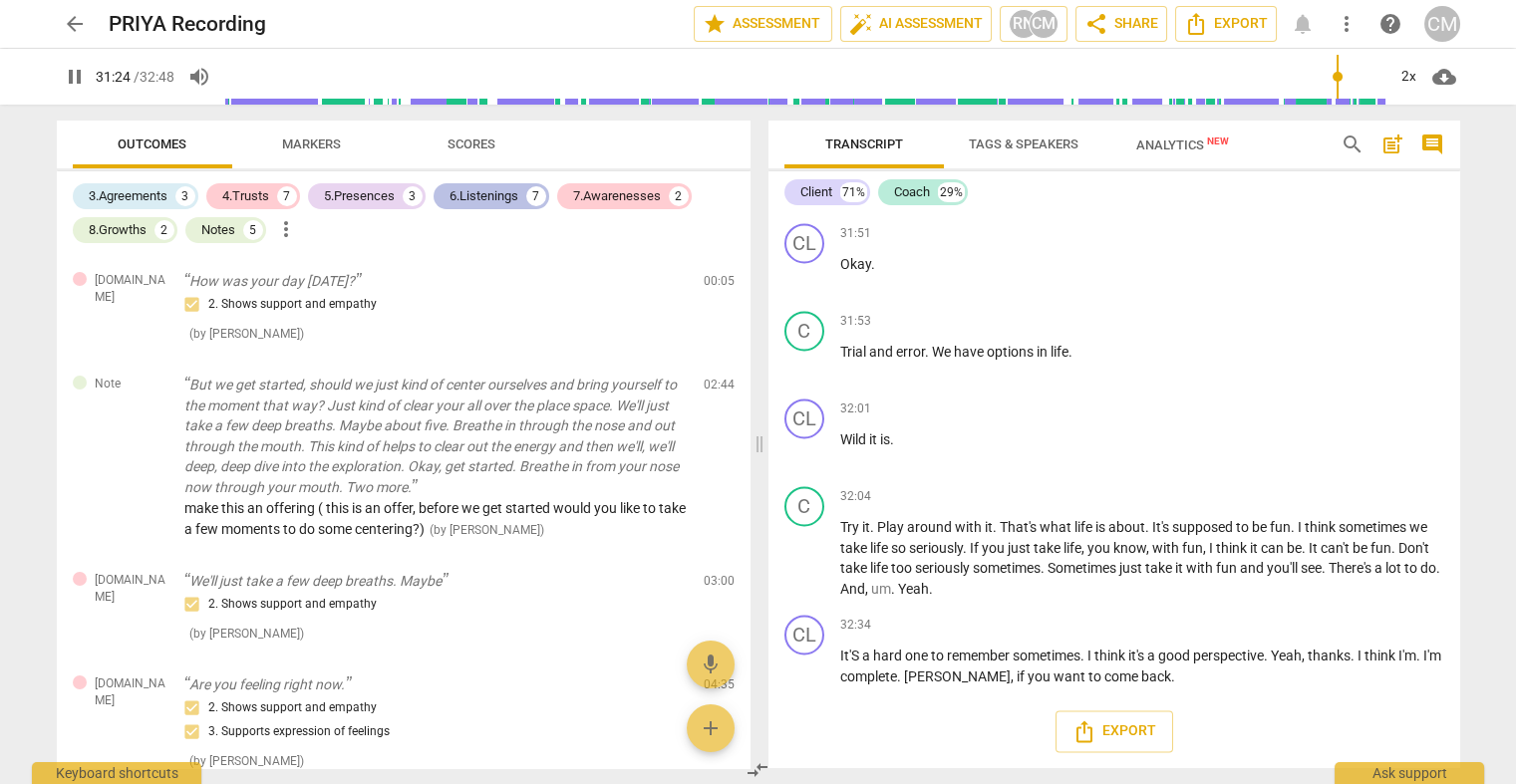 click on "6.Listenings" at bounding box center (483, 196) 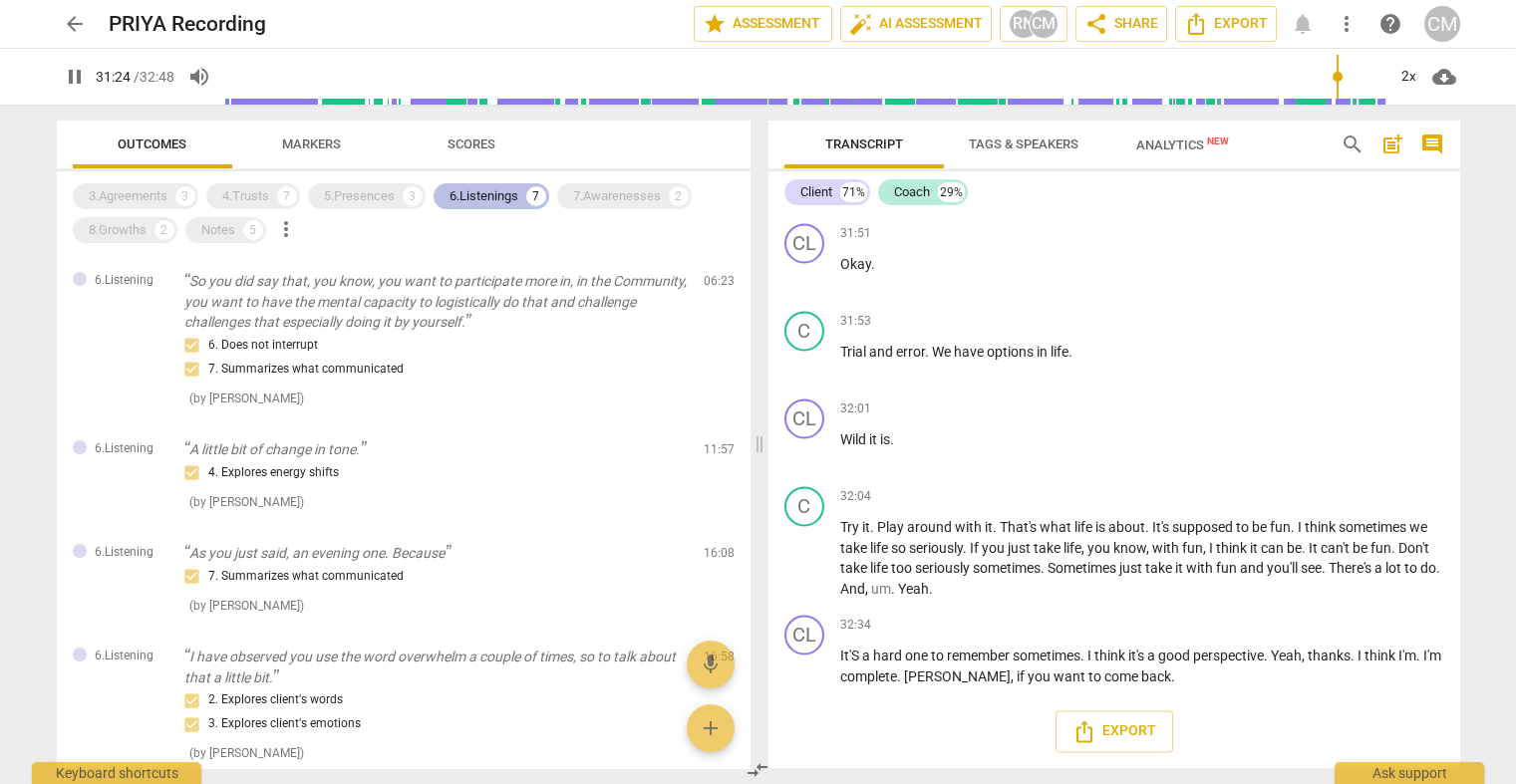 scroll, scrollTop: 9236, scrollLeft: 0, axis: vertical 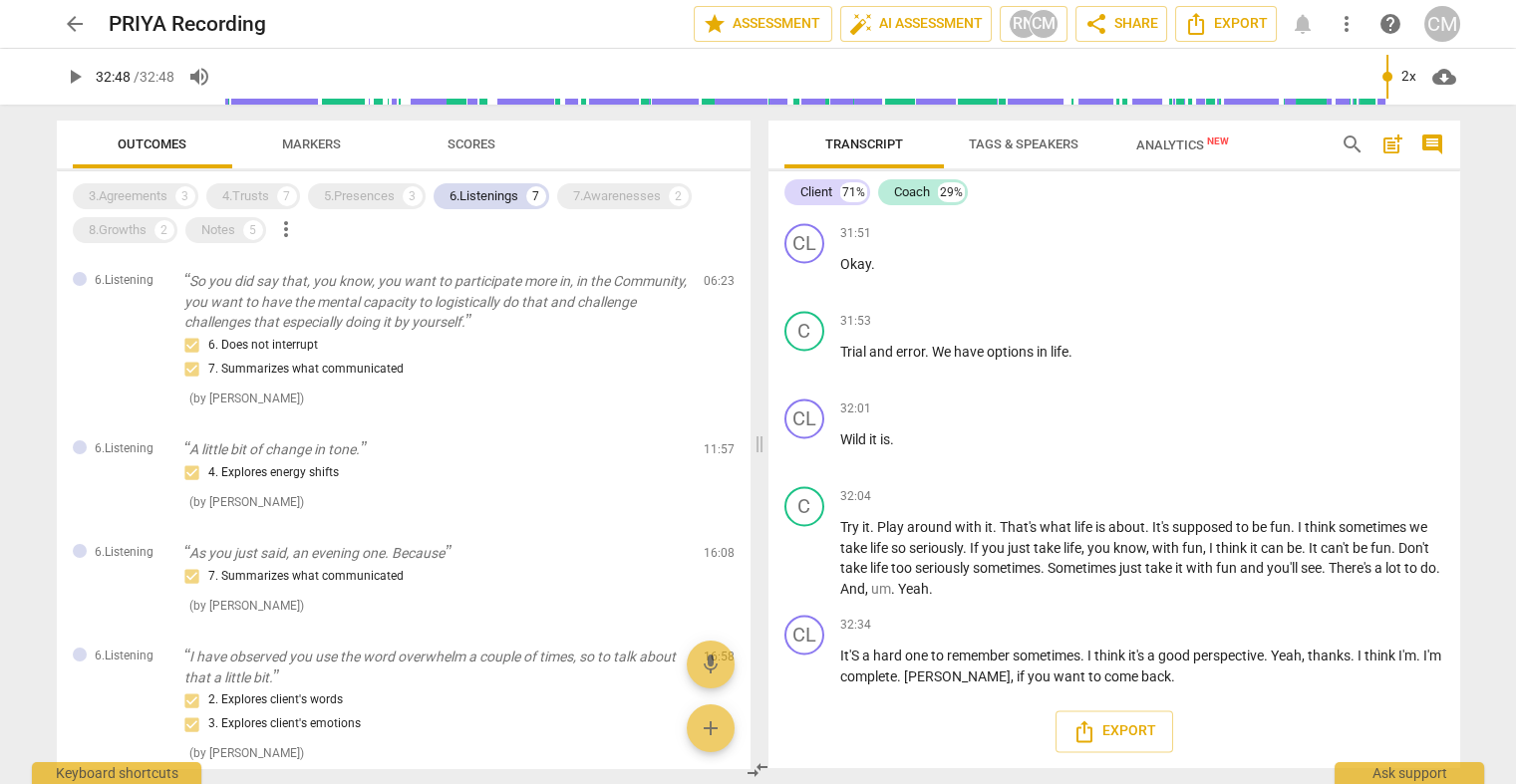 type on "1968" 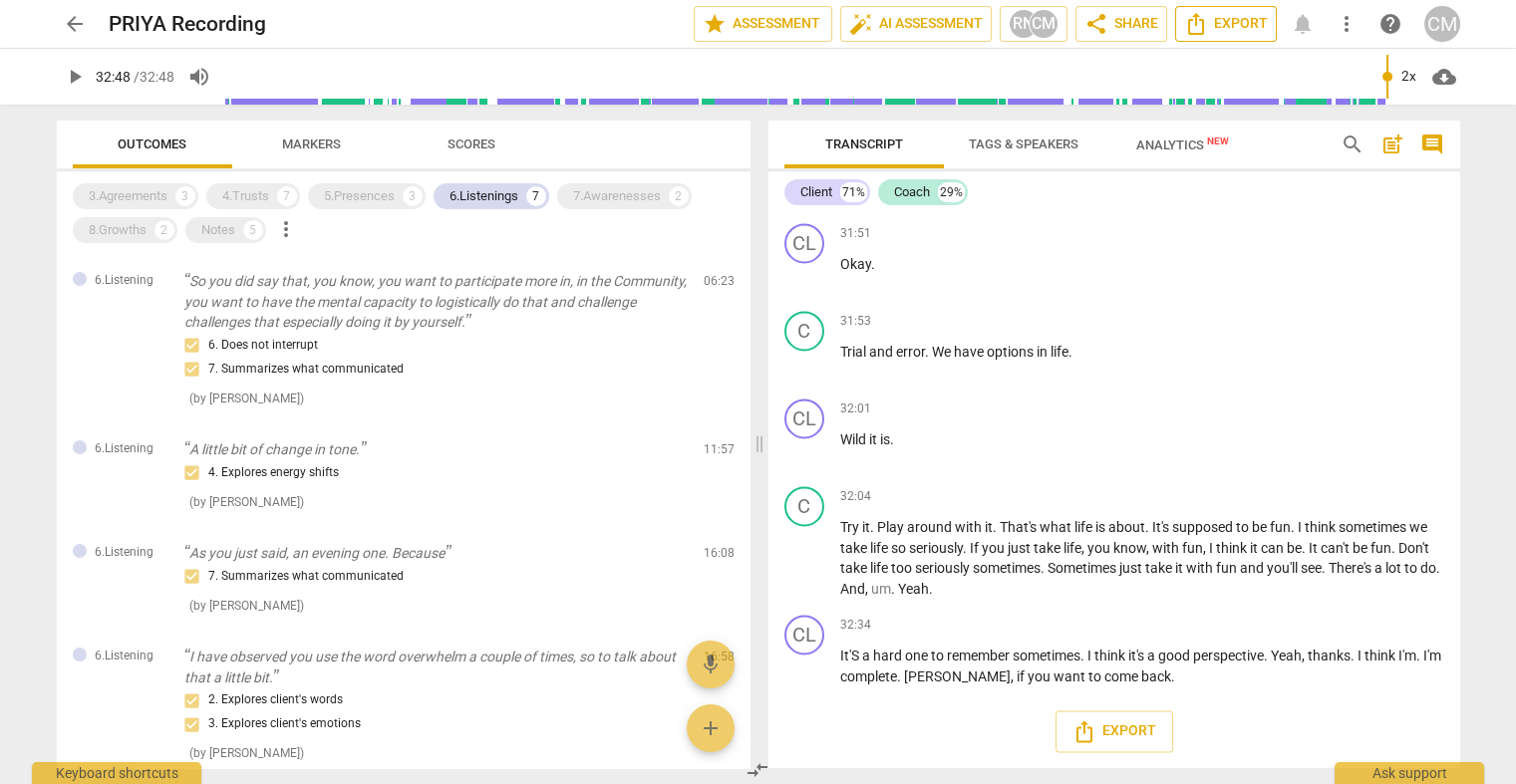 click on "Export" at bounding box center [1226, 24] 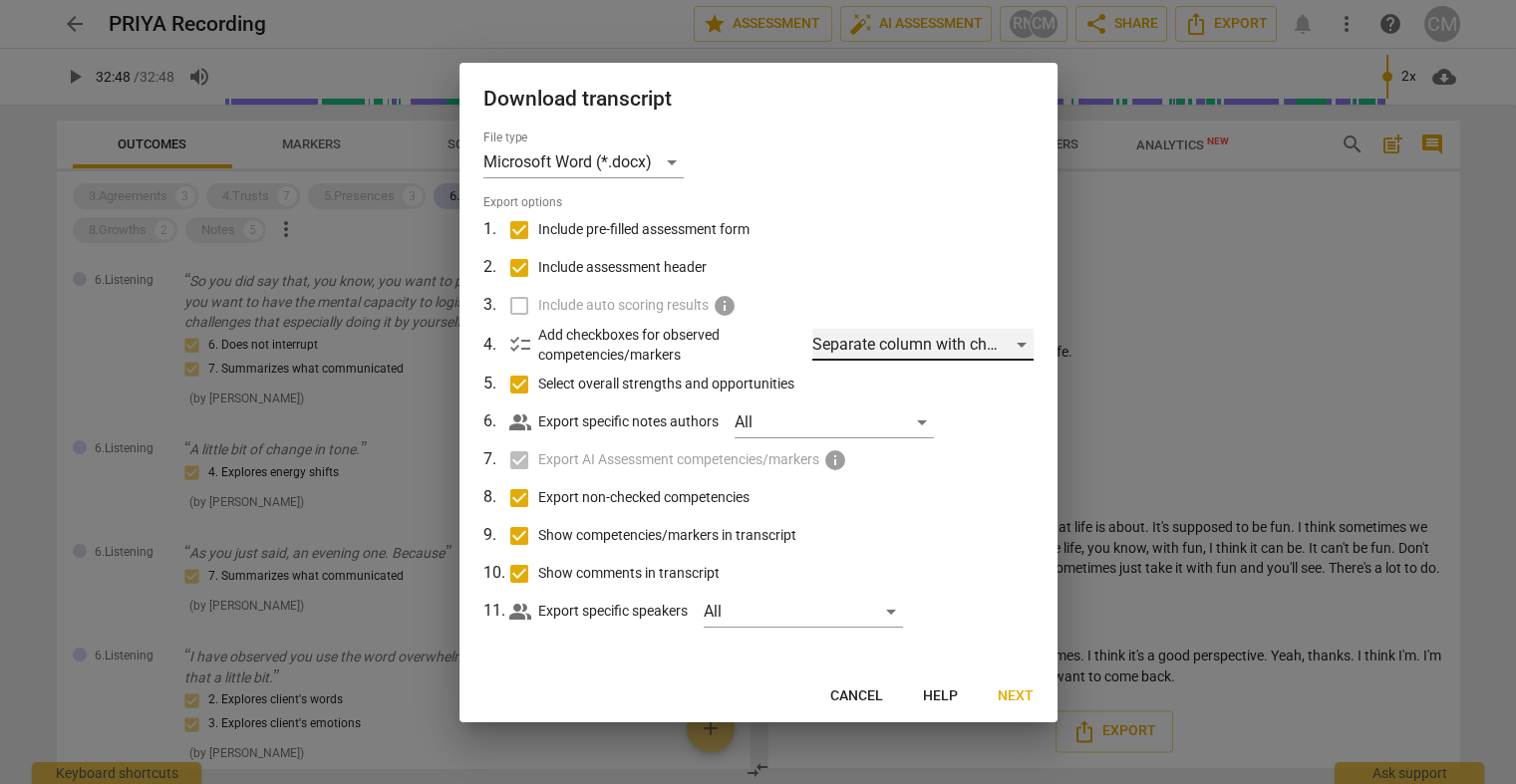 click on "Separate column with check marks" at bounding box center [922, 345] 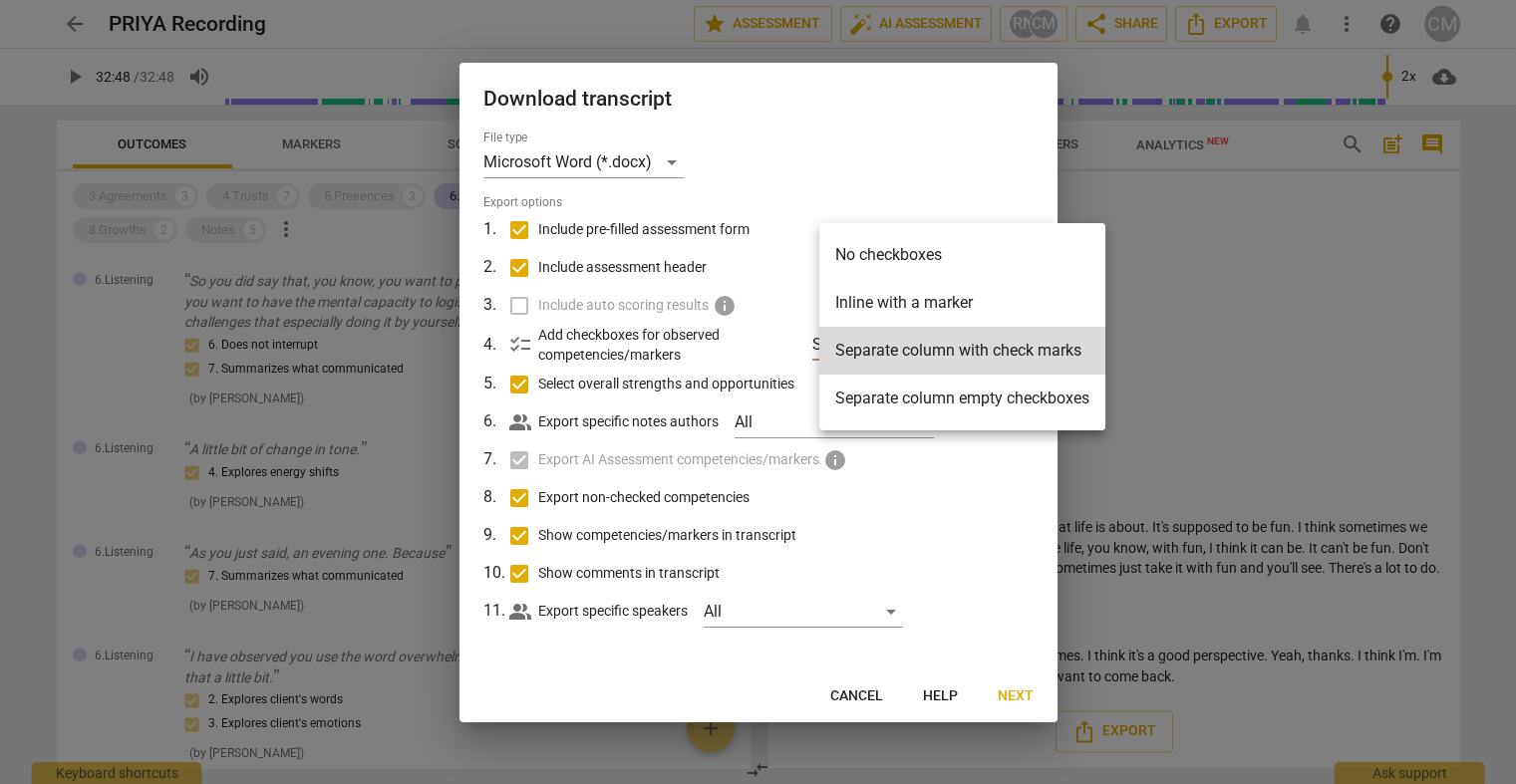 click at bounding box center (758, 392) 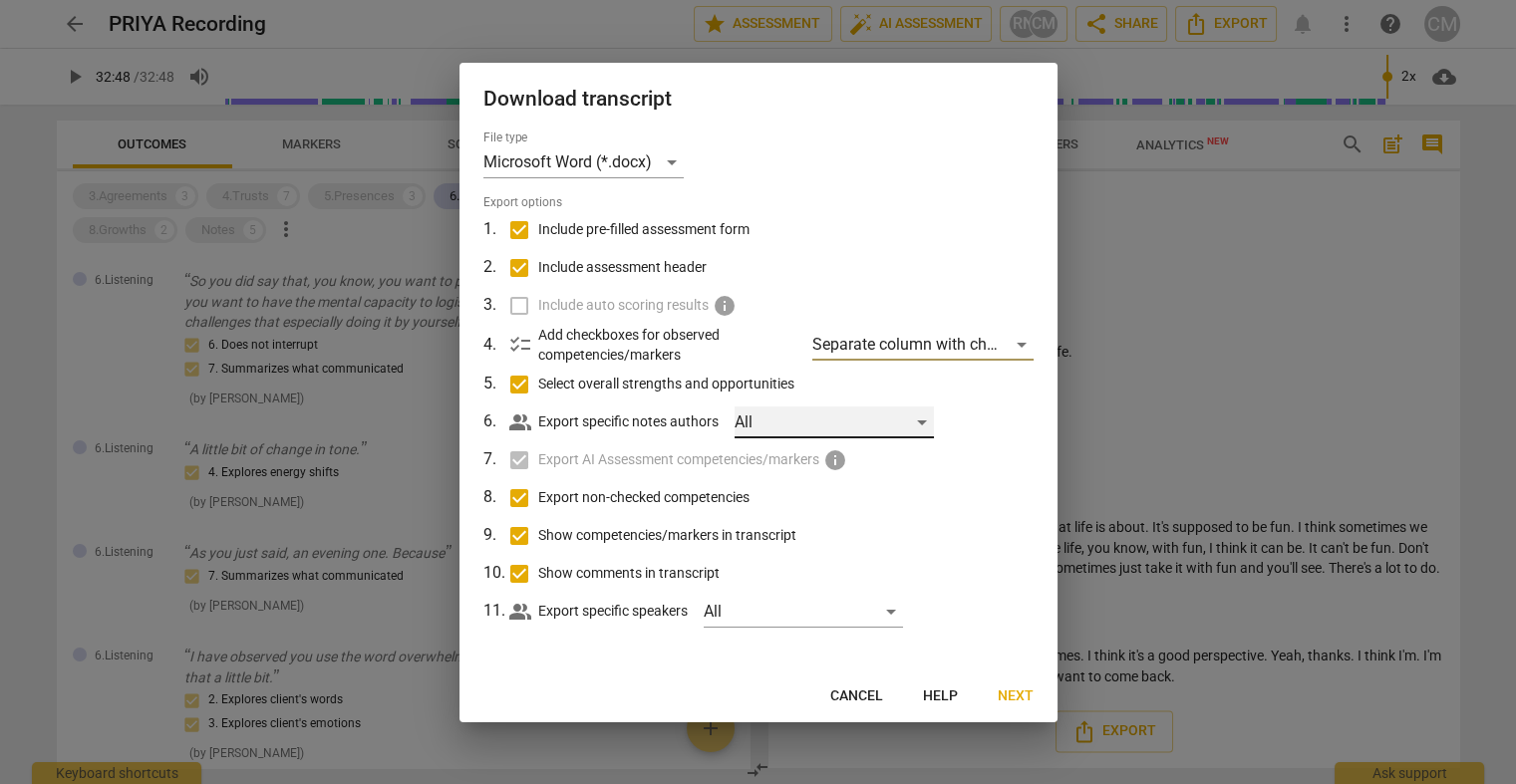 click on "All" at bounding box center (834, 422) 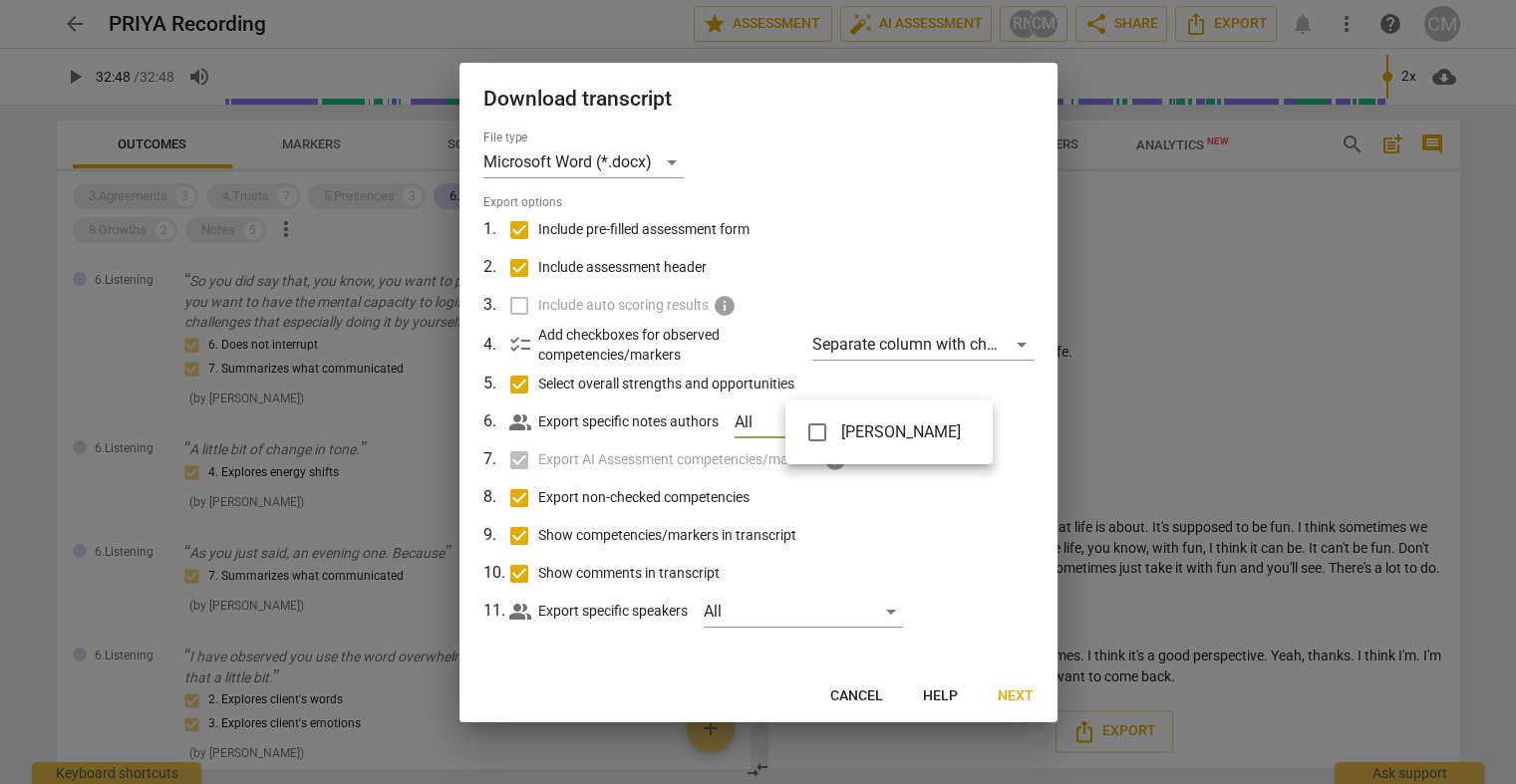click at bounding box center [758, 392] 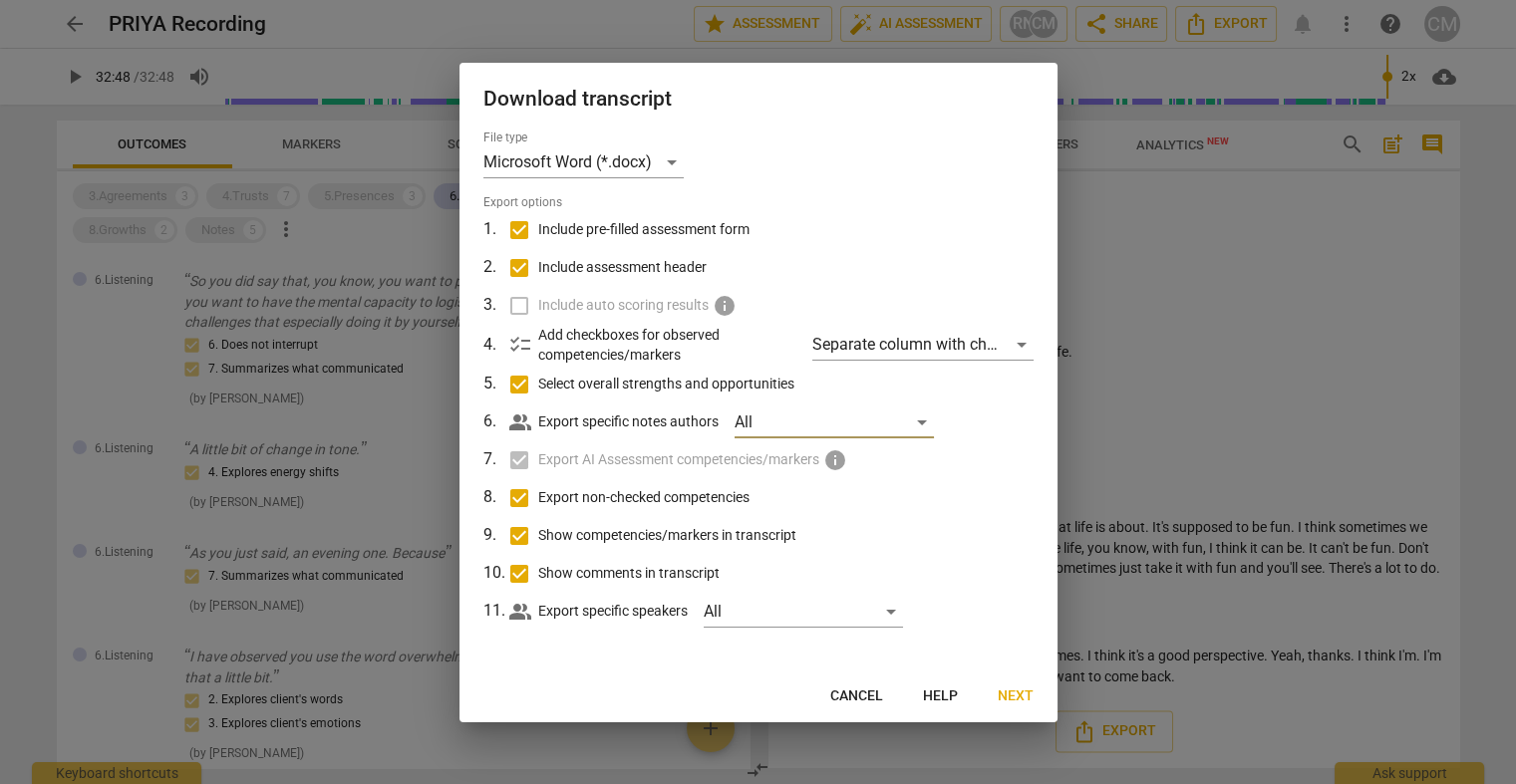 click on "Next" at bounding box center [1016, 696] 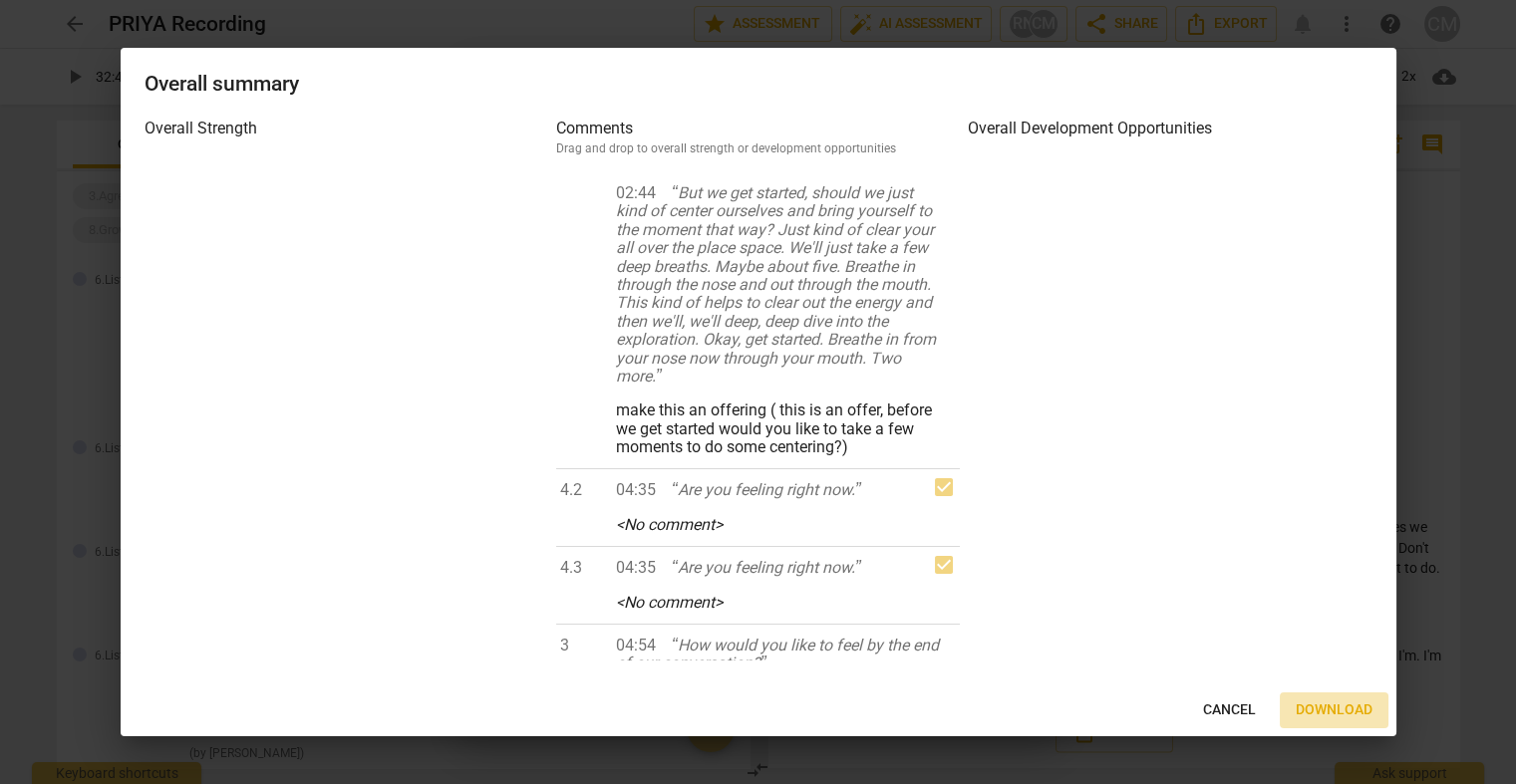 click on "Download" at bounding box center [1334, 710] 